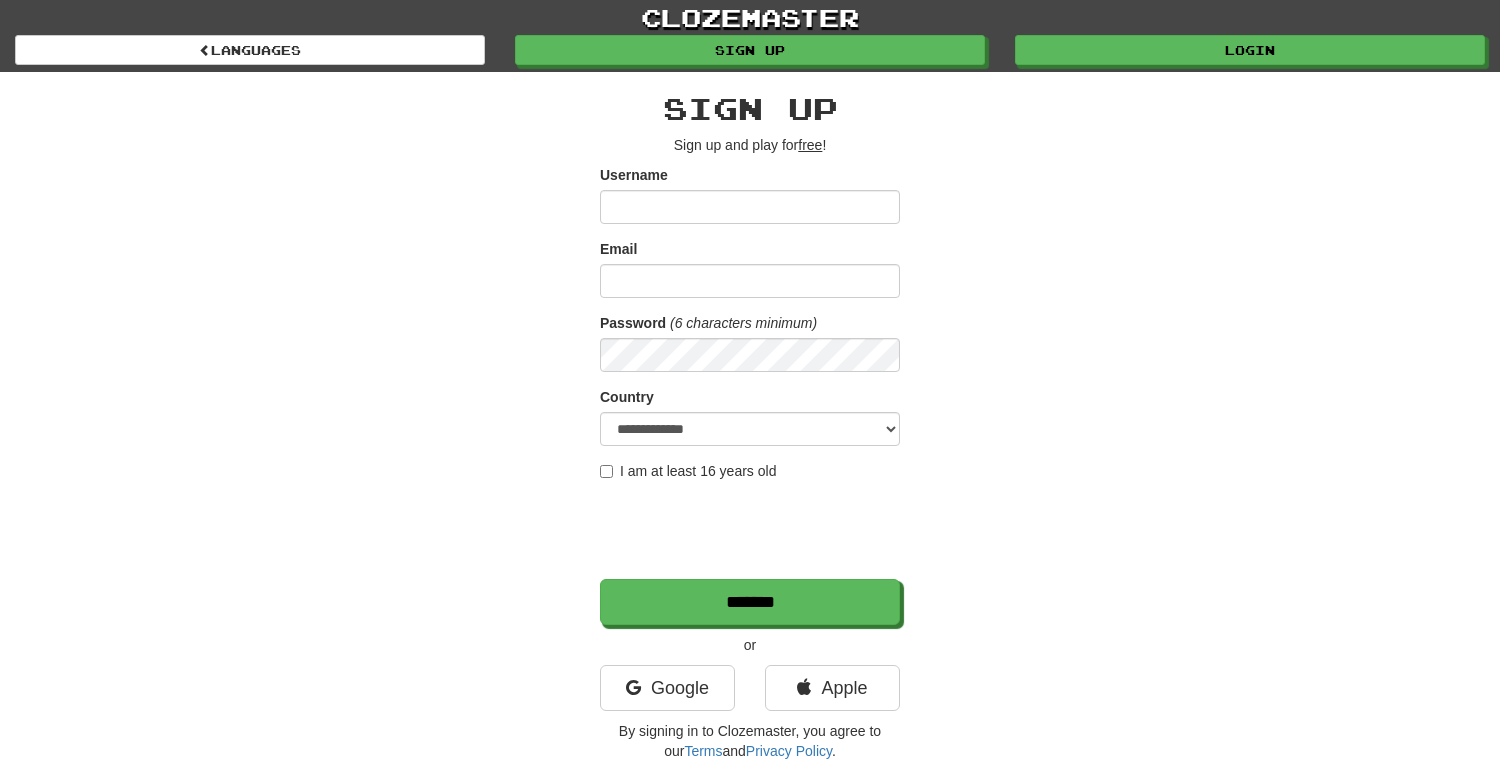 scroll, scrollTop: 0, scrollLeft: 0, axis: both 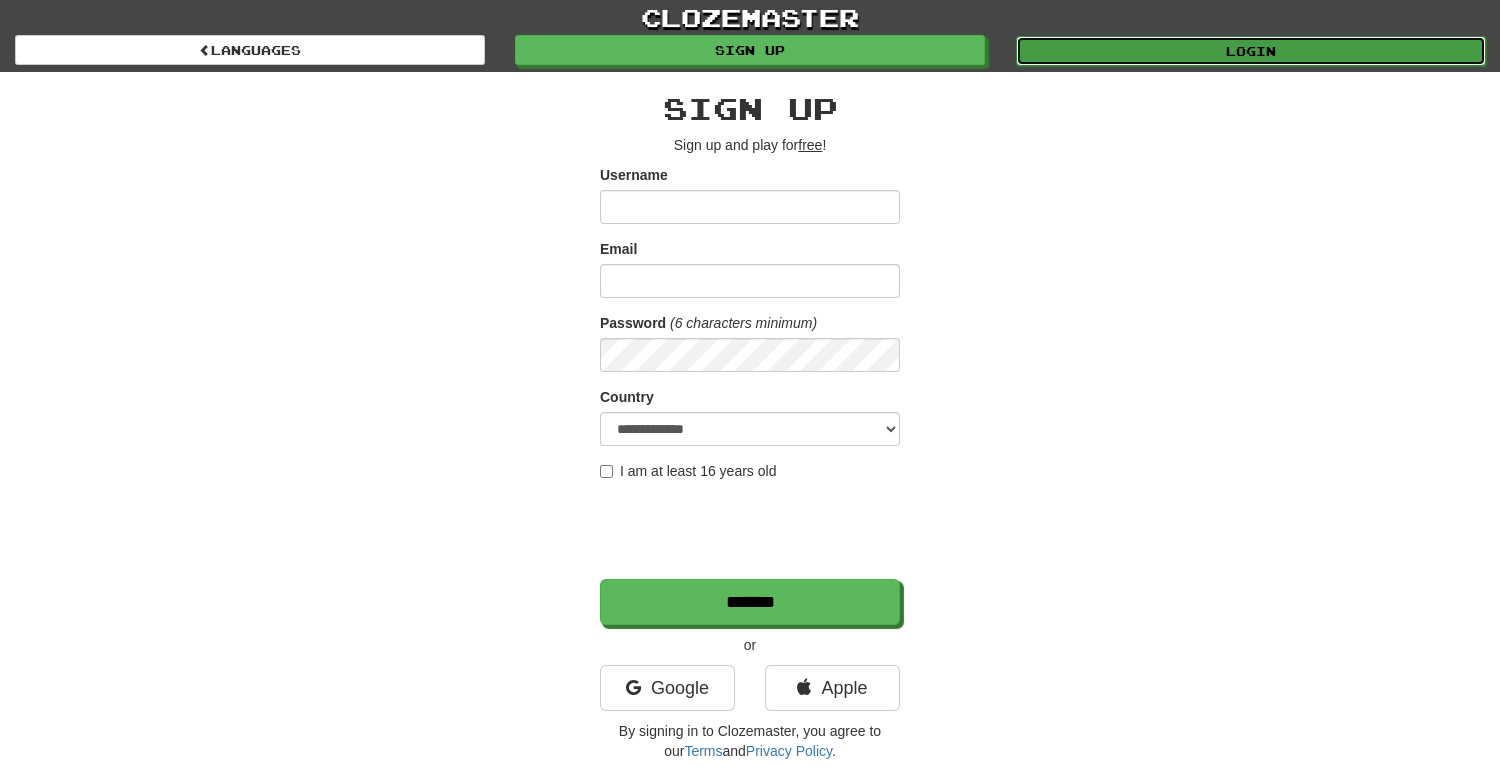 click on "Login" at bounding box center (1251, 51) 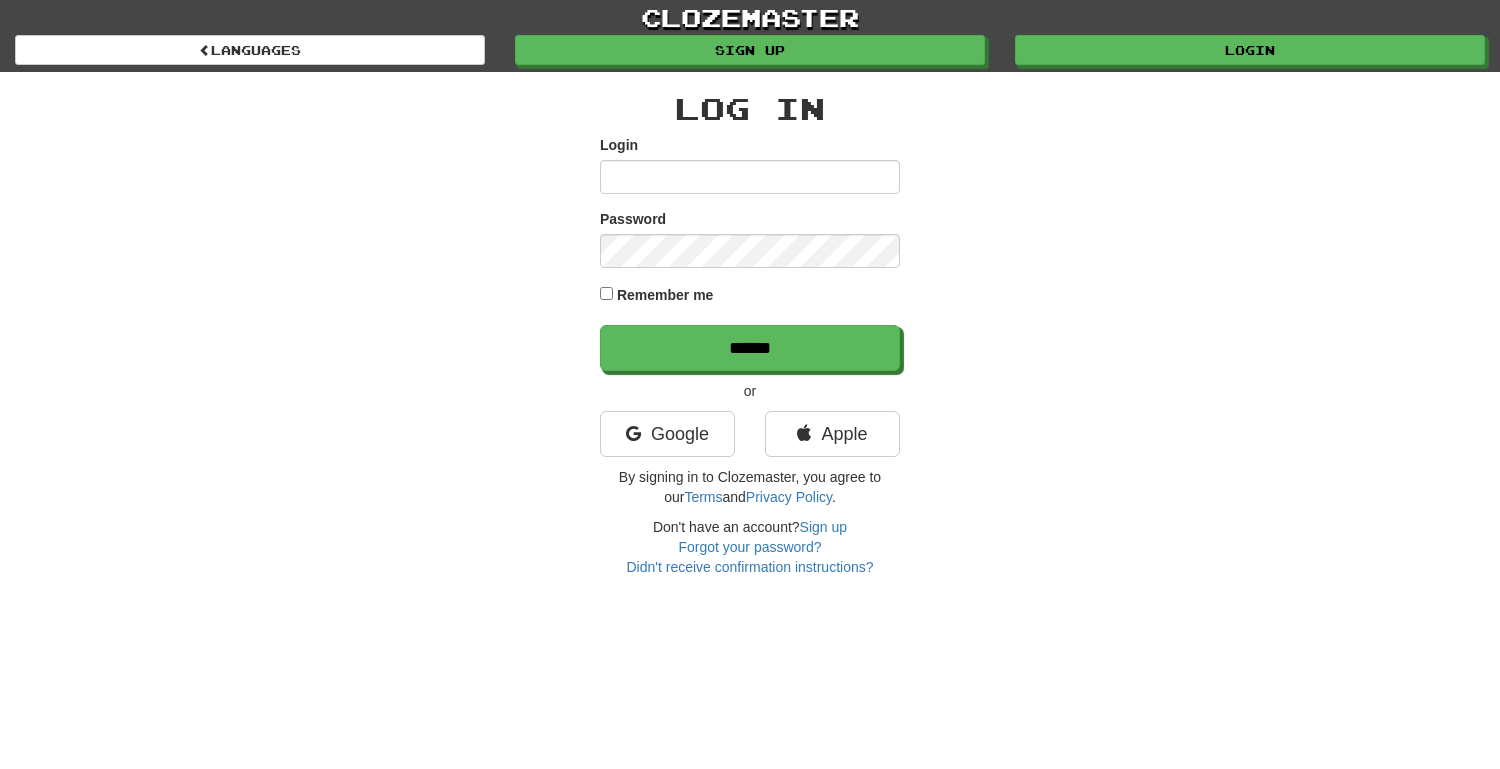 scroll, scrollTop: 0, scrollLeft: 0, axis: both 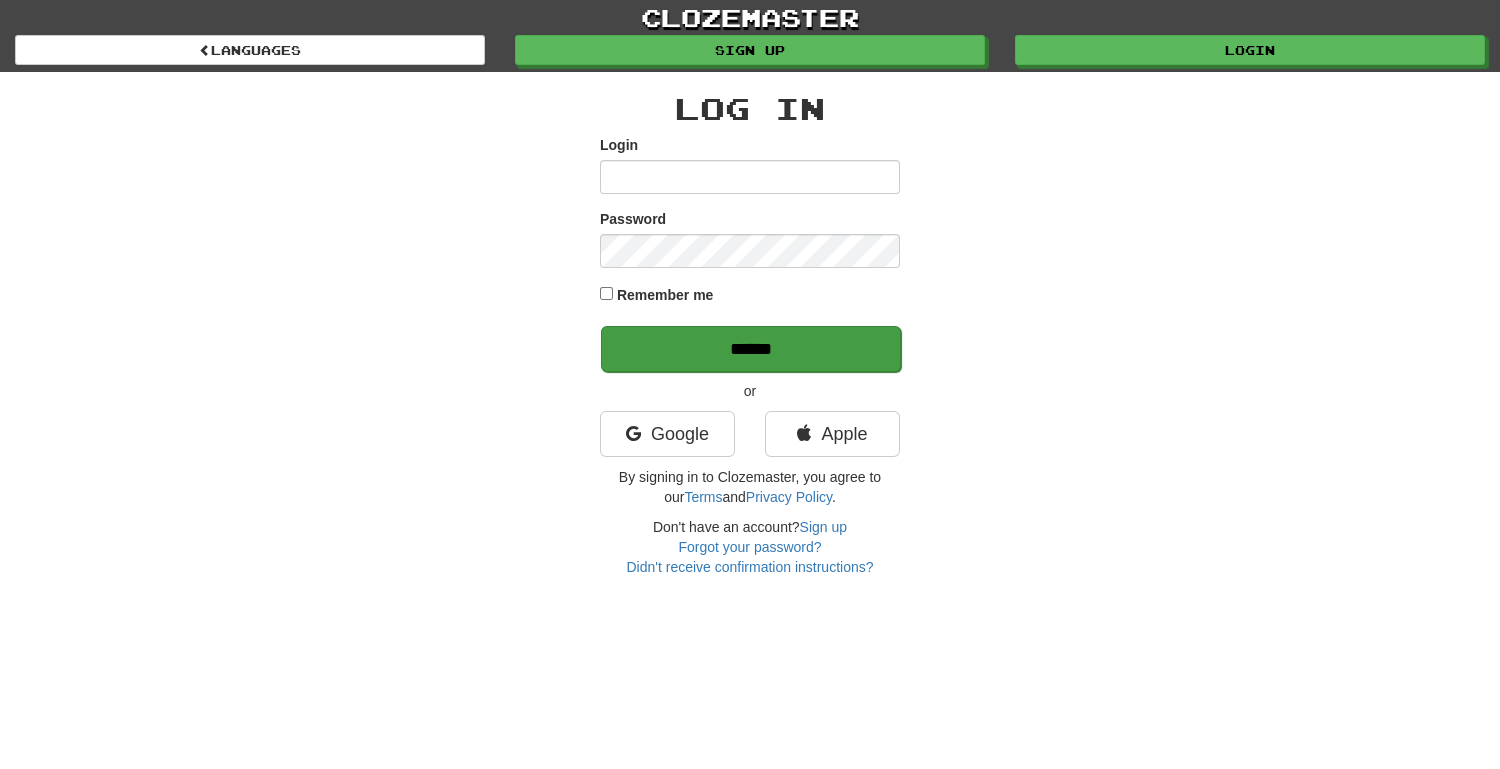 type on "**********" 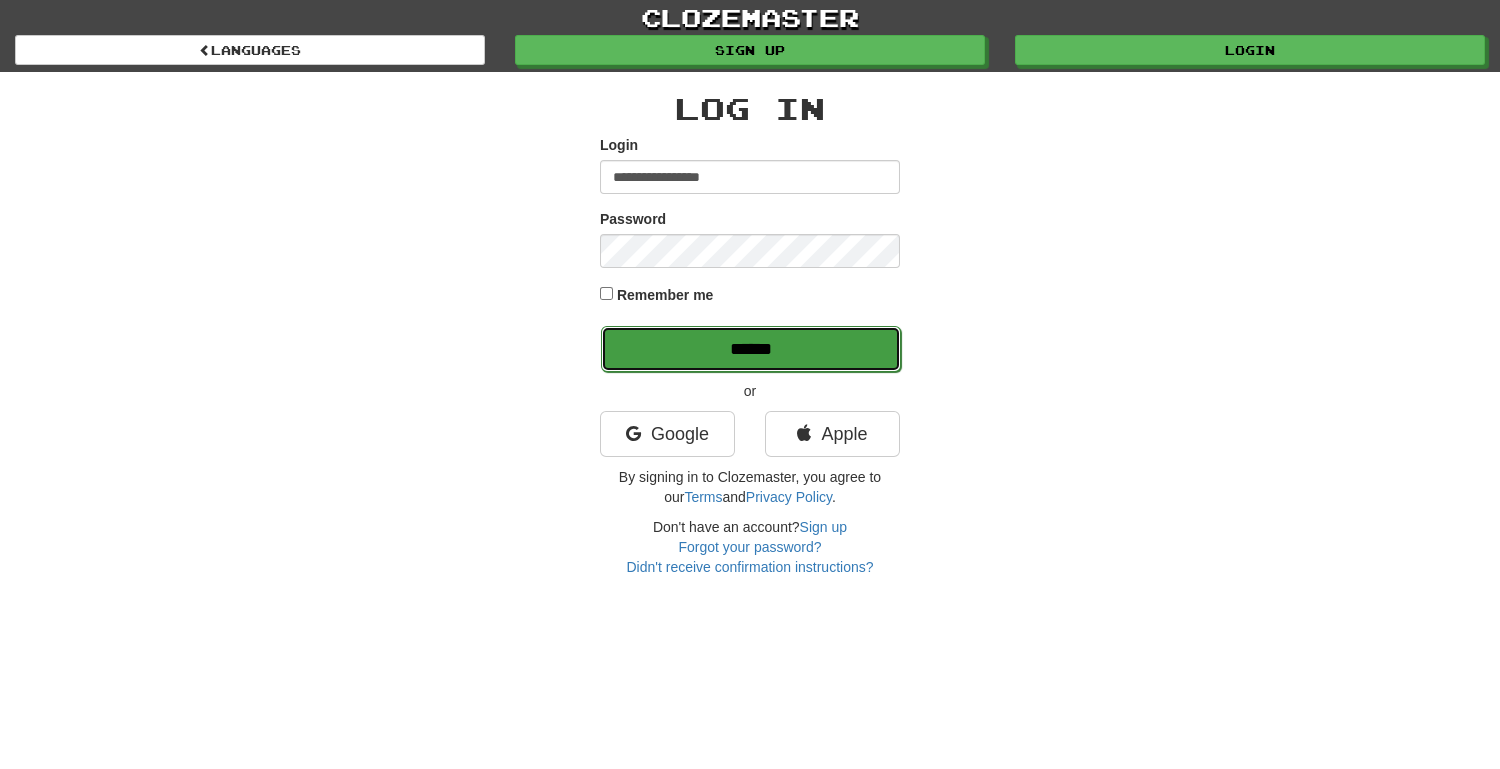 click on "******" at bounding box center [751, 349] 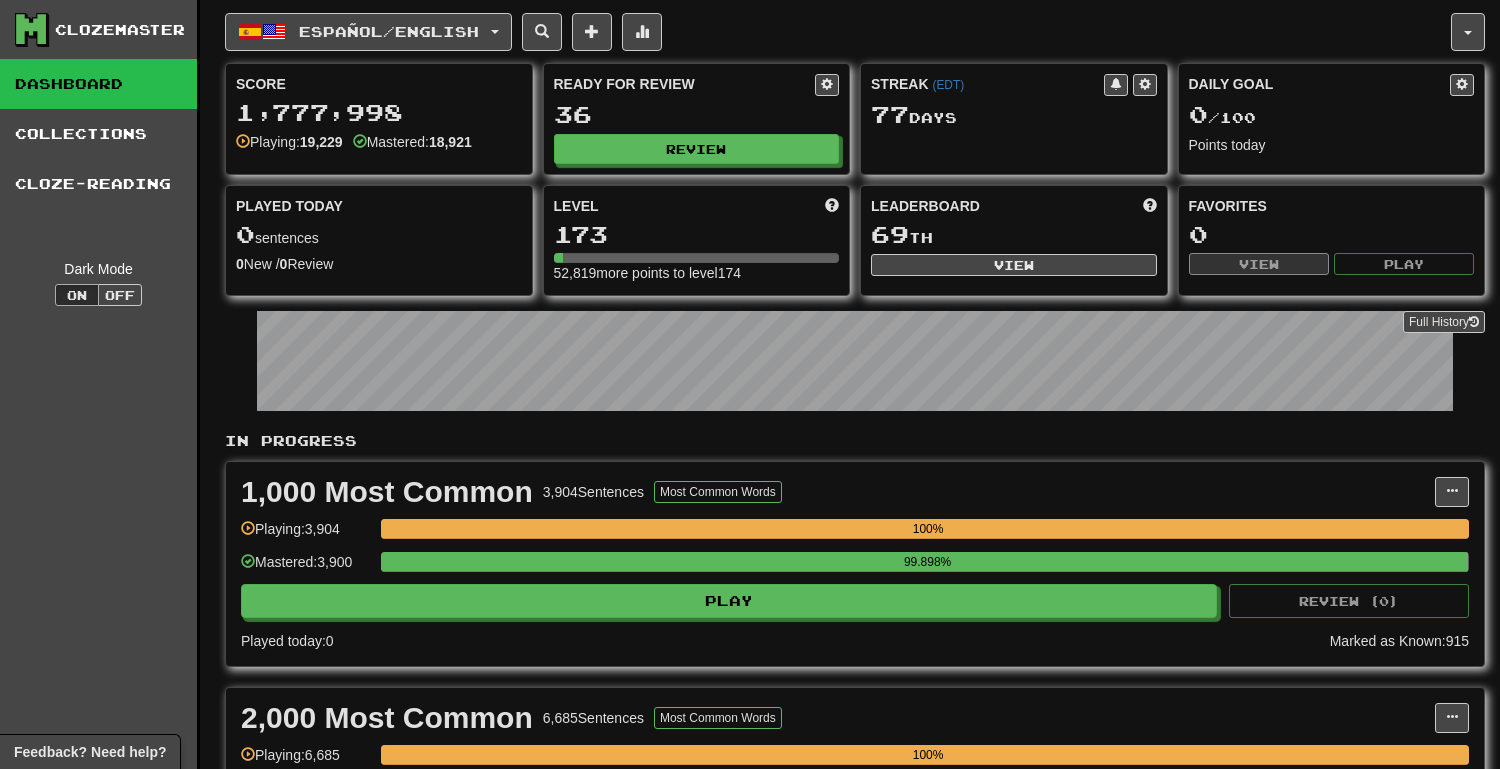 scroll, scrollTop: 0, scrollLeft: 0, axis: both 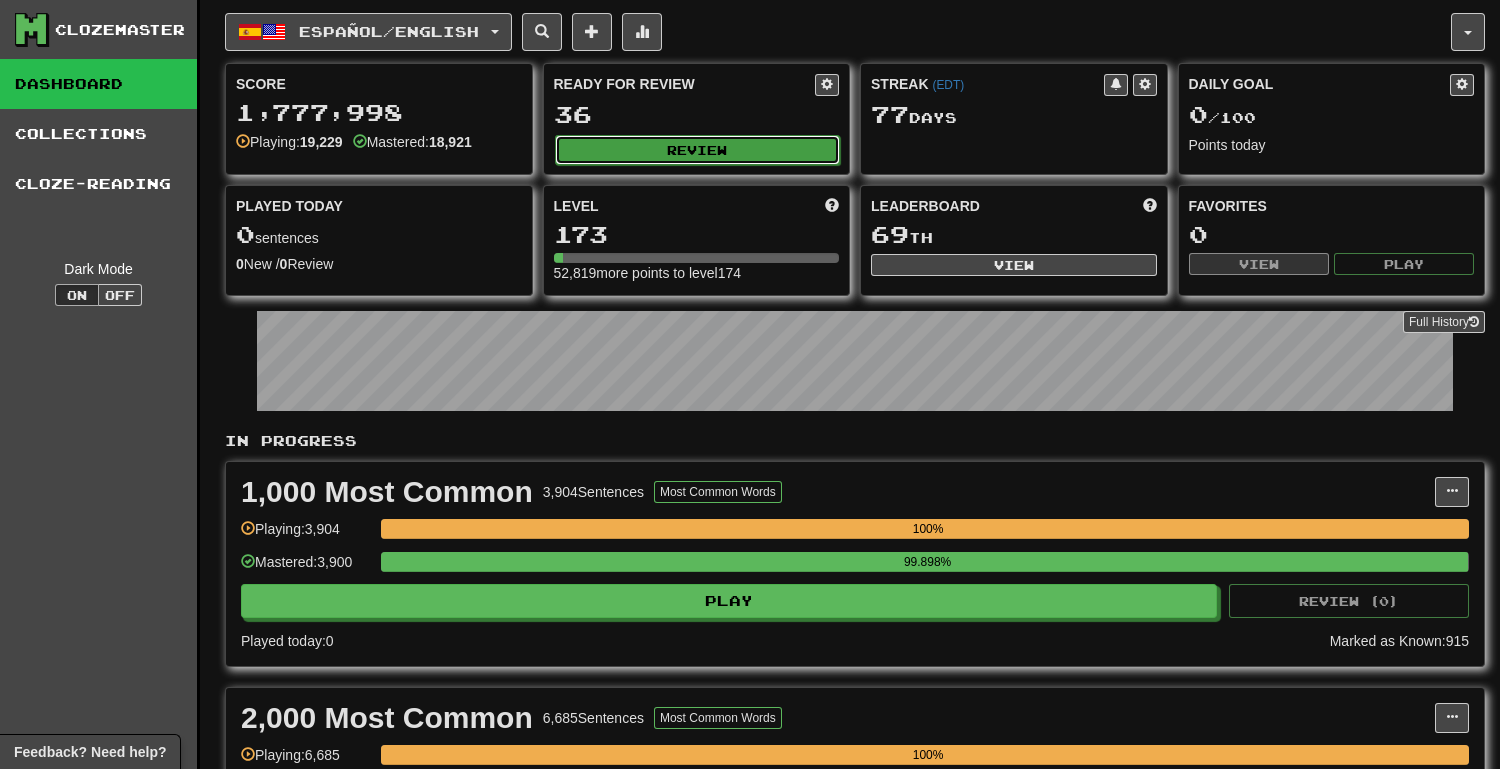 click on "Review" at bounding box center (698, 150) 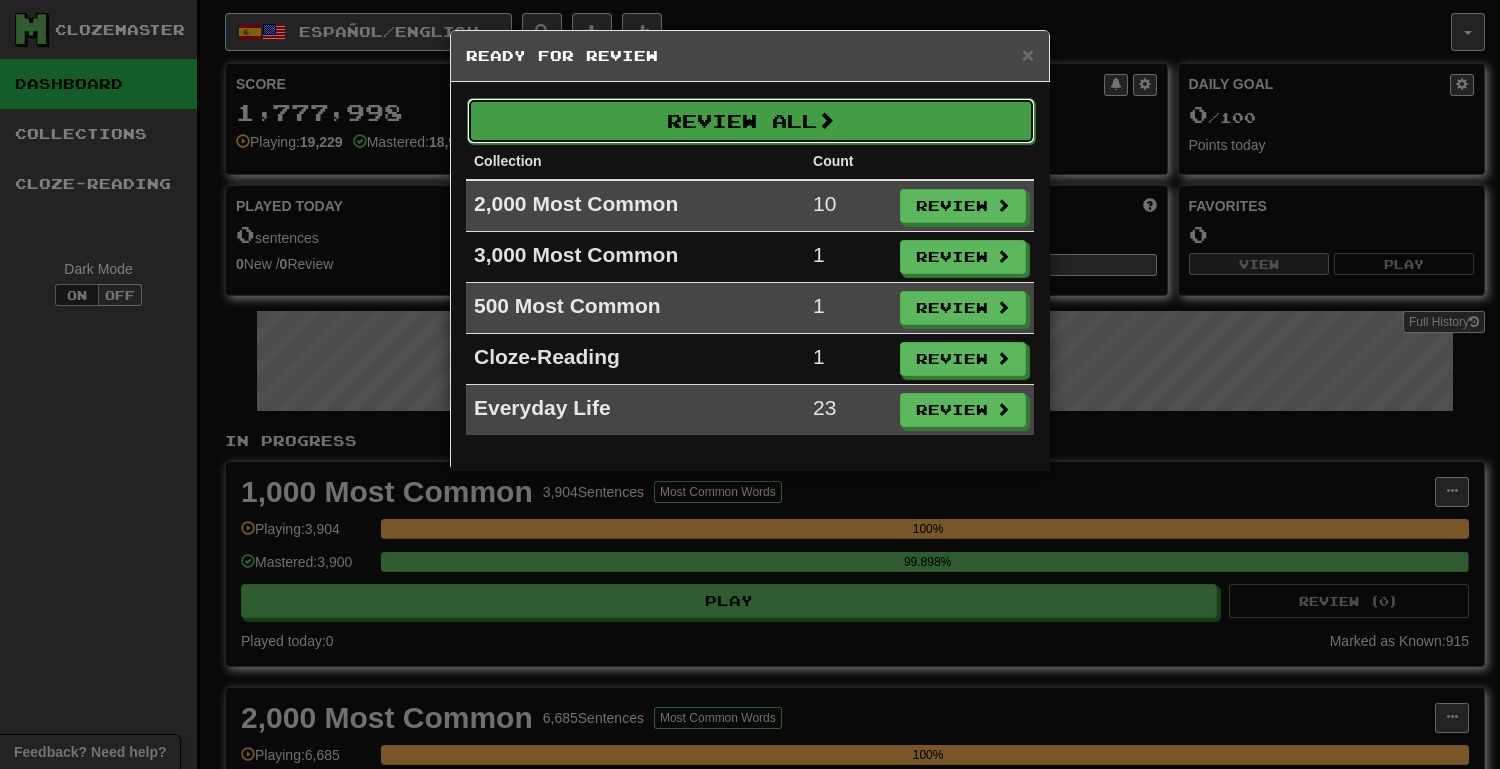 click on "Review All" at bounding box center (751, 121) 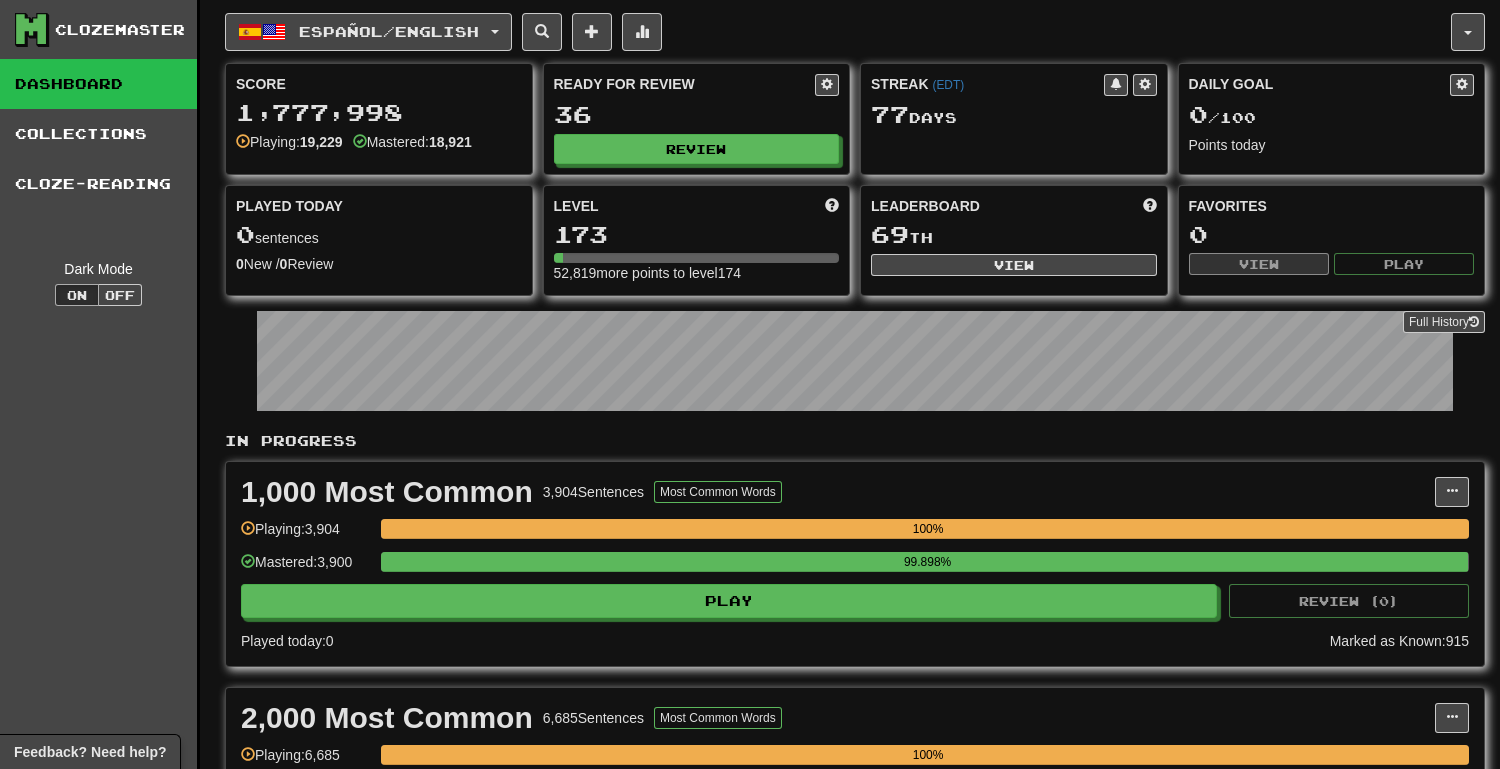 select on "**" 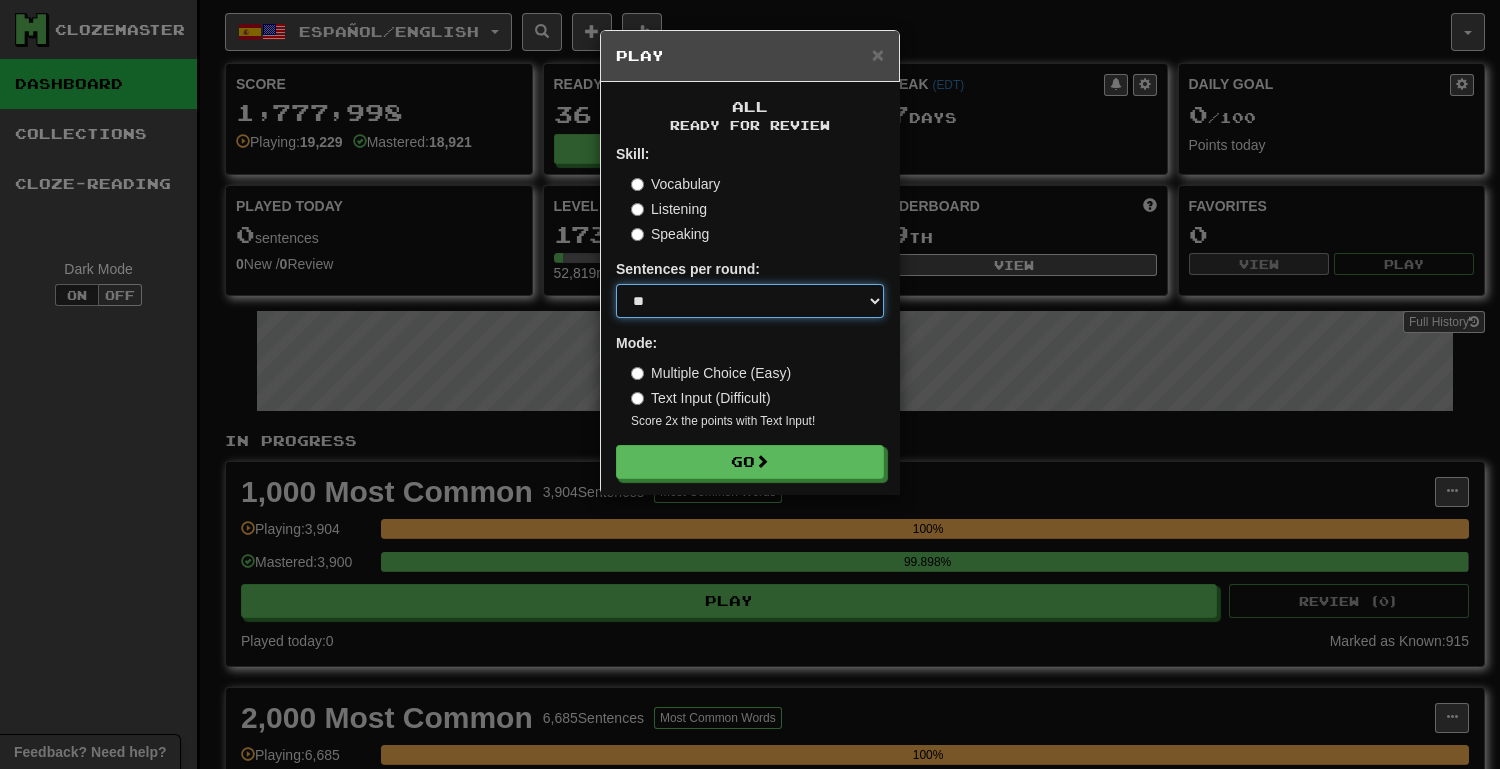 click on "* ** ** ** ** ** *** ********" at bounding box center (750, 301) 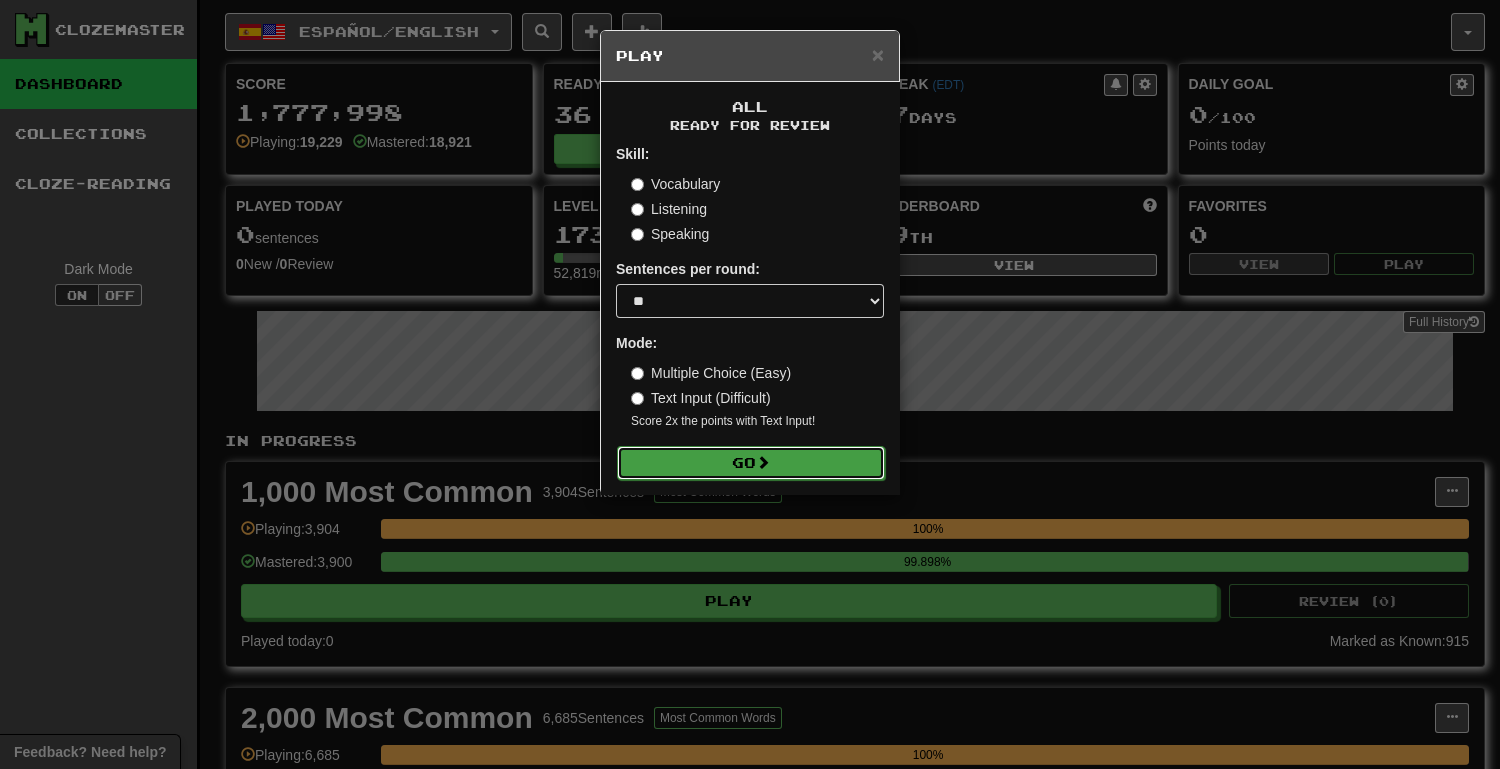 click on "Go" at bounding box center (751, 463) 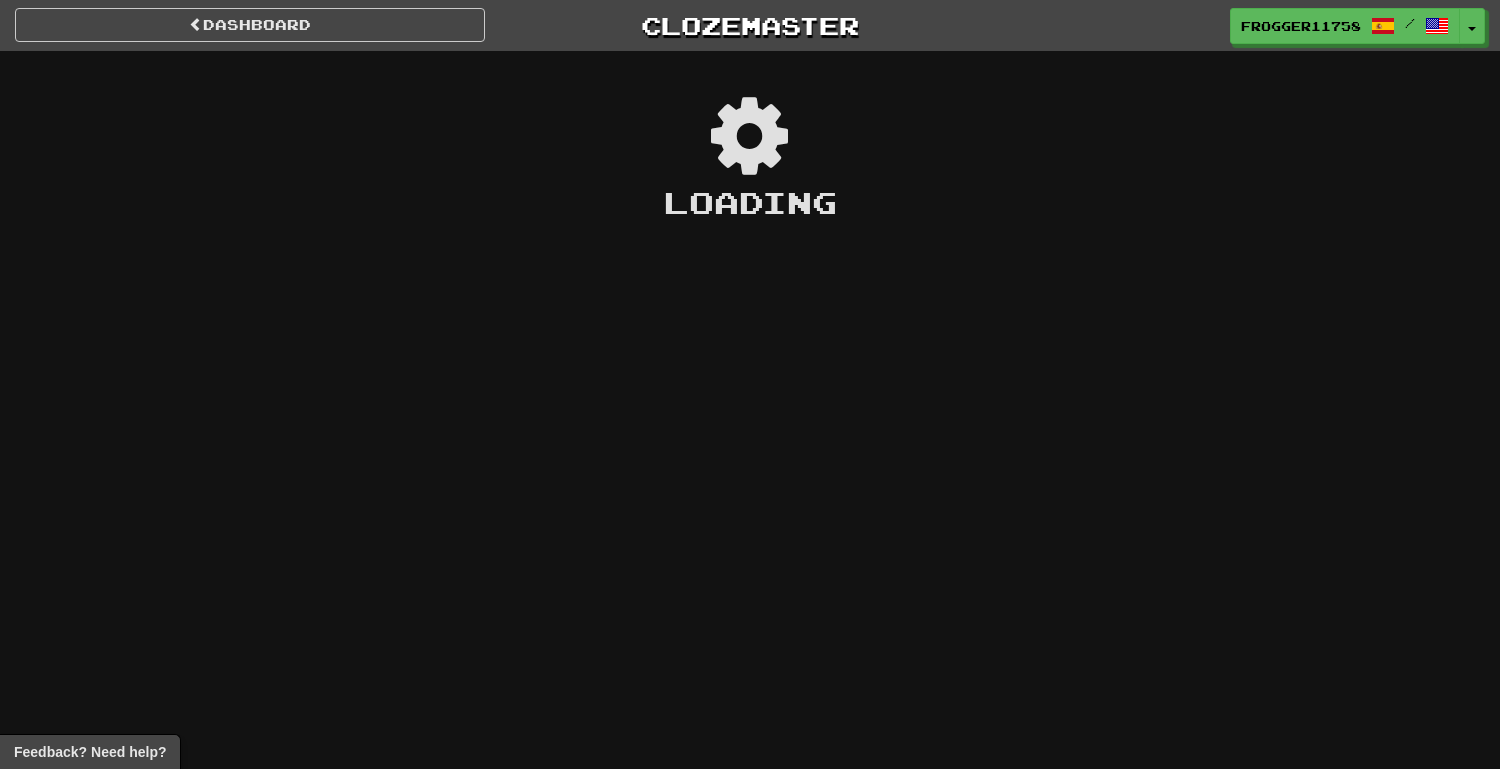 scroll, scrollTop: 0, scrollLeft: 0, axis: both 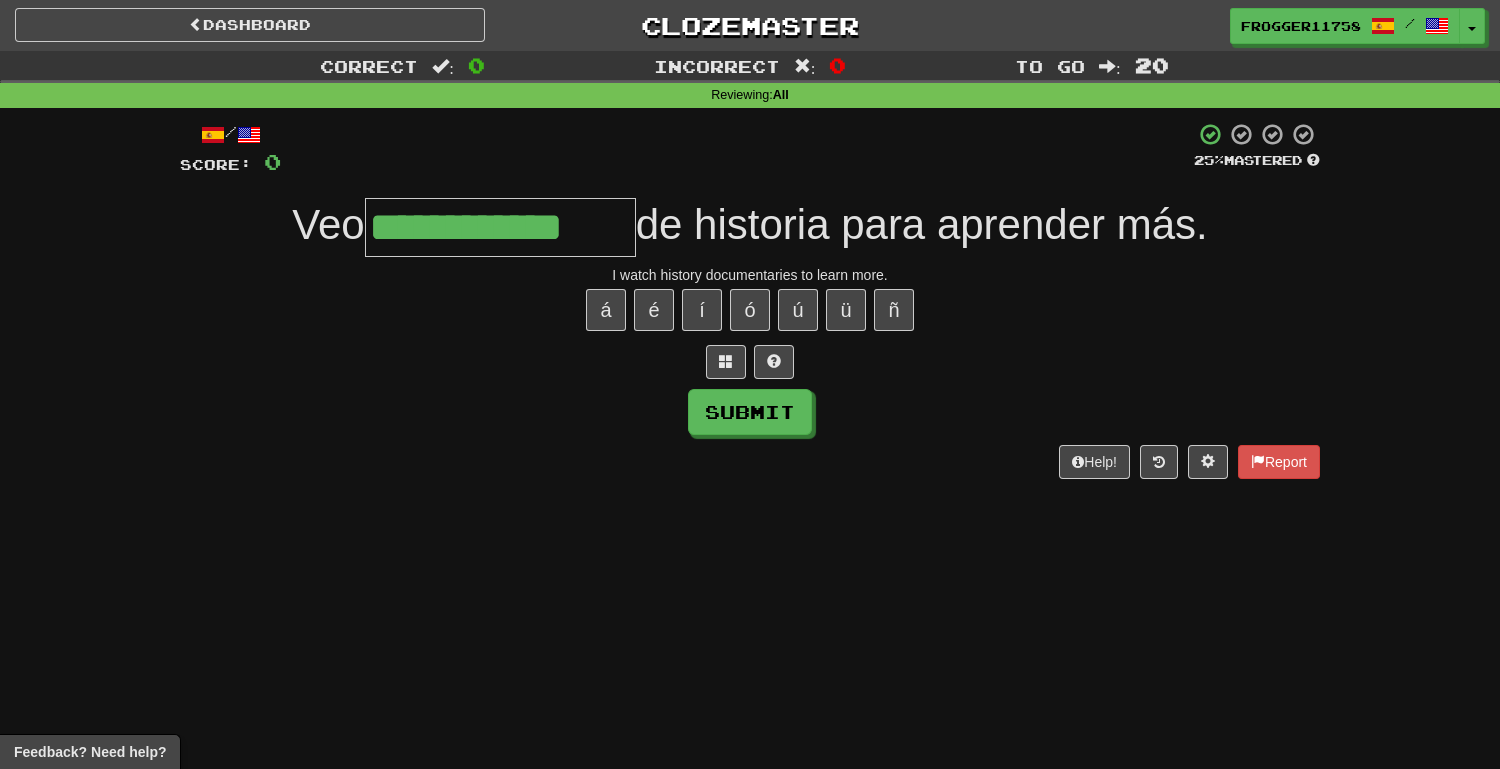 type on "**********" 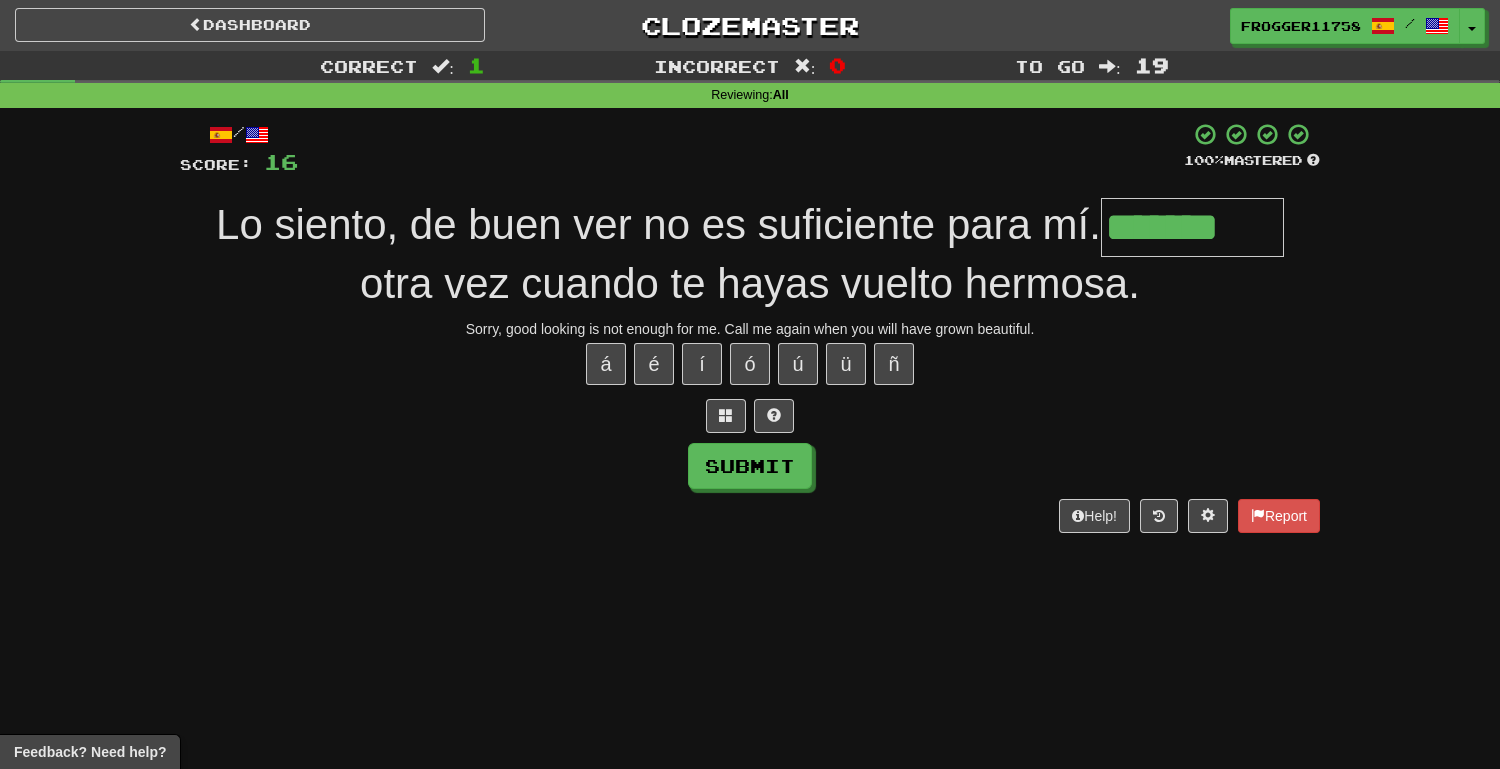 type on "*******" 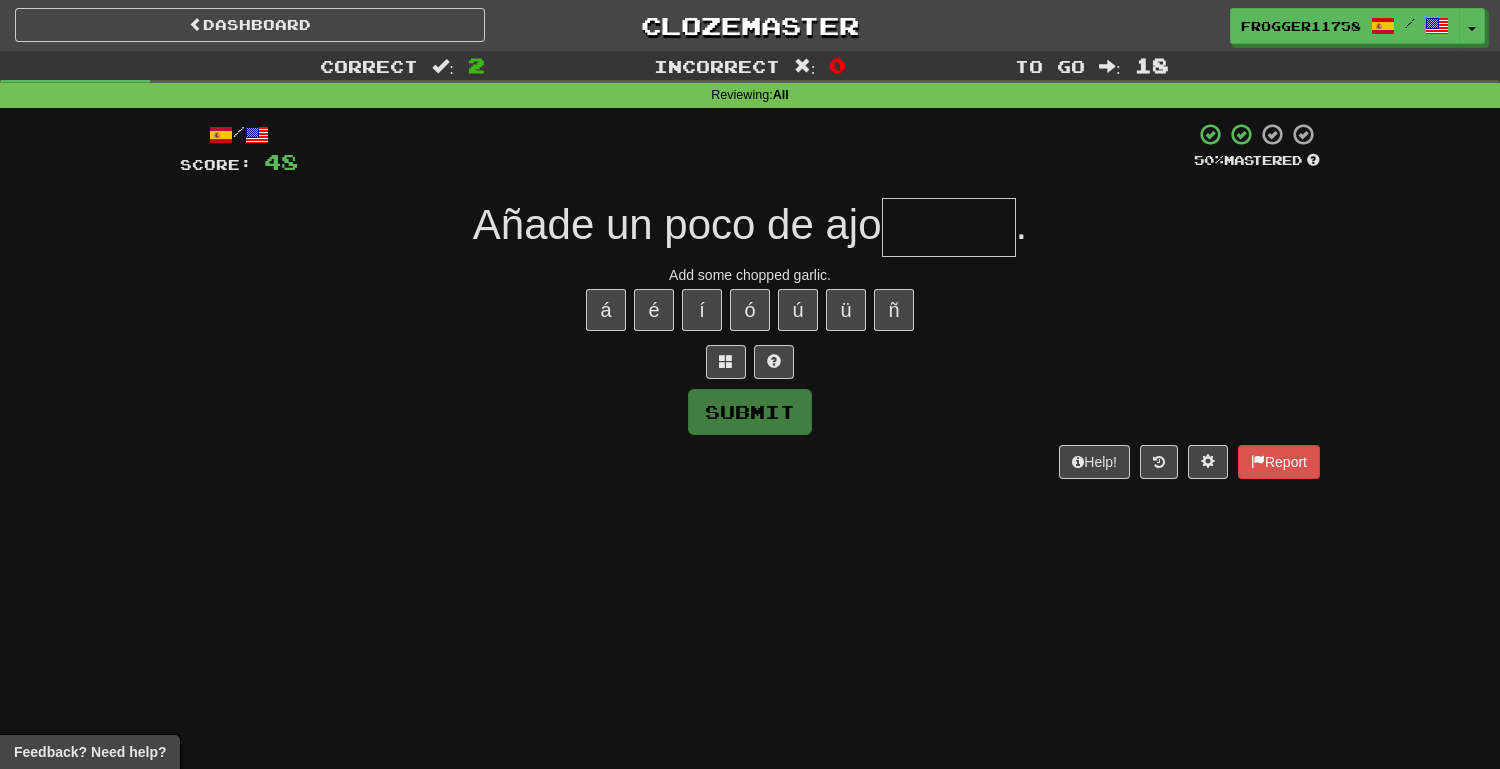 type on "*" 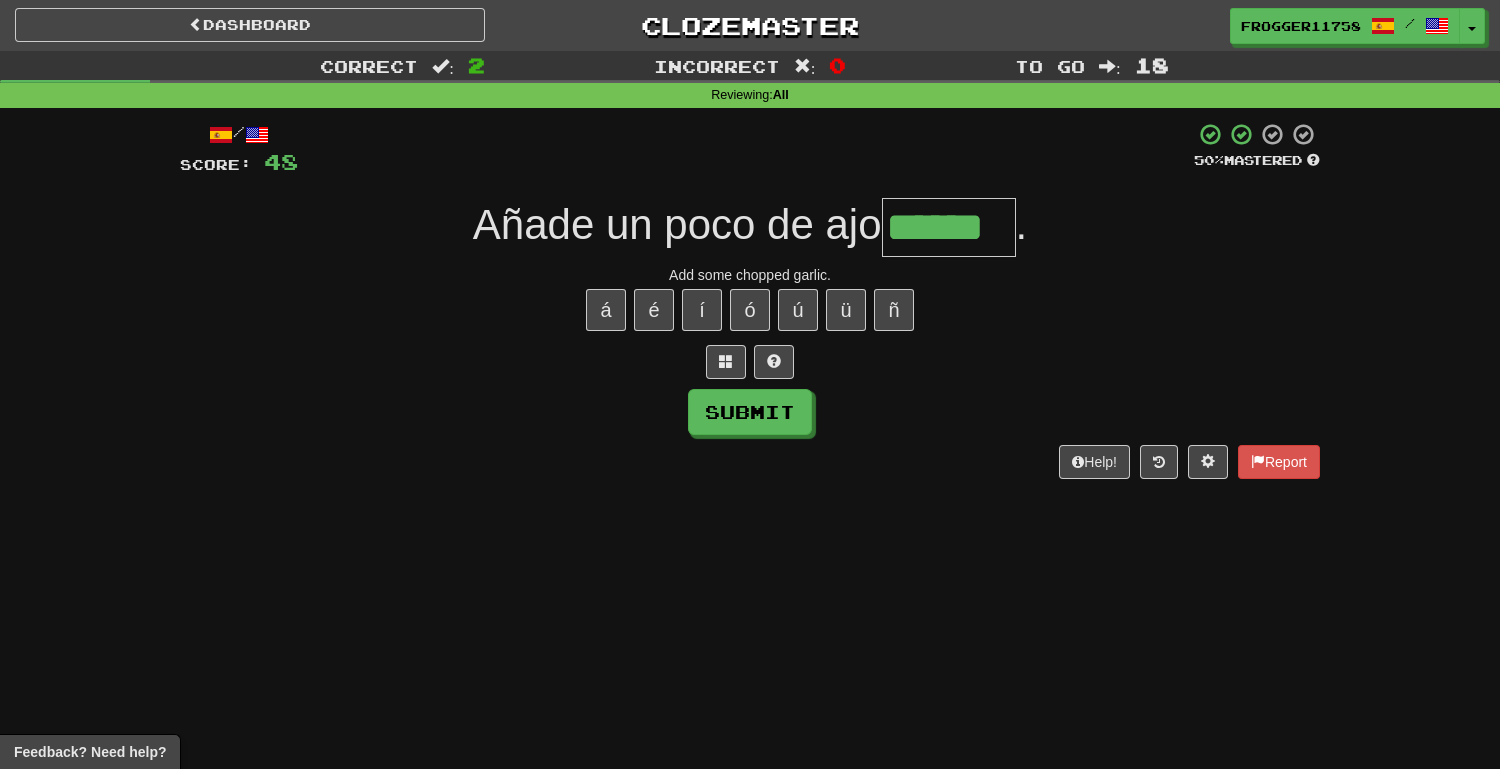 type on "******" 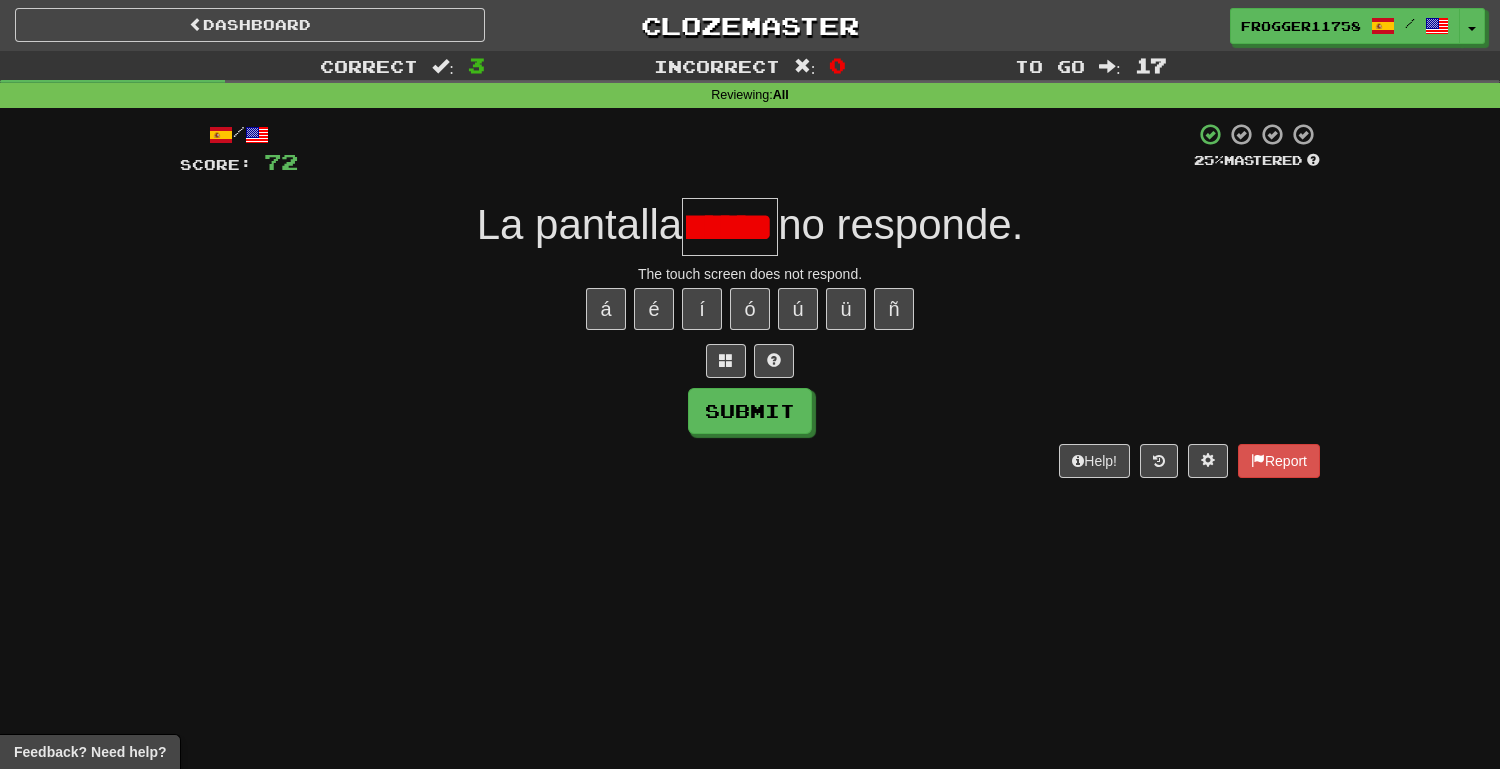 scroll, scrollTop: 0, scrollLeft: 0, axis: both 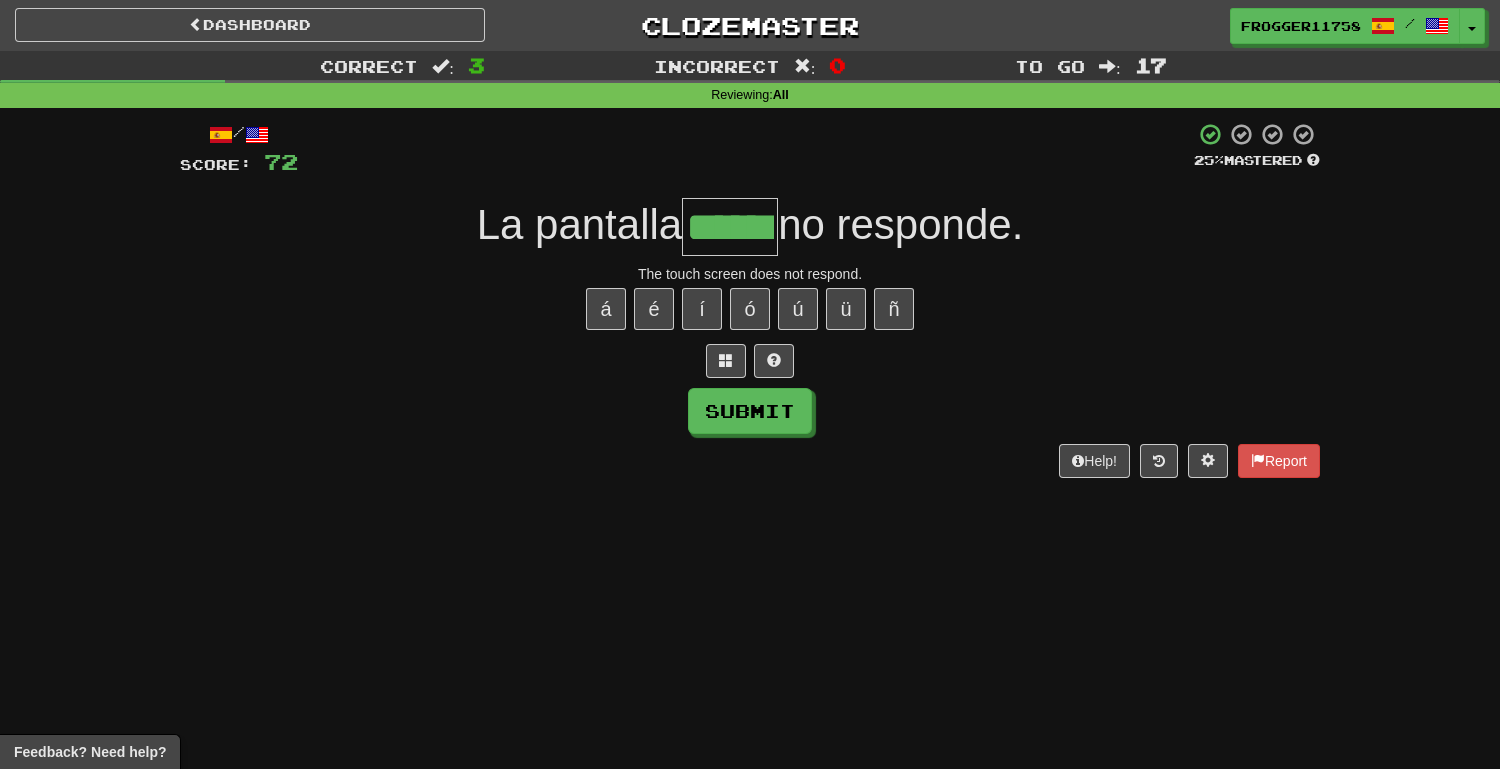 type on "******" 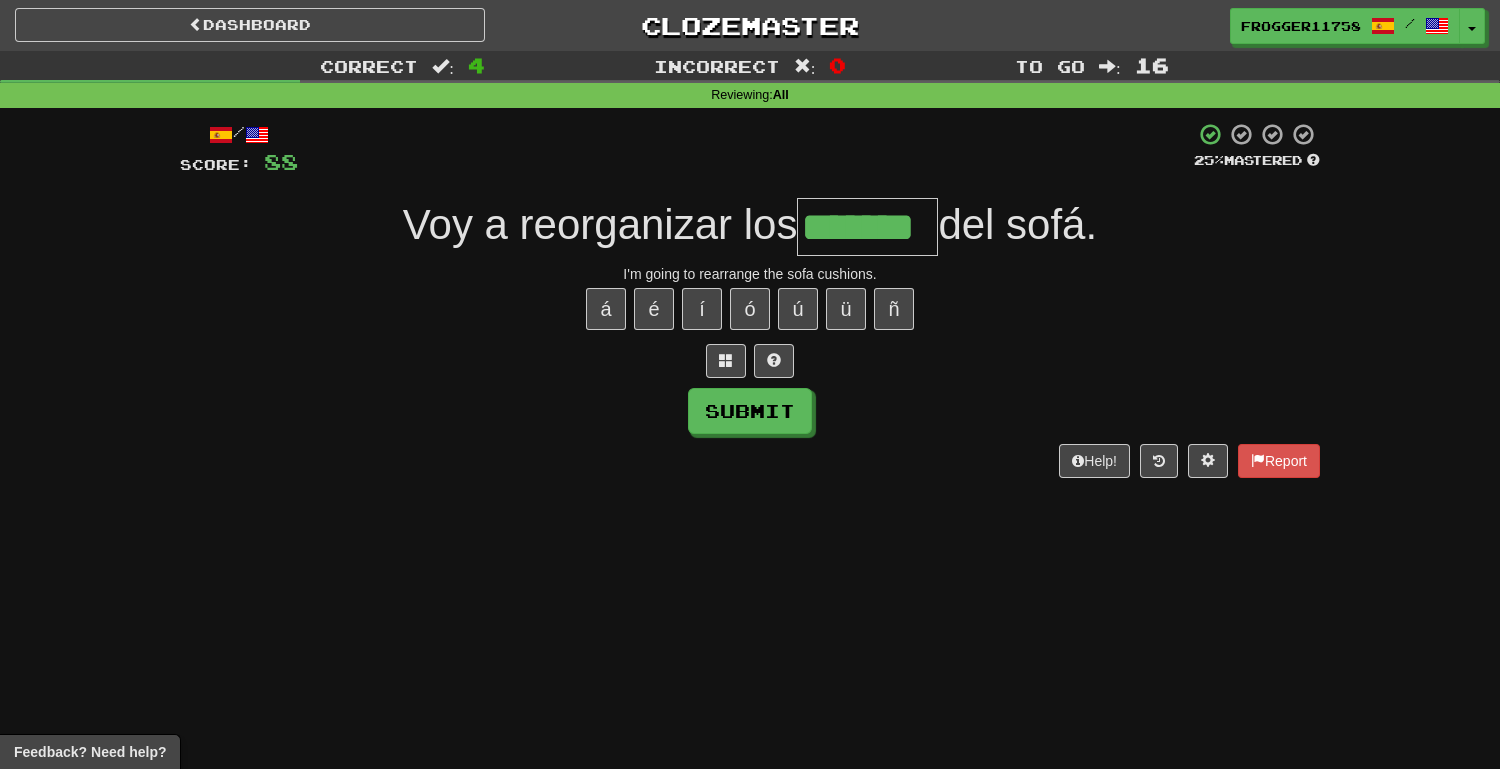 type on "*******" 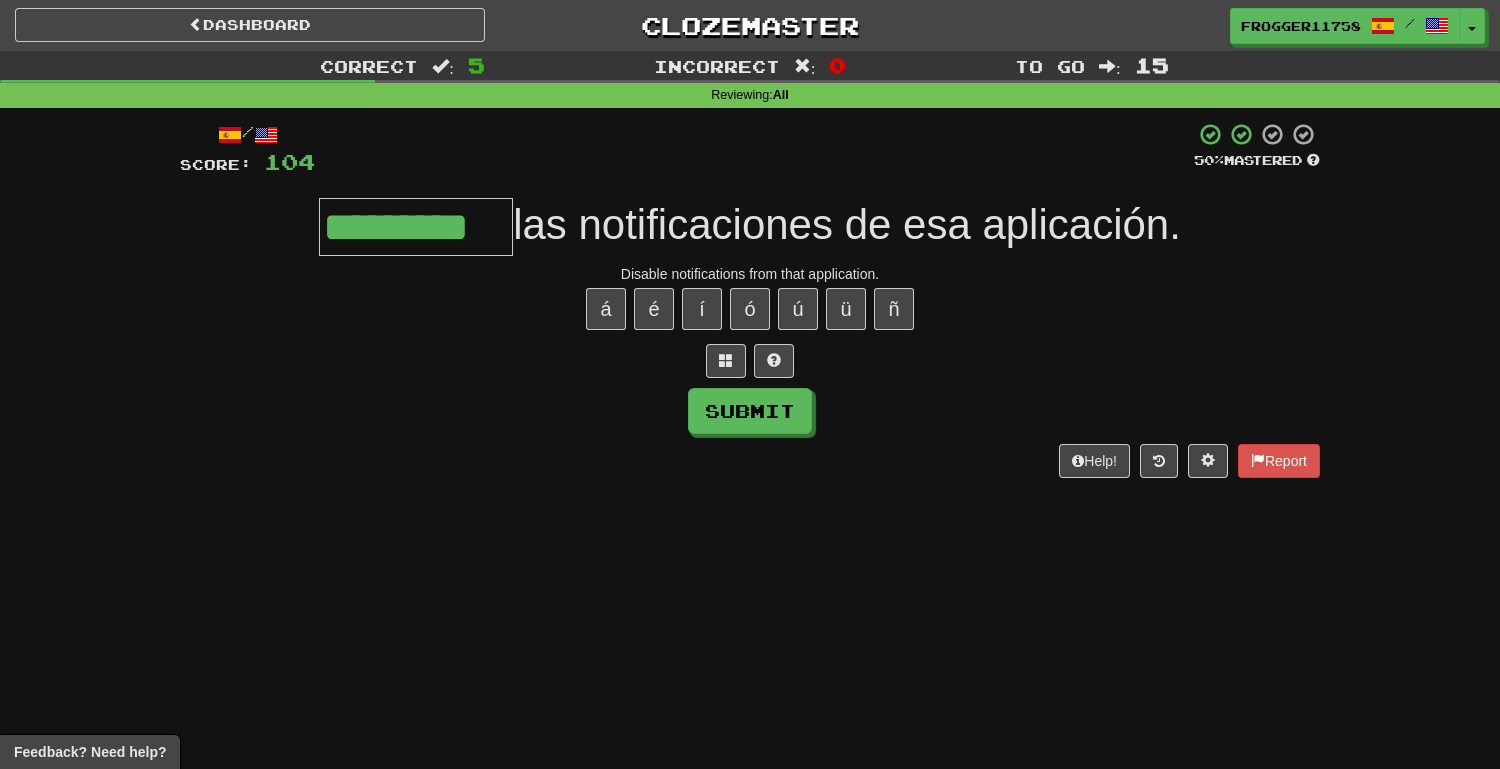 type on "*********" 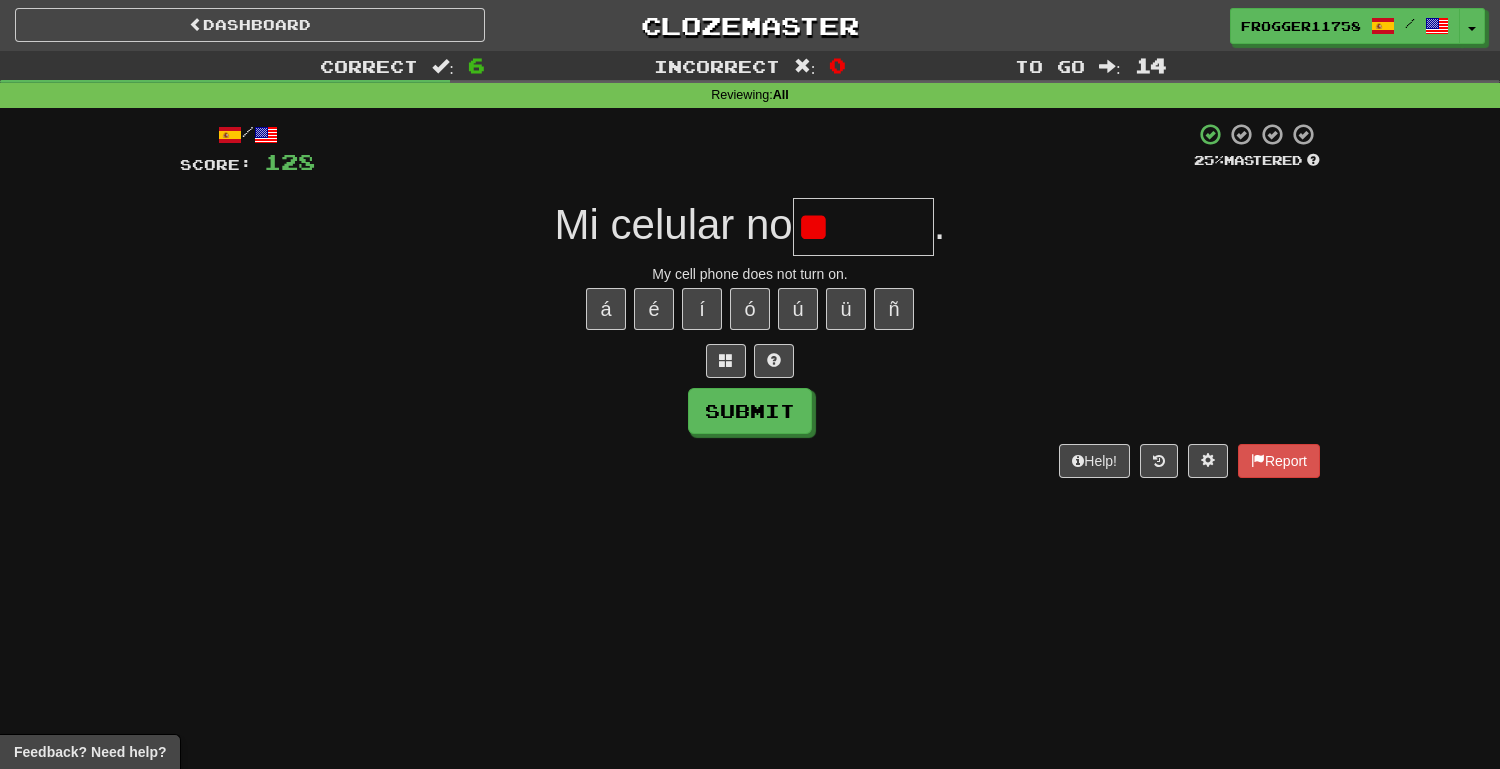 type on "*" 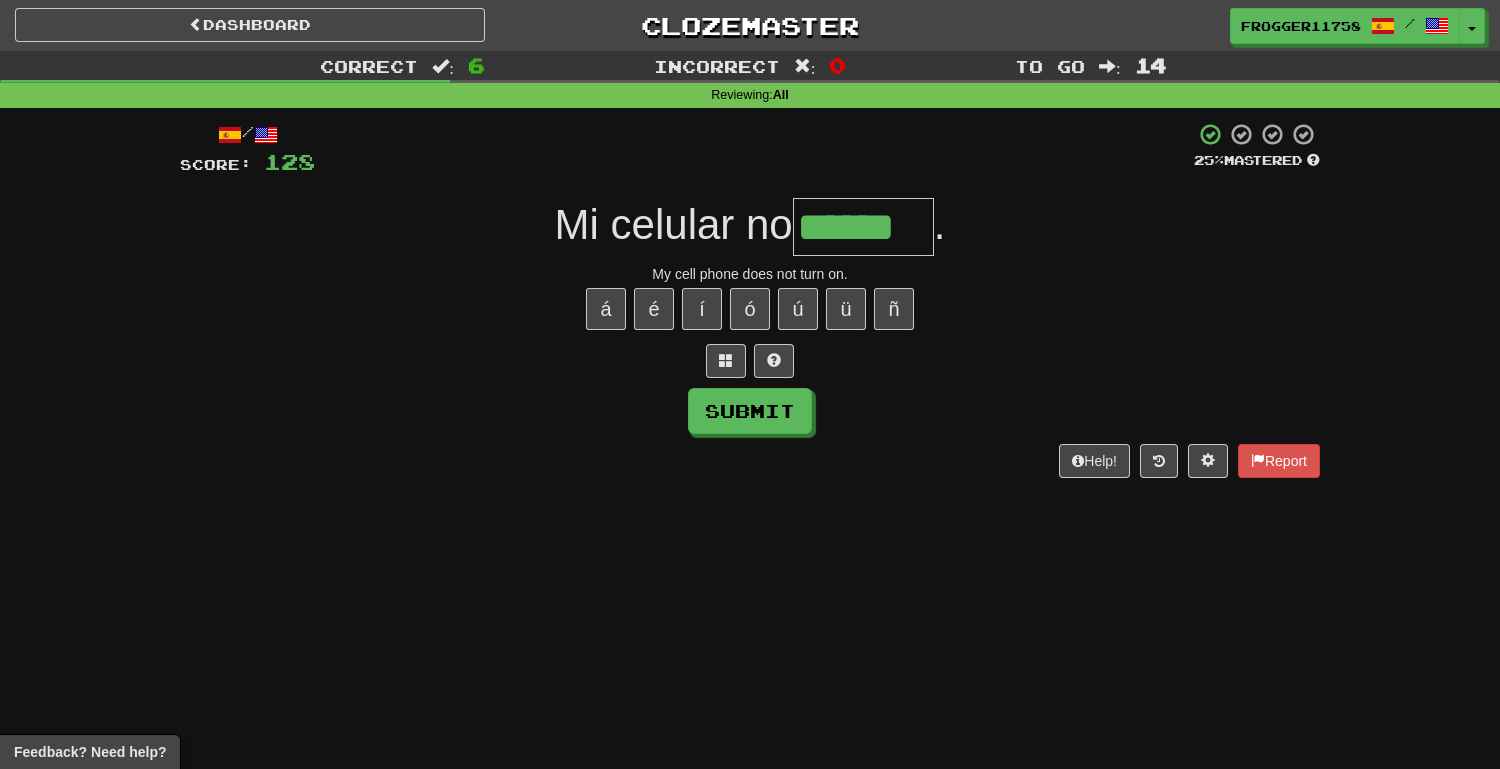 type on "******" 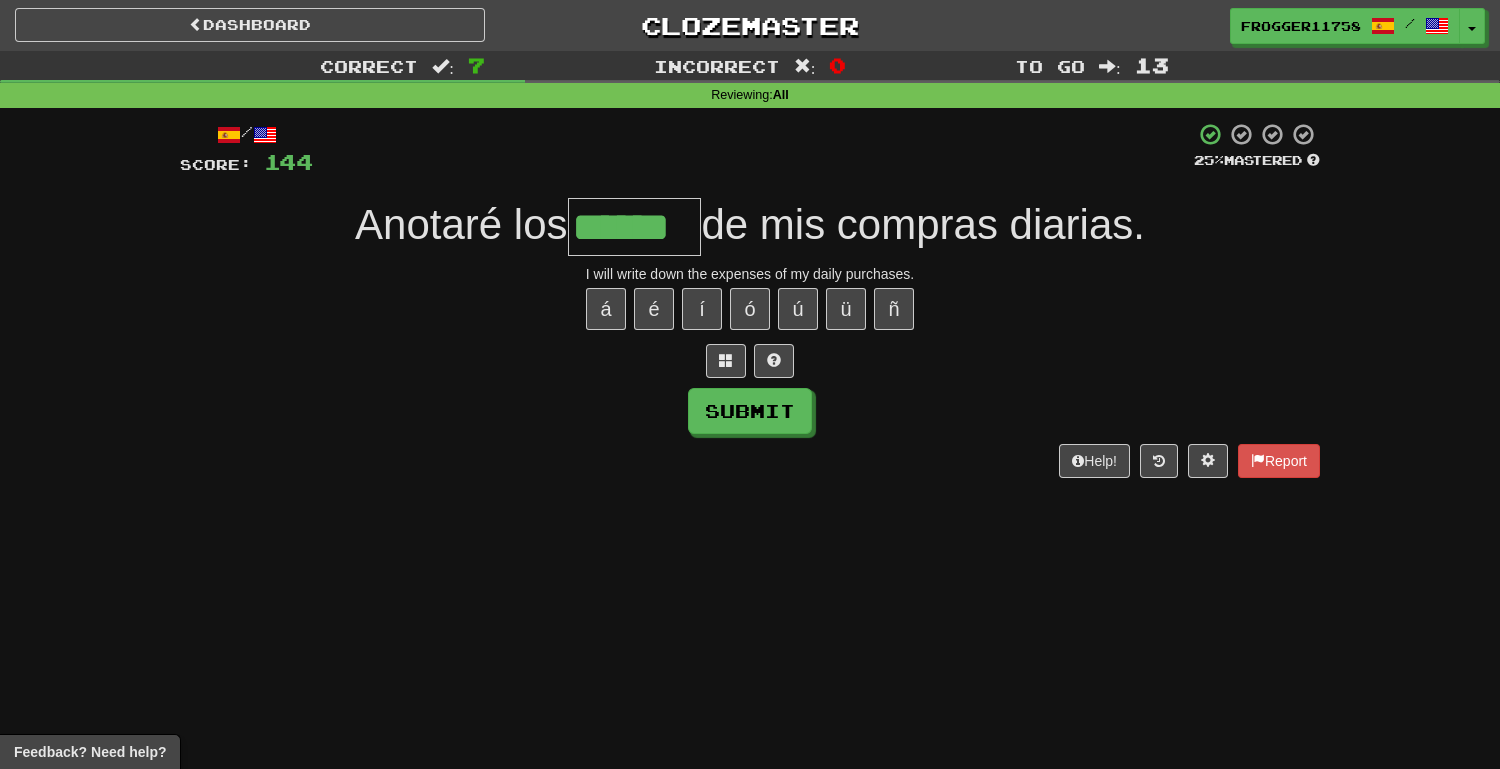 type on "******" 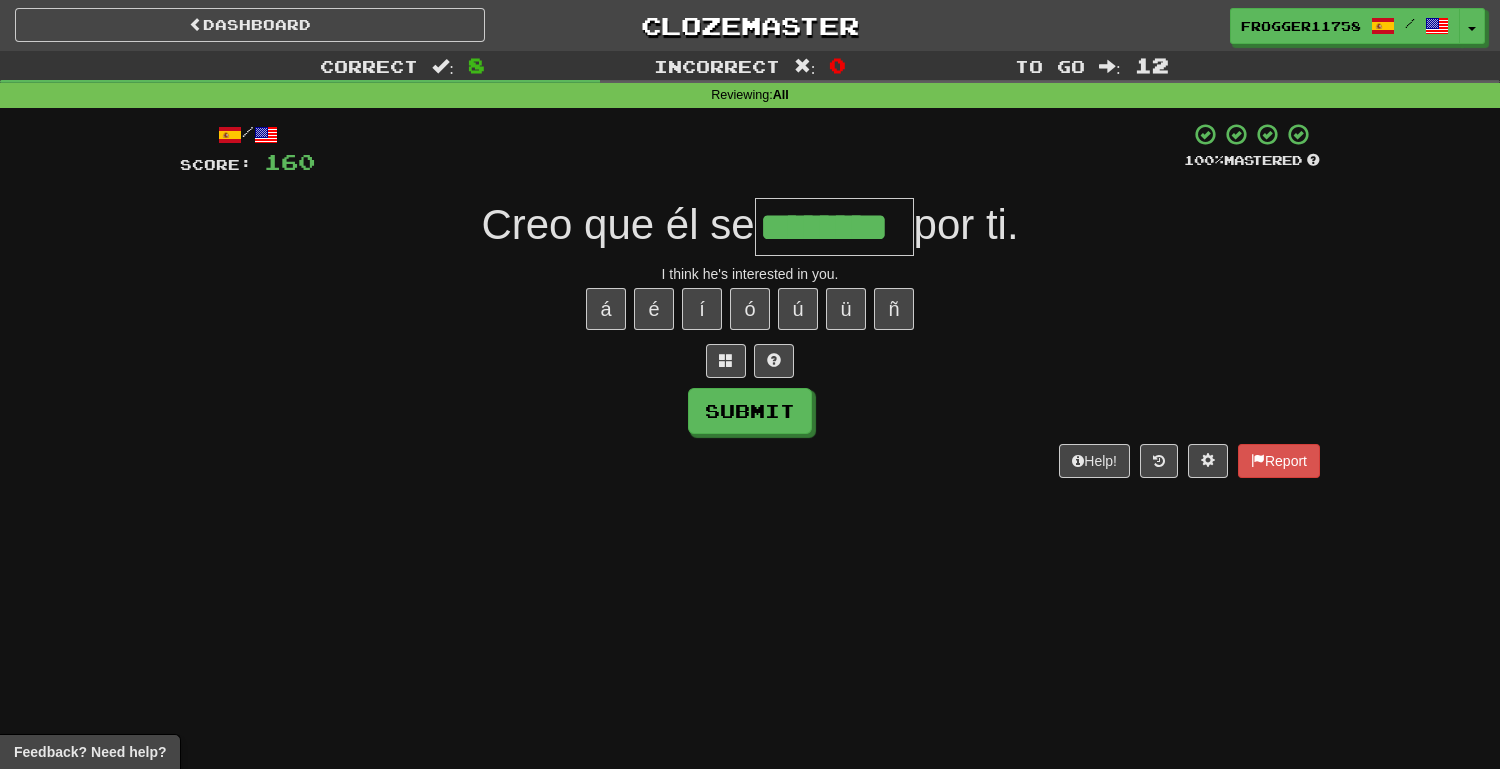 type on "********" 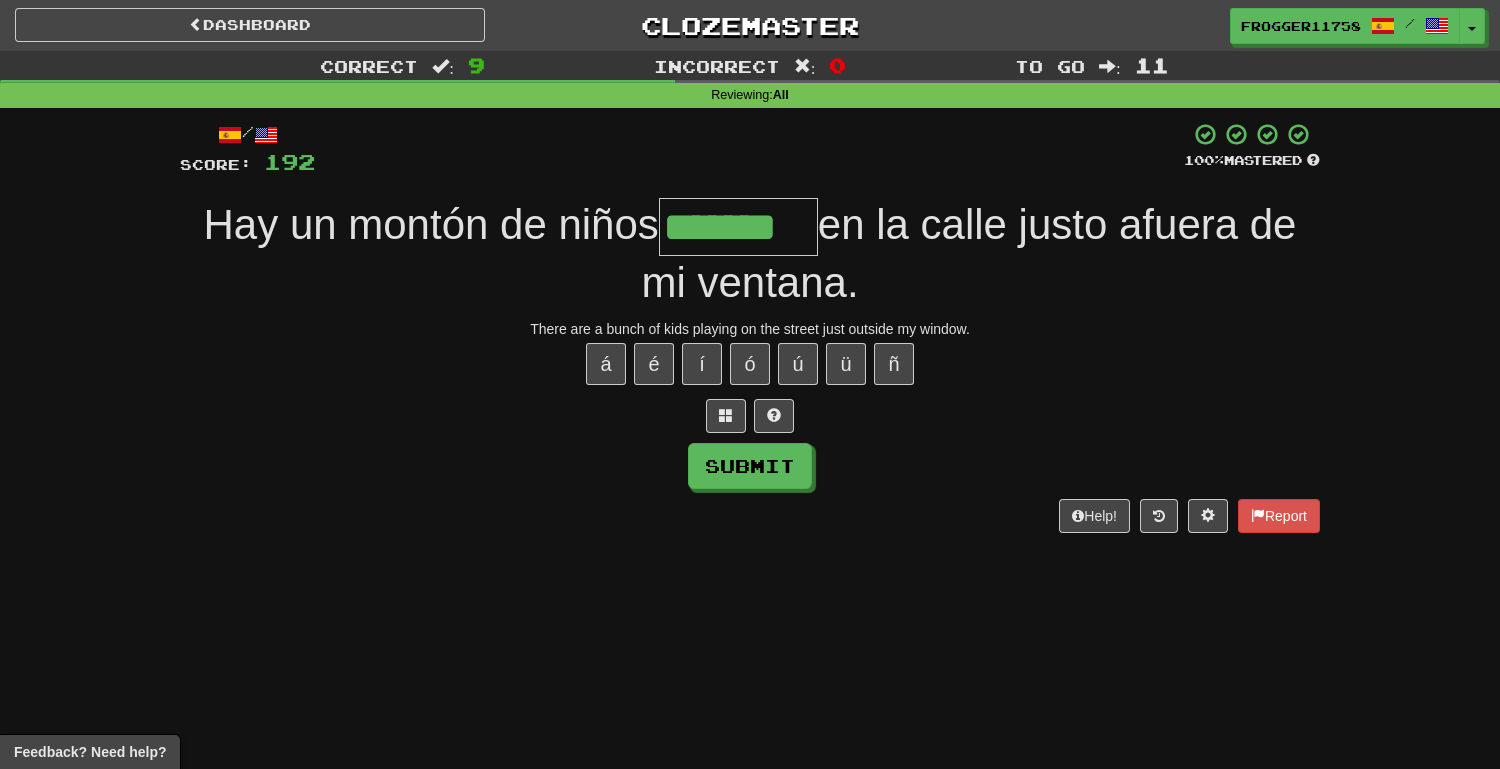 type on "*******" 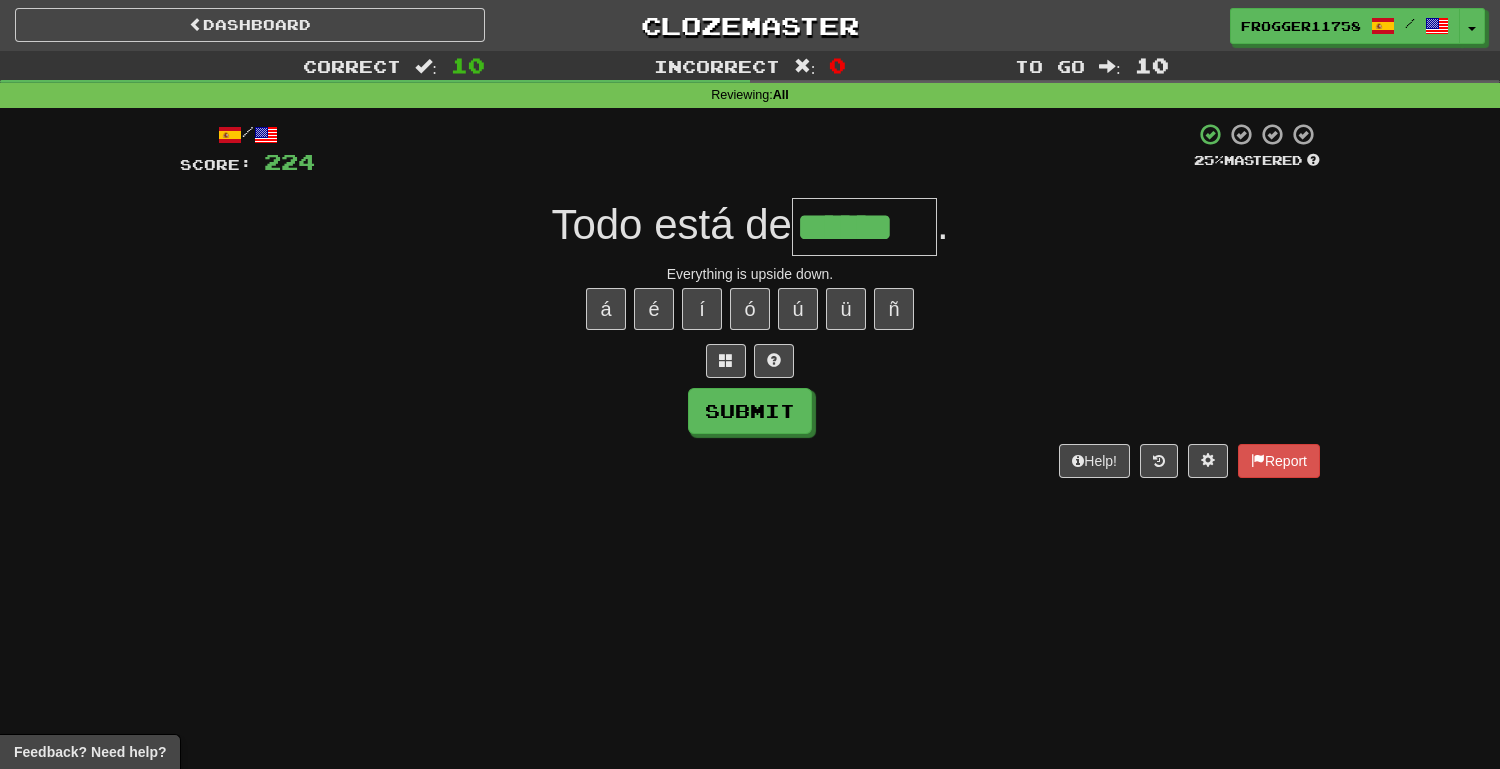 type on "******" 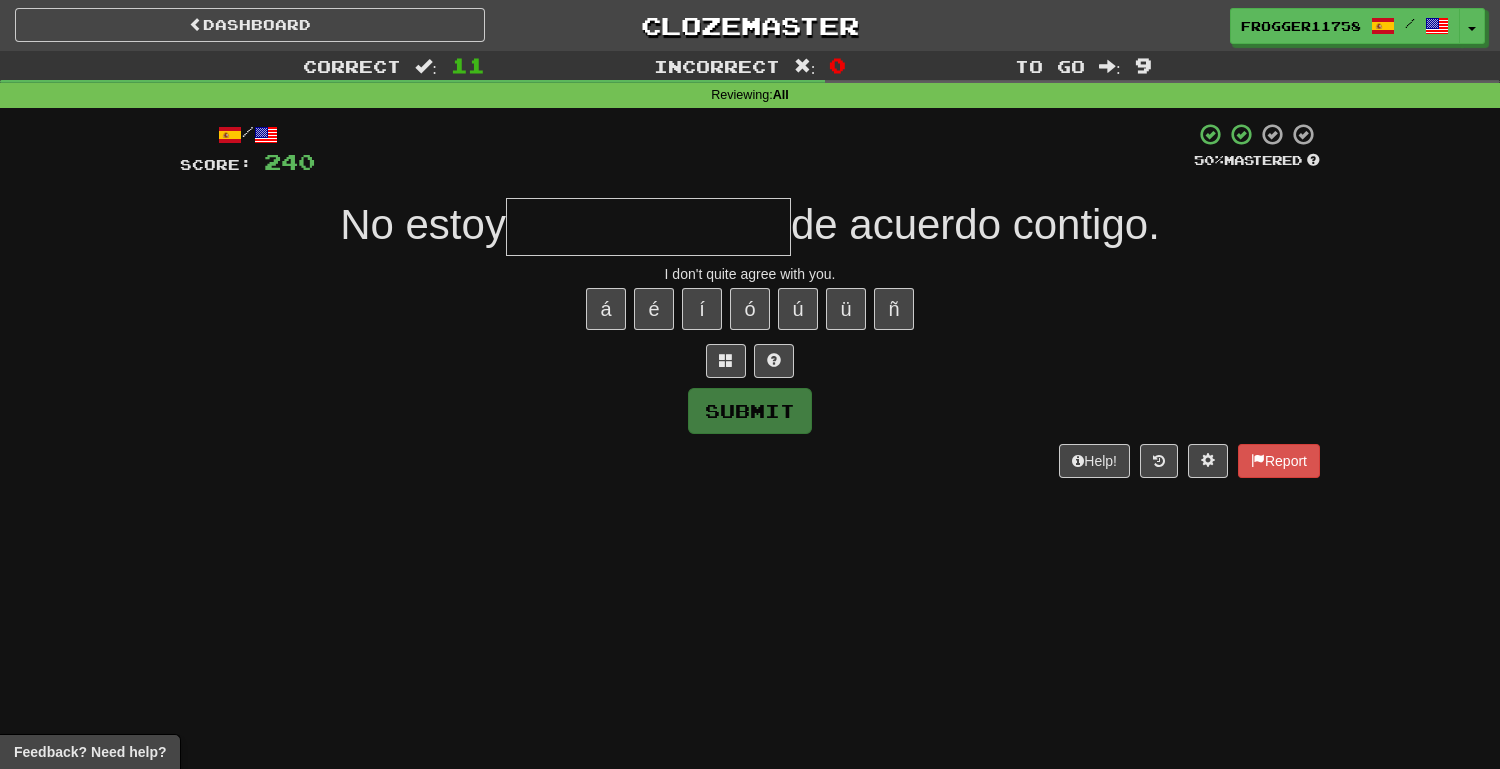 type on "*" 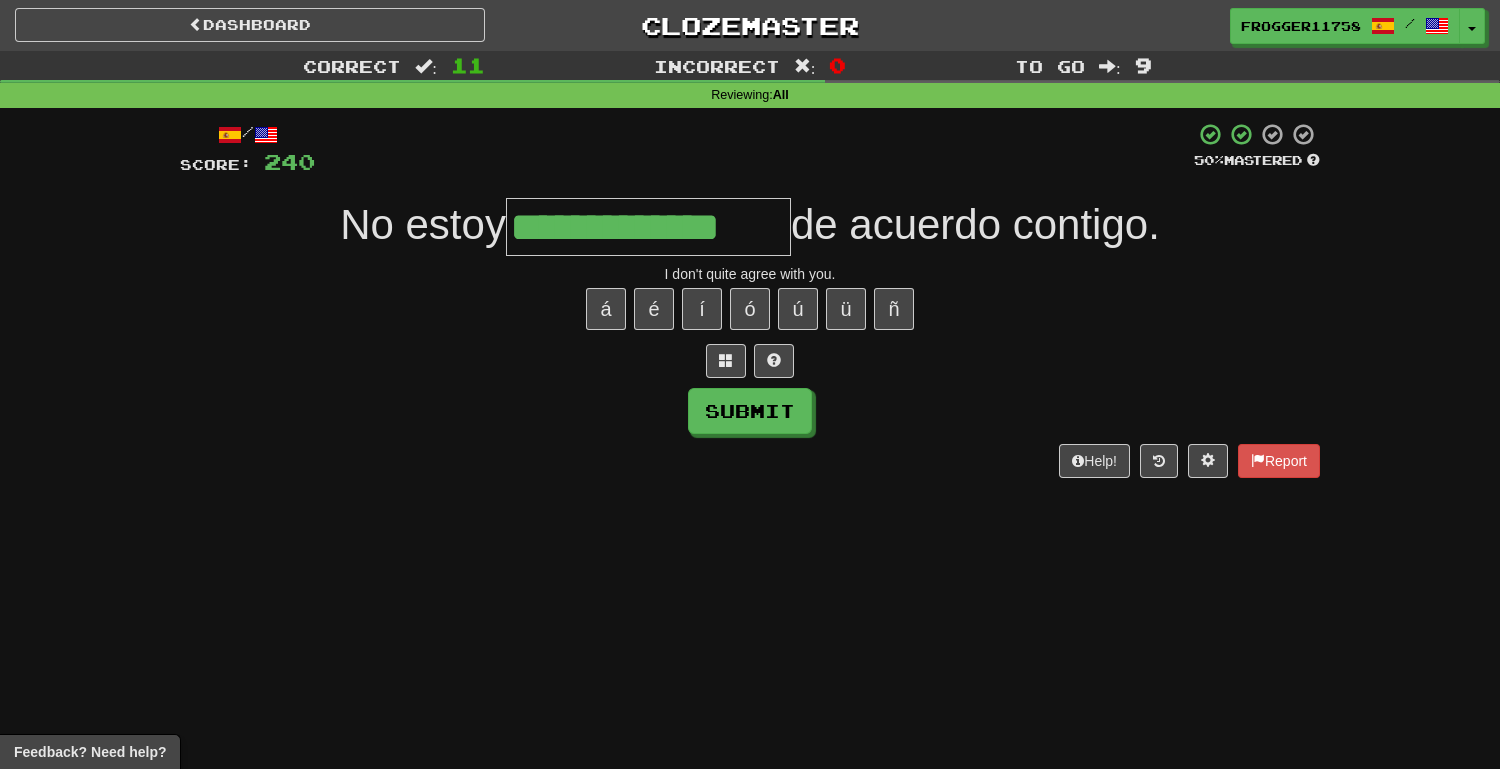 type on "**********" 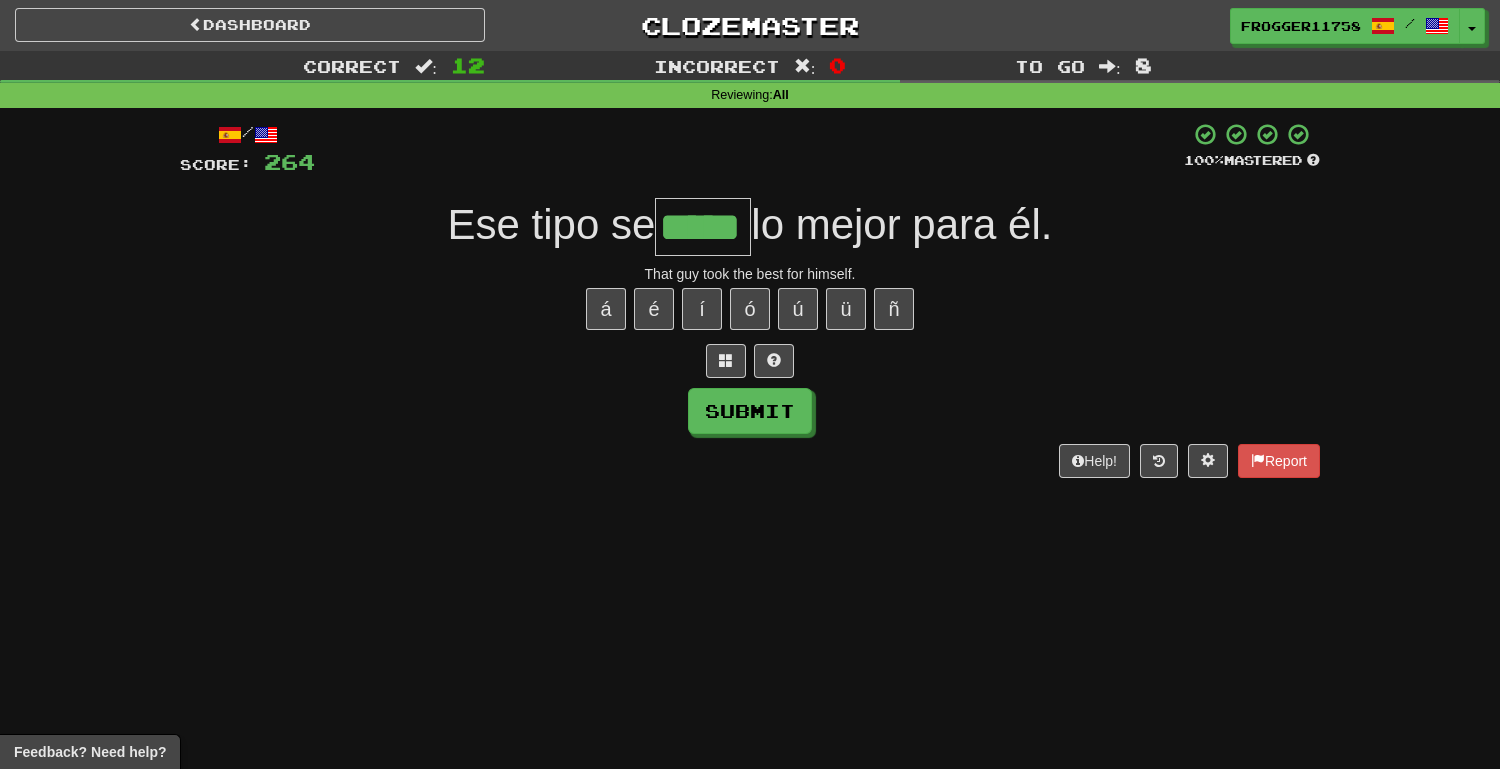 type on "*****" 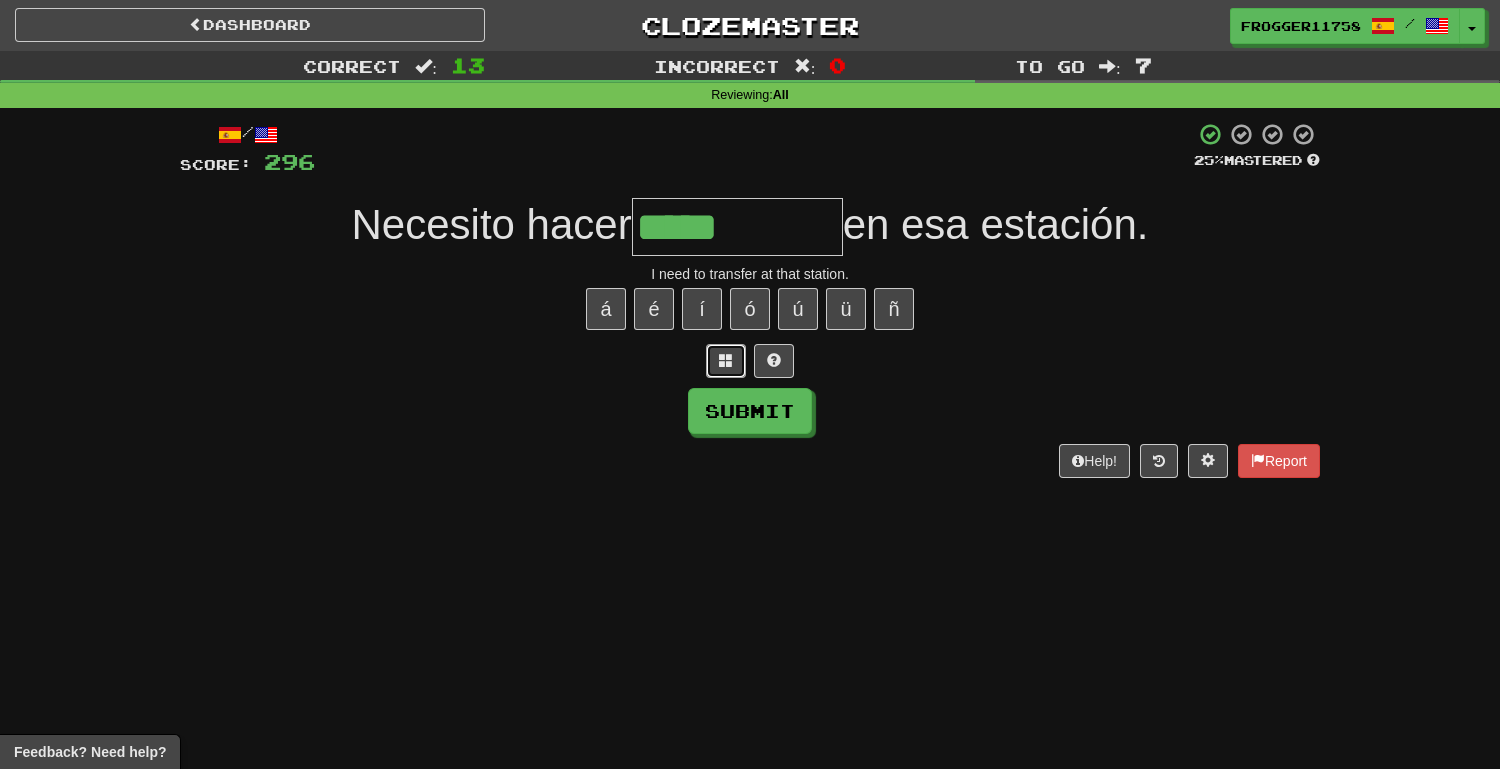 click at bounding box center [726, 361] 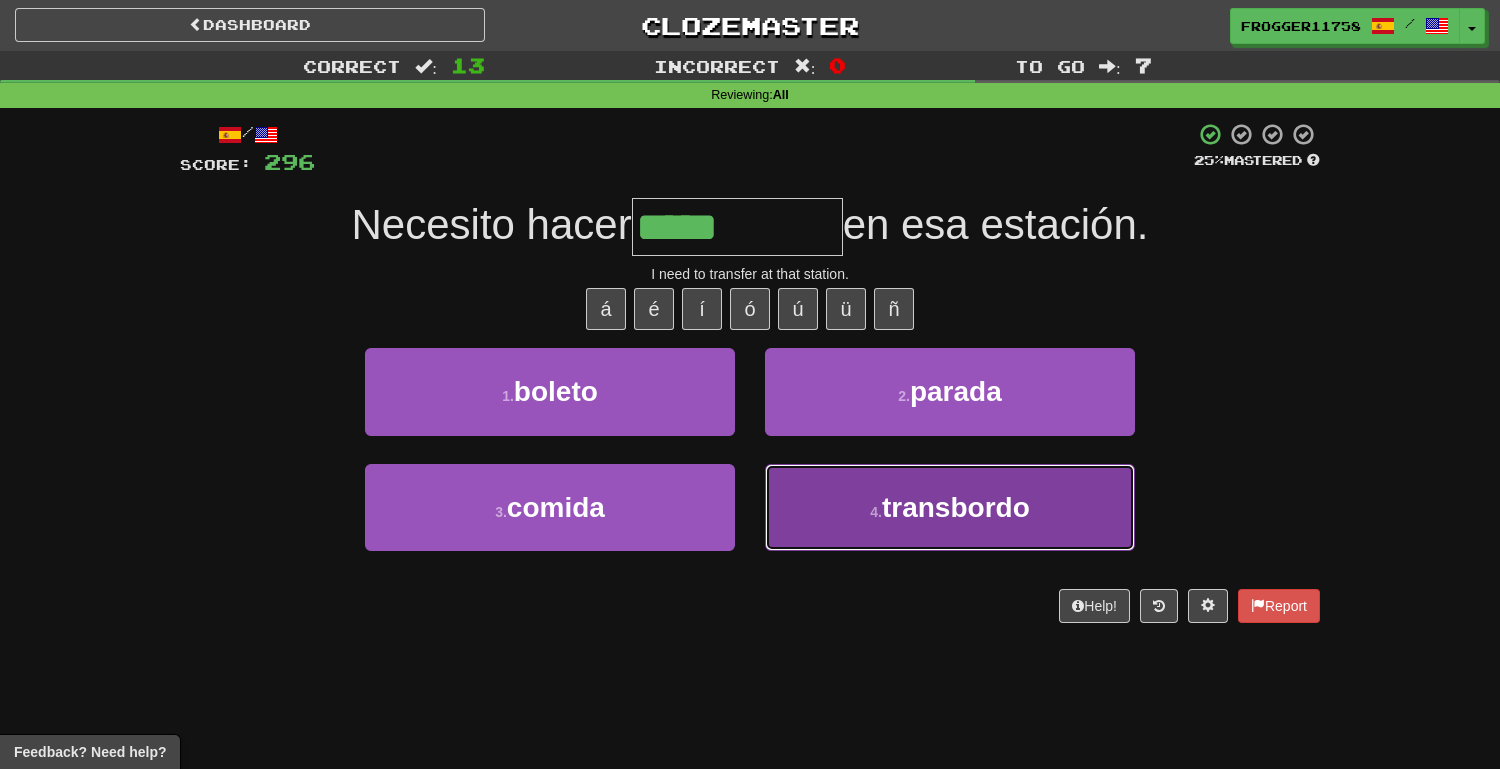 click on "4 .  transbordo" at bounding box center (950, 507) 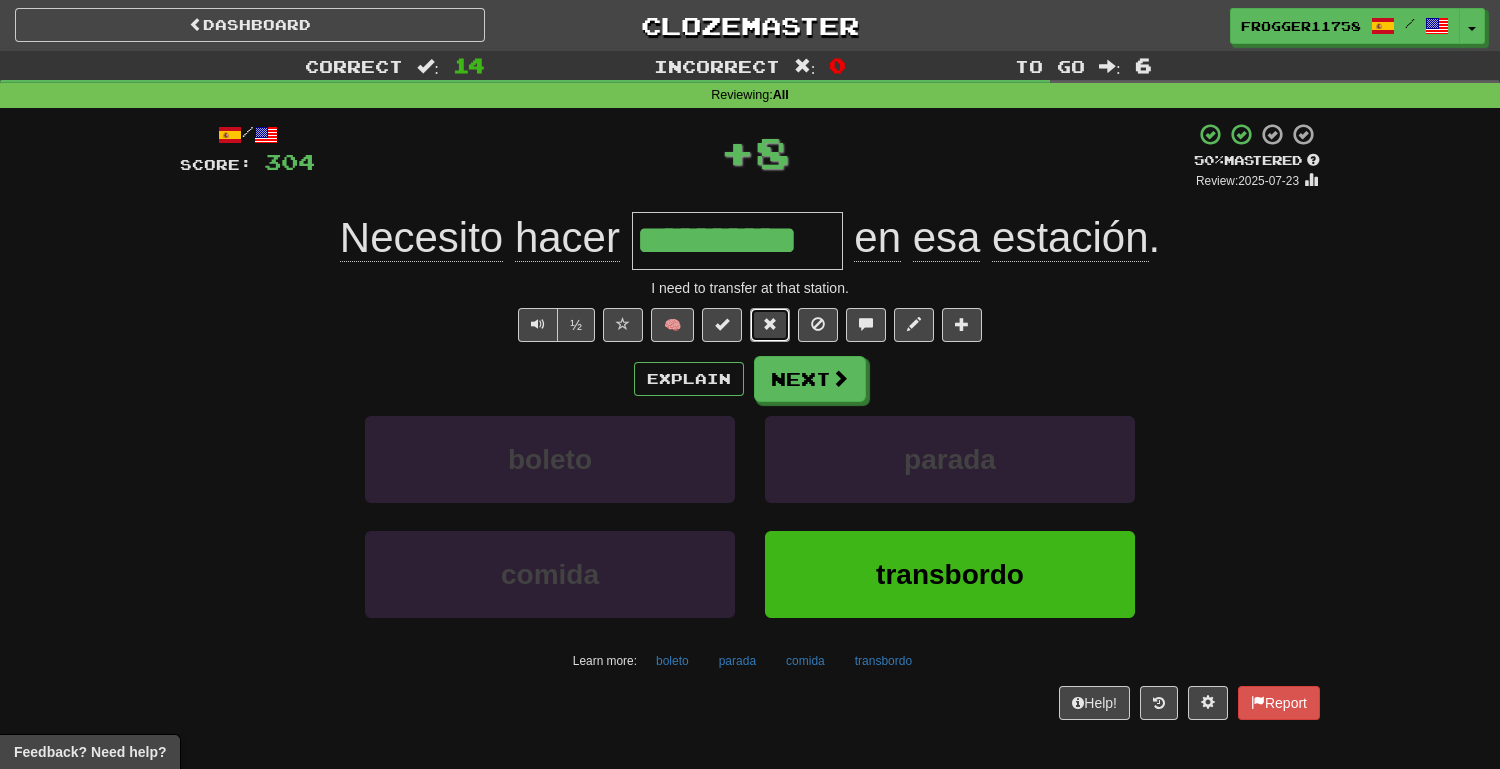click at bounding box center [770, 325] 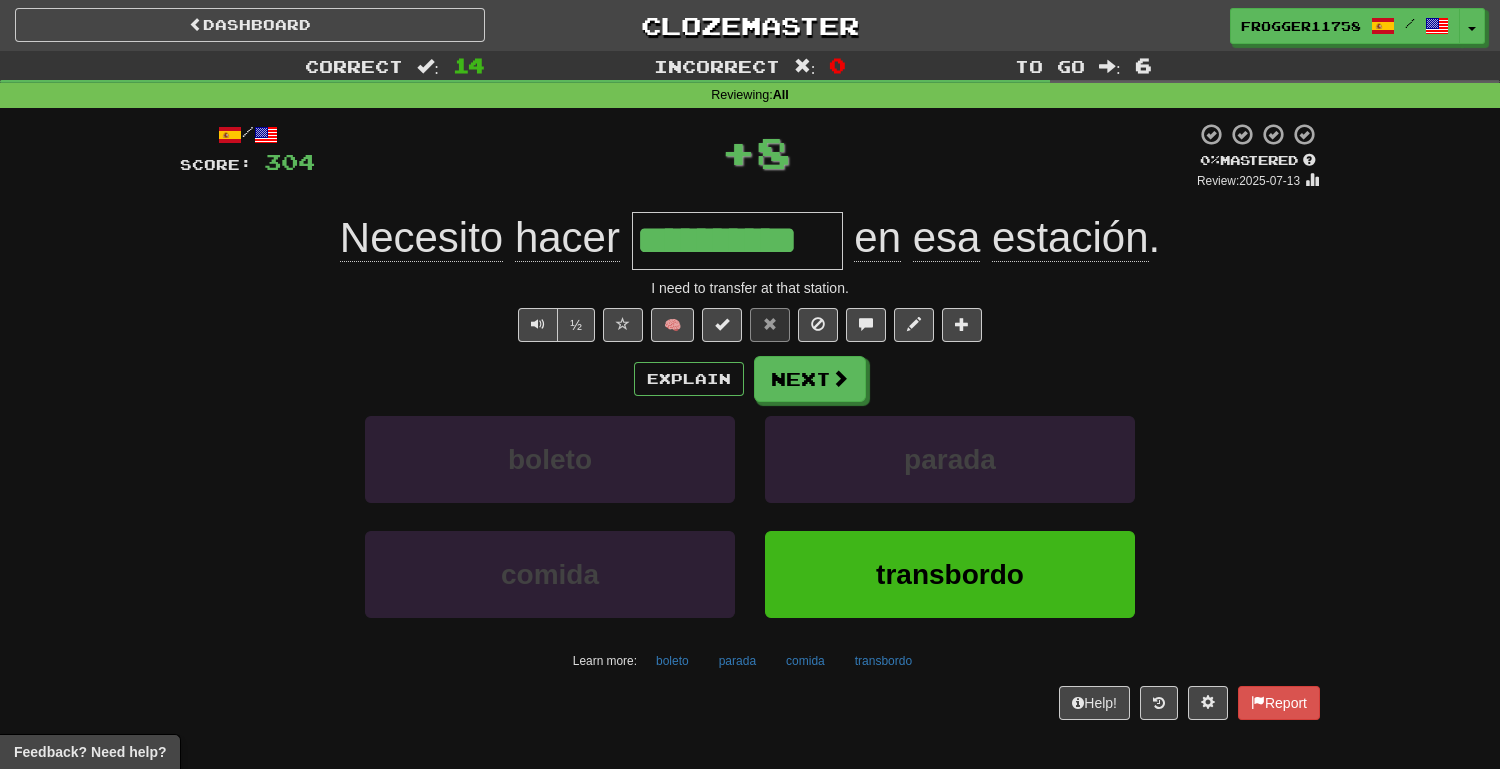 click on "Explain Next boleto parada comida transbordo Learn more: boleto parada comida transbordo" at bounding box center [750, 516] 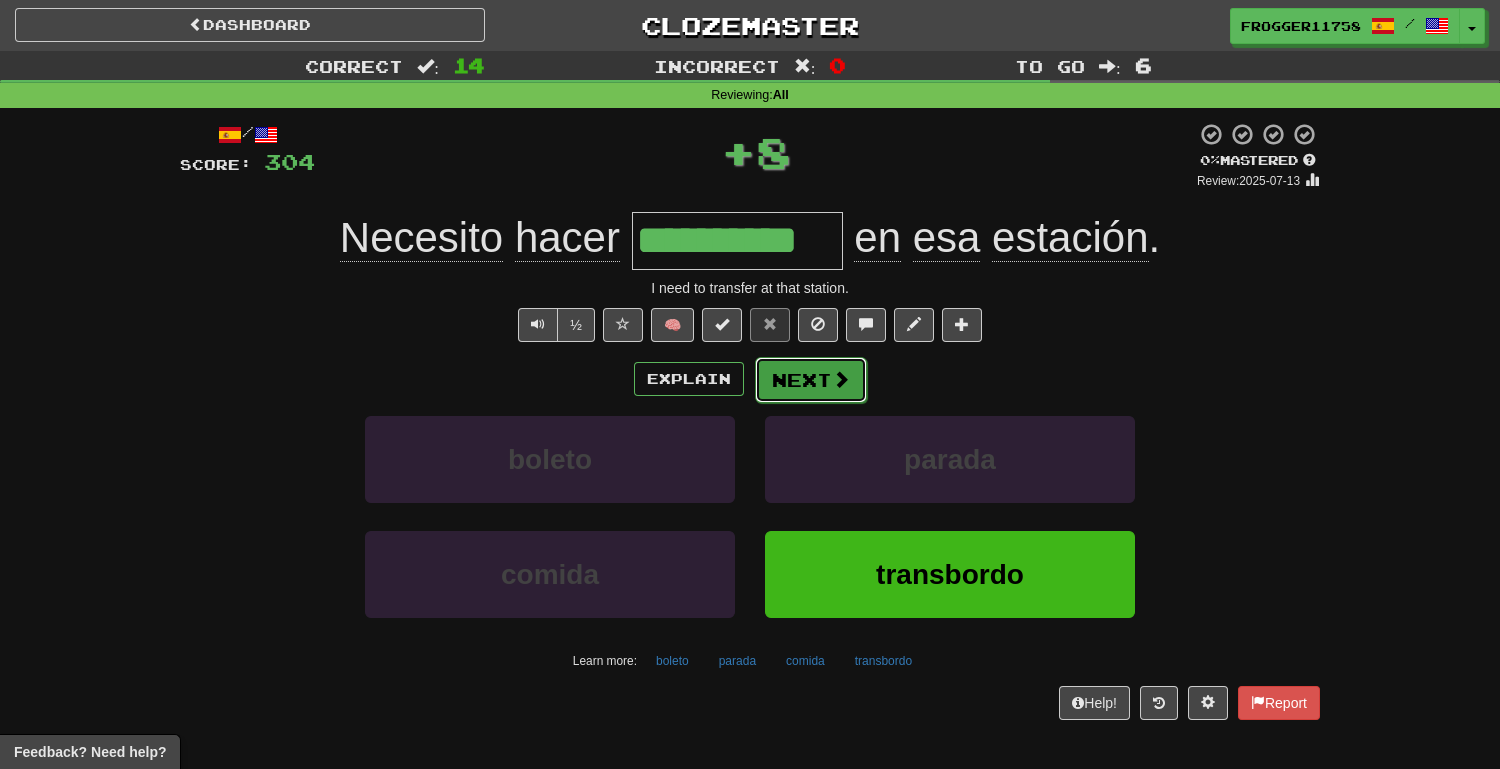 click on "Next" at bounding box center [811, 380] 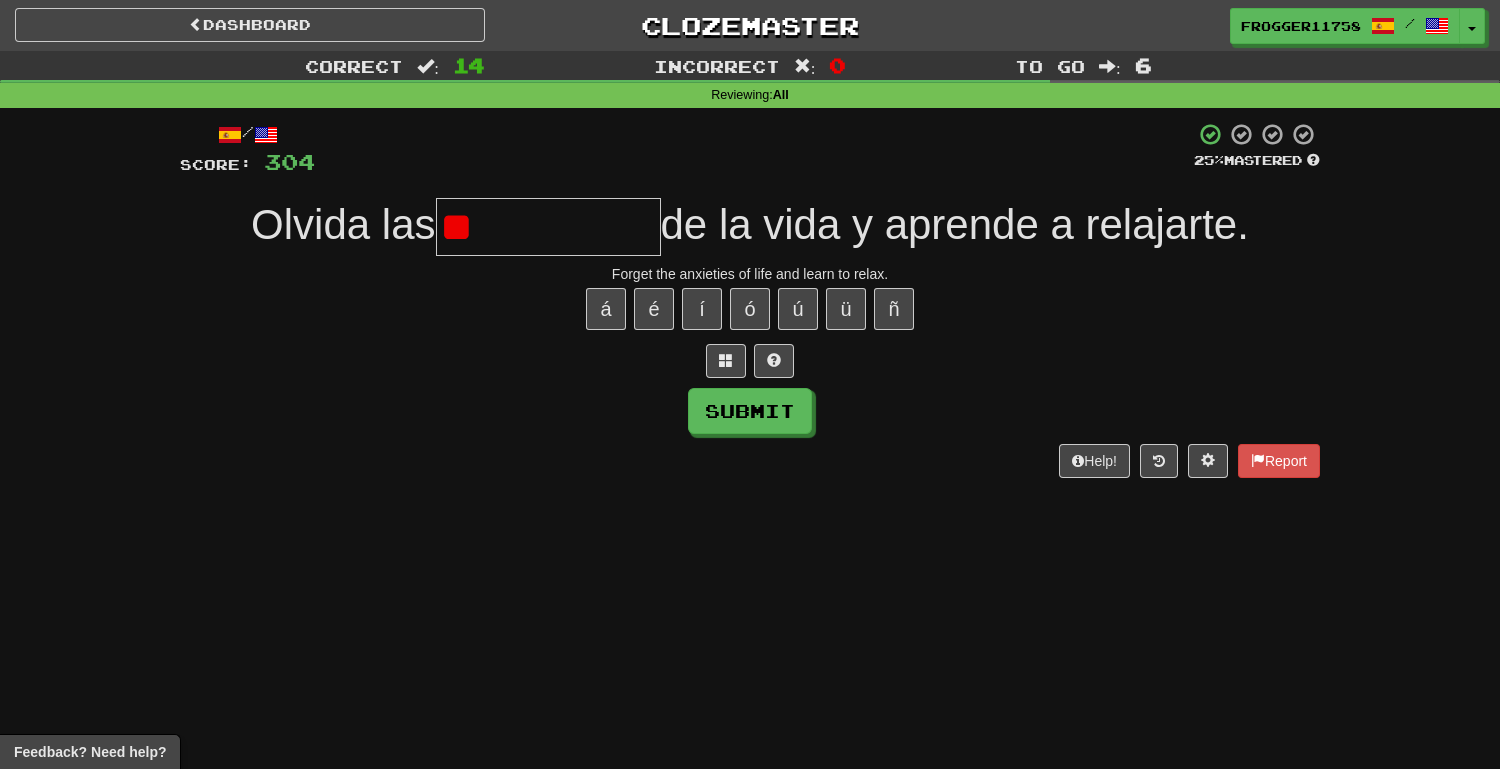 type on "*" 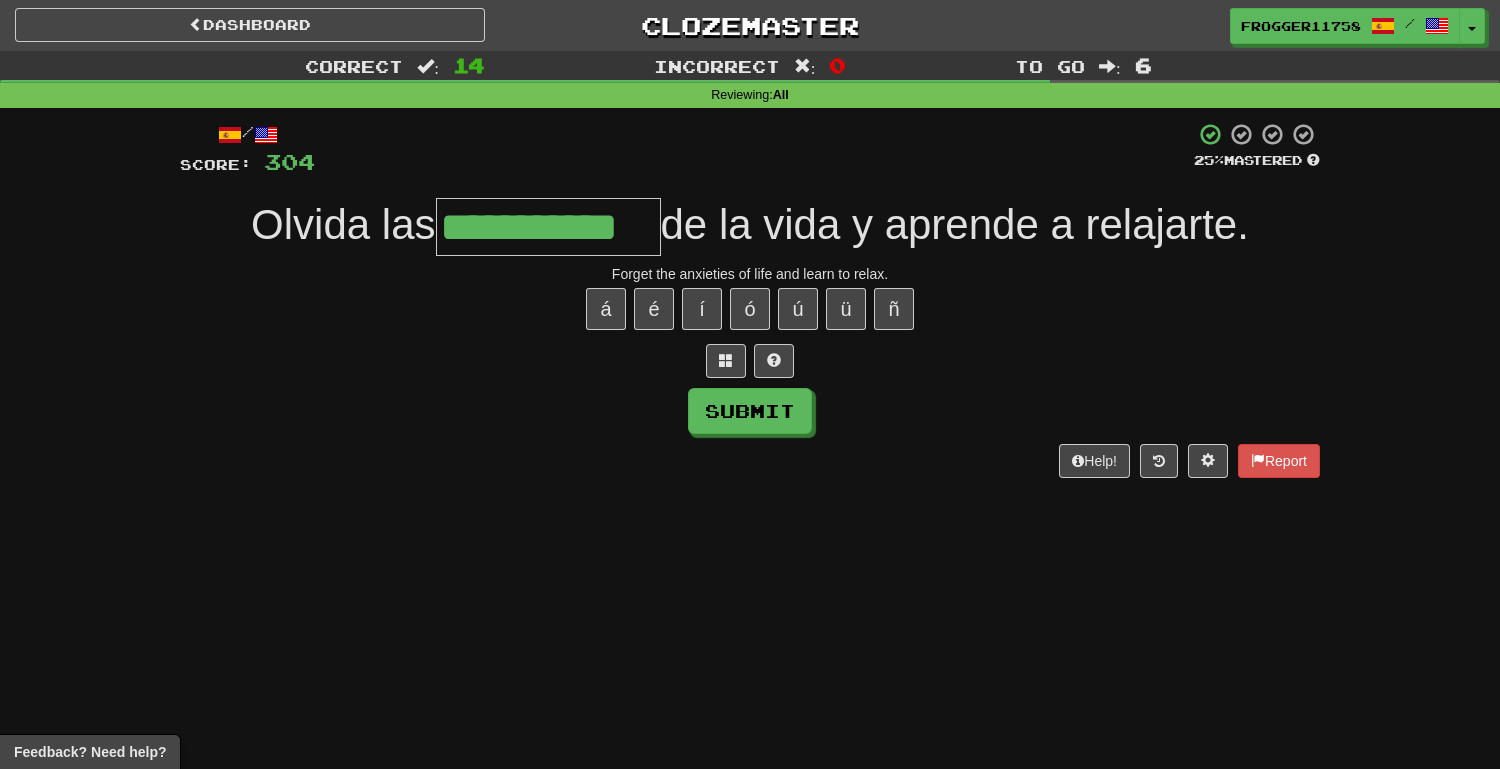 type on "**********" 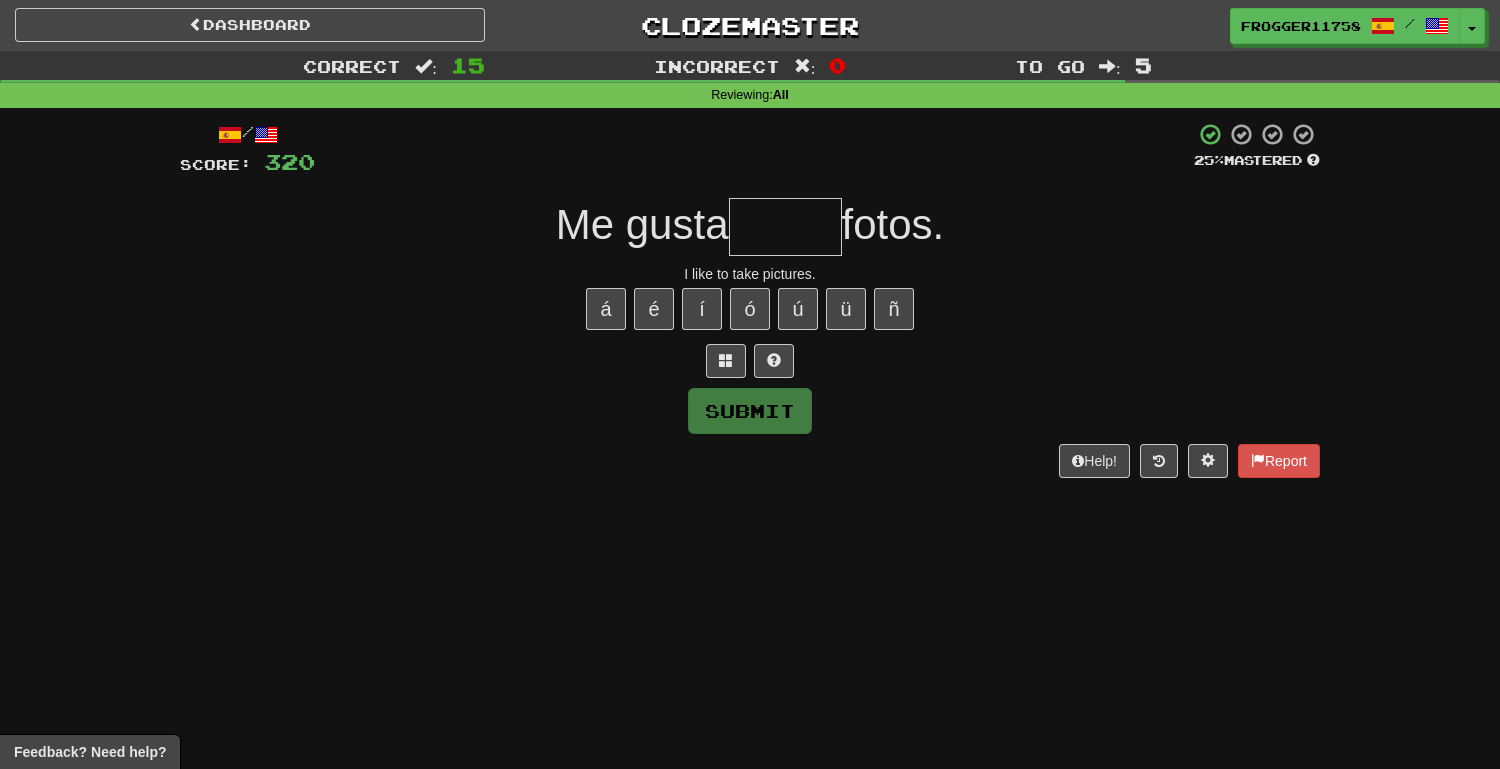 type on "*" 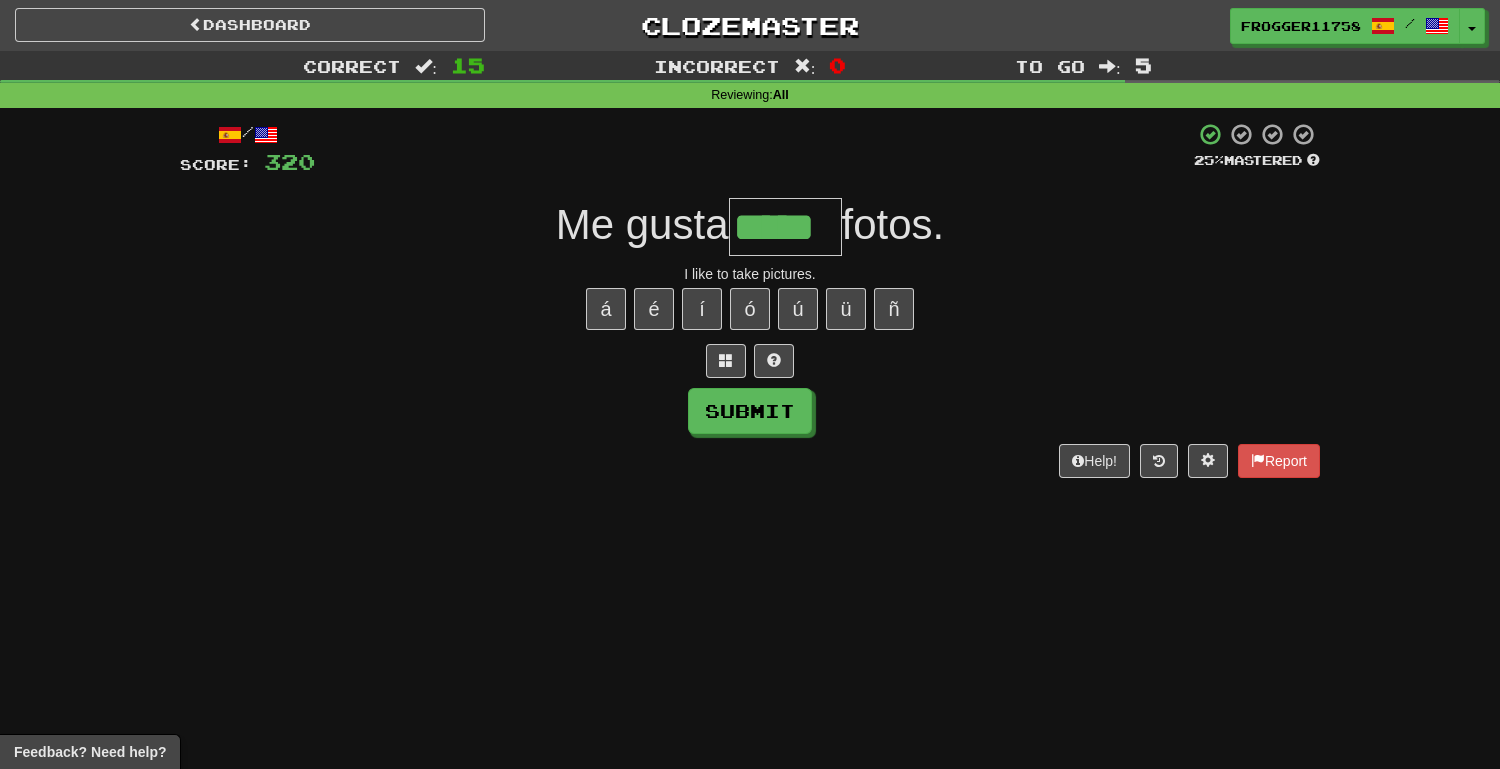type on "*****" 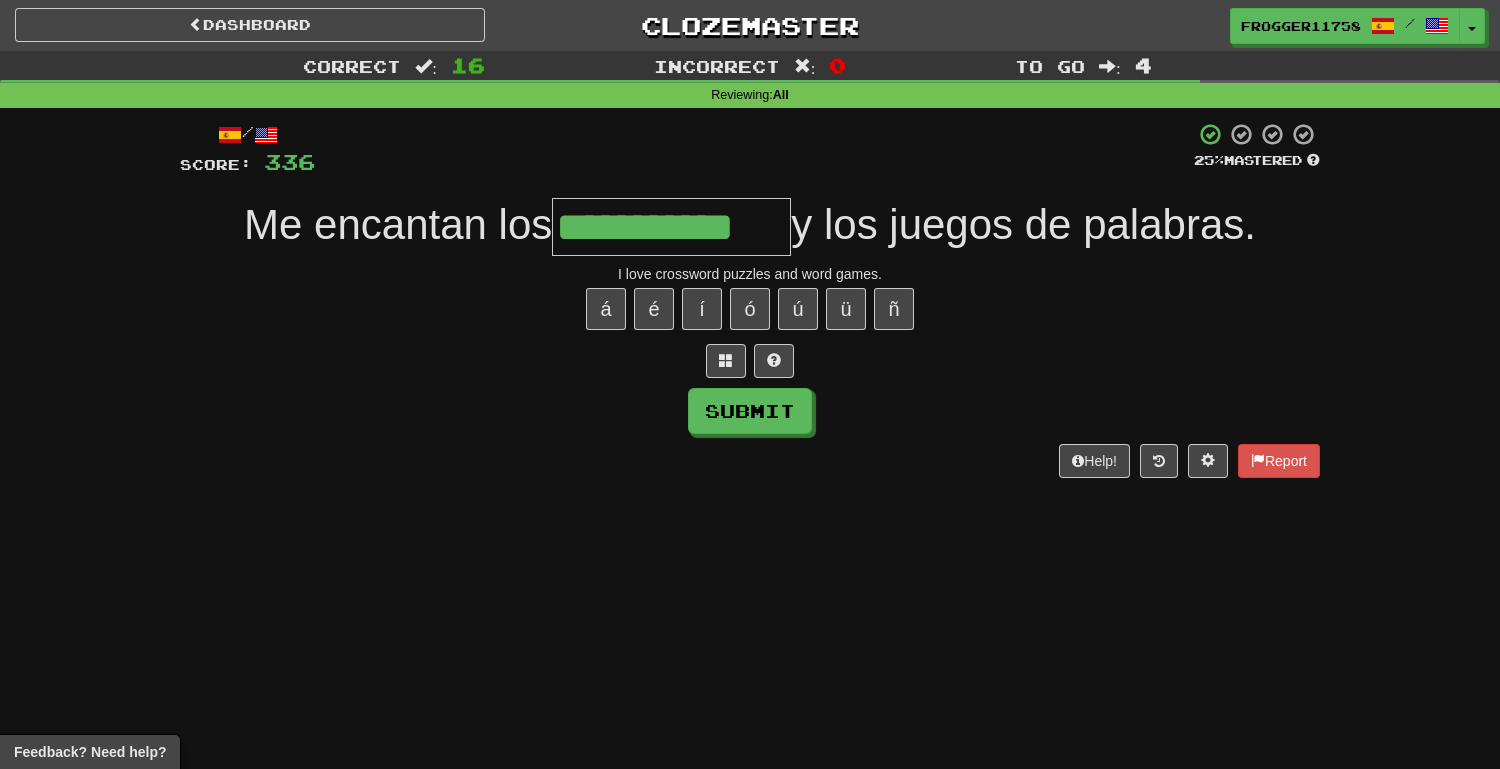 type on "**********" 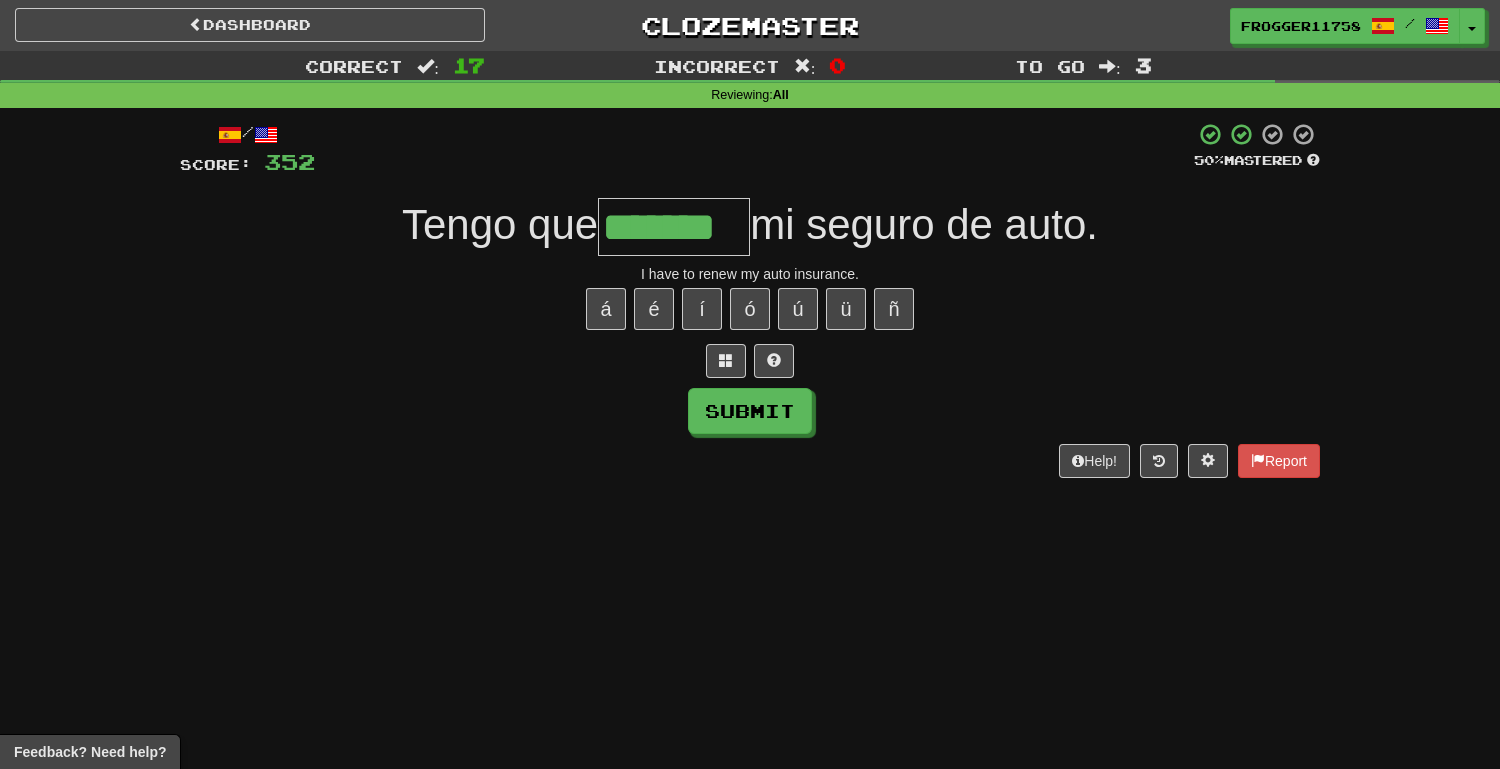 type on "*******" 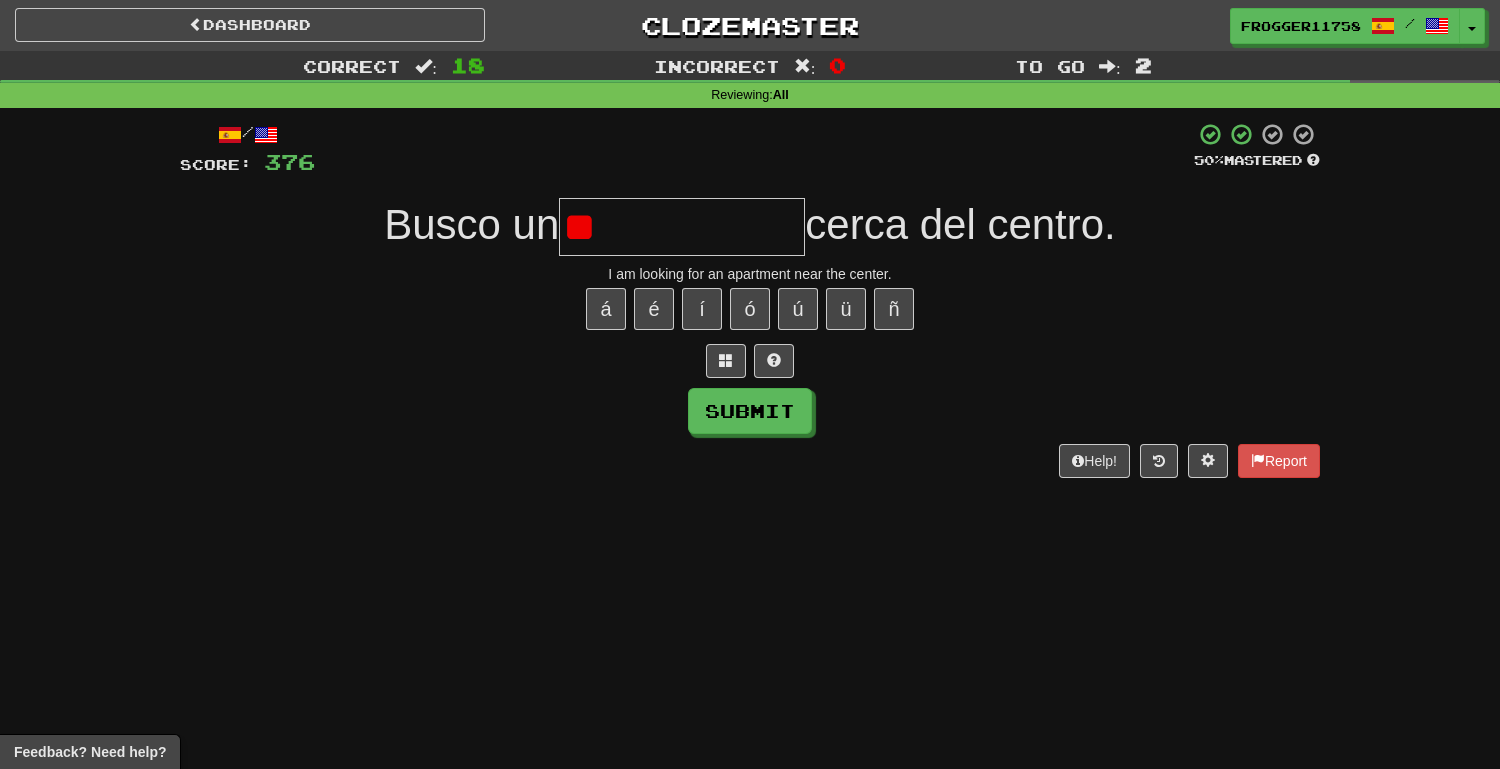 type on "*" 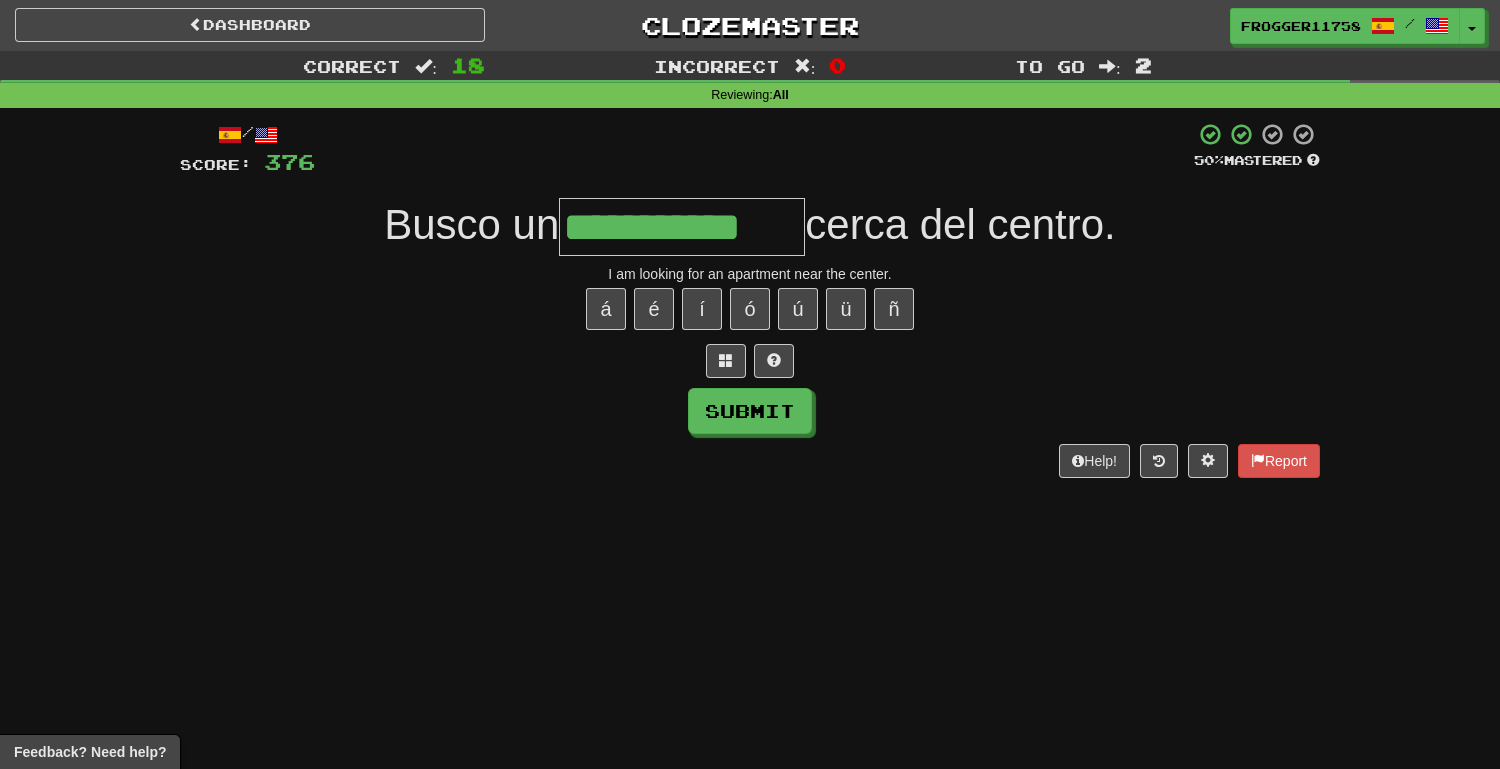 type on "**********" 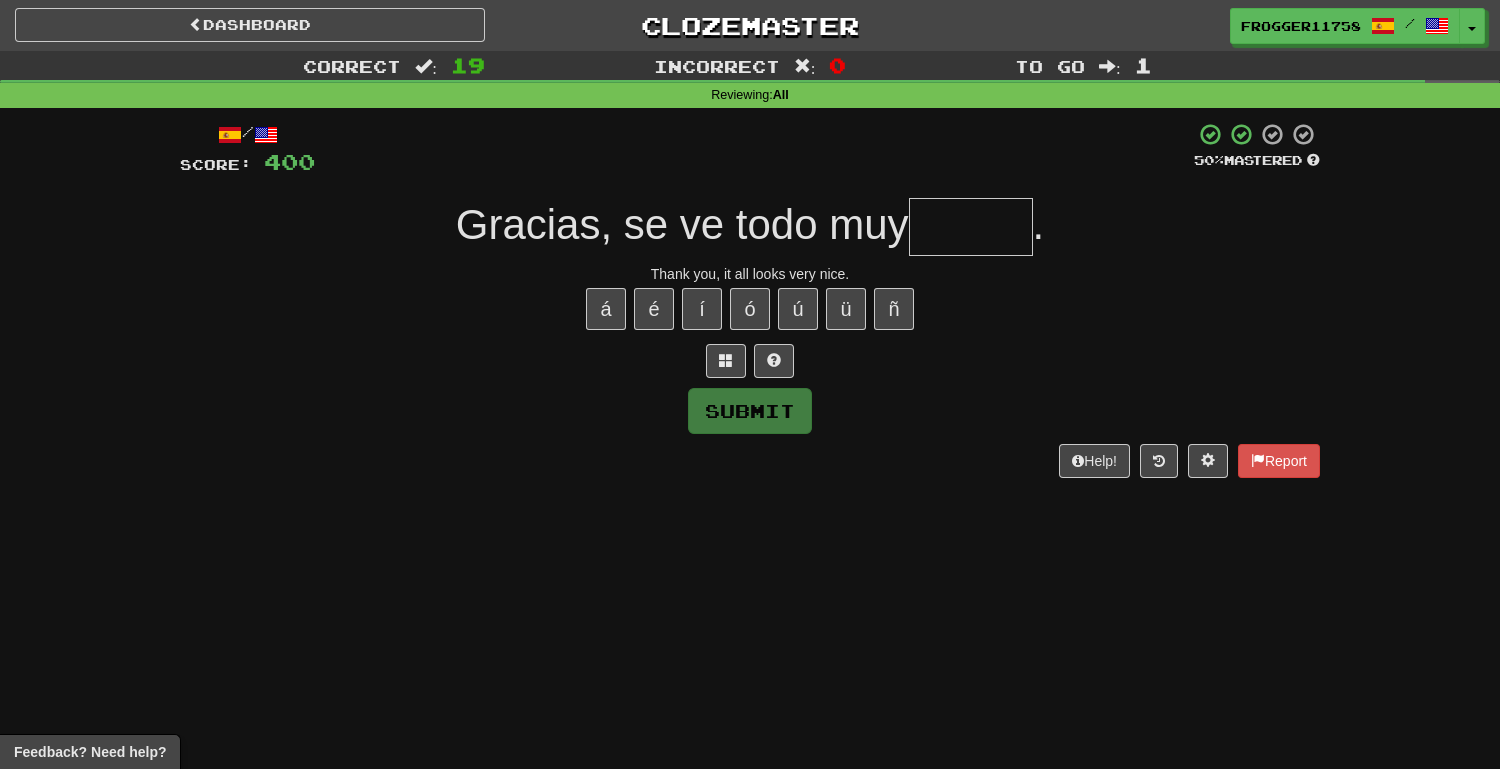 type on "*" 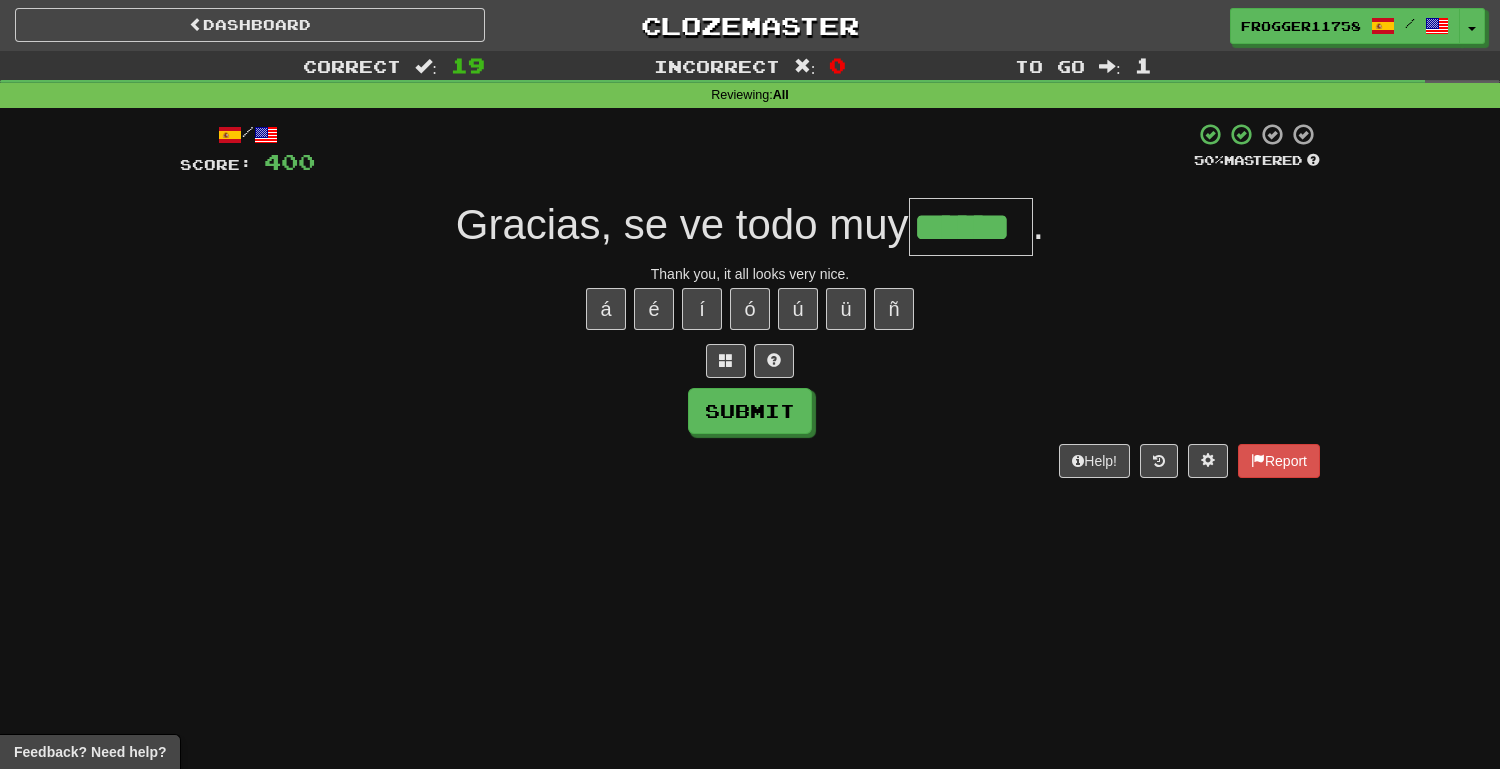 type on "******" 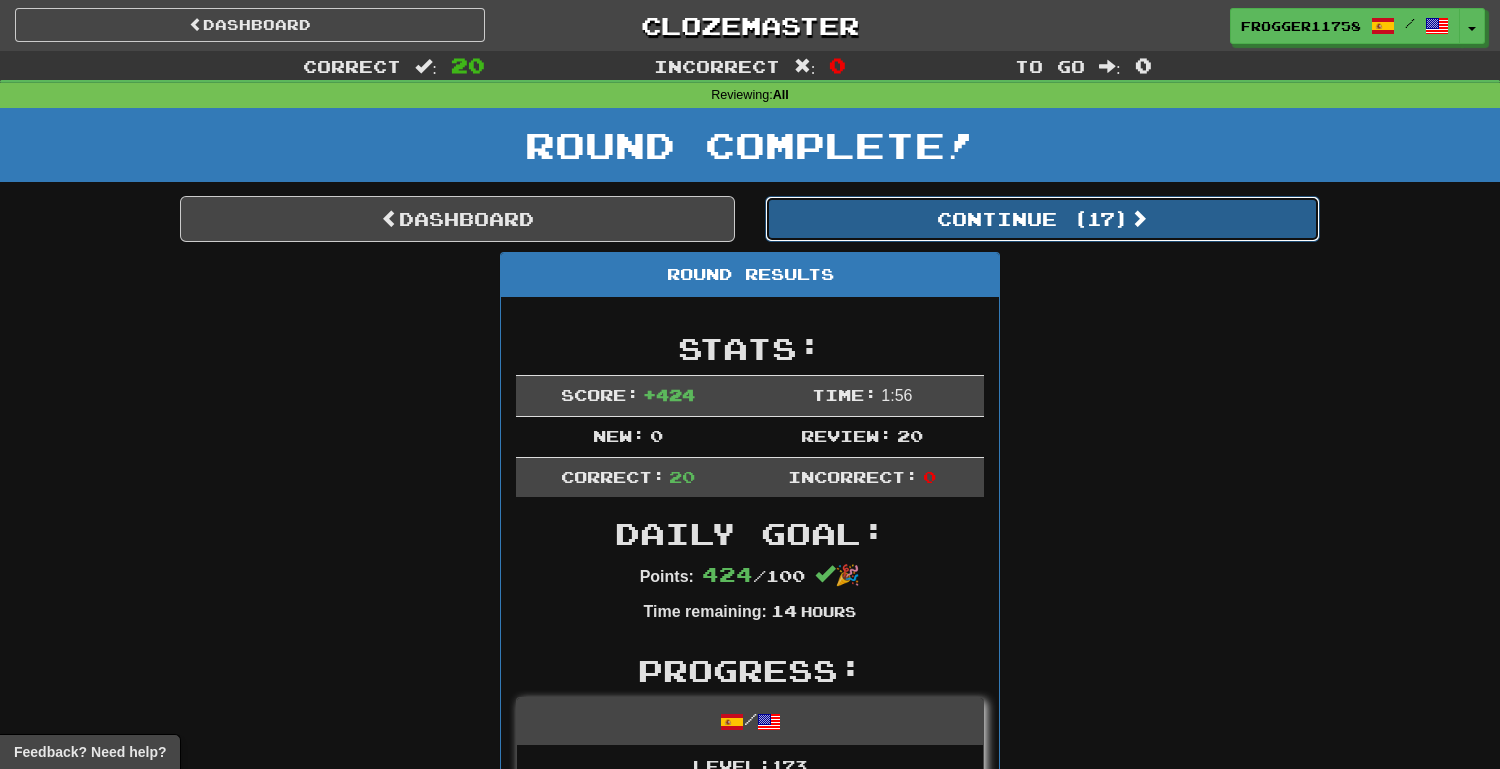 click on "Continue ( 17 )" at bounding box center [1042, 219] 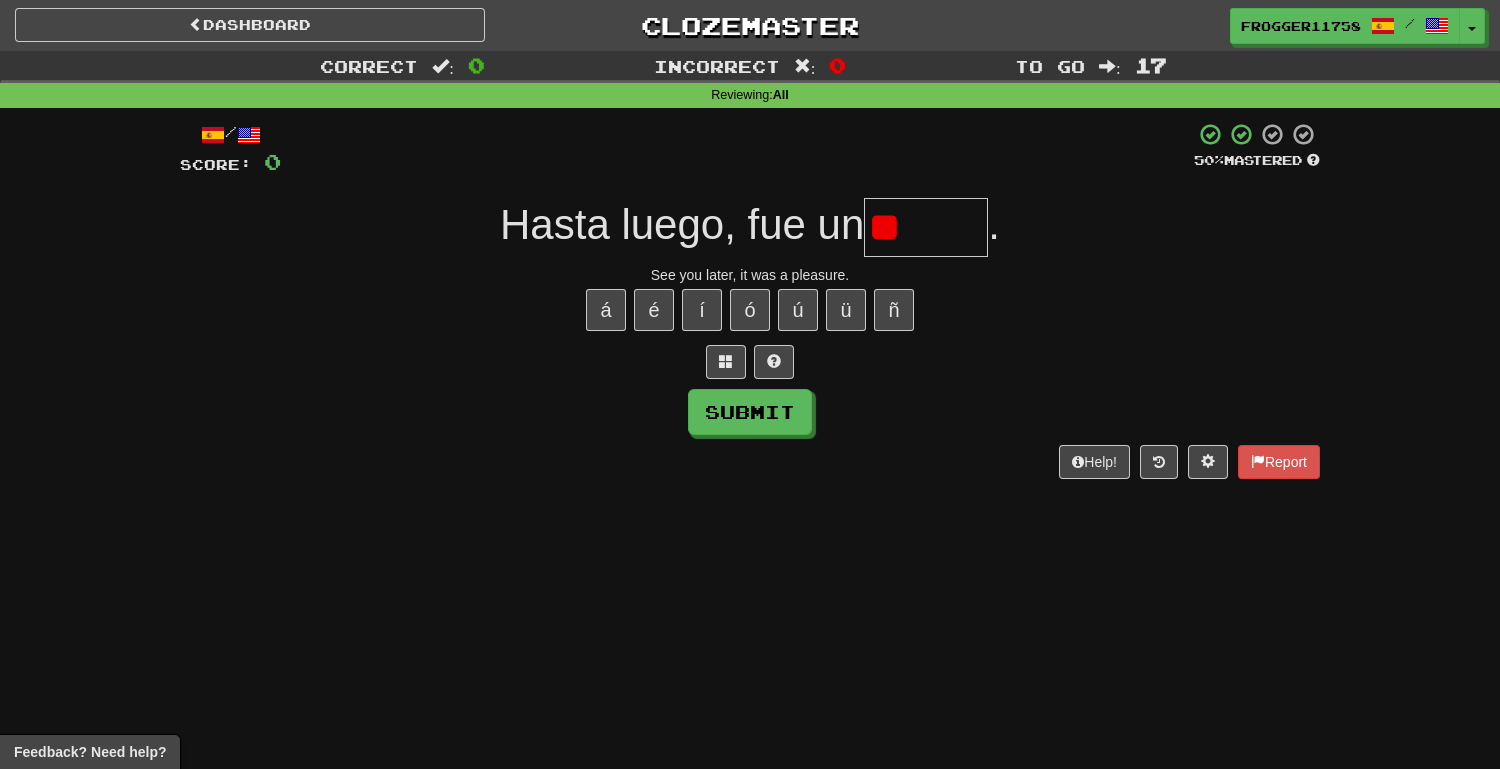 type on "*" 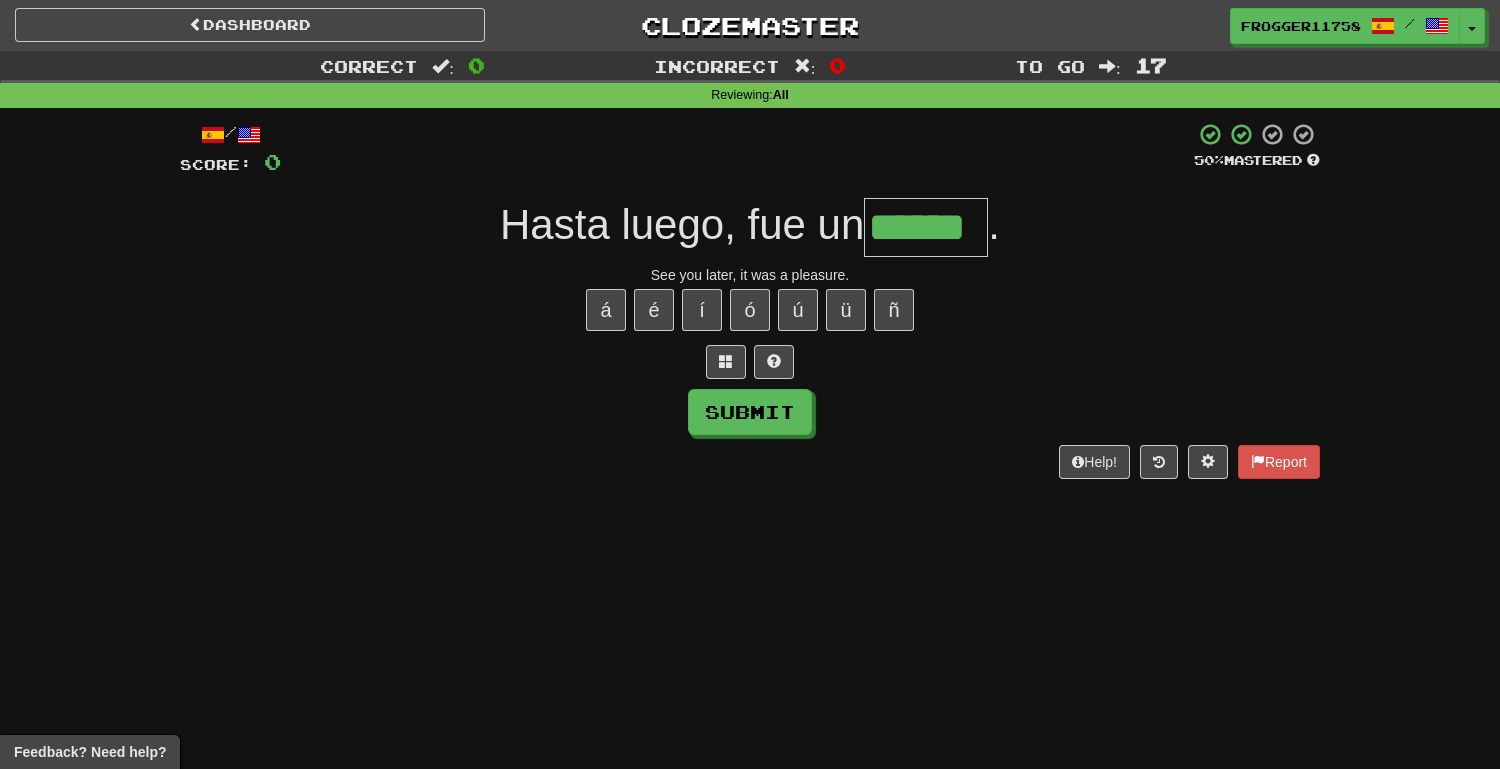 type on "******" 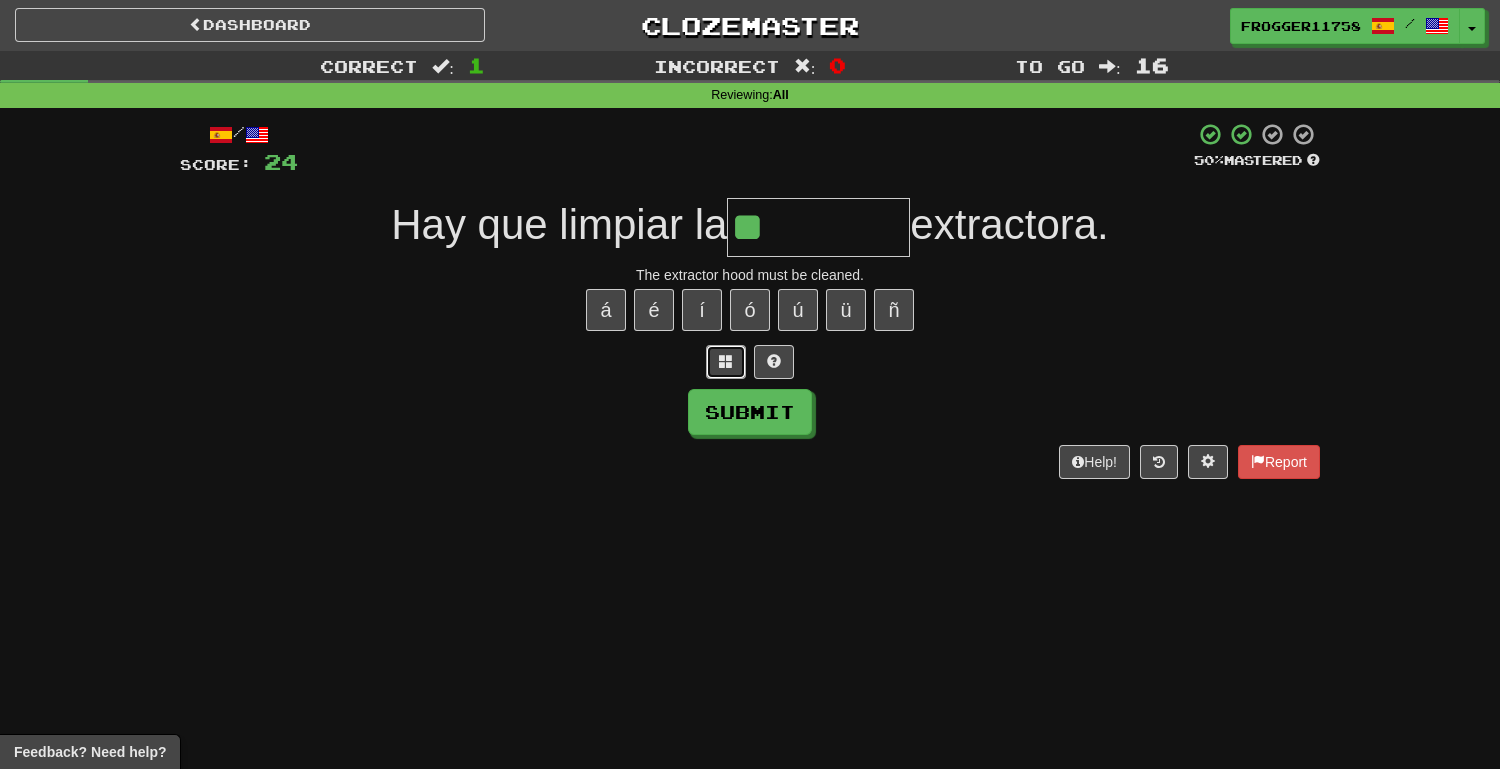 click at bounding box center [726, 361] 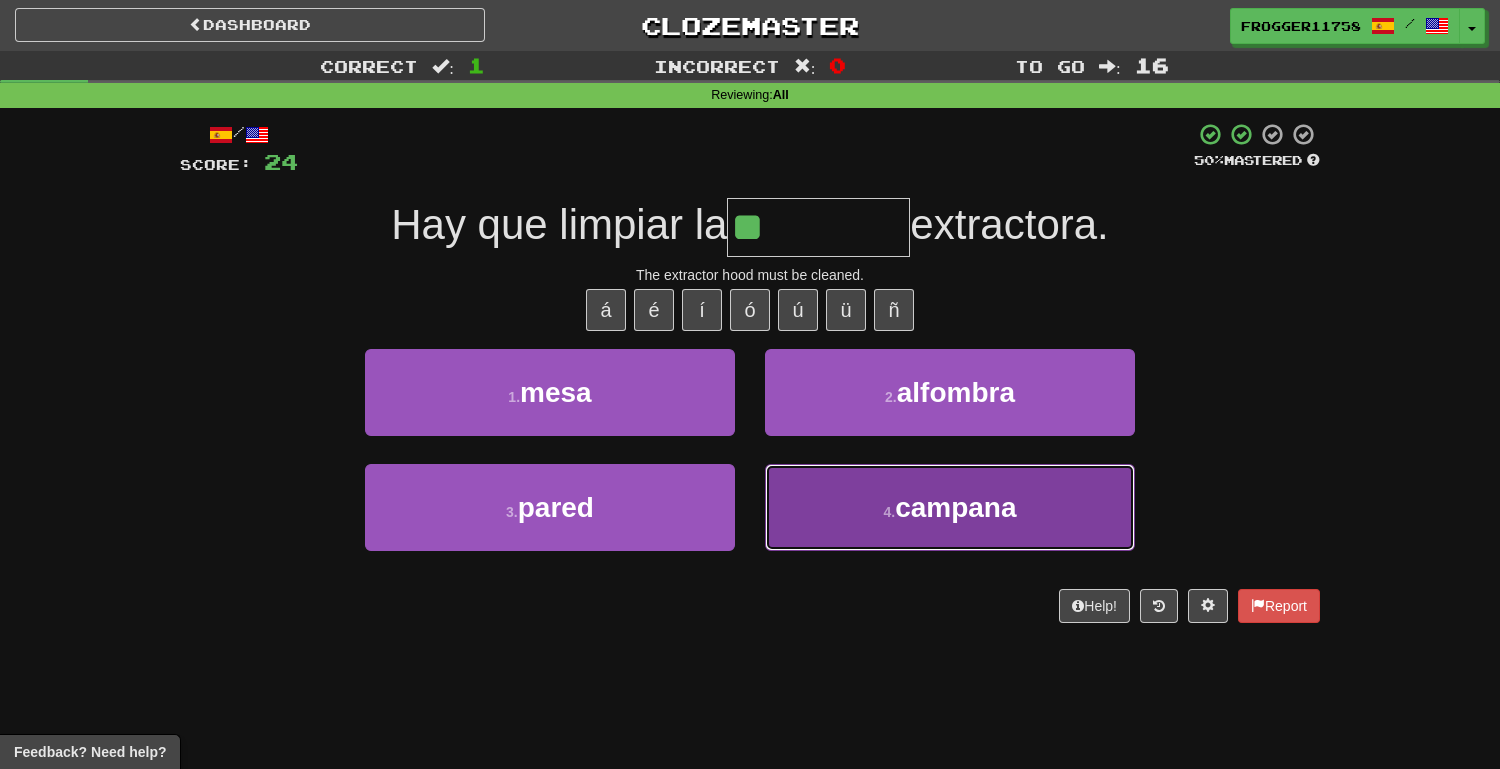 click on "4 .  campana" at bounding box center (950, 507) 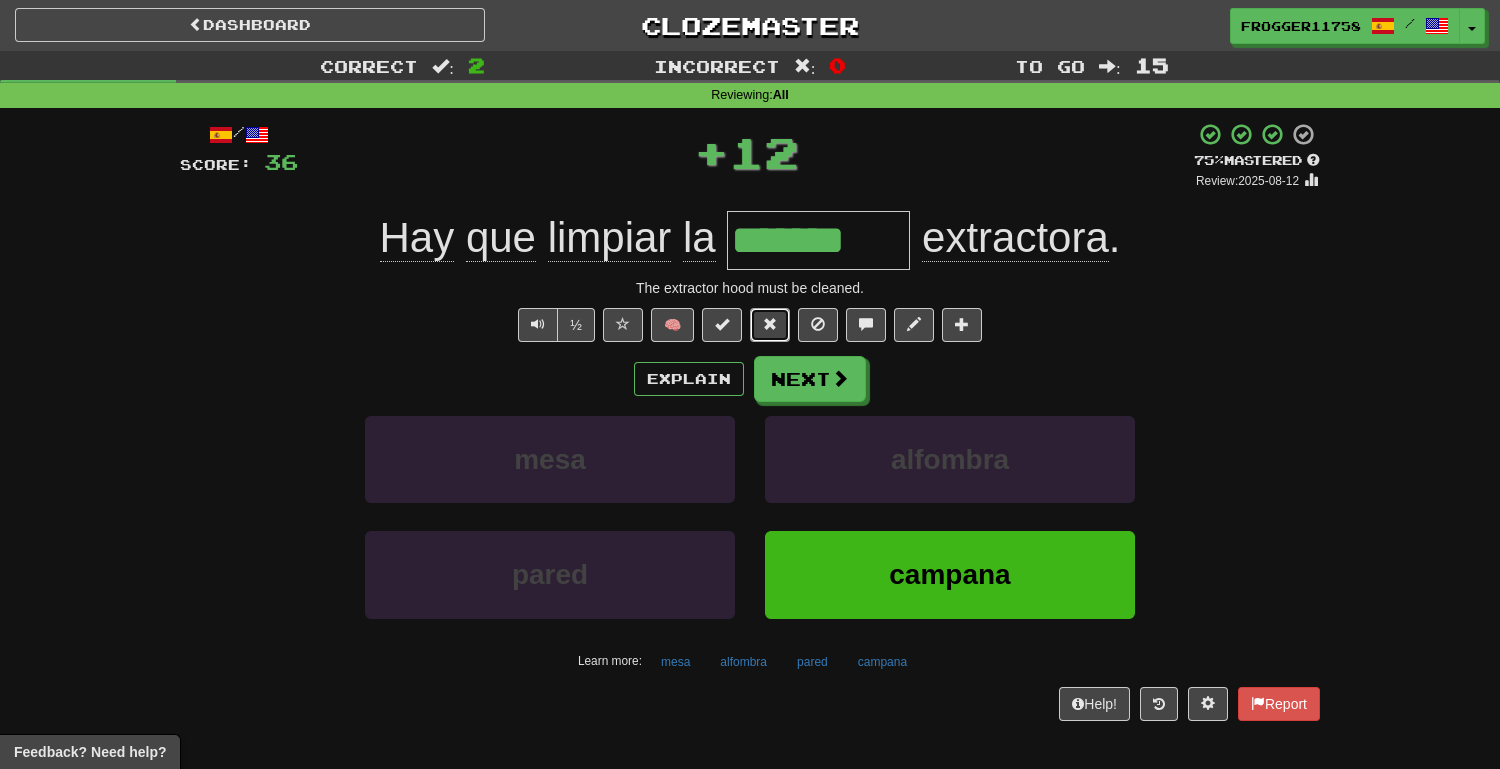 click at bounding box center [770, 325] 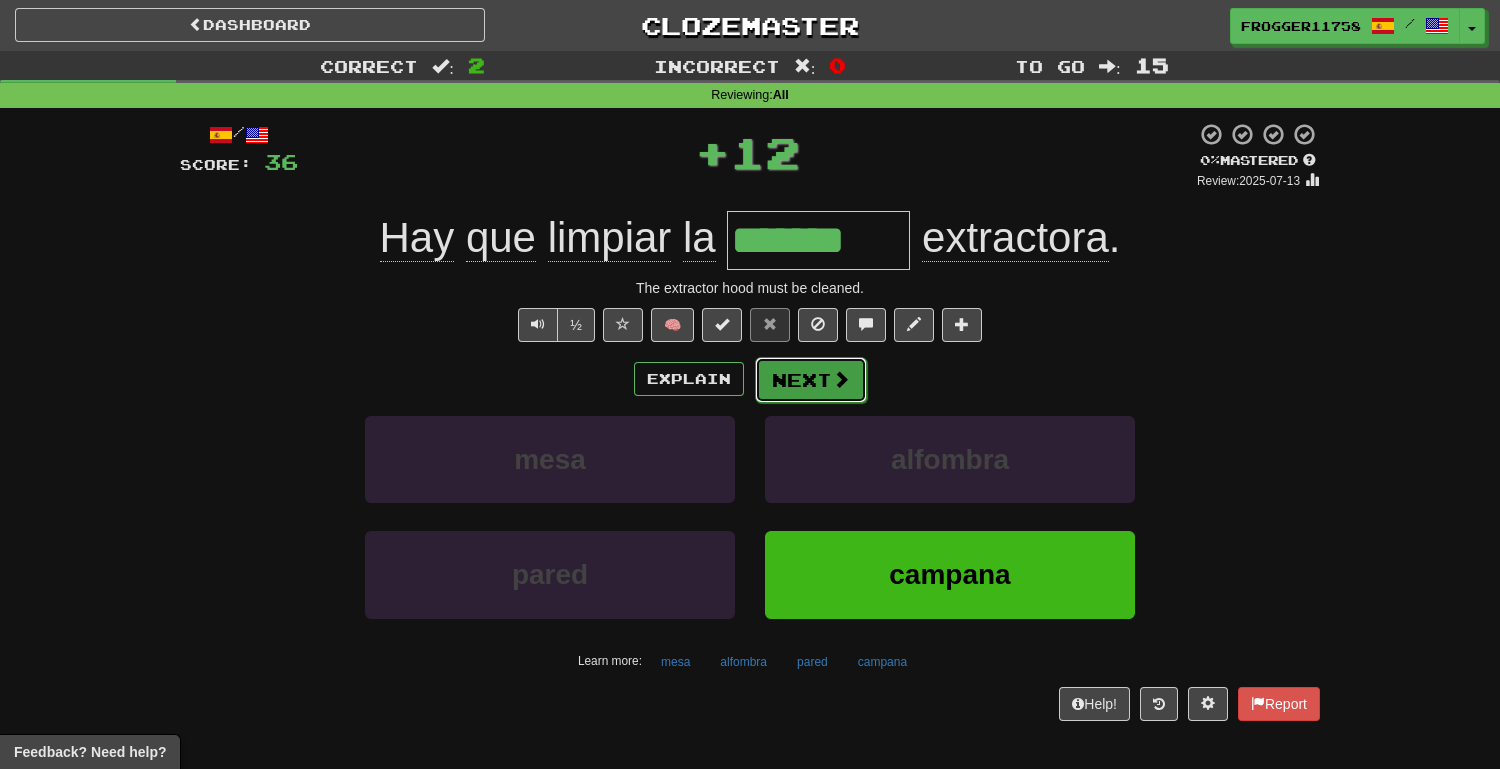 click on "Next" at bounding box center (811, 380) 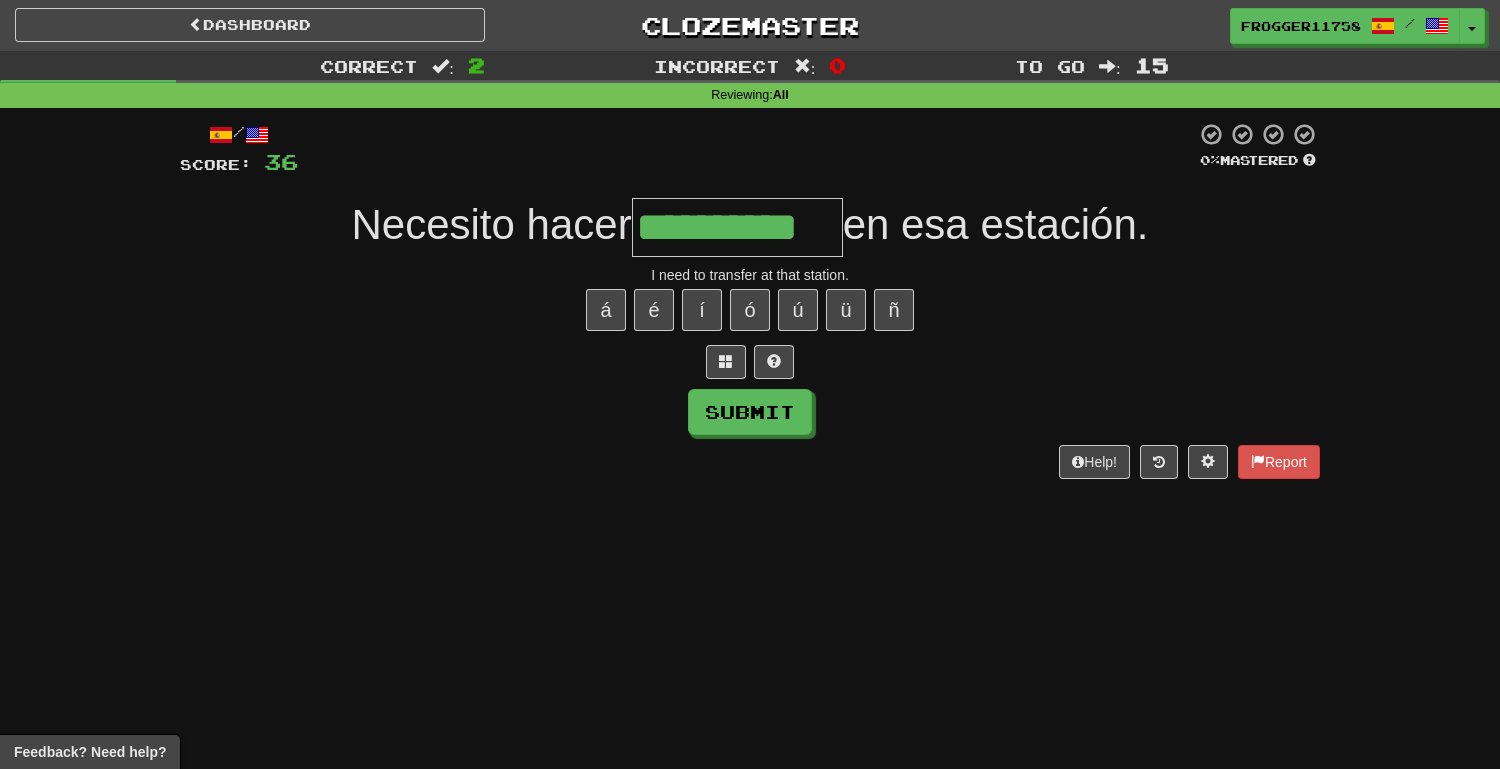 type on "**********" 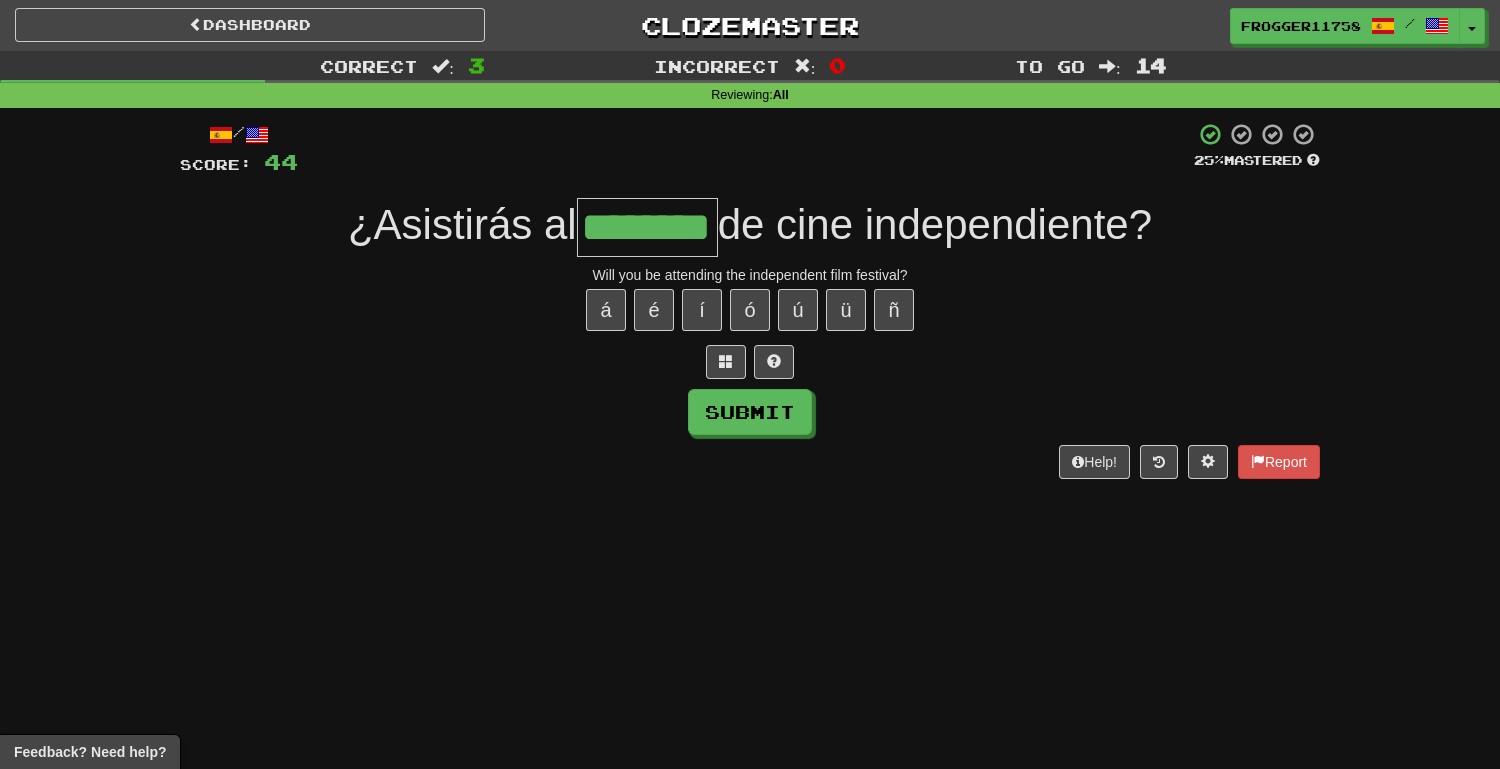type on "********" 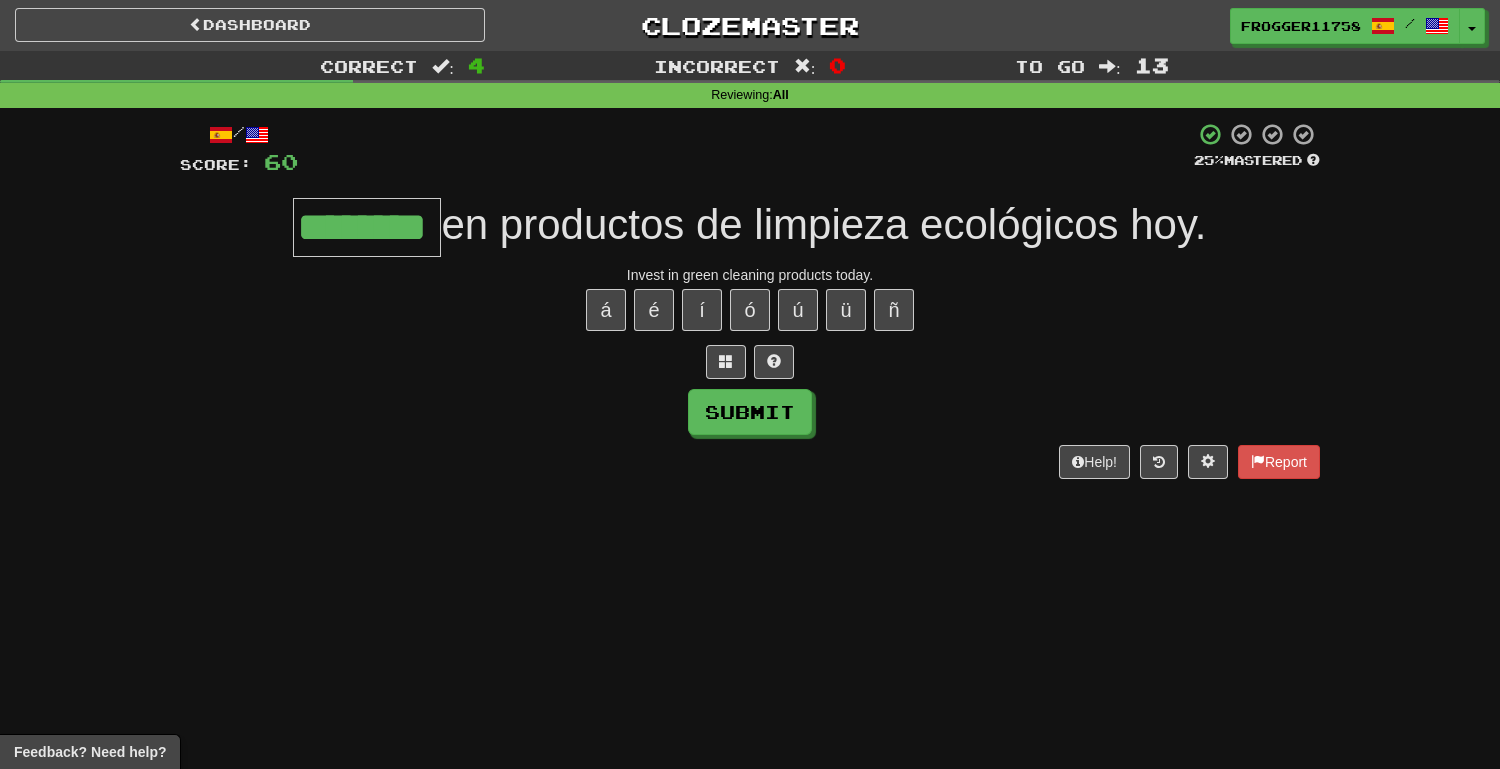 type on "********" 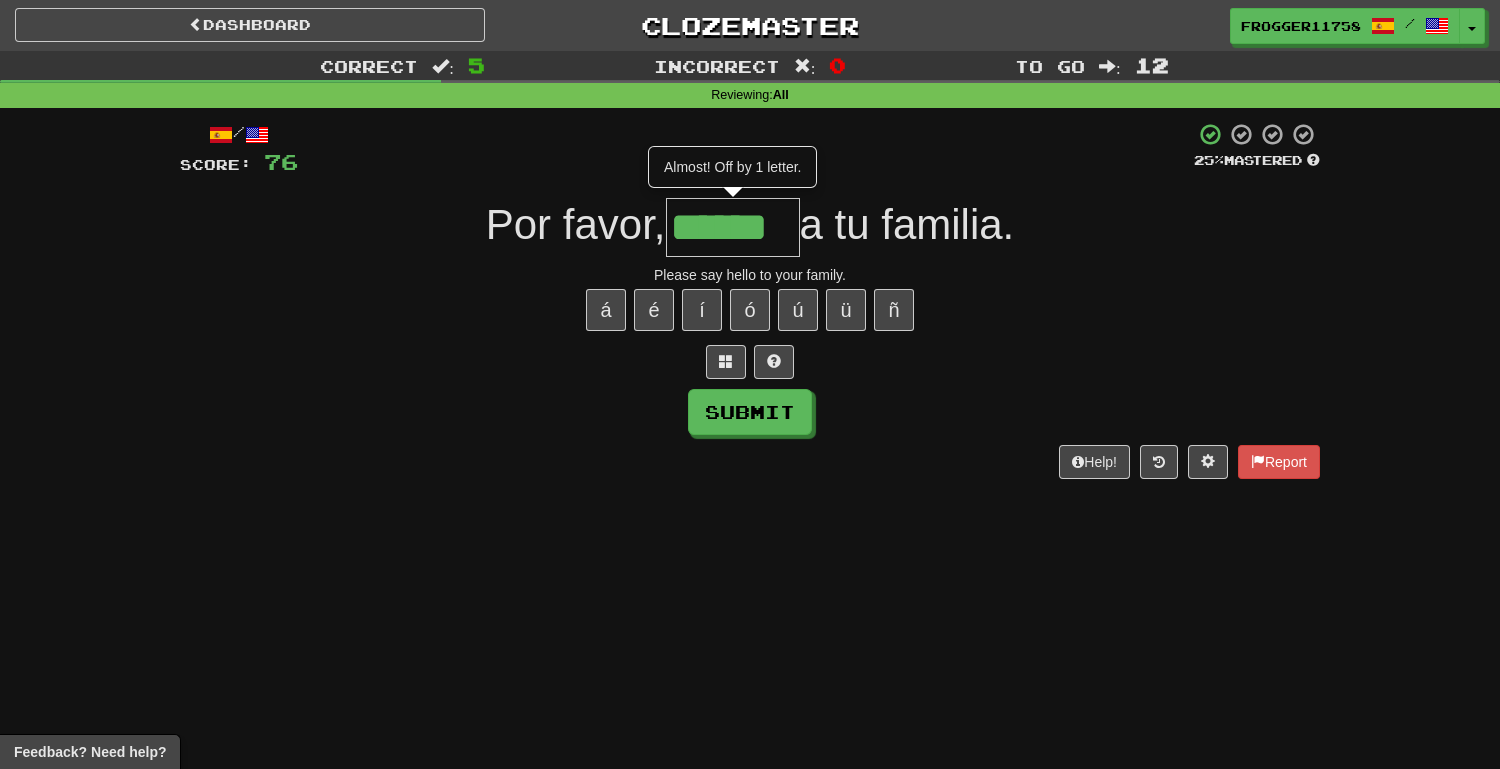 type on "******" 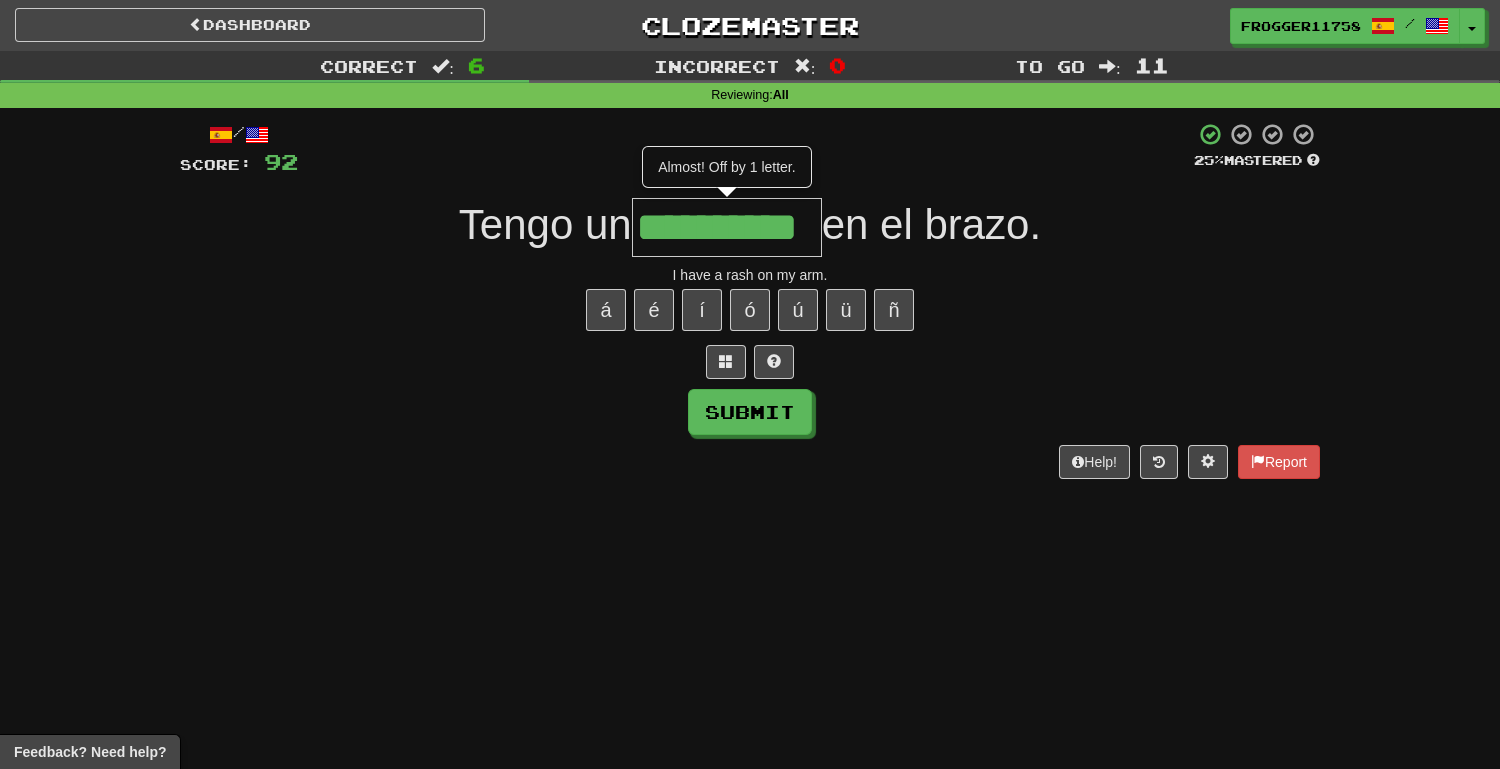 type on "**********" 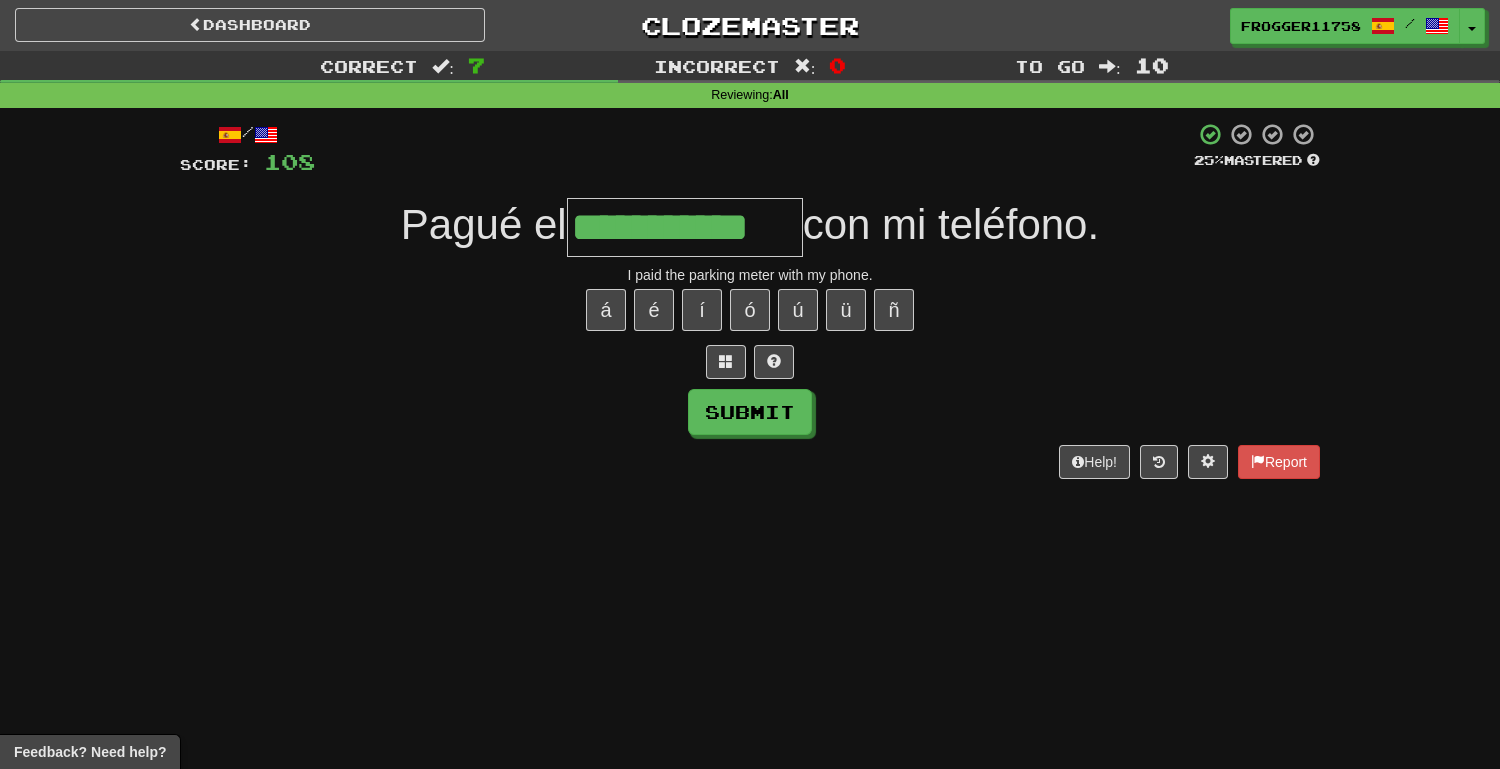 type on "**********" 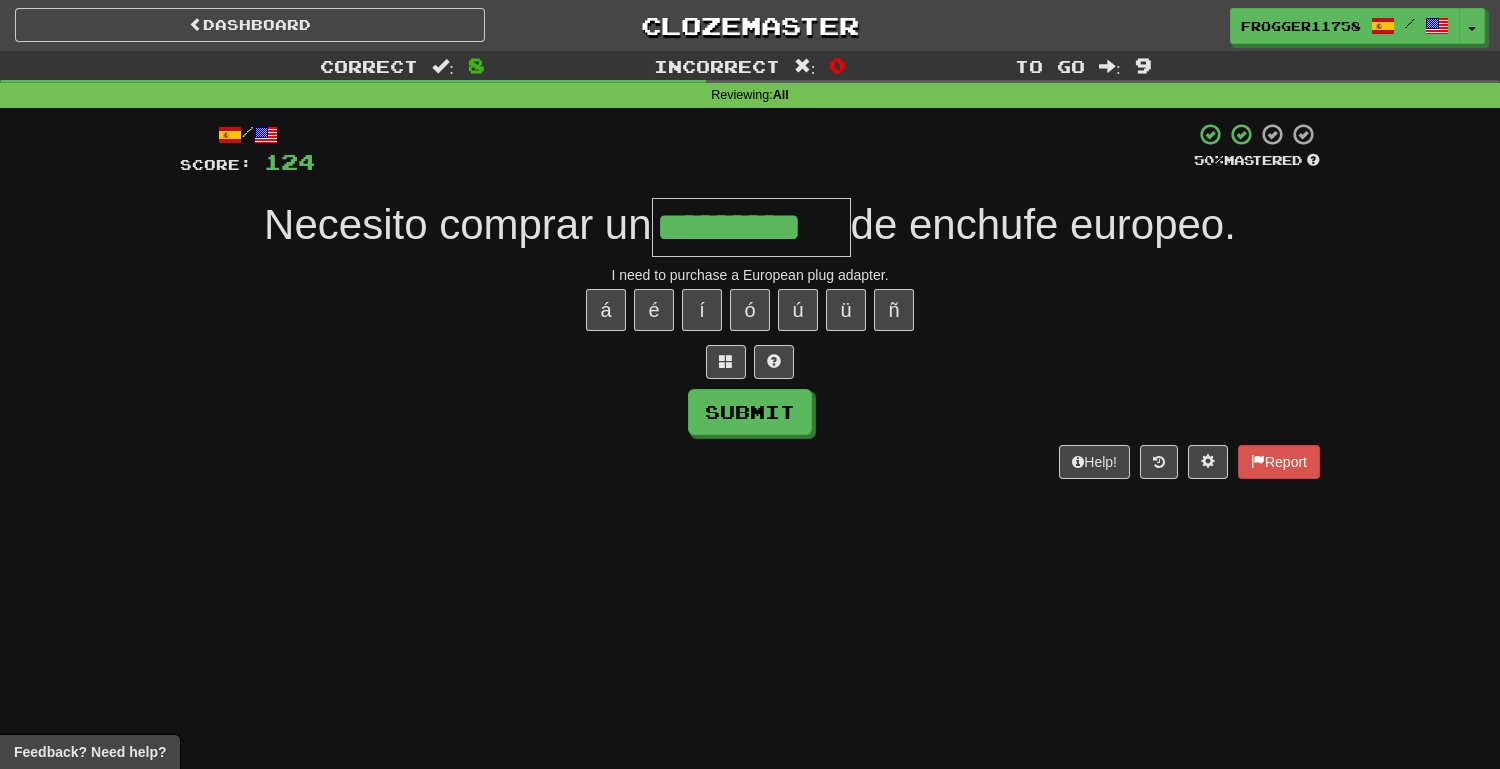 type on "*********" 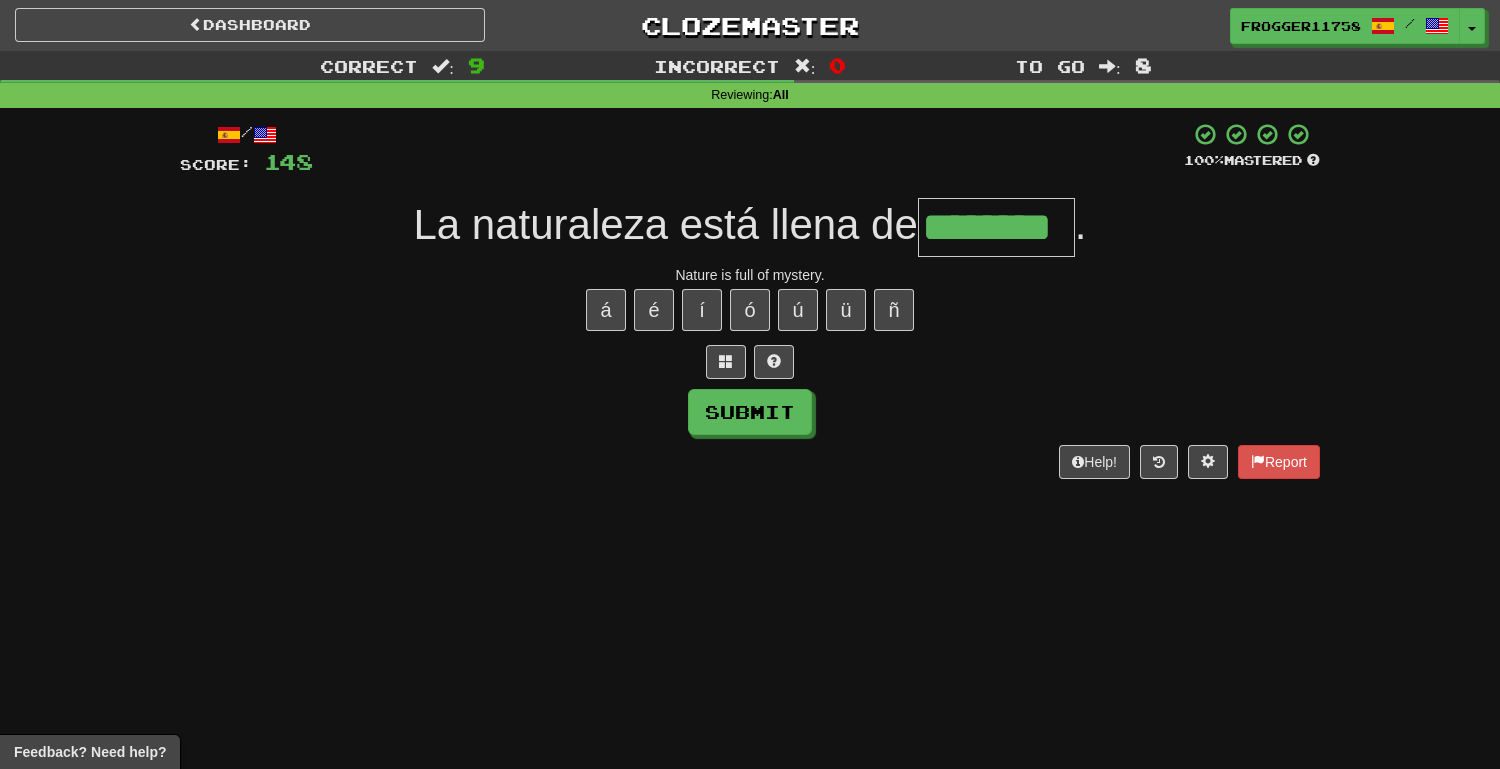 type on "********" 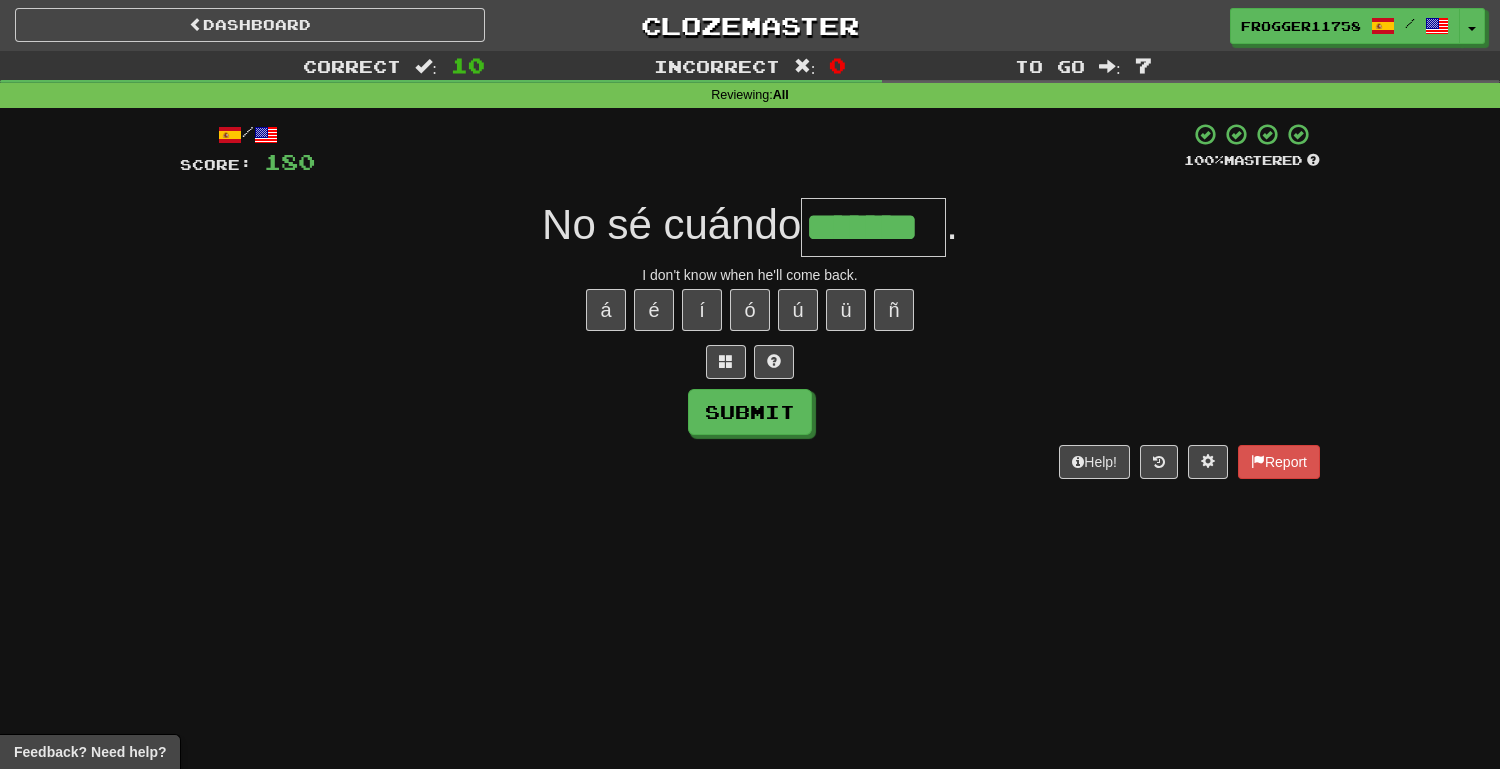 type on "*******" 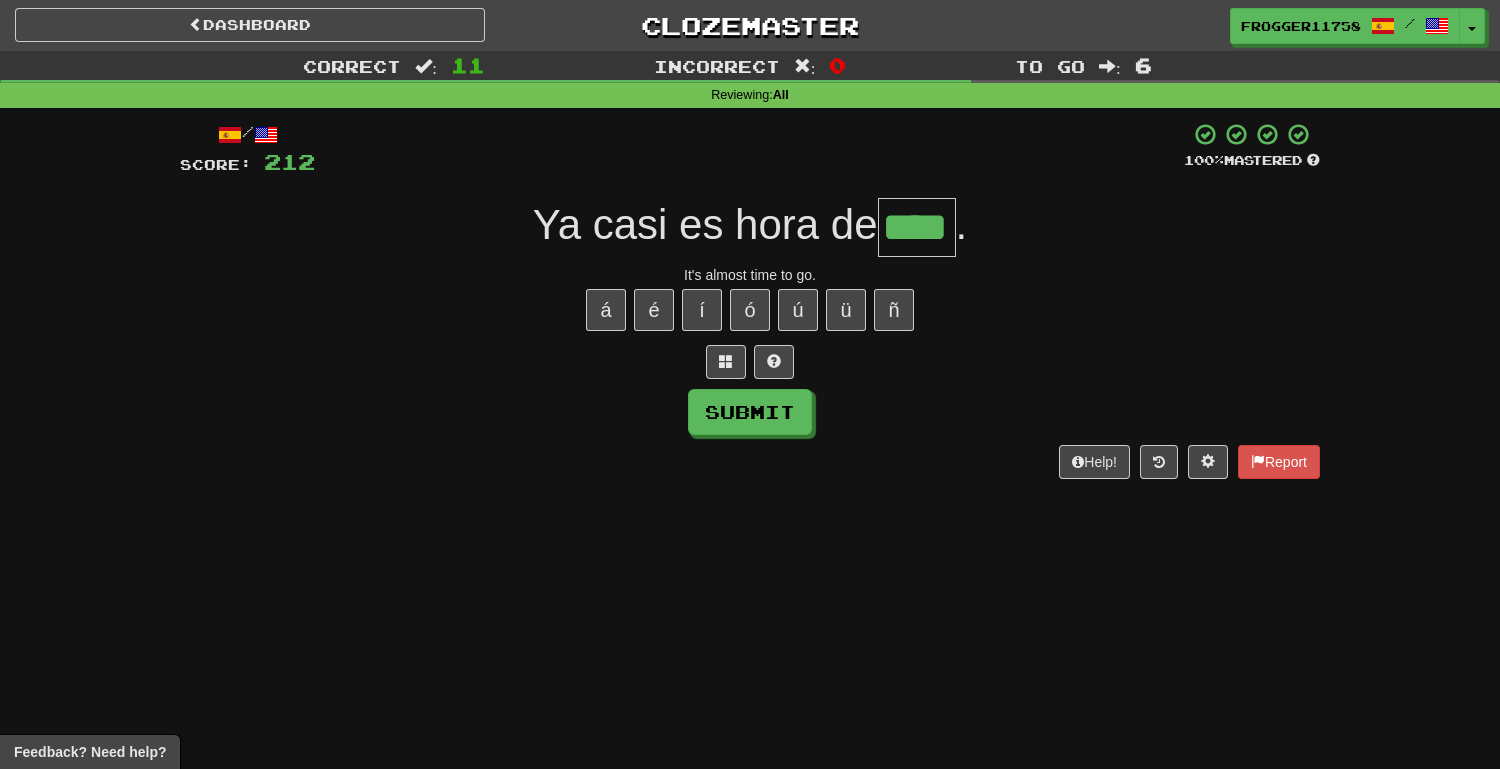 type on "****" 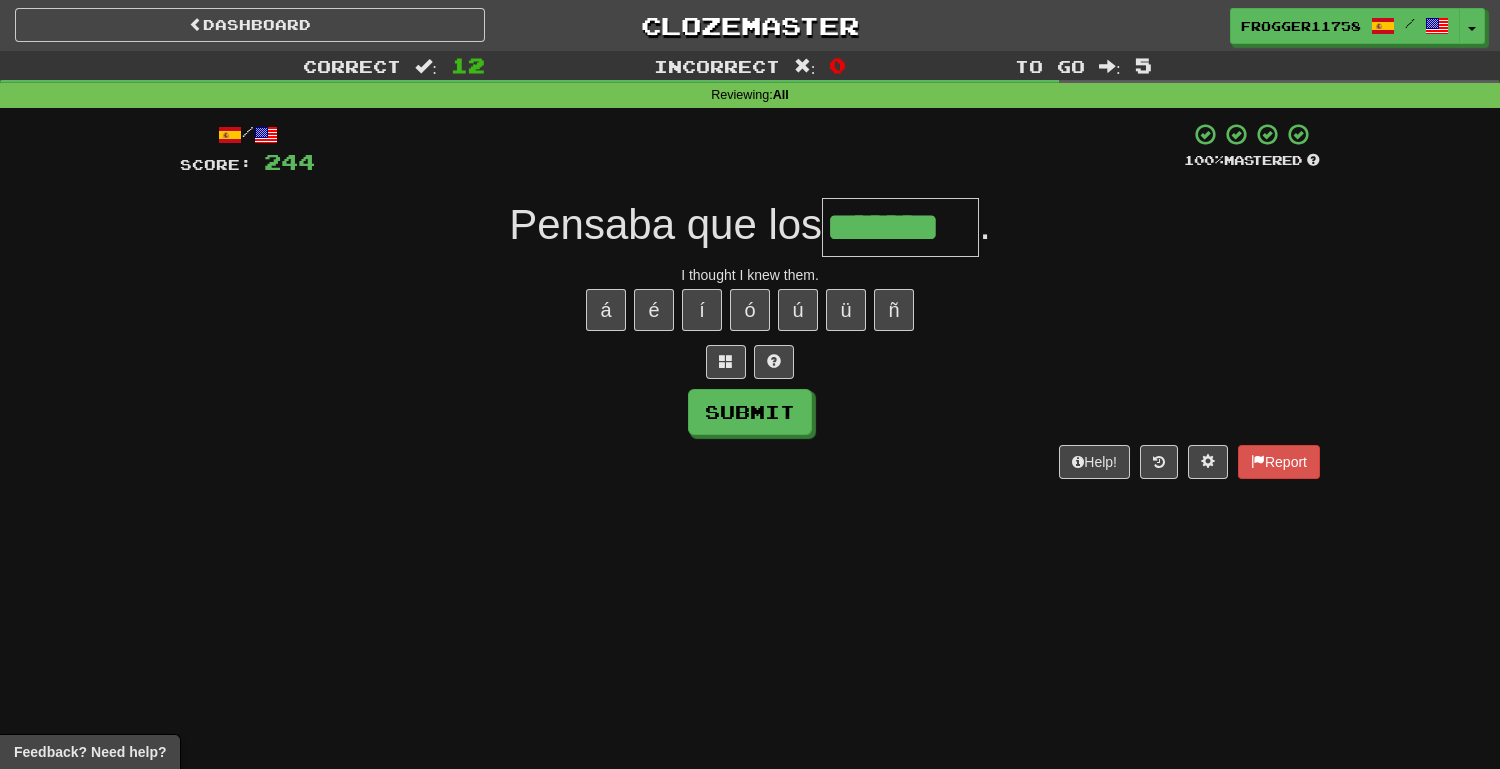 type on "*******" 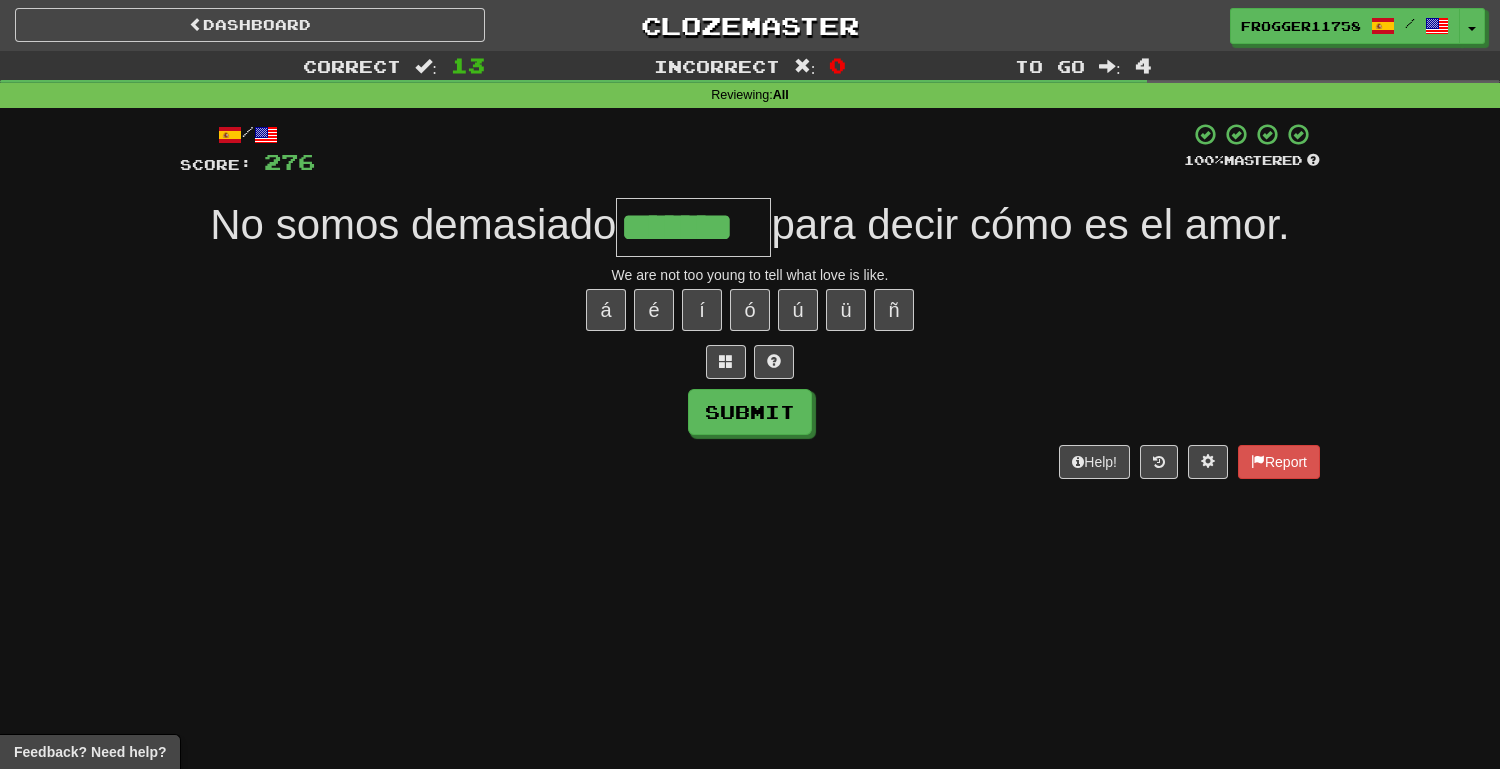 type on "*******" 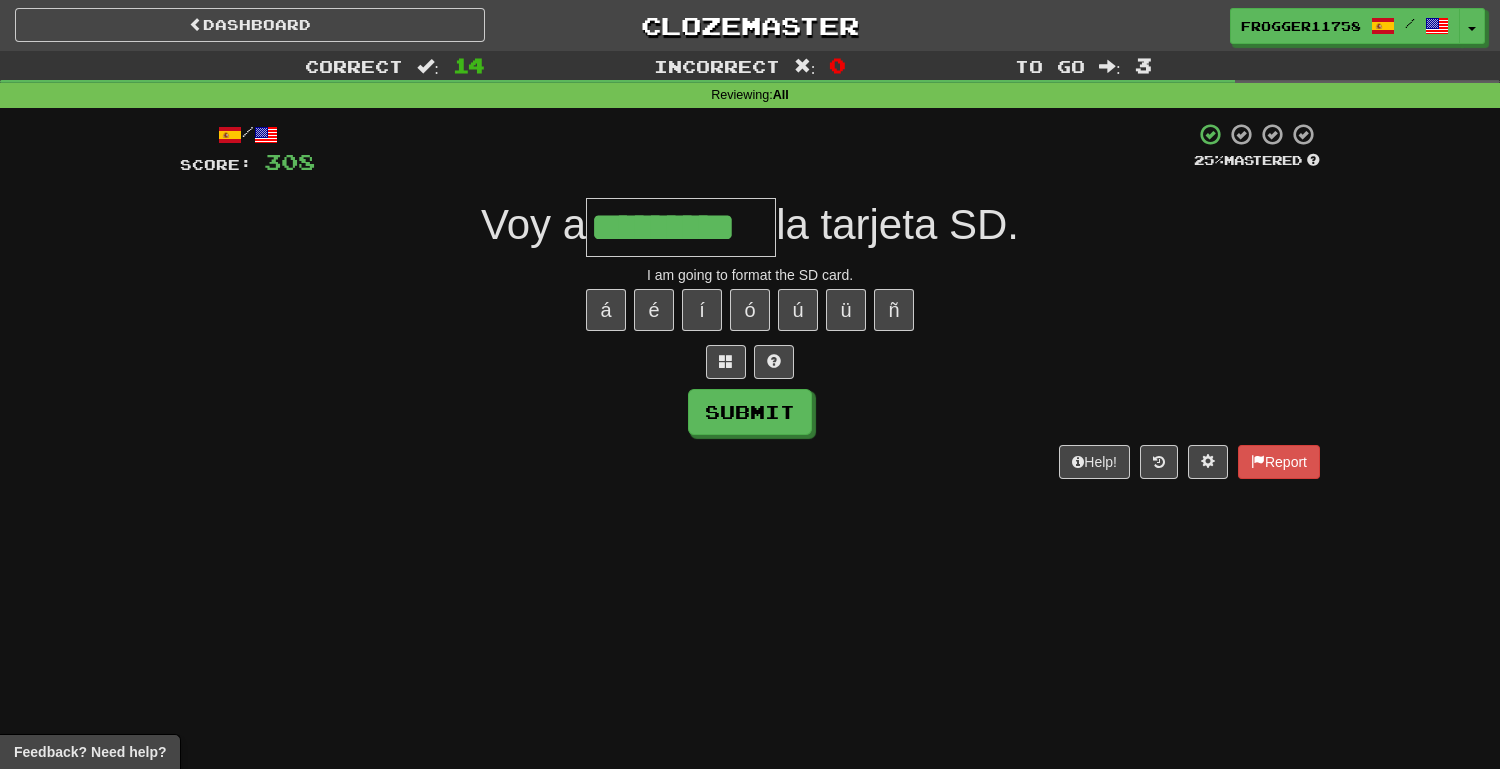 type on "*********" 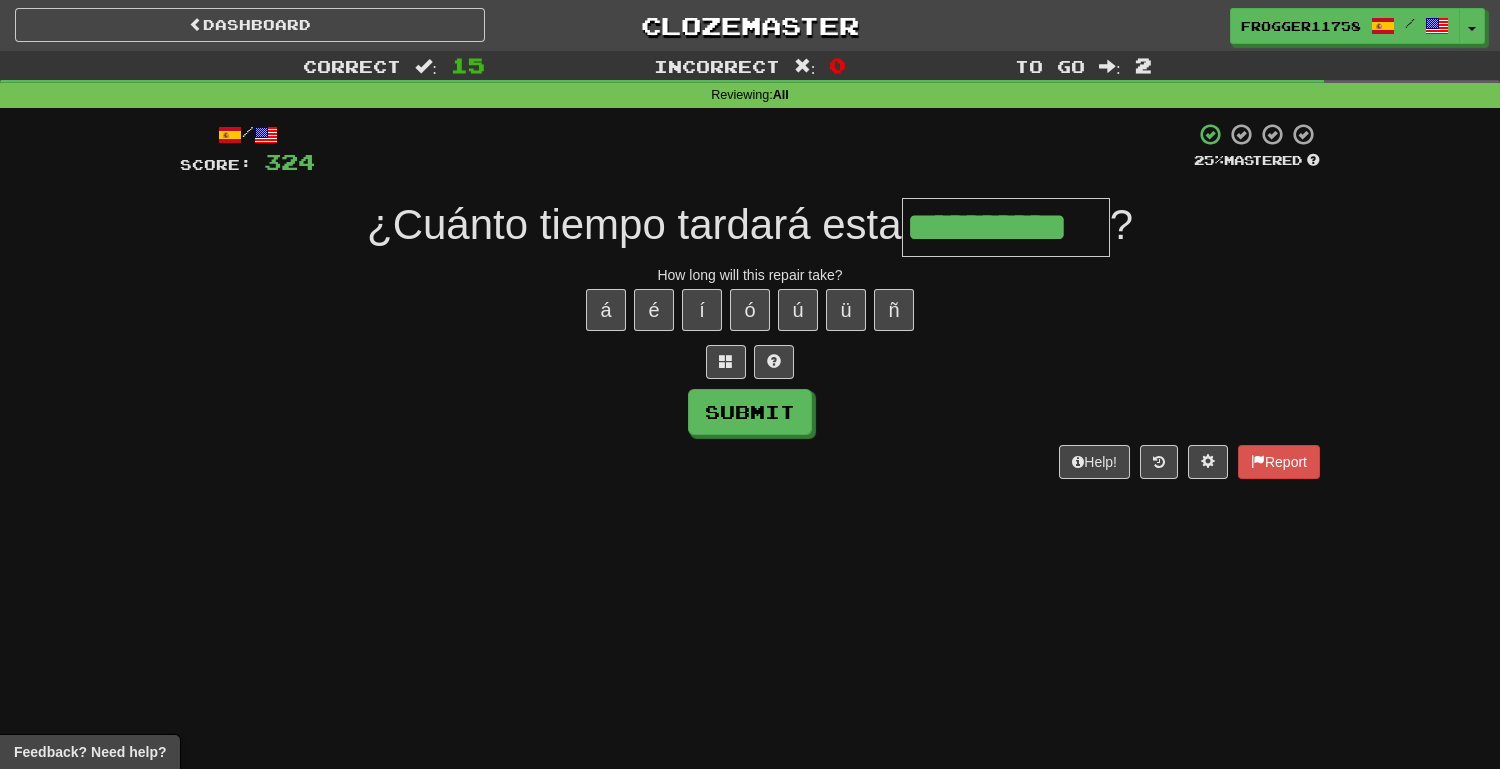 type on "**********" 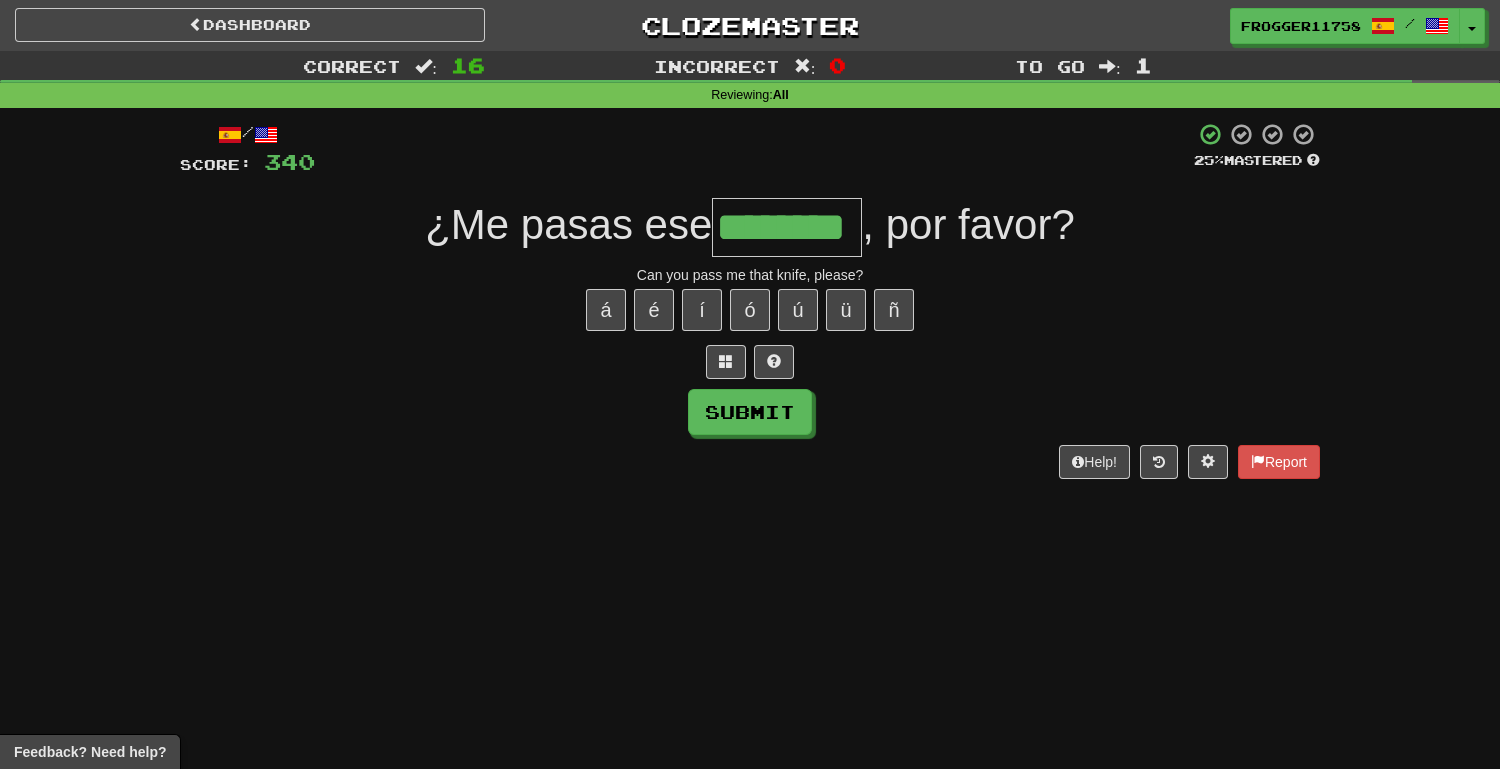 type on "********" 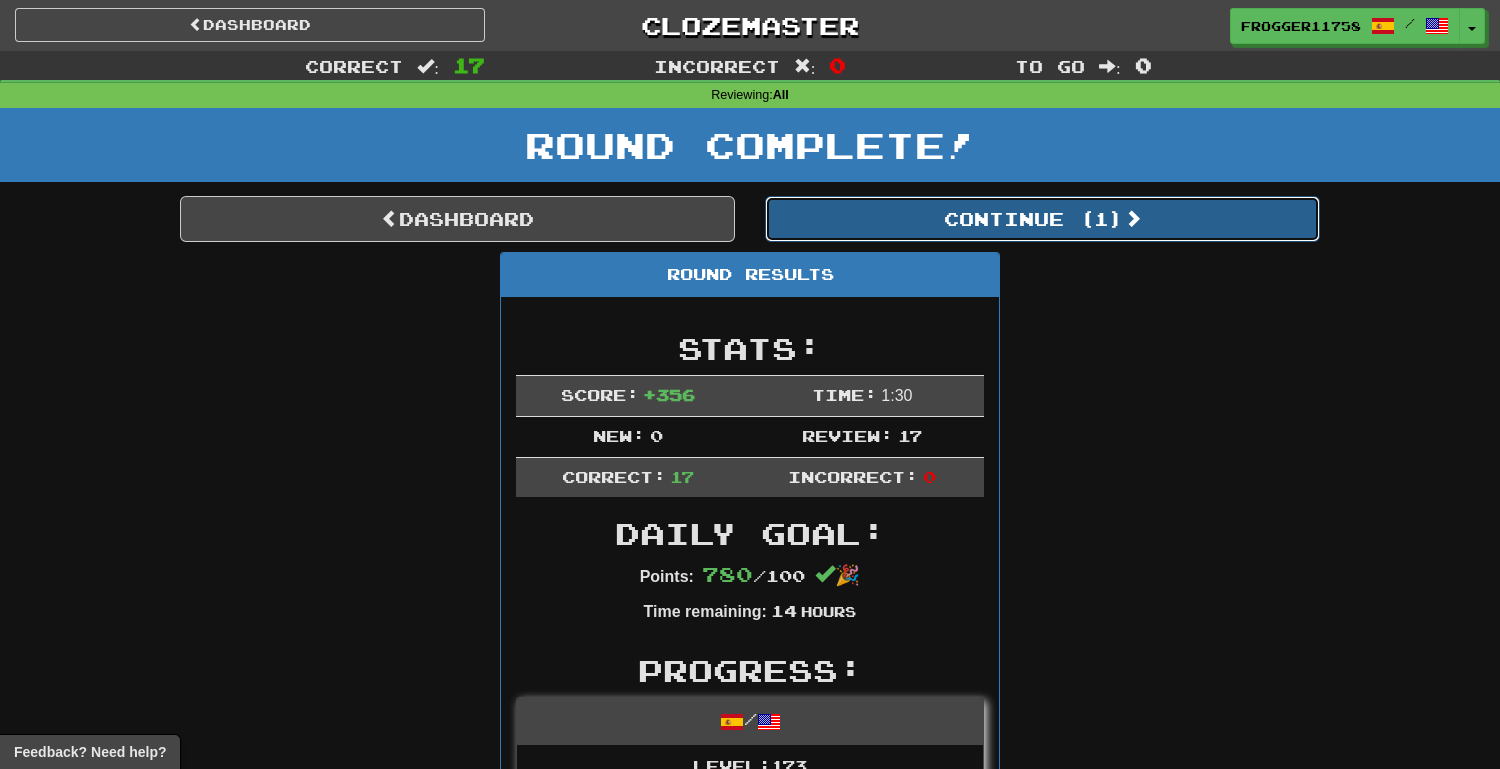 click on "Continue ( 1 )" at bounding box center [1042, 219] 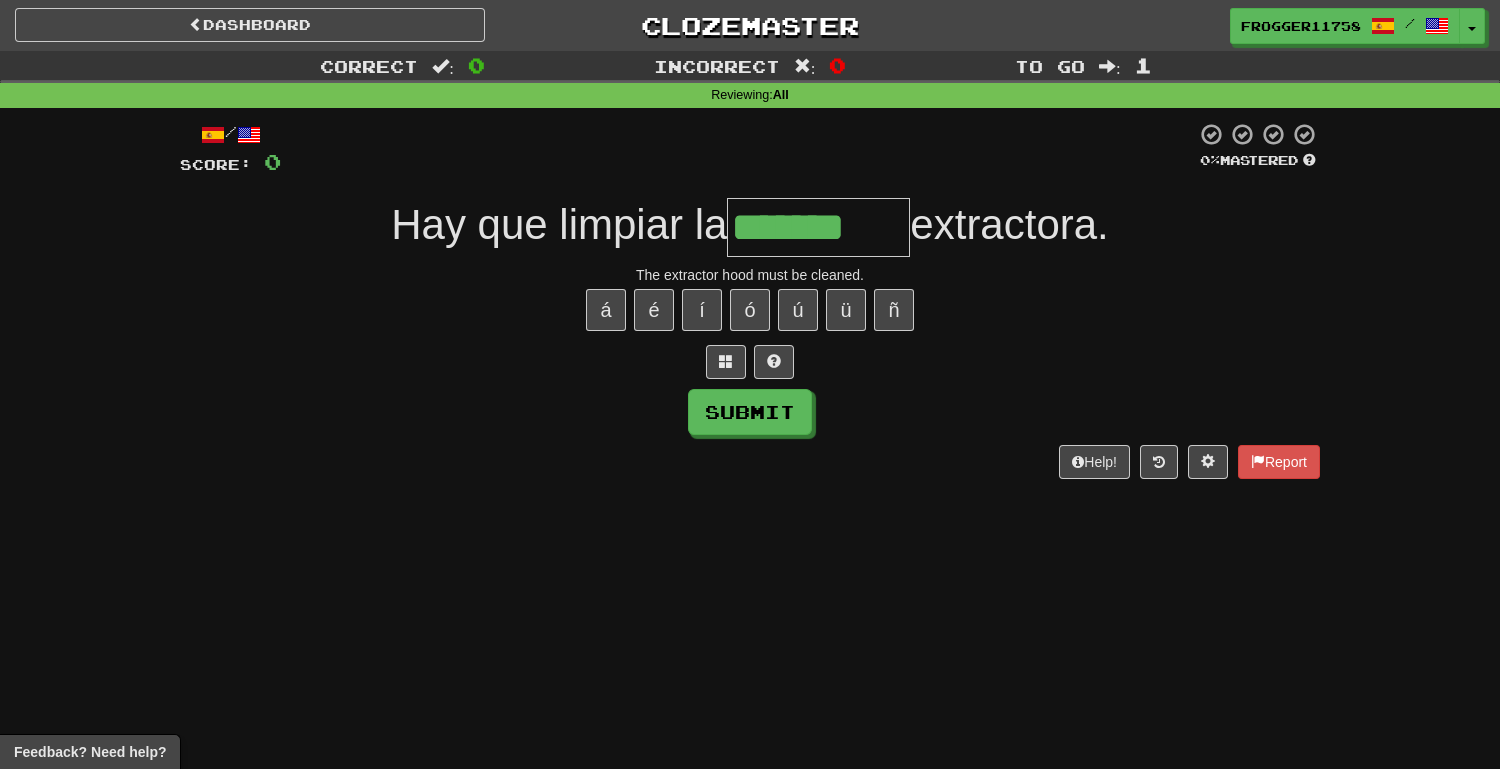 type on "*******" 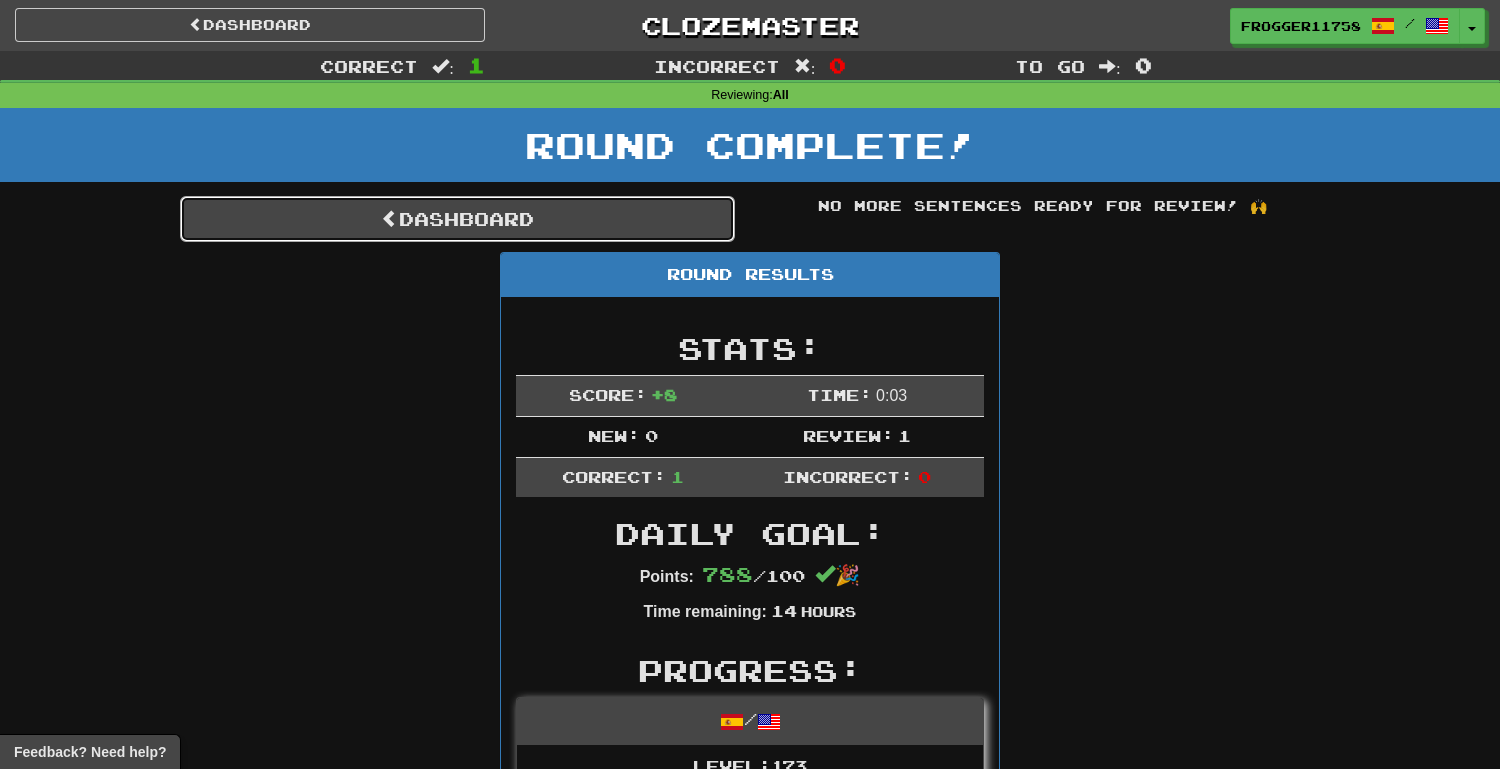 click on "Dashboard" at bounding box center (457, 219) 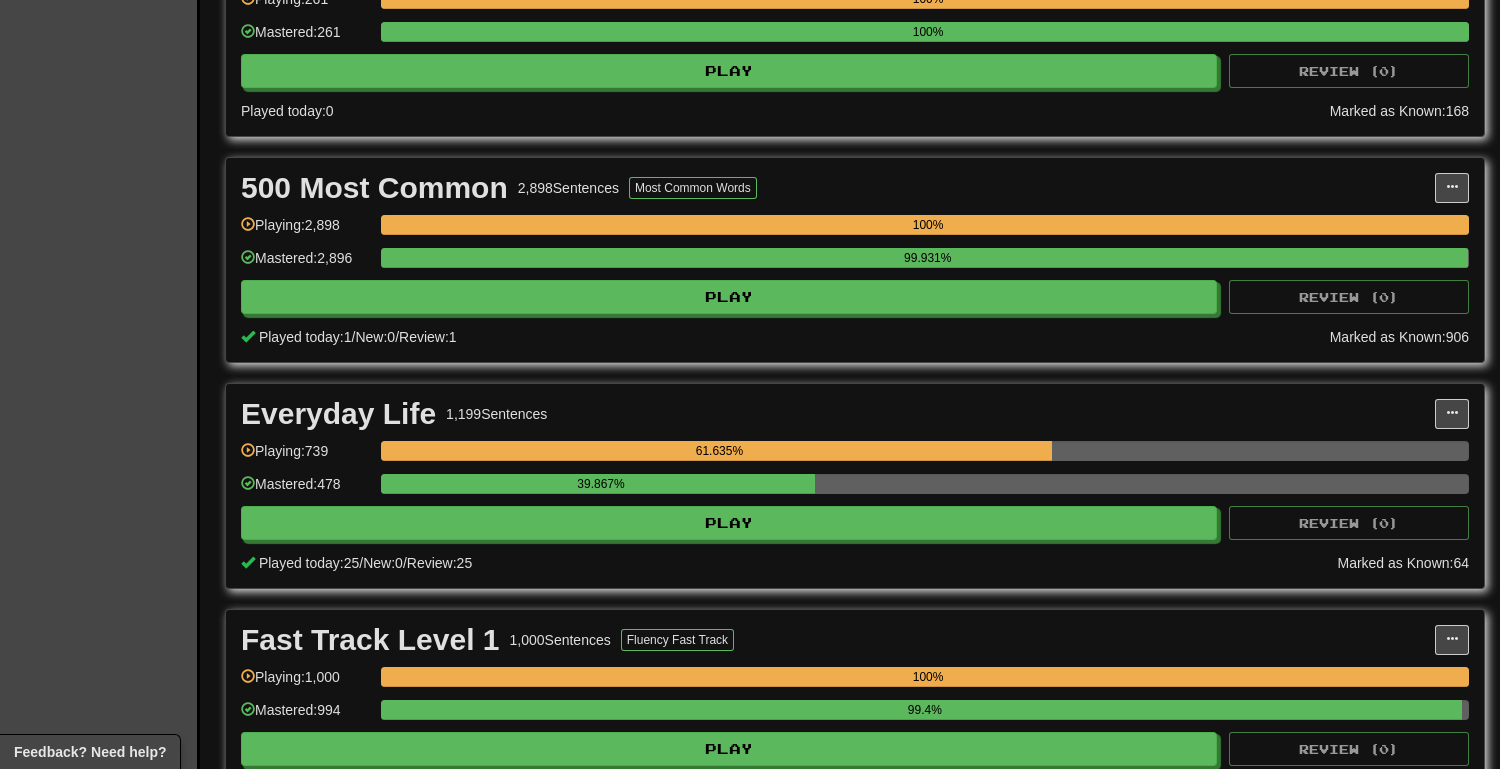 scroll, scrollTop: 1211, scrollLeft: 0, axis: vertical 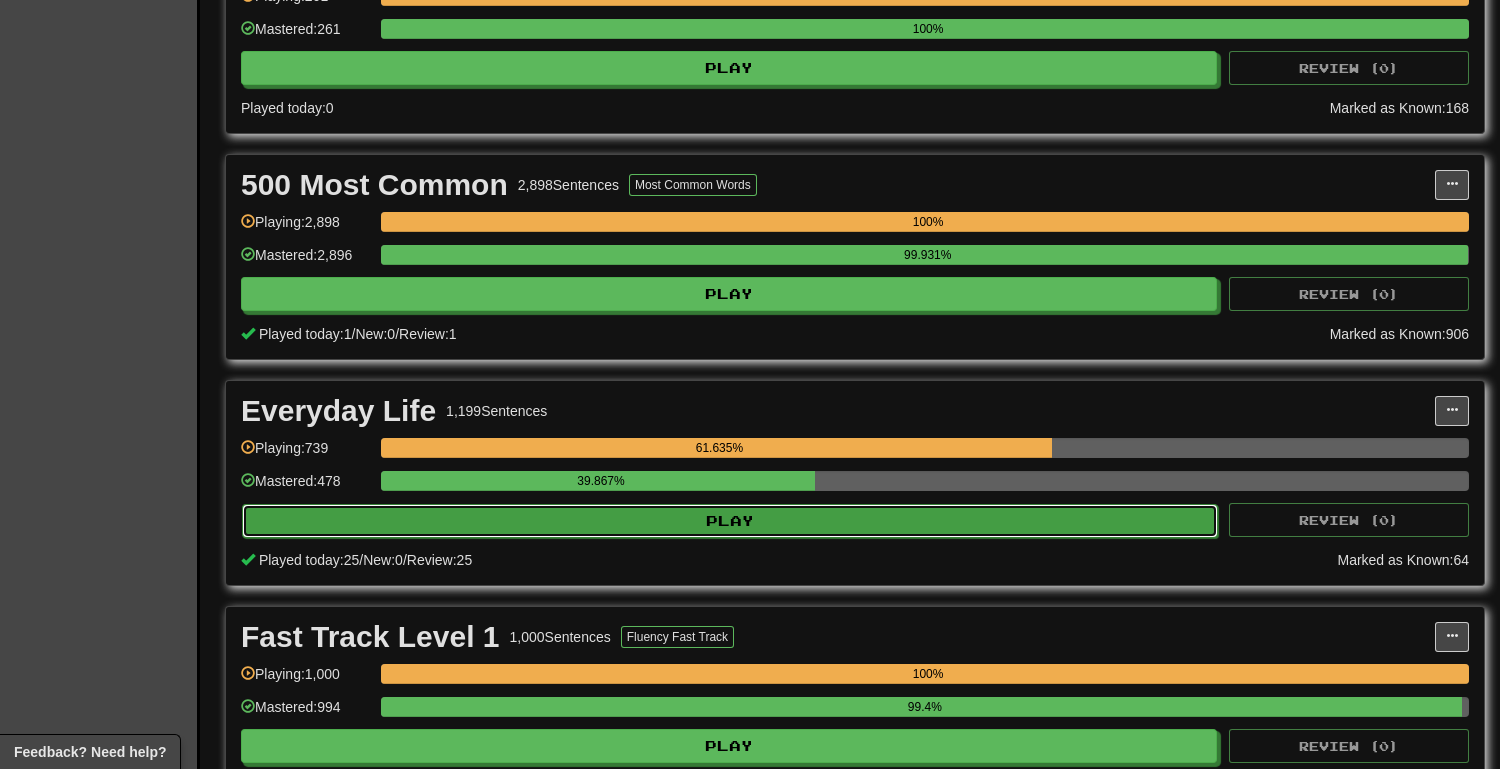 click on "Play" at bounding box center (730, 521) 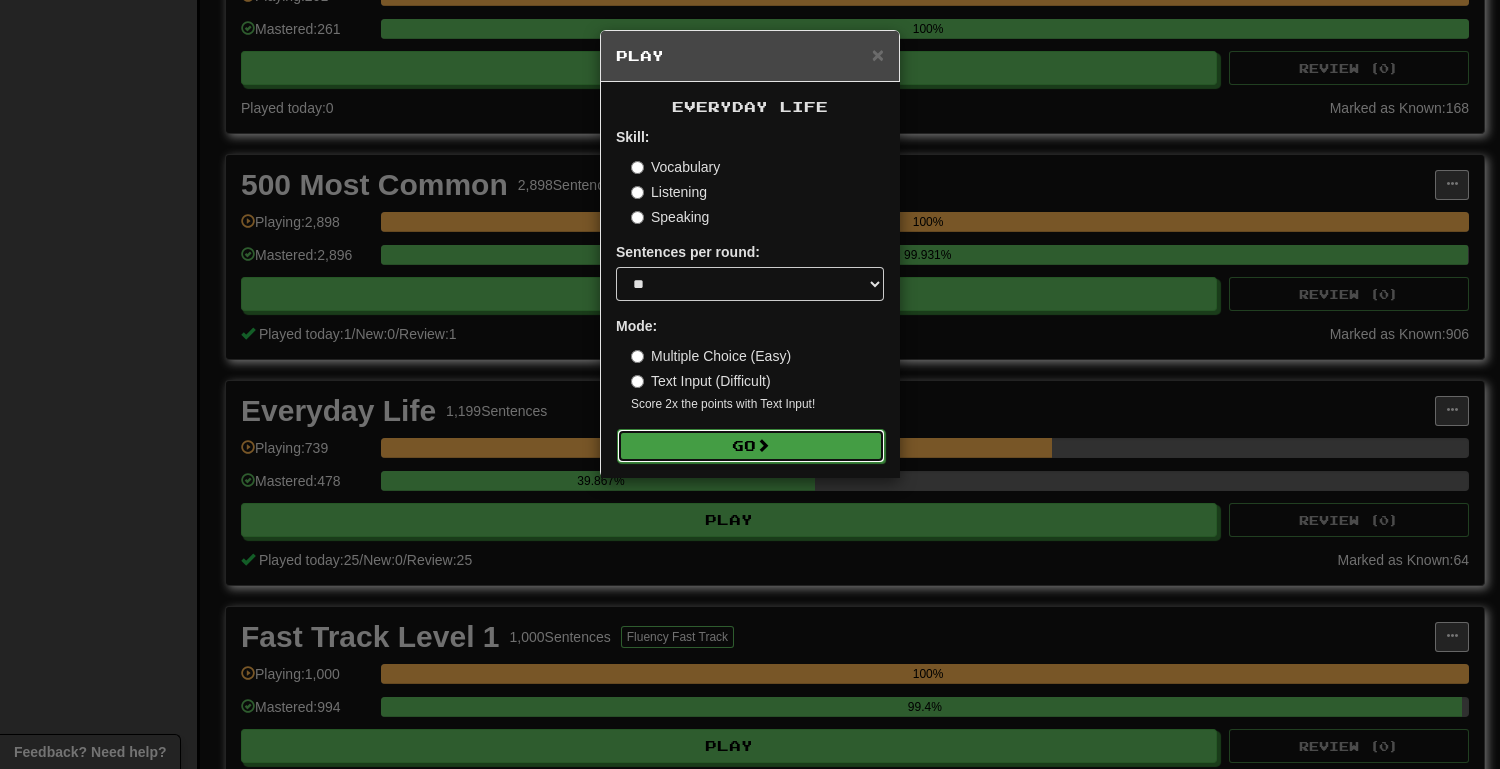 click on "Go" at bounding box center (751, 446) 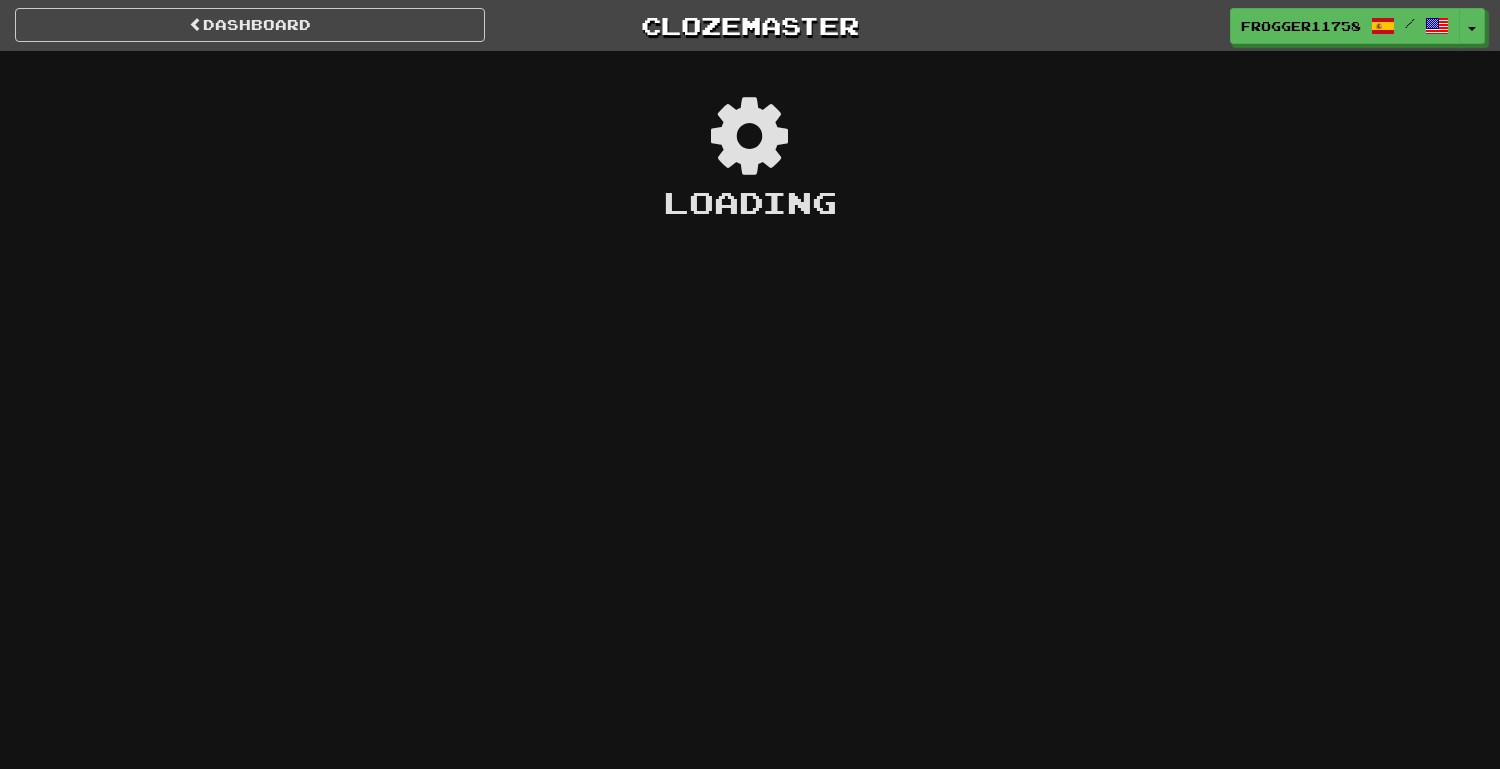 scroll, scrollTop: 0, scrollLeft: 0, axis: both 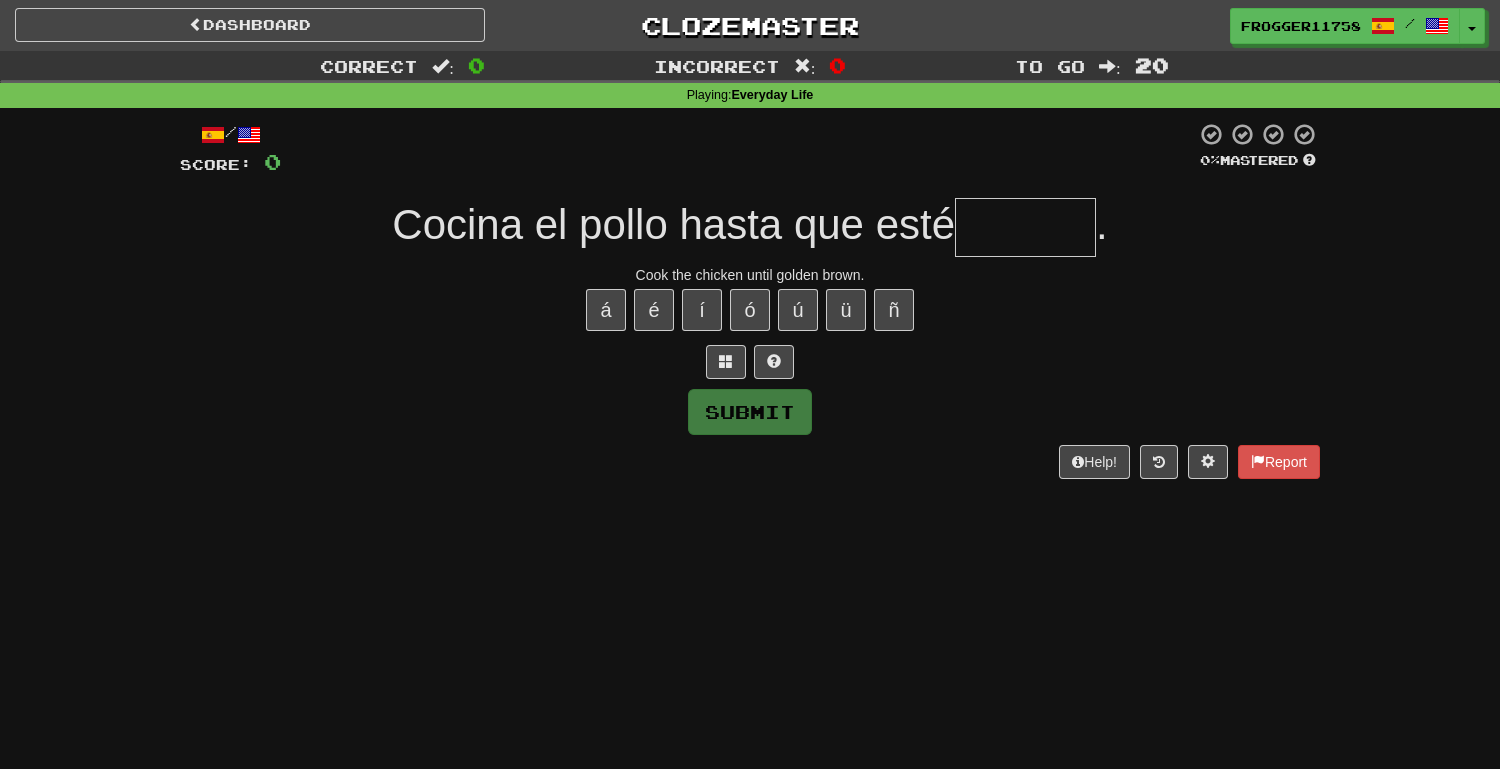 type on "*" 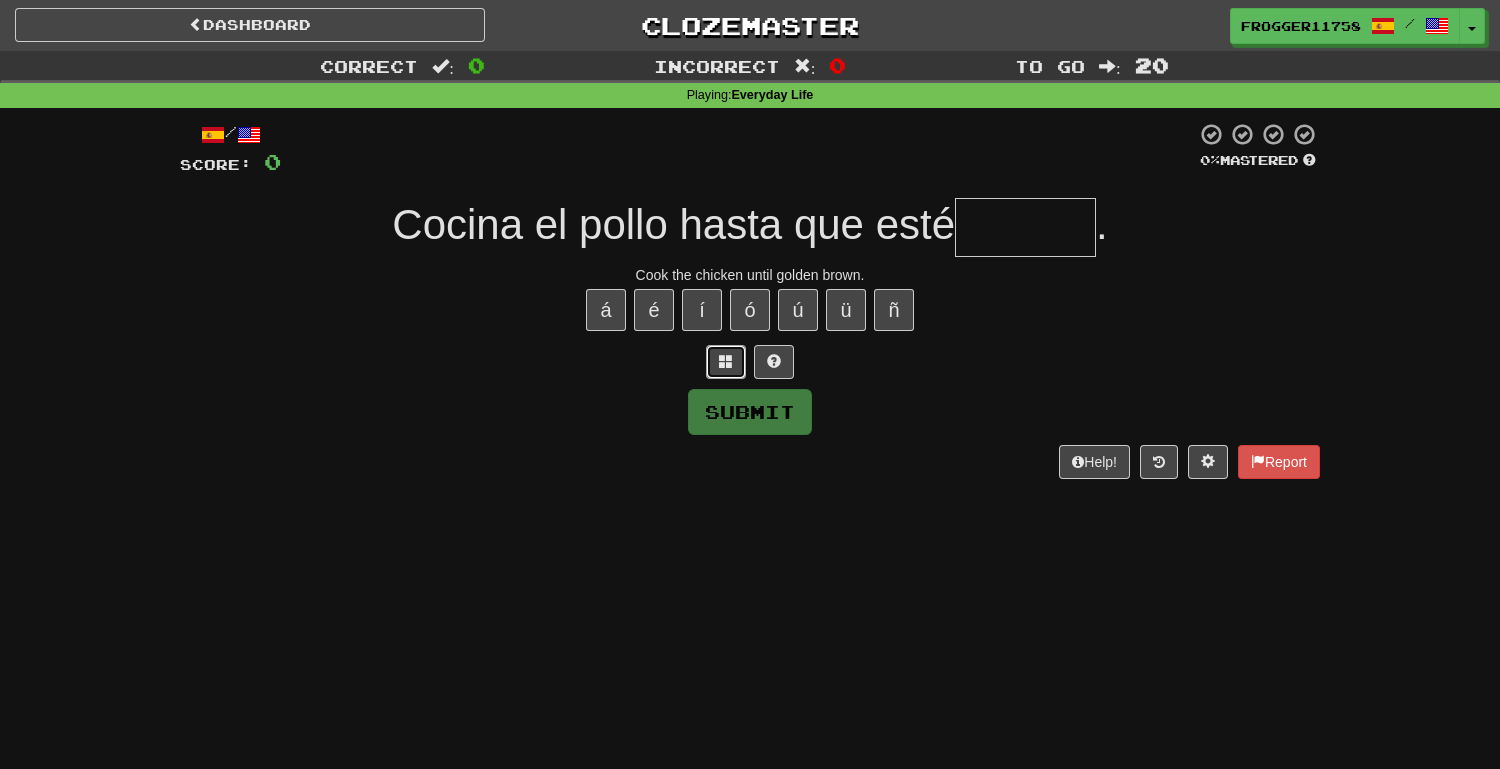 click at bounding box center [726, 362] 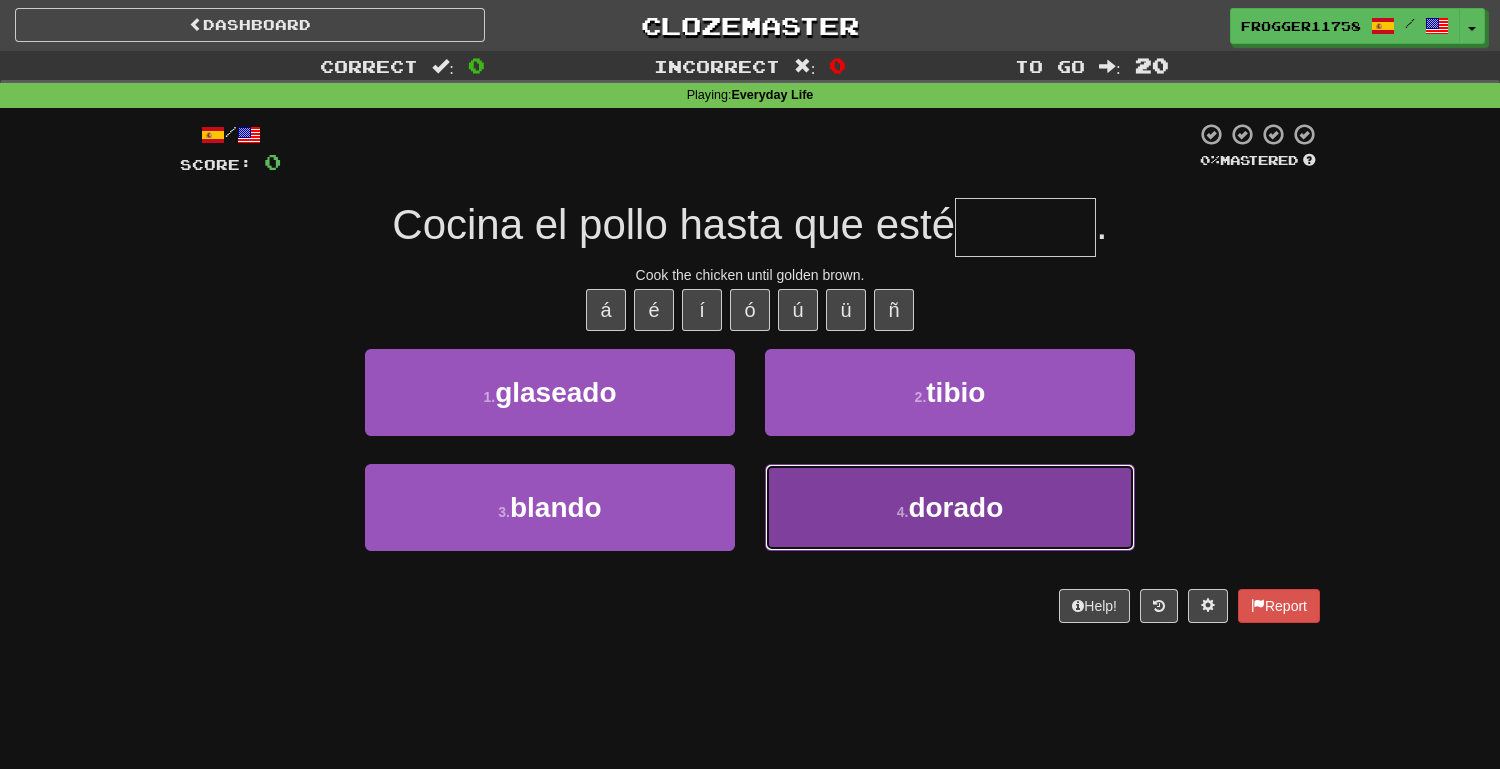 click on "4 .  dorado" at bounding box center [950, 507] 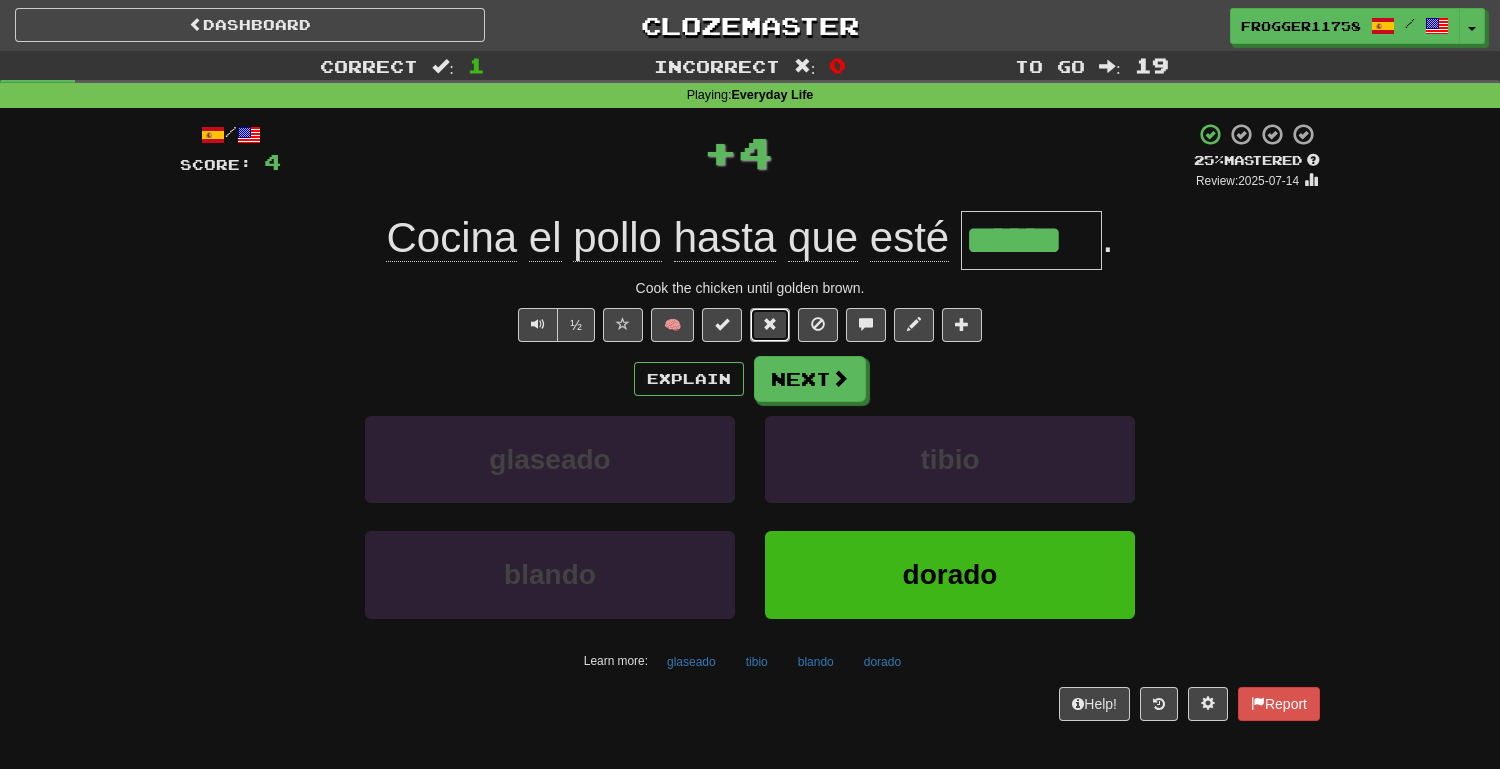 click at bounding box center [770, 325] 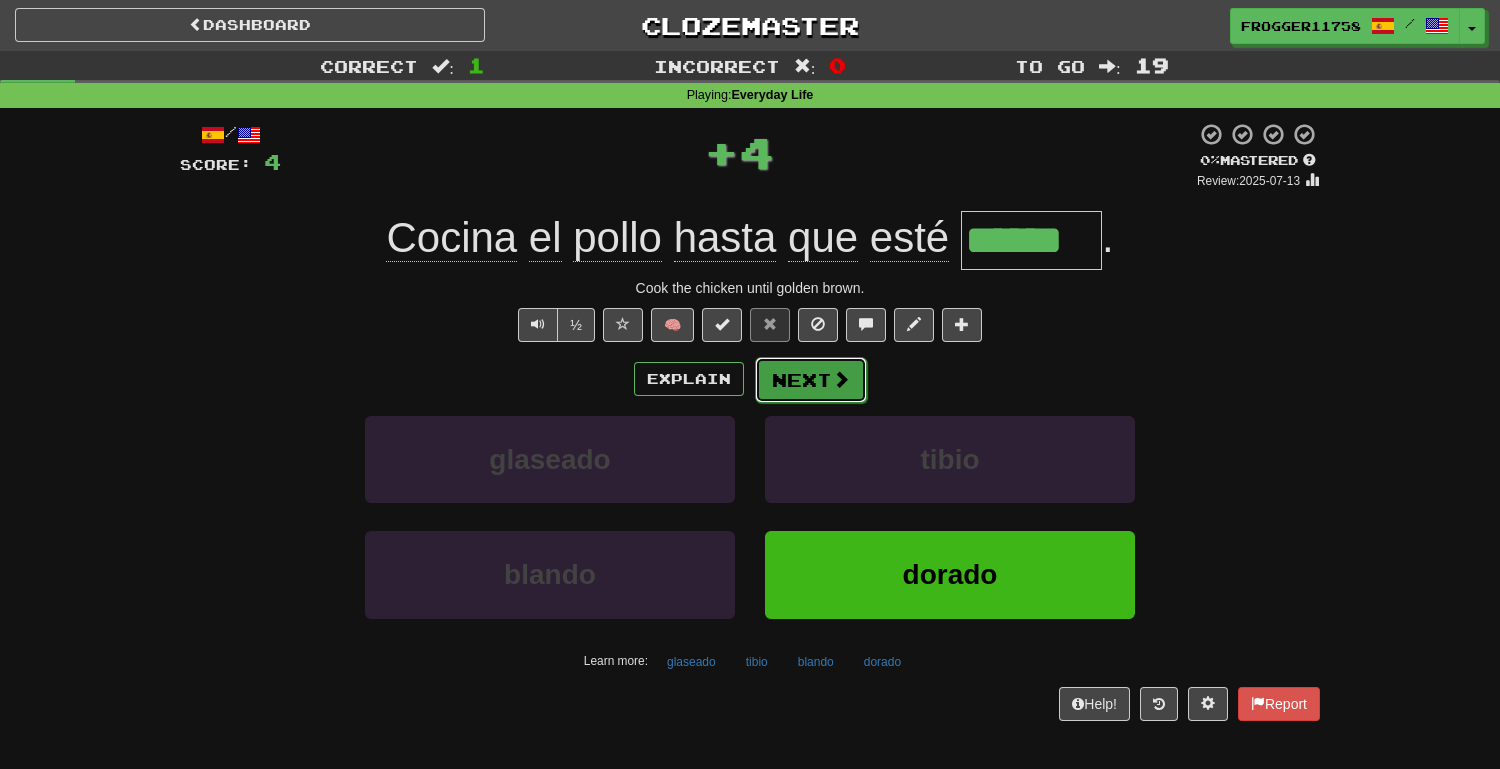 click on "Next" at bounding box center [811, 380] 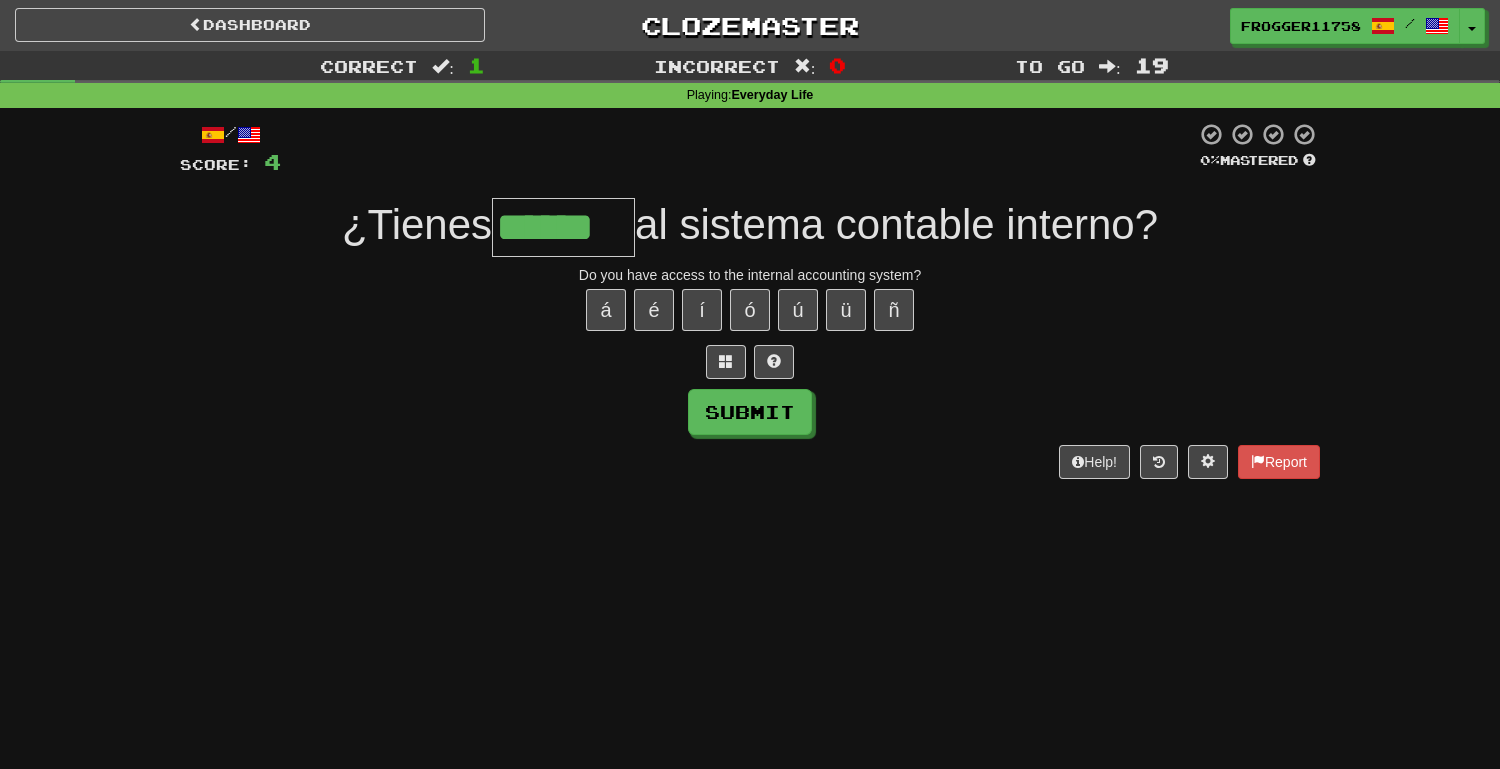 type on "******" 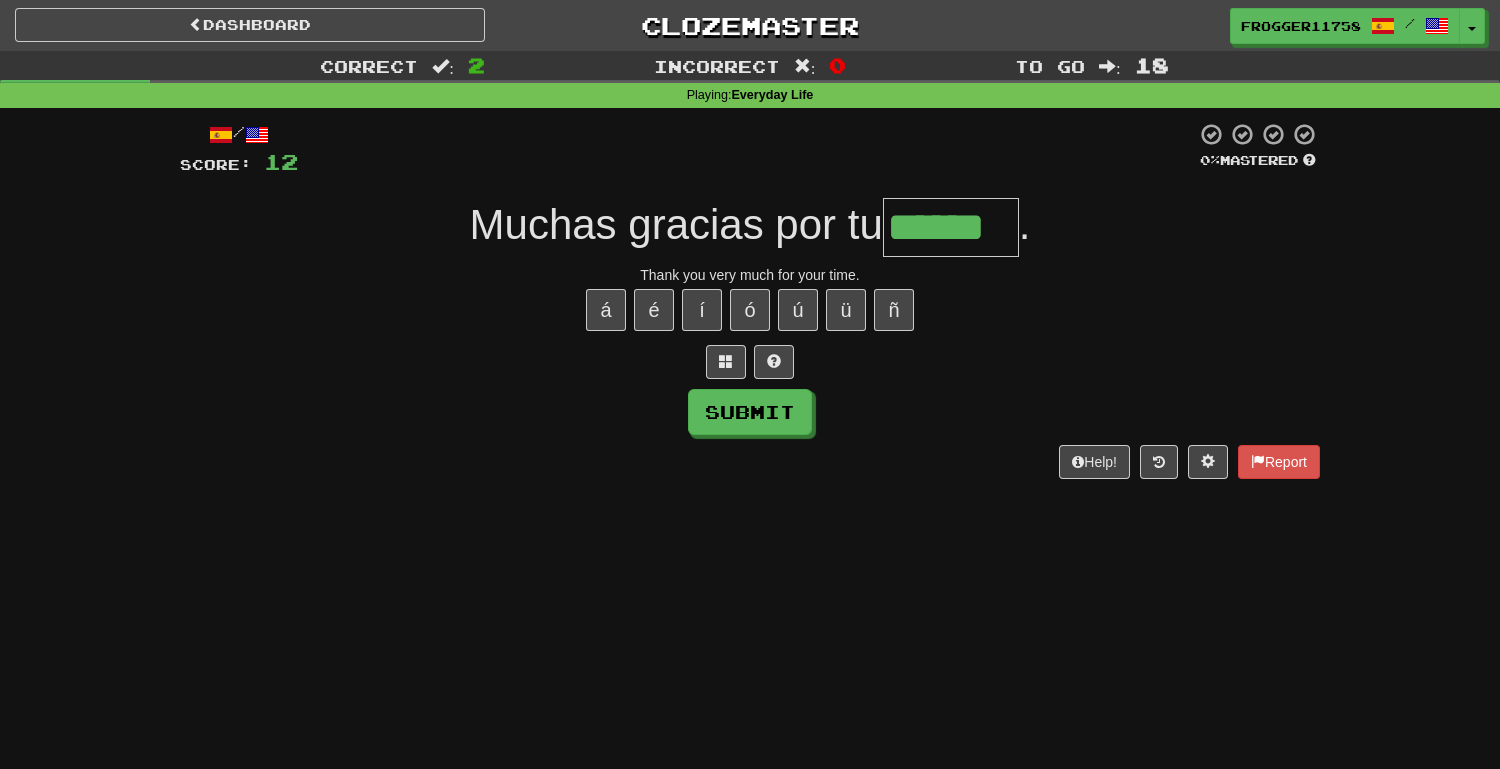type on "******" 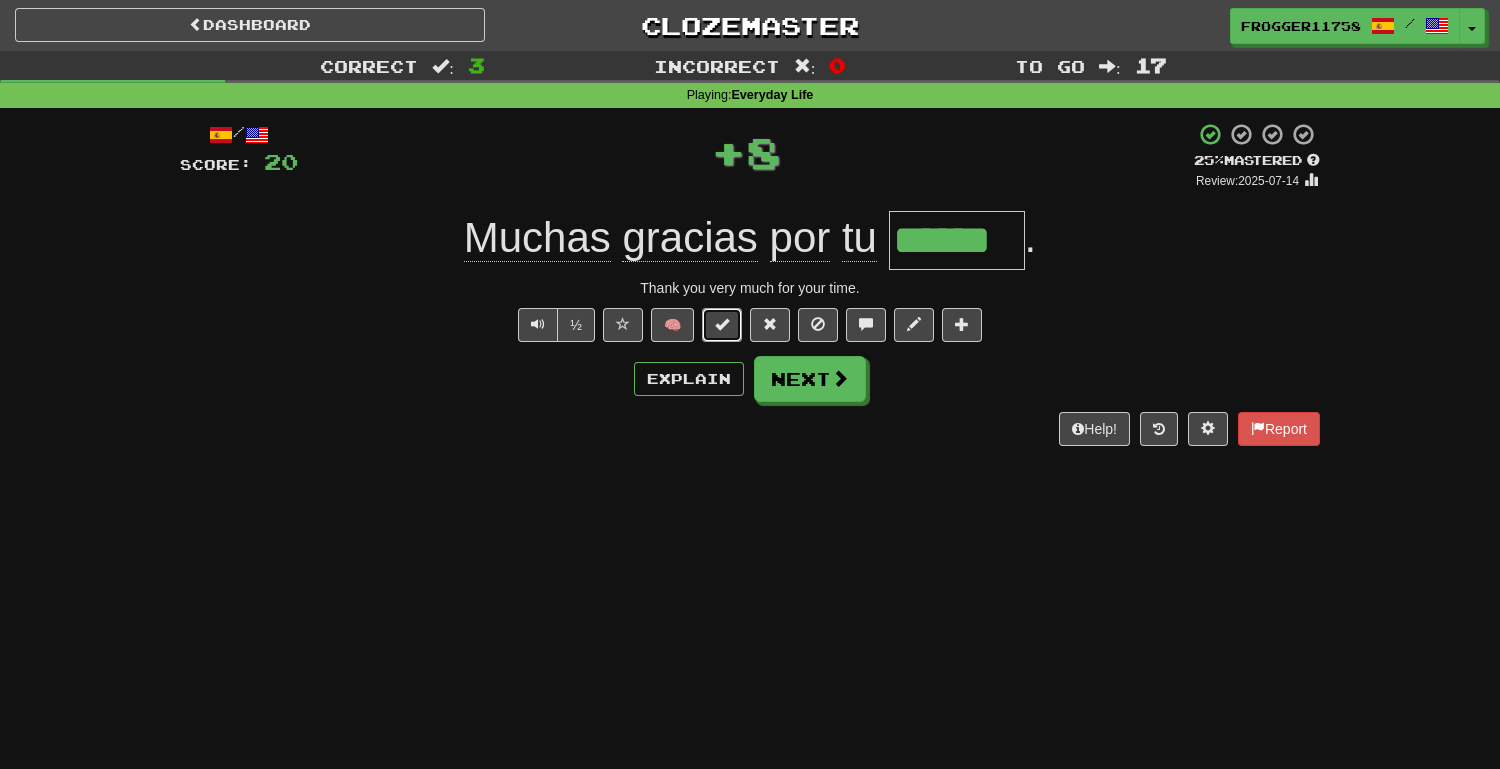 click at bounding box center [722, 325] 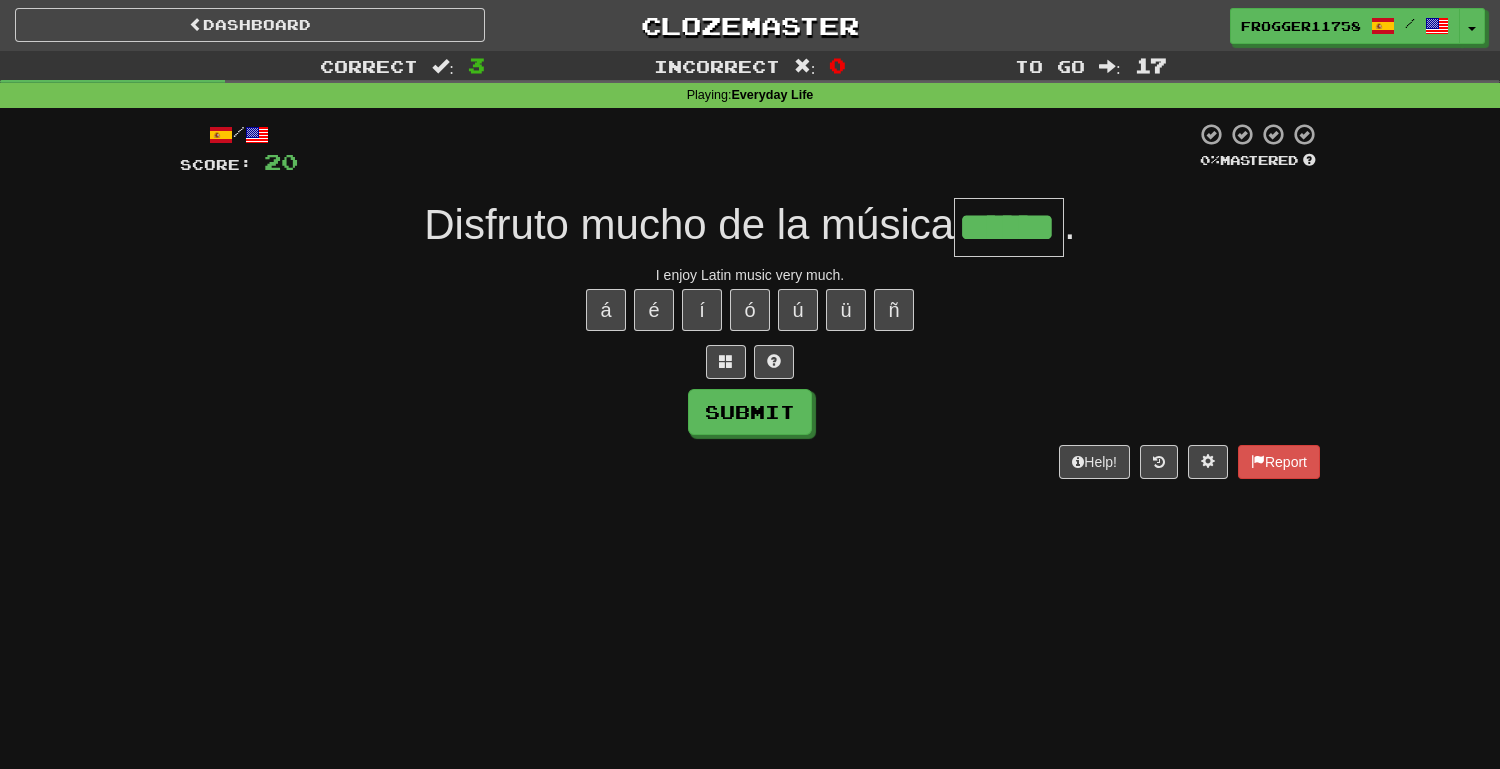 type on "******" 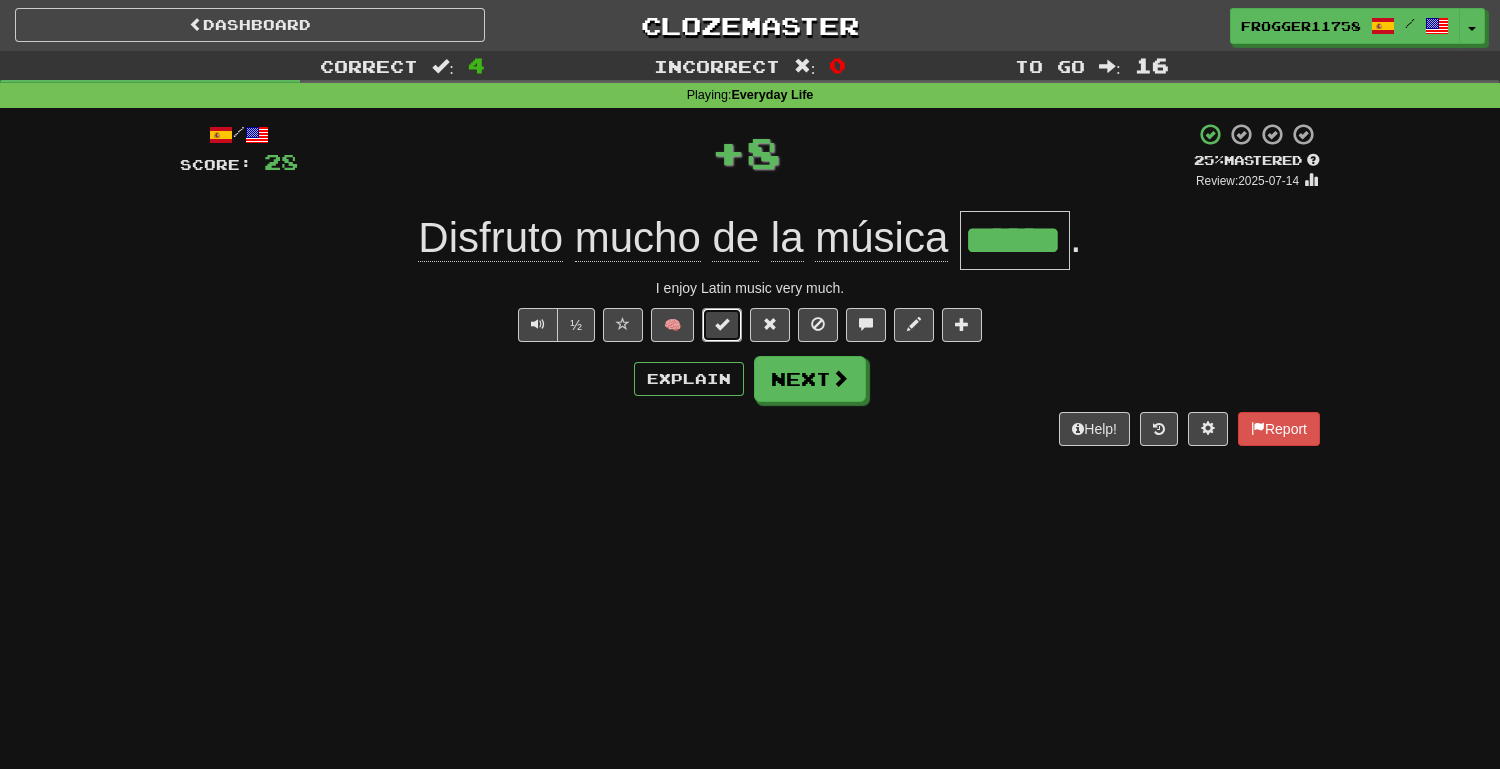 click at bounding box center (722, 325) 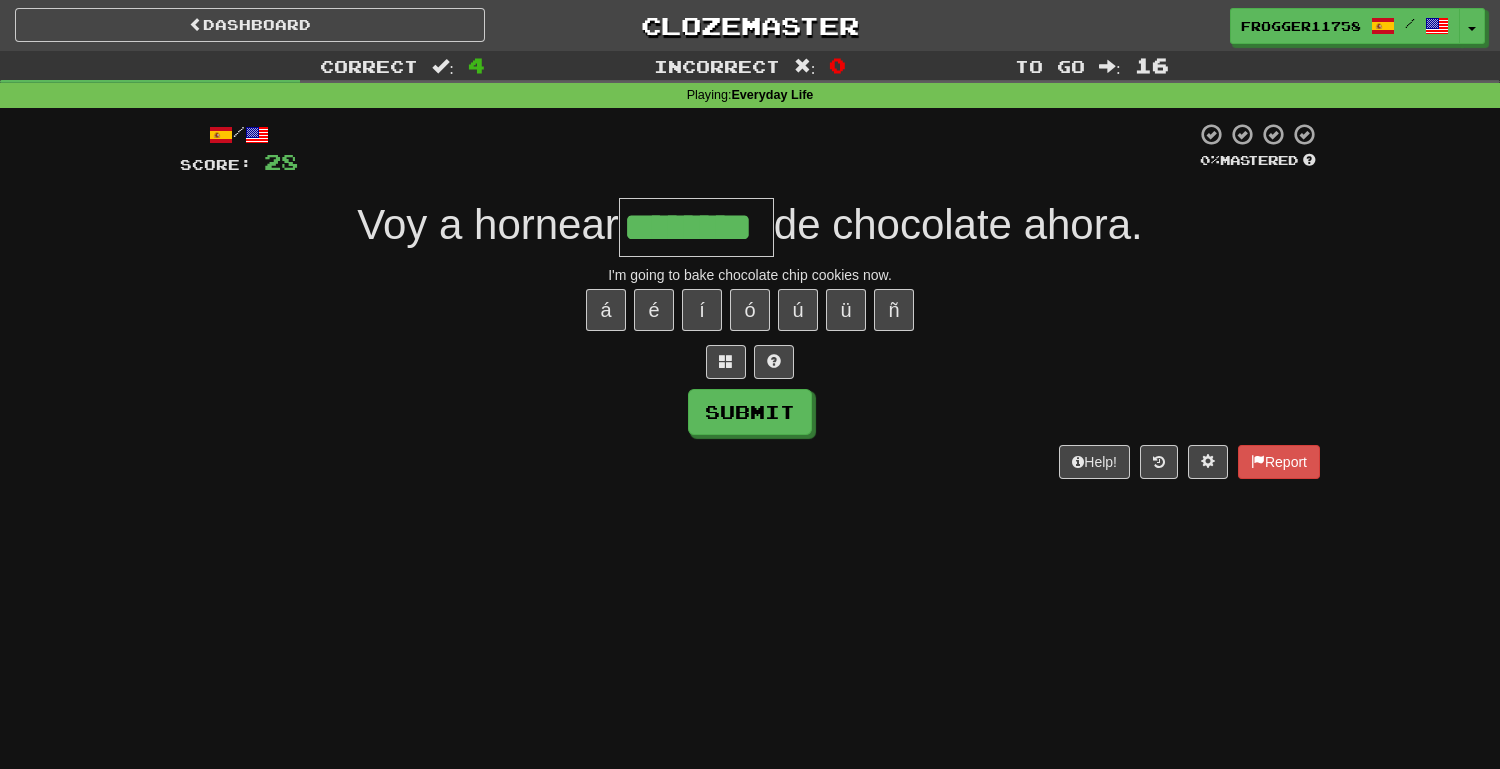 type on "********" 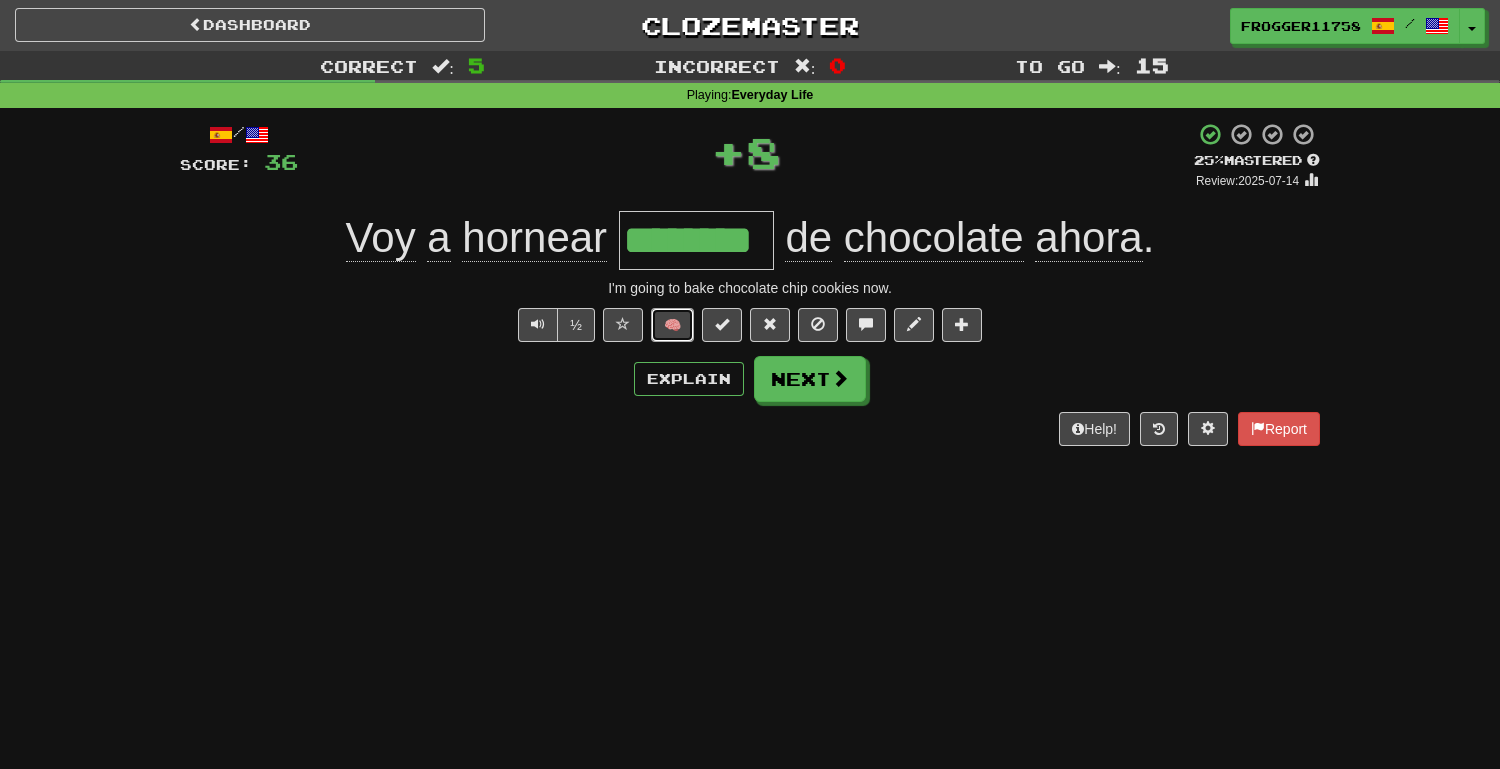 click on "🧠" at bounding box center (672, 325) 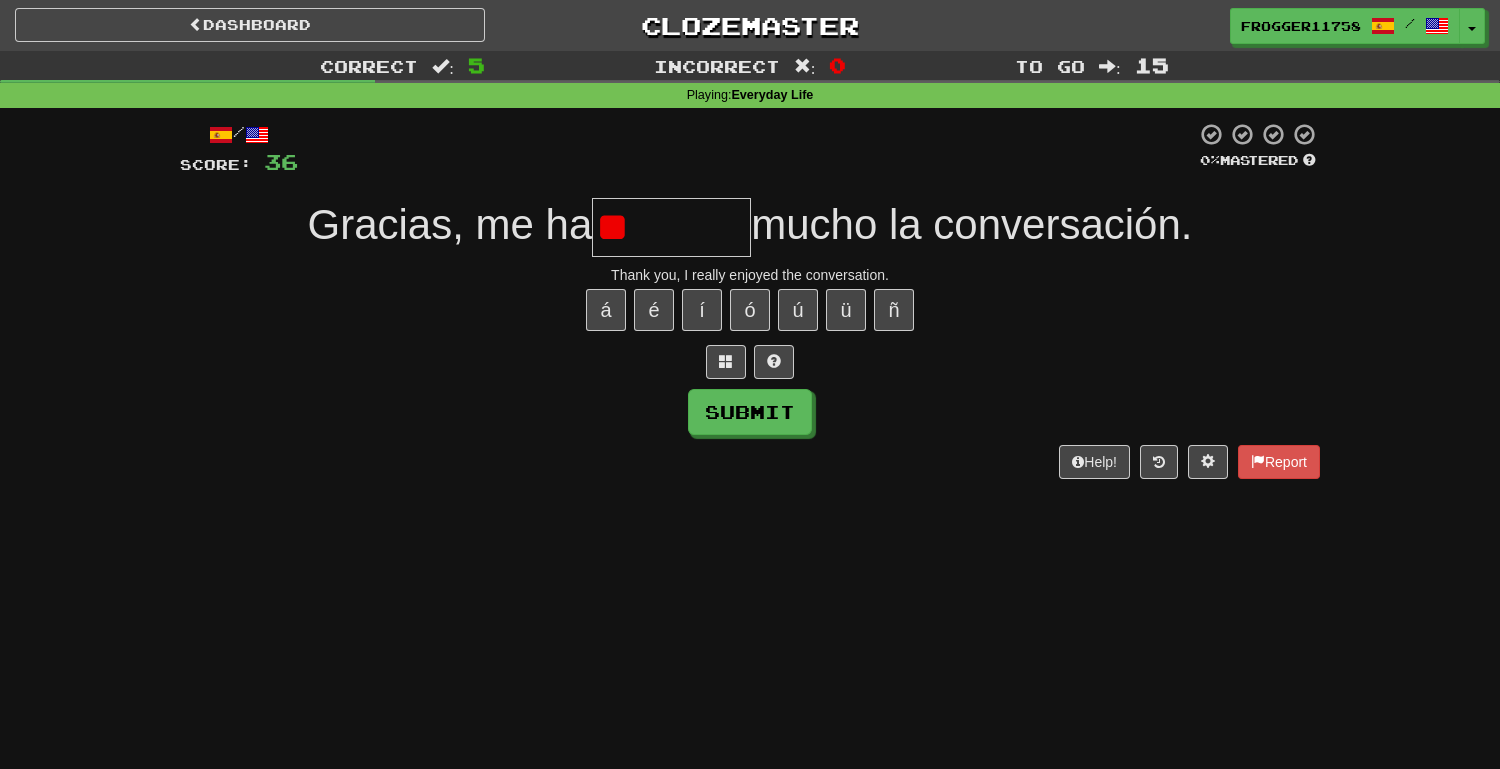 type on "*" 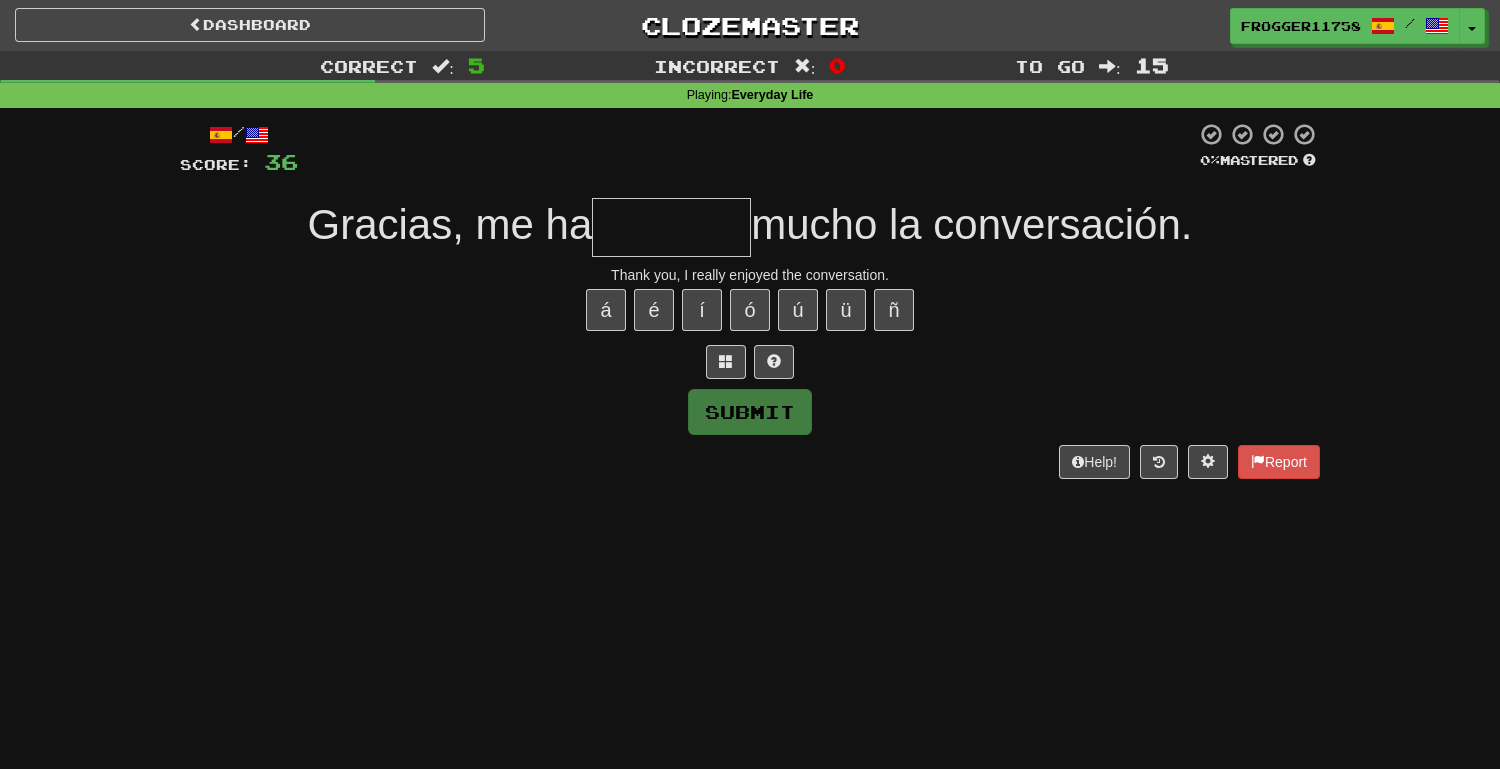 type on "*" 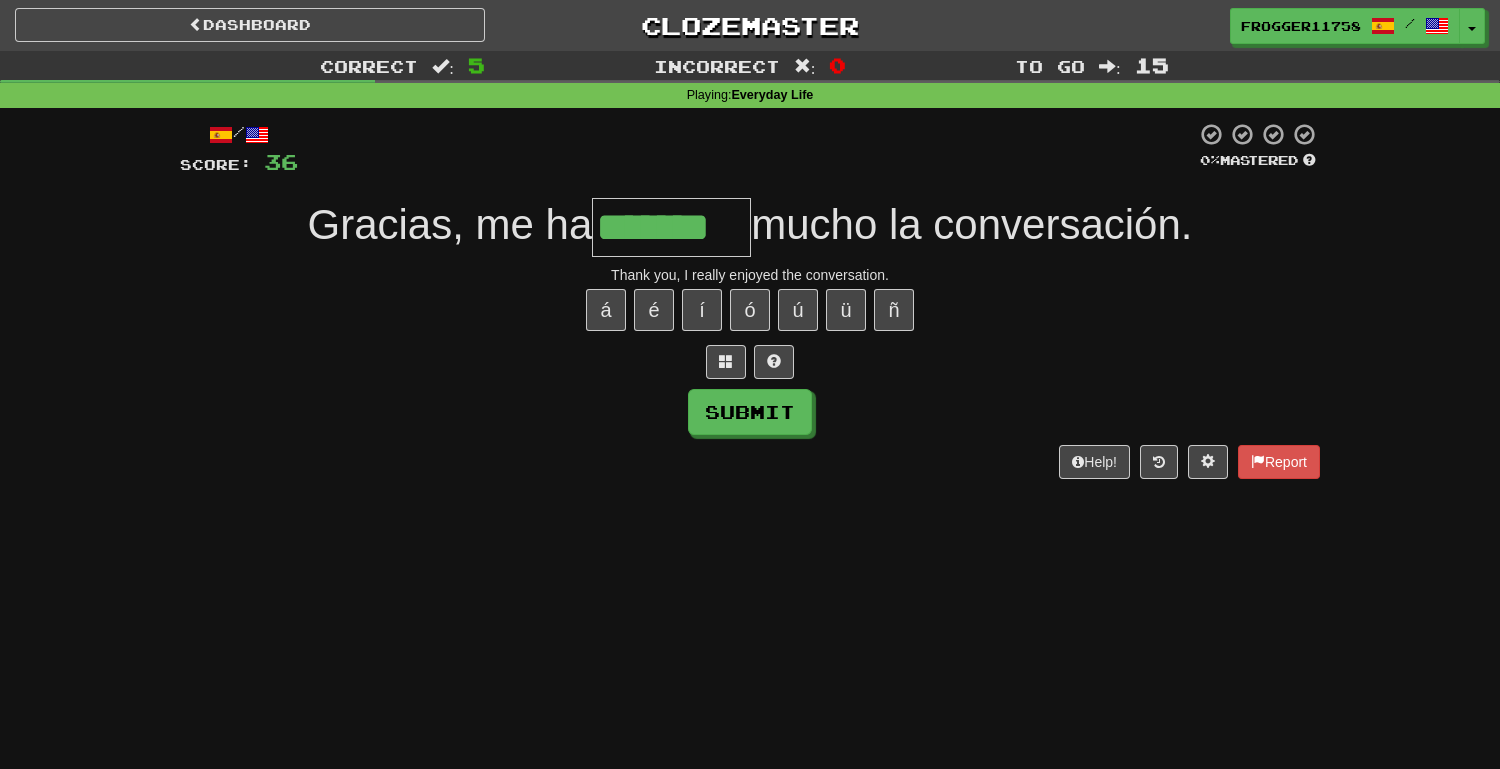 type on "*******" 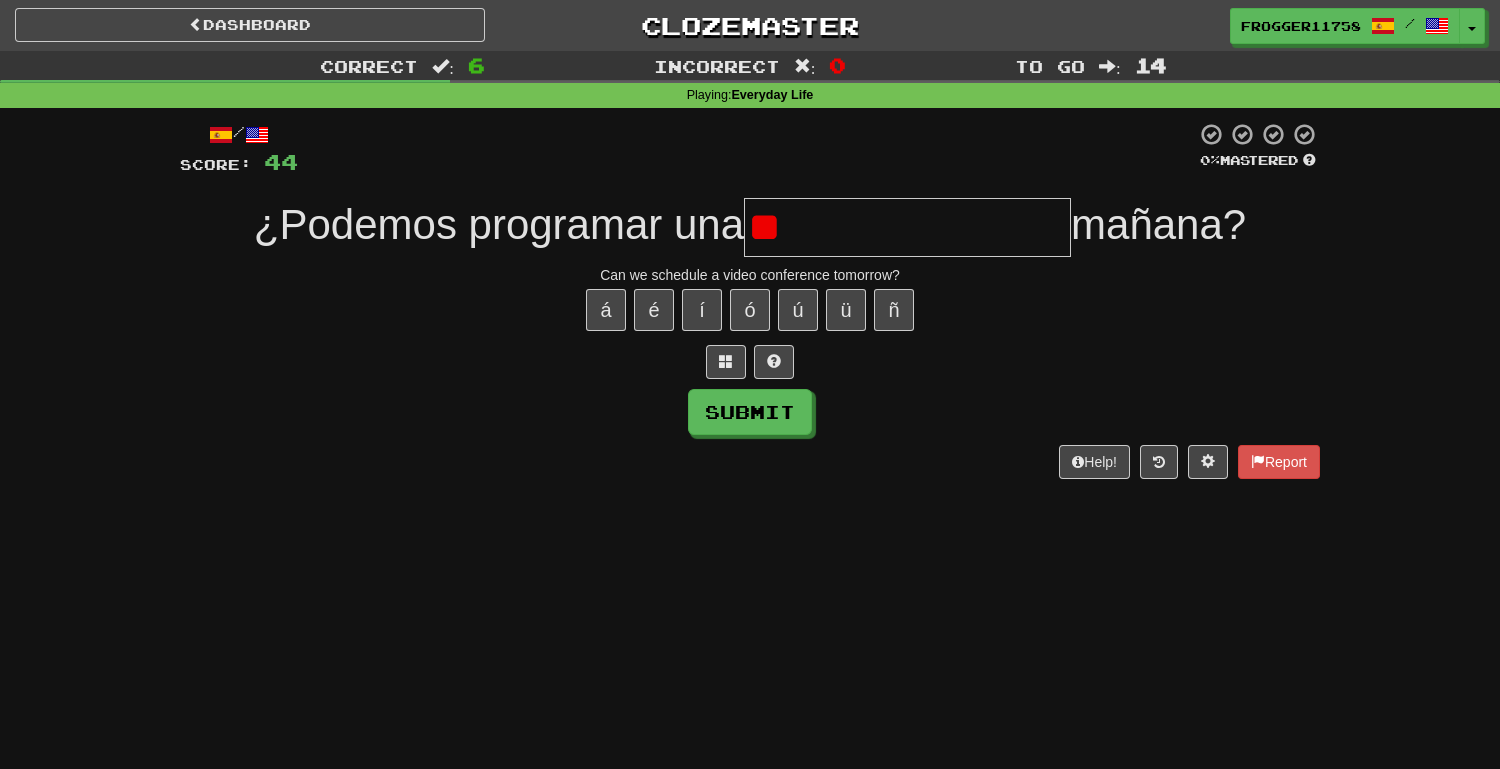 type on "*" 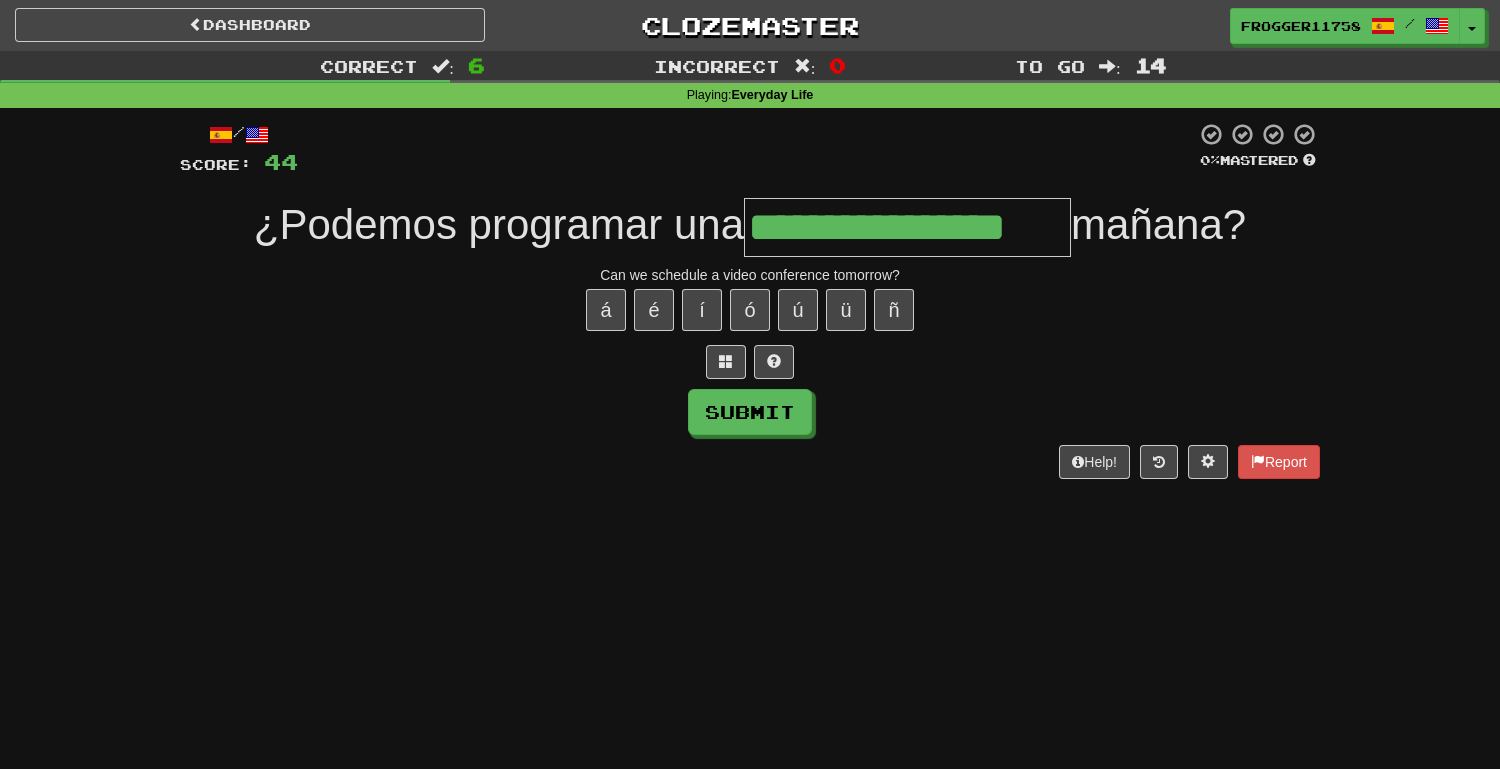 type on "**********" 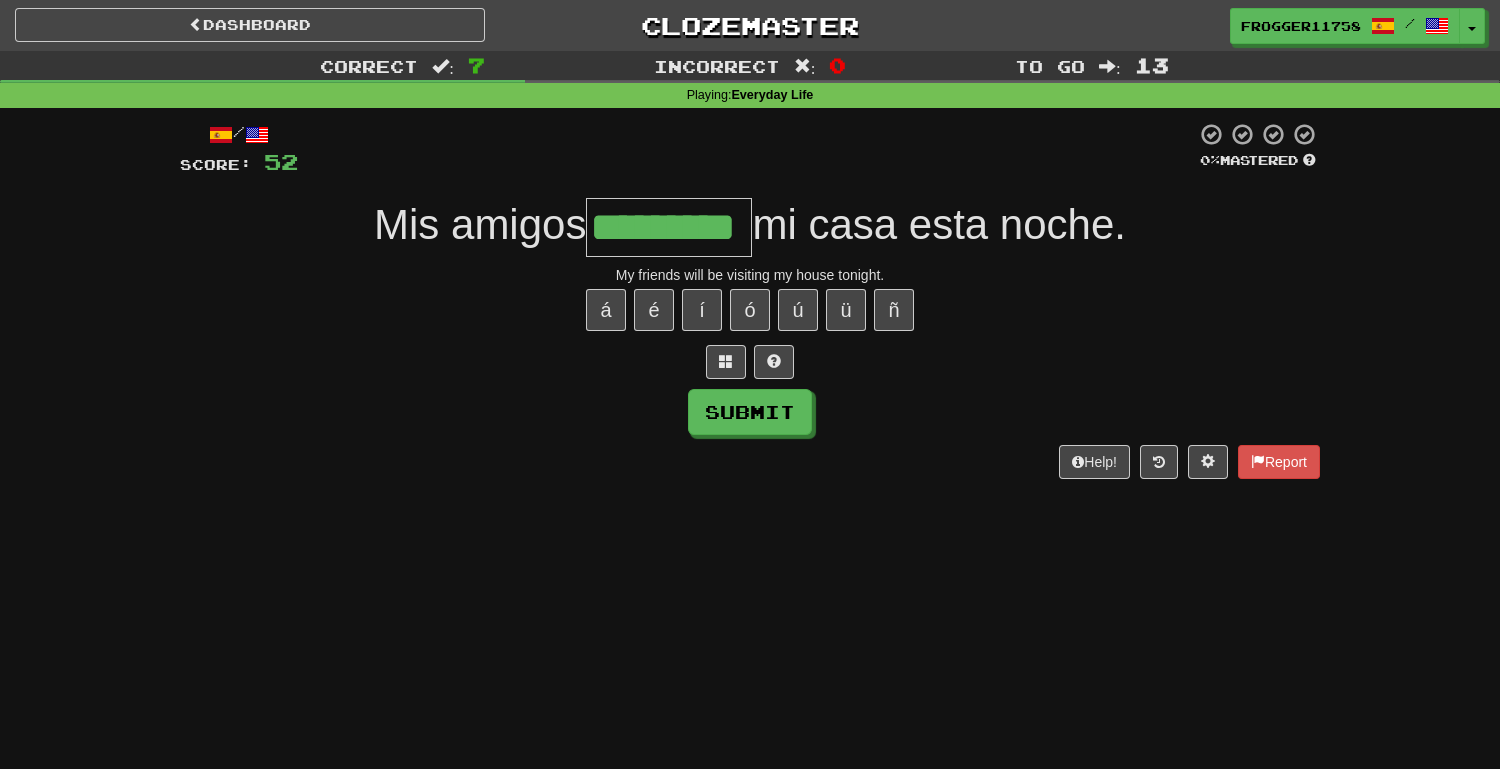 type on "*********" 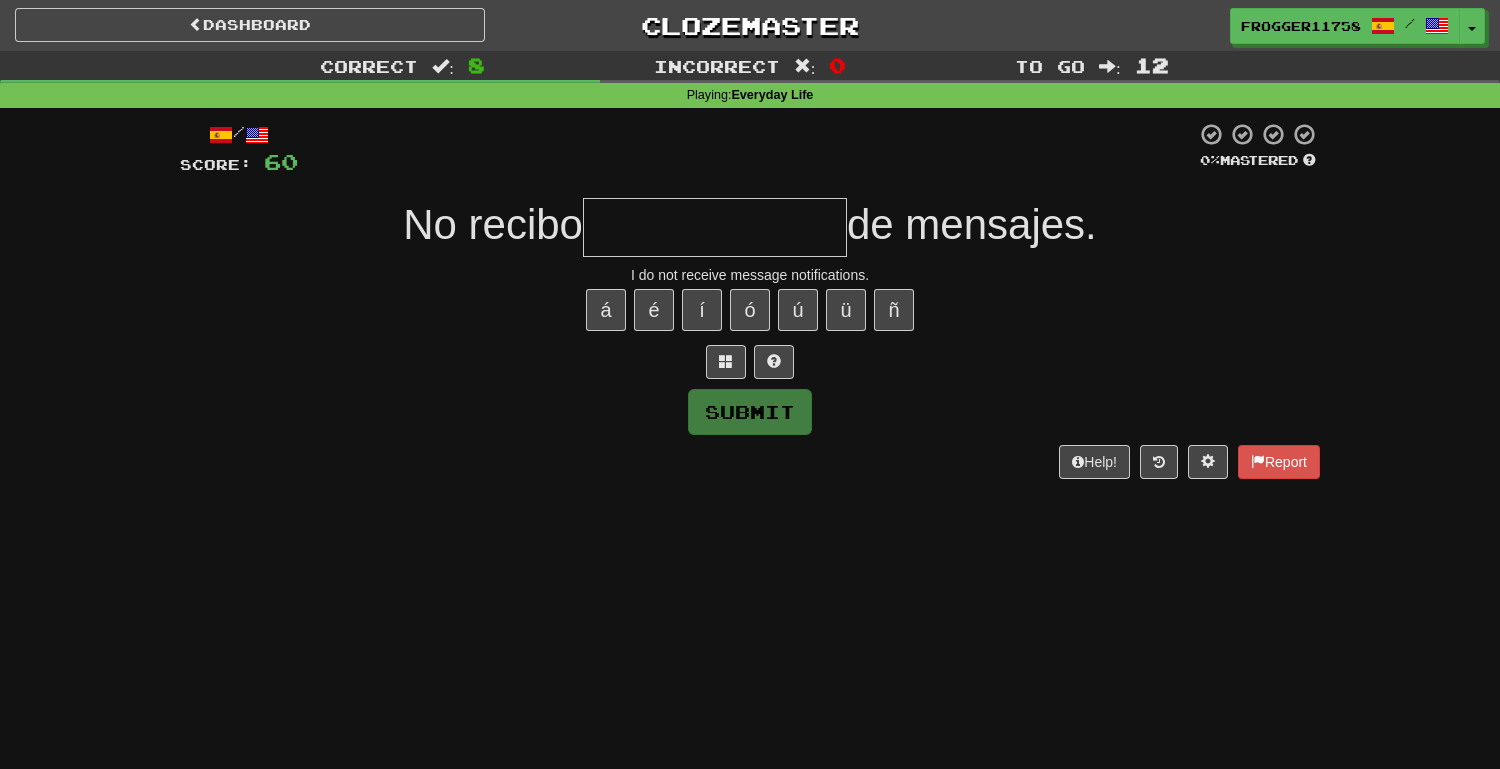 type on "*" 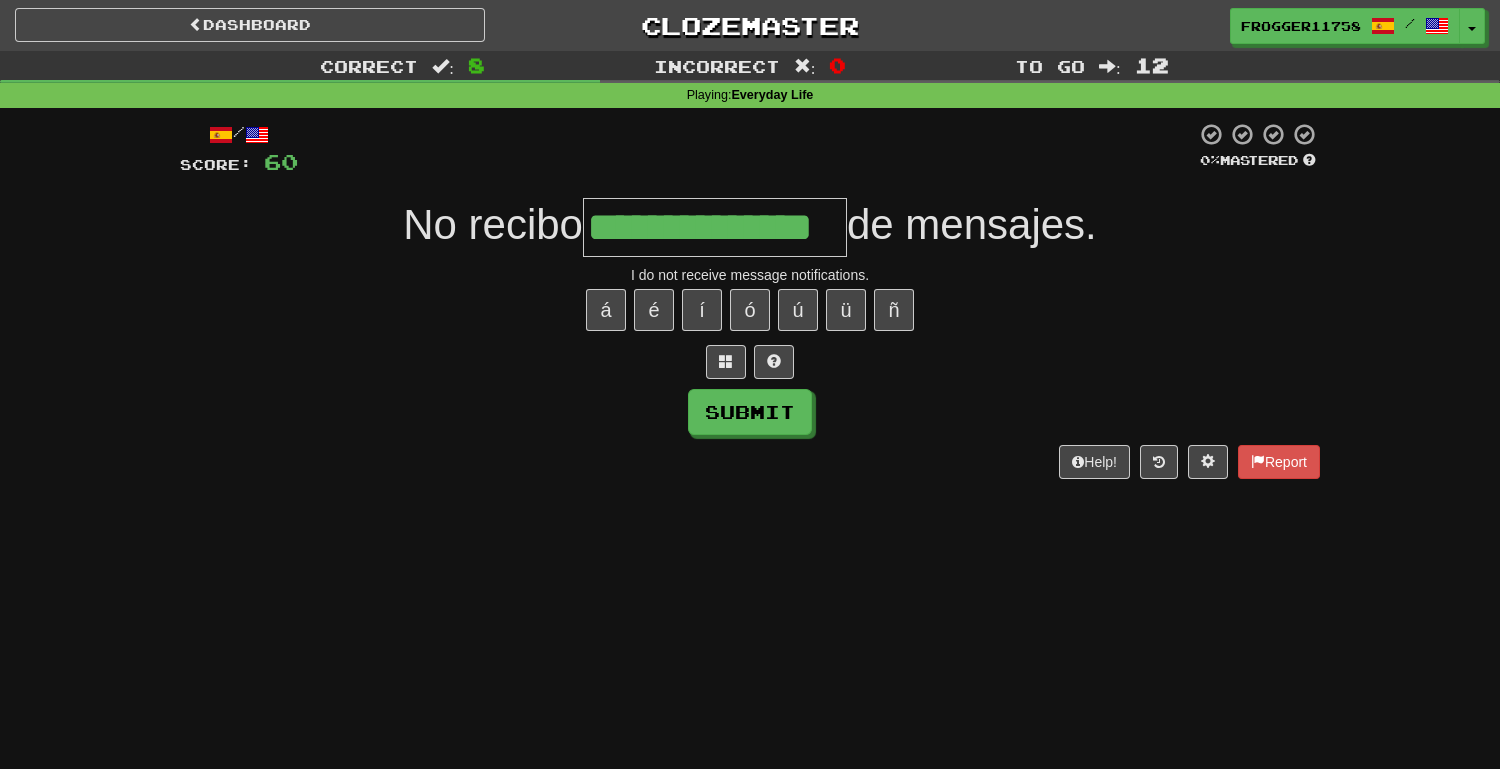type on "**********" 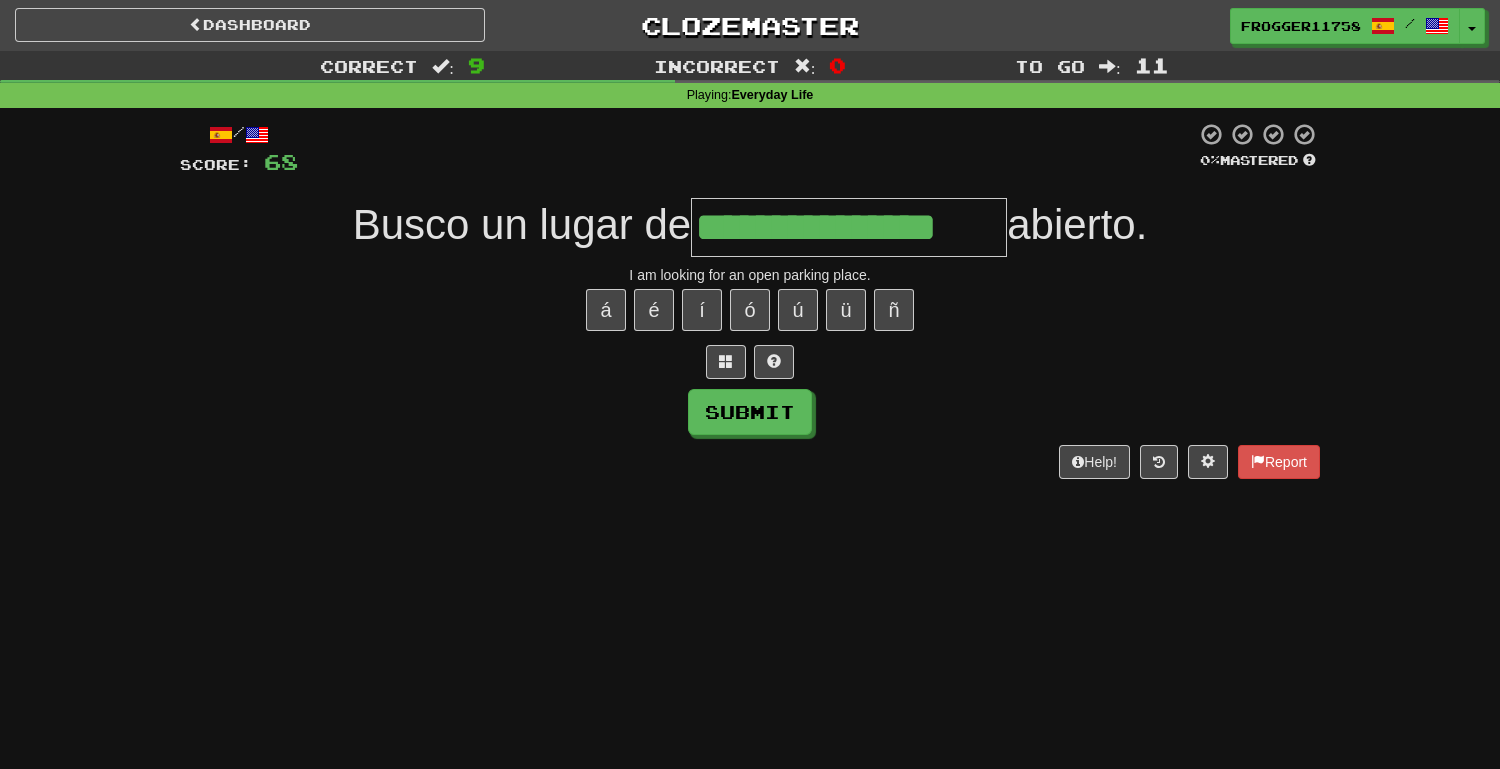 type on "**********" 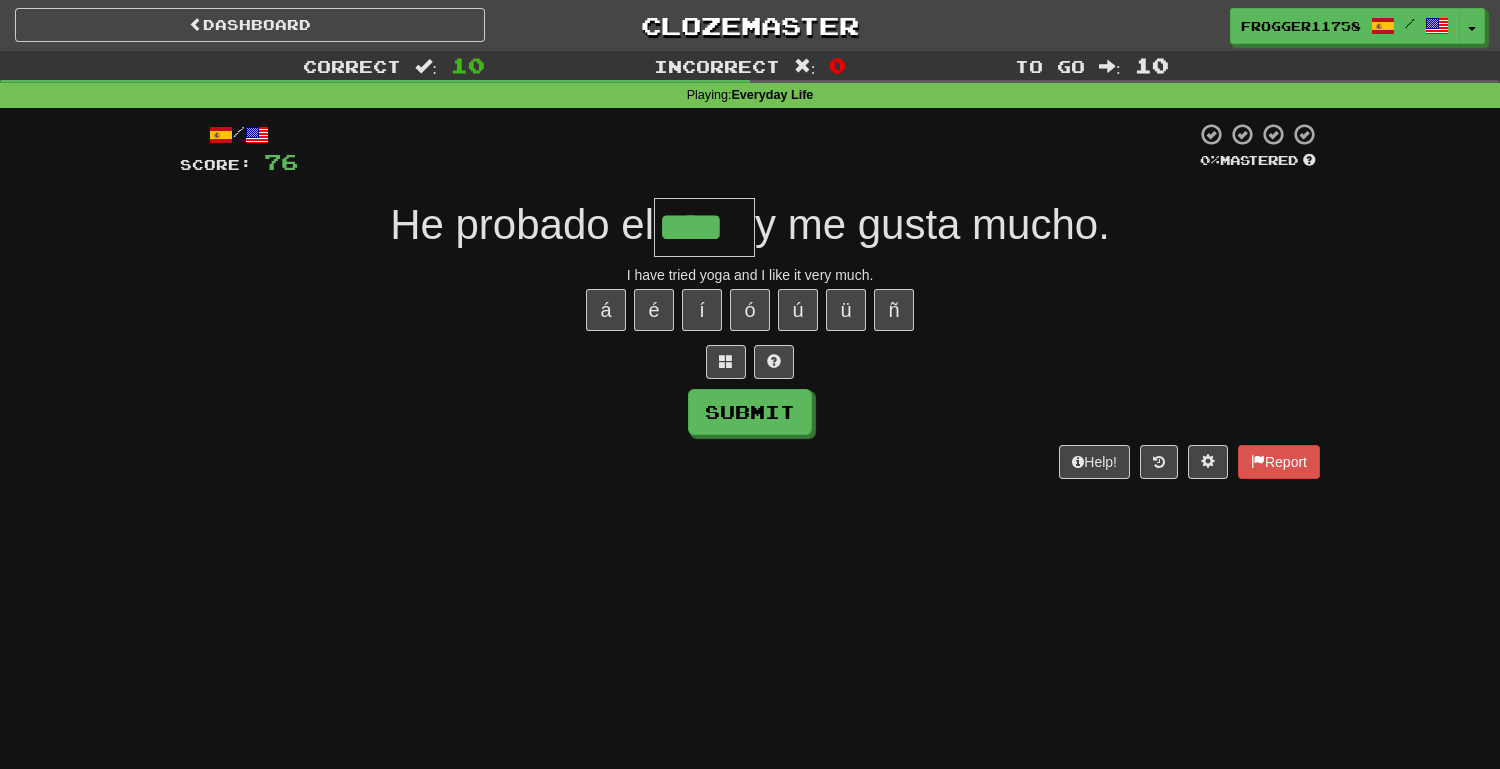 type on "****" 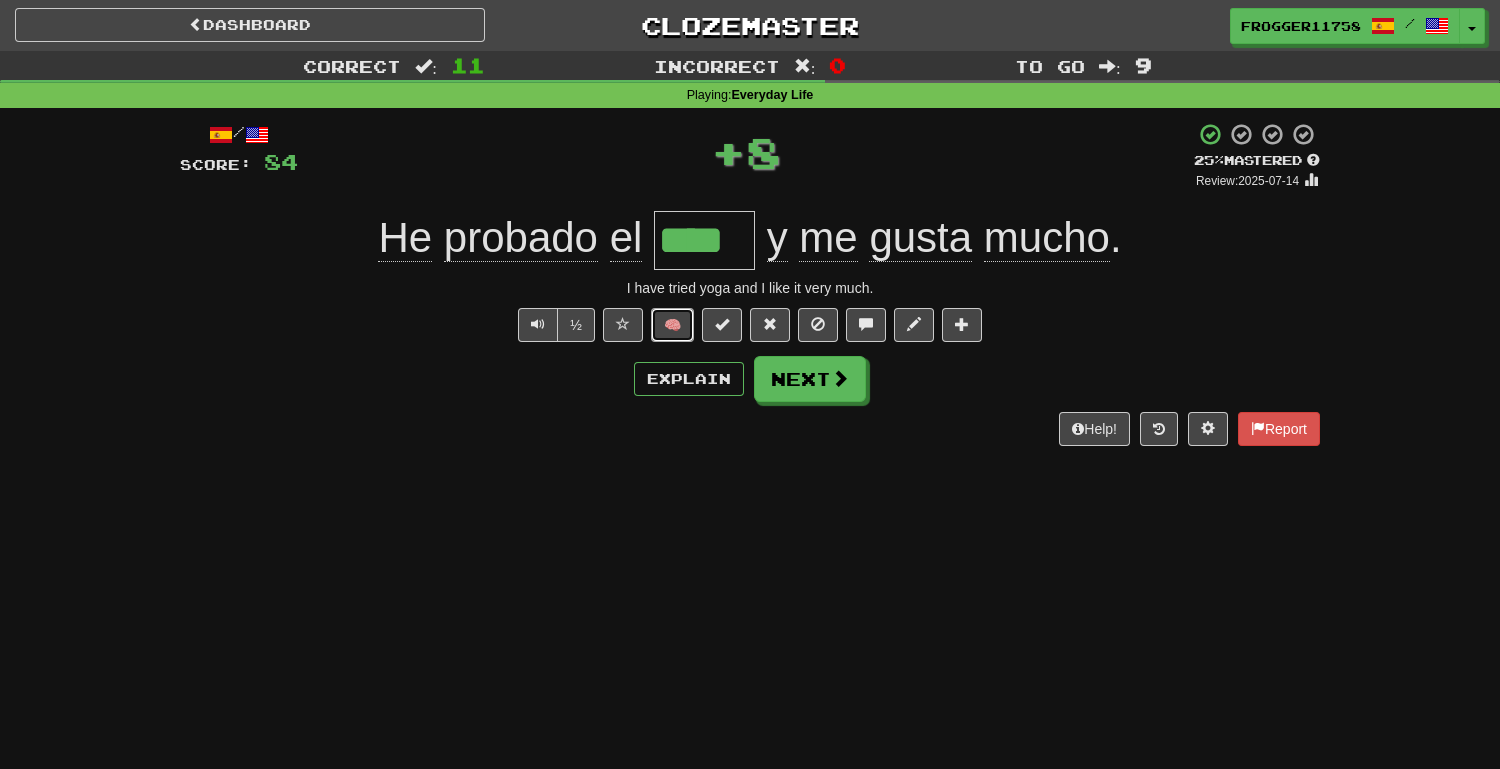 click on "🧠" at bounding box center [672, 325] 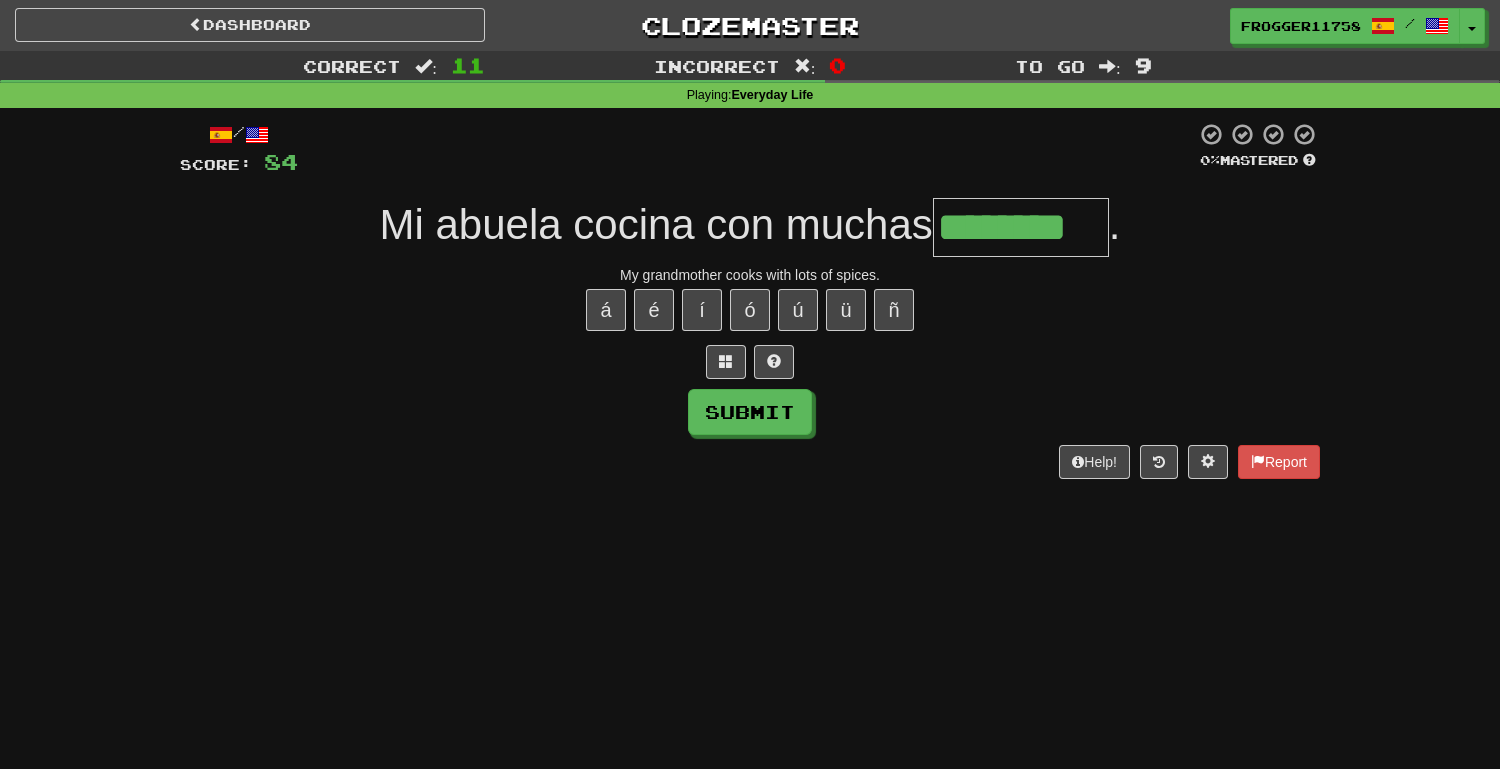 type on "********" 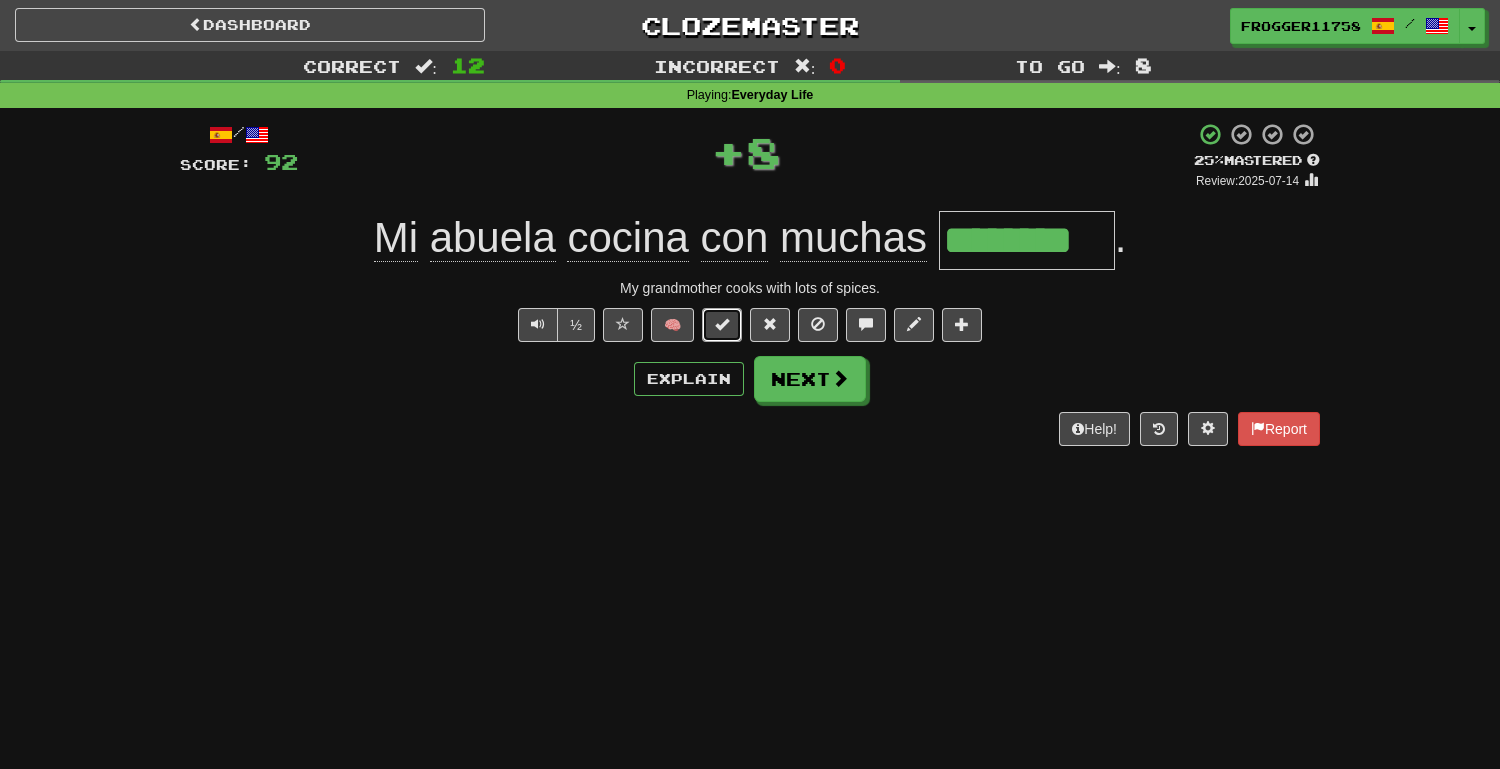 click at bounding box center (722, 324) 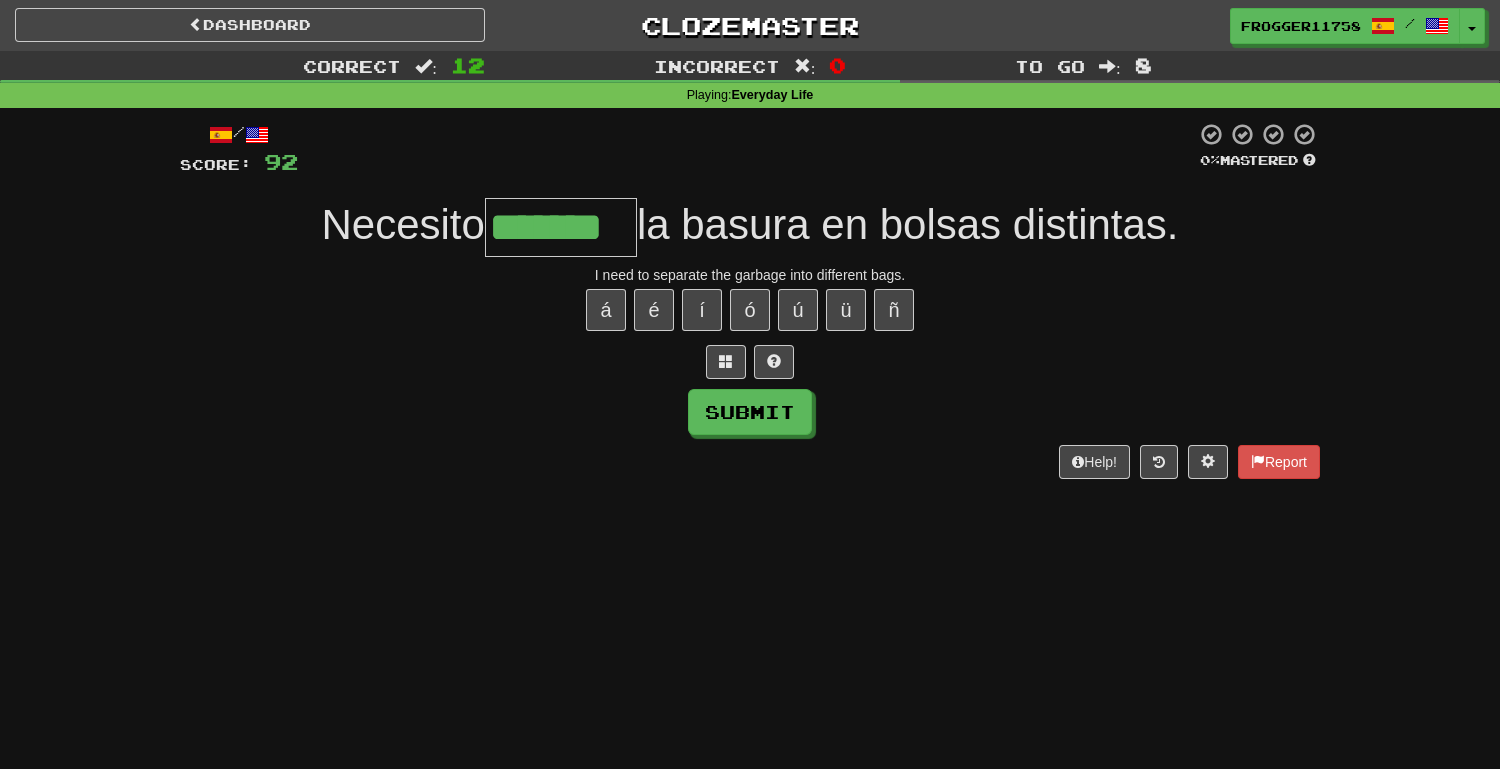 type on "*******" 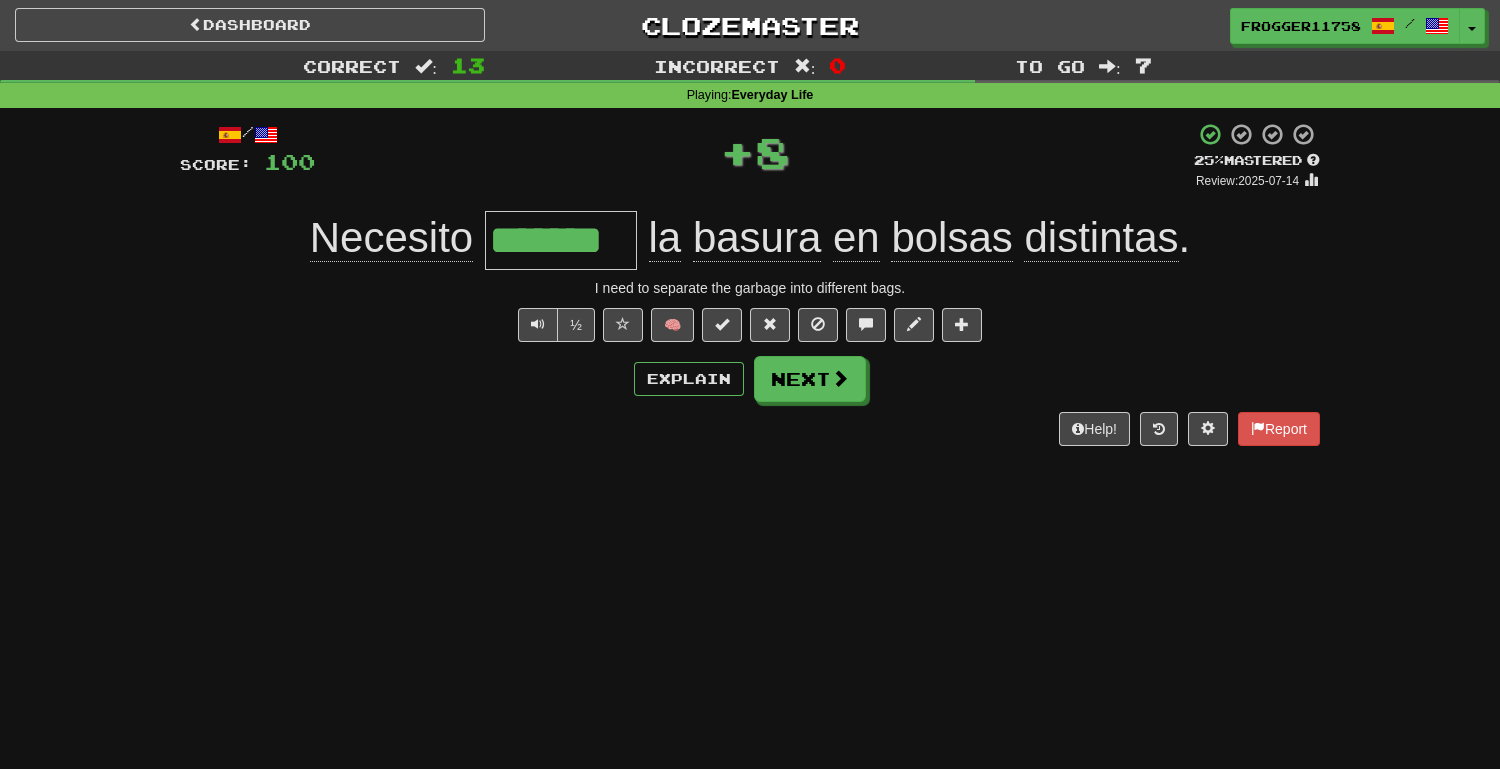 click on "/  Score:   100 + 8 25 %  Mastered Review:  2025-07-14 Necesito   *******   la   basura   en   bolsas   distintas . I need to separate the garbage into different bags. ½ 🧠 Explain Next  Help!  Report" at bounding box center [750, 284] 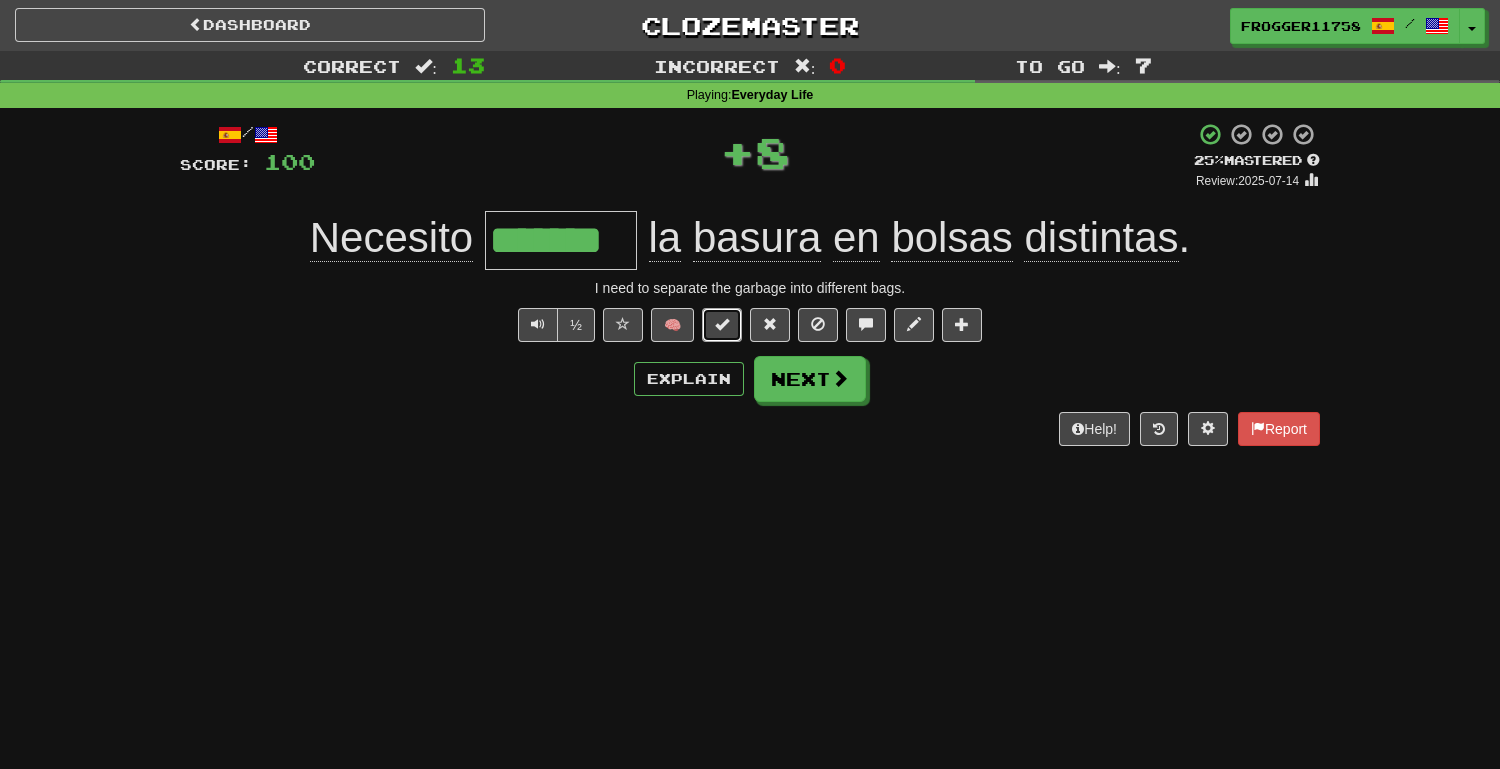 click at bounding box center [722, 325] 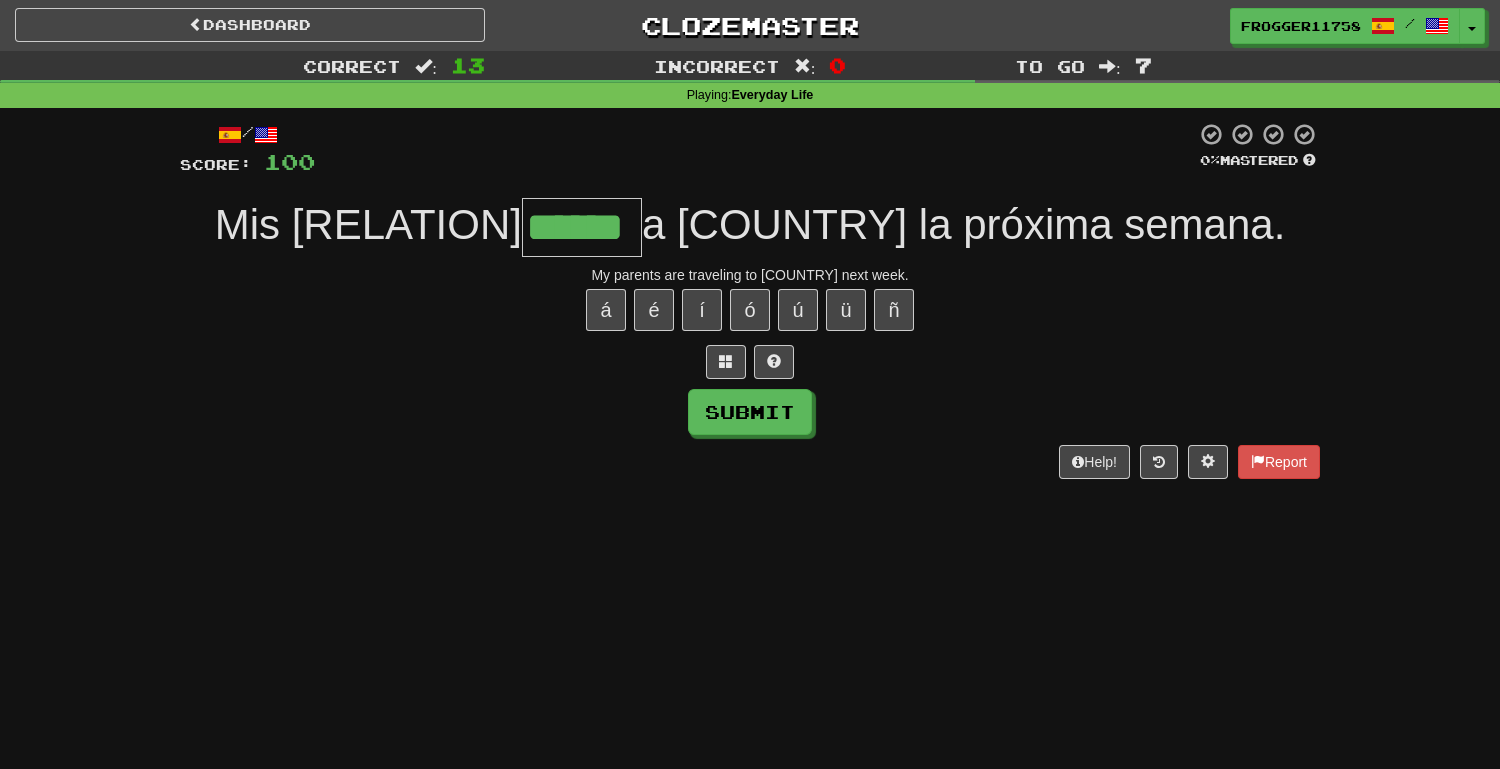type on "******" 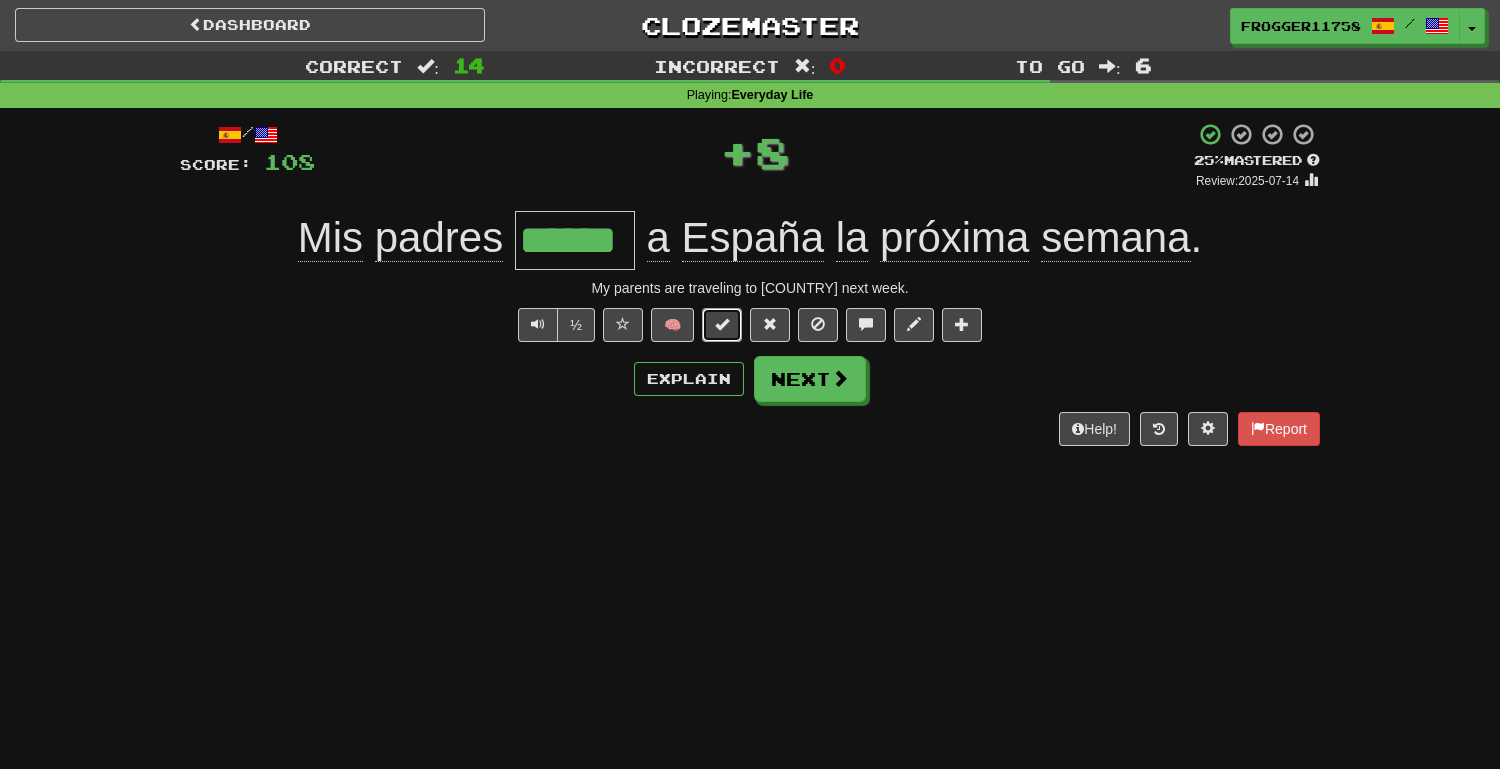 click at bounding box center (722, 324) 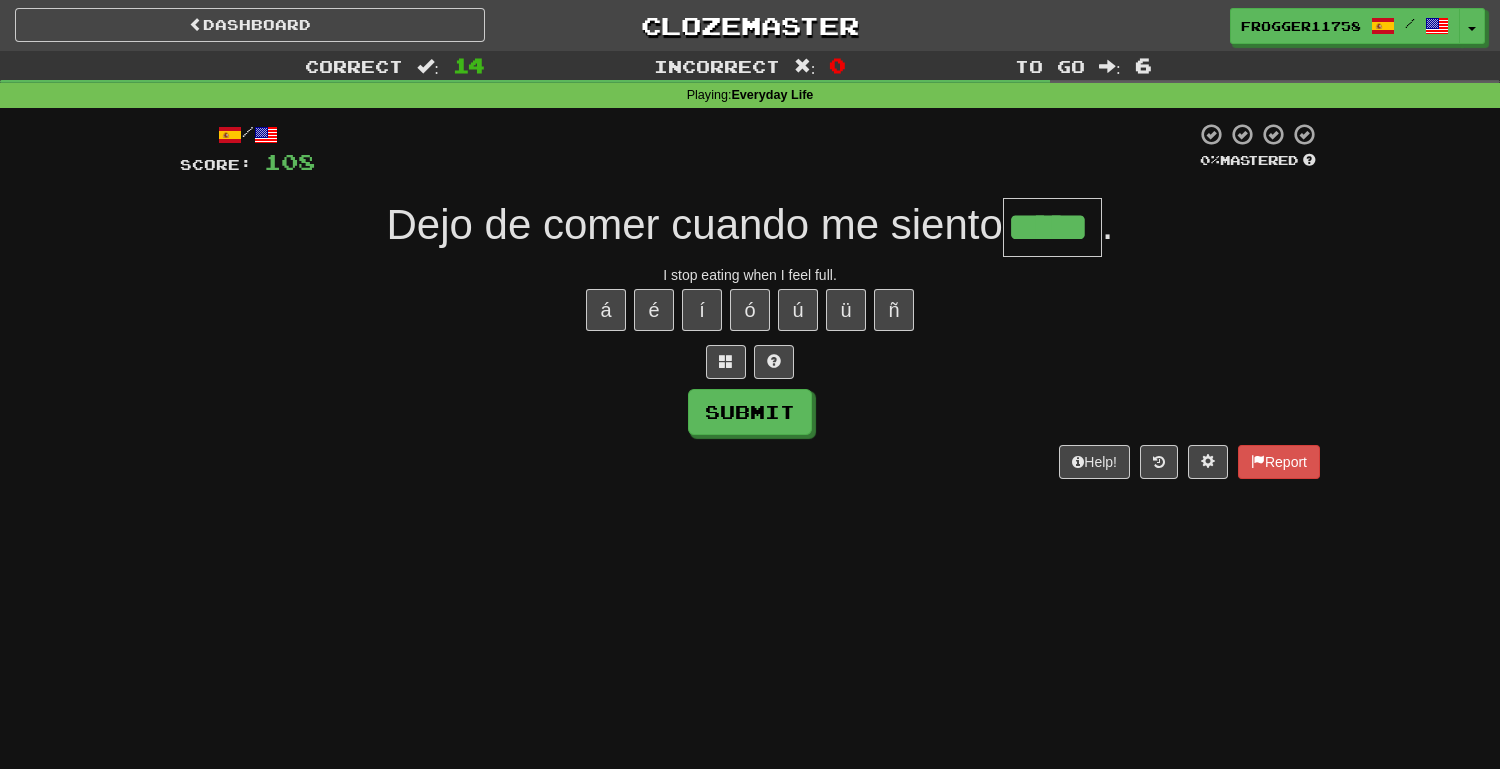 type on "*****" 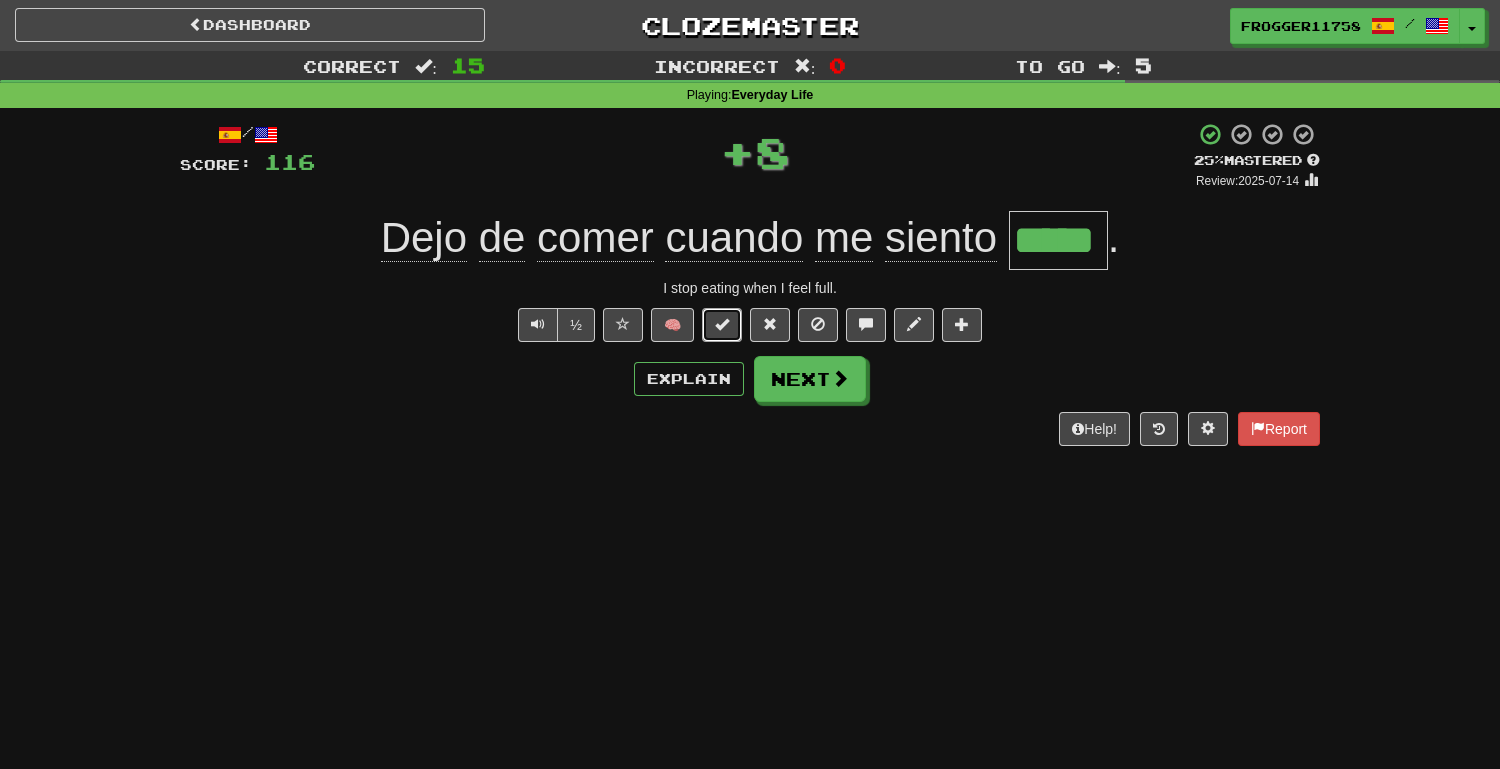 click at bounding box center [722, 324] 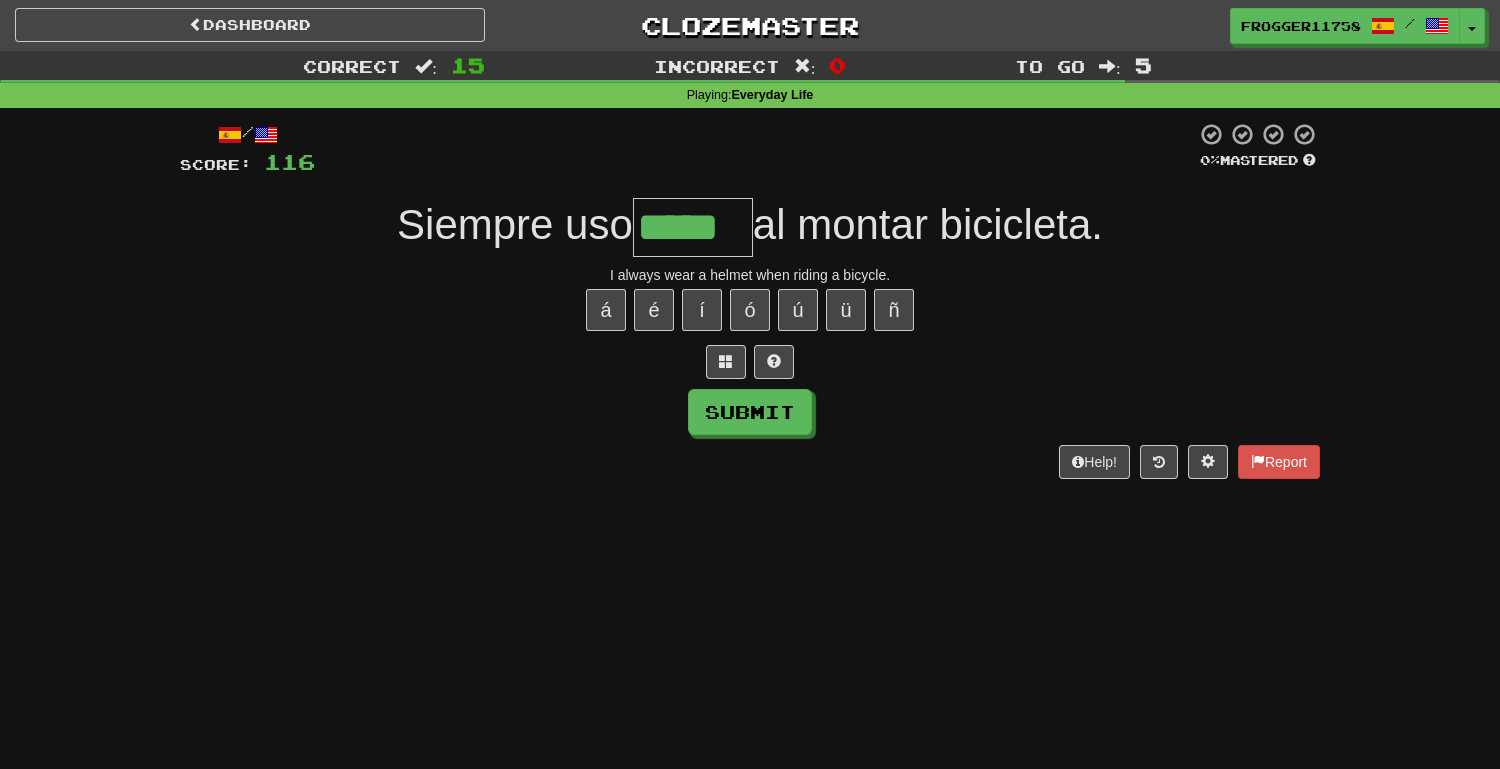 type on "*****" 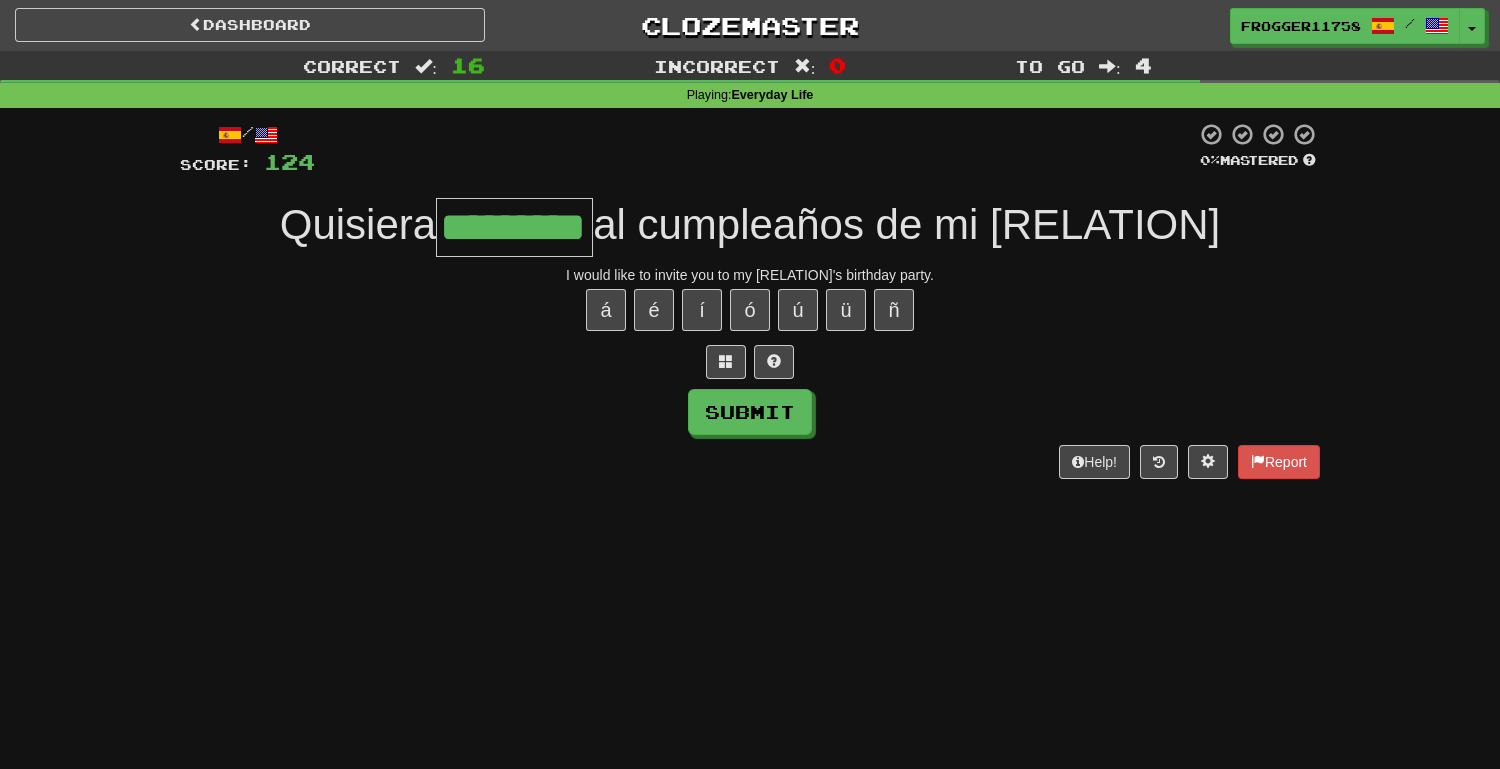type on "*********" 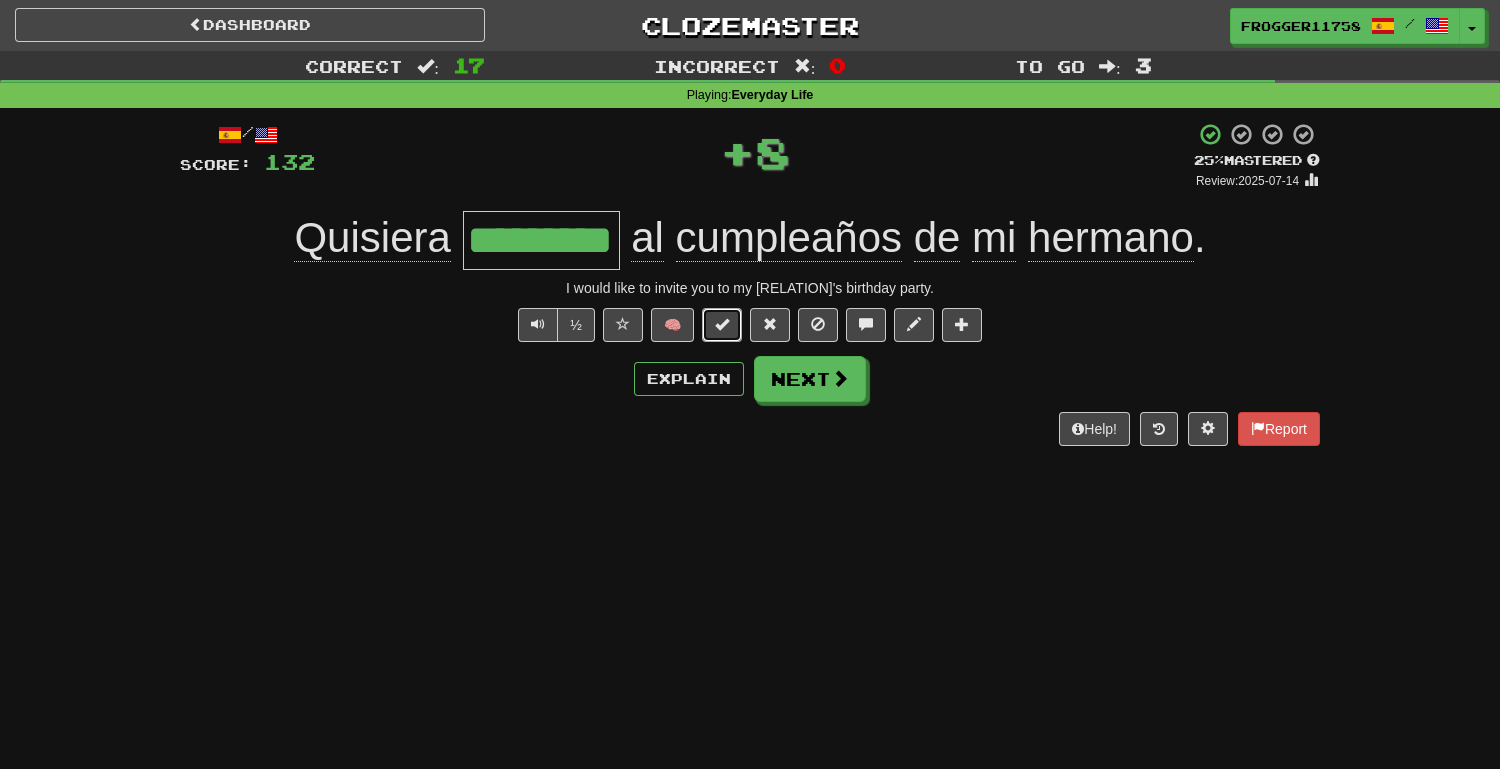click at bounding box center [722, 325] 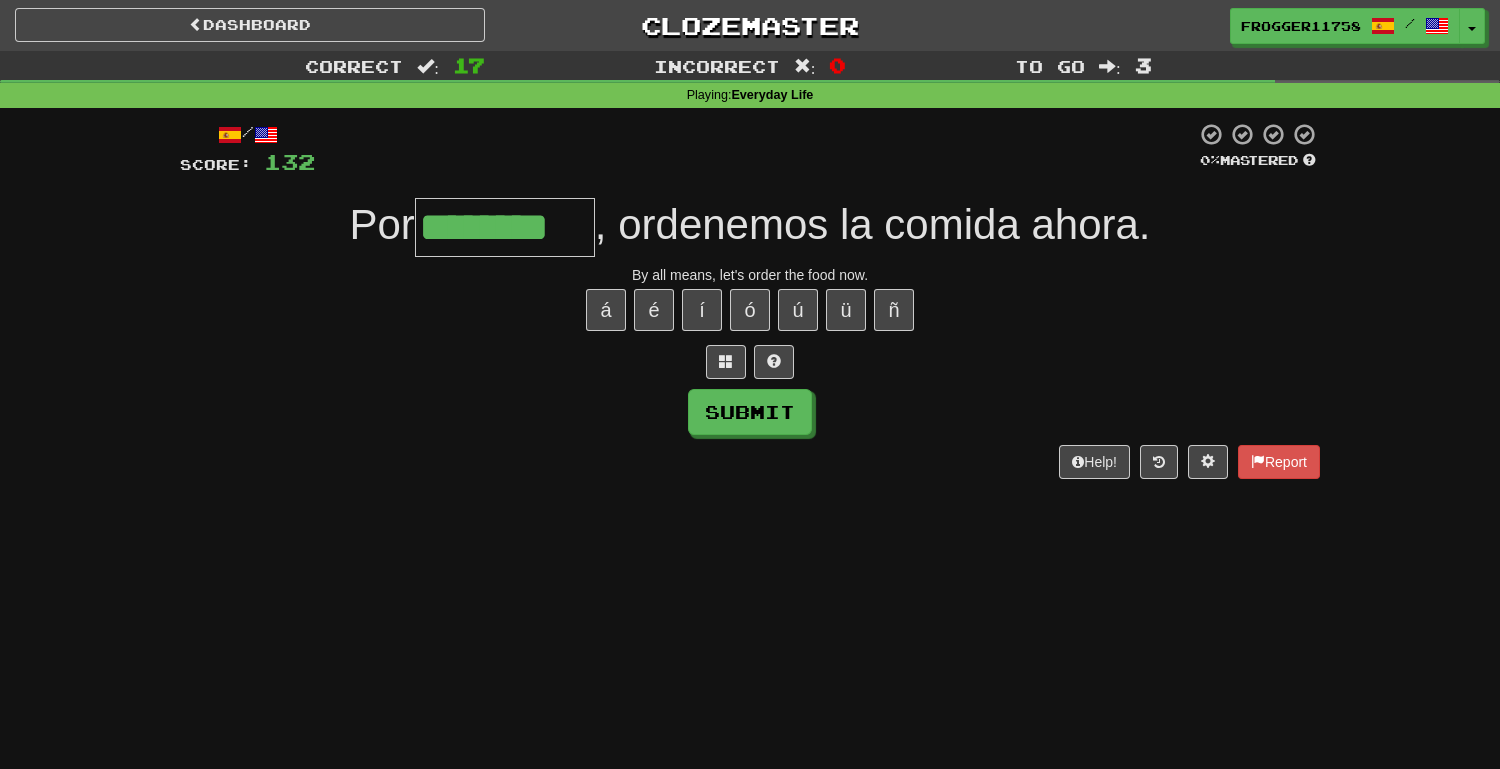 type on "********" 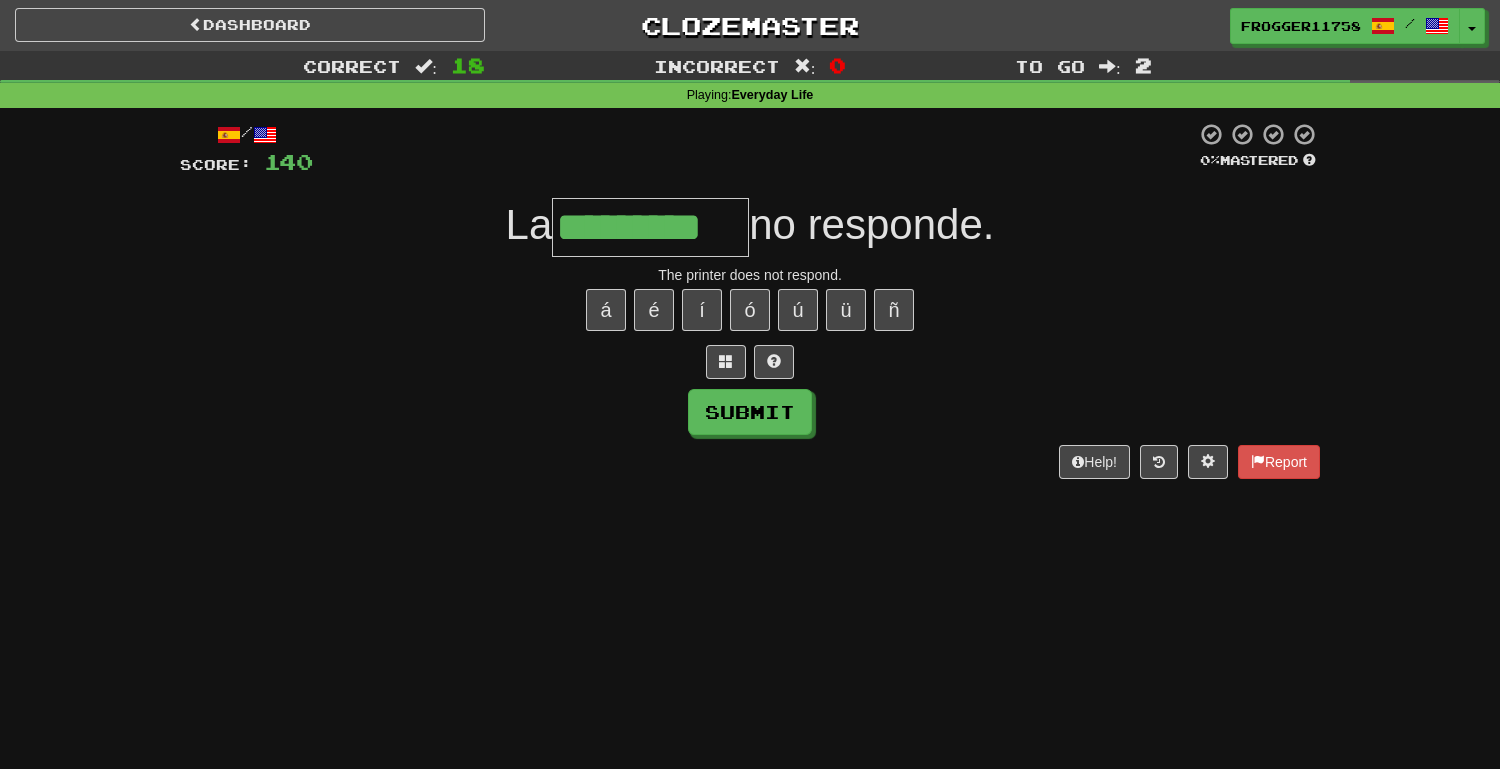 type on "*********" 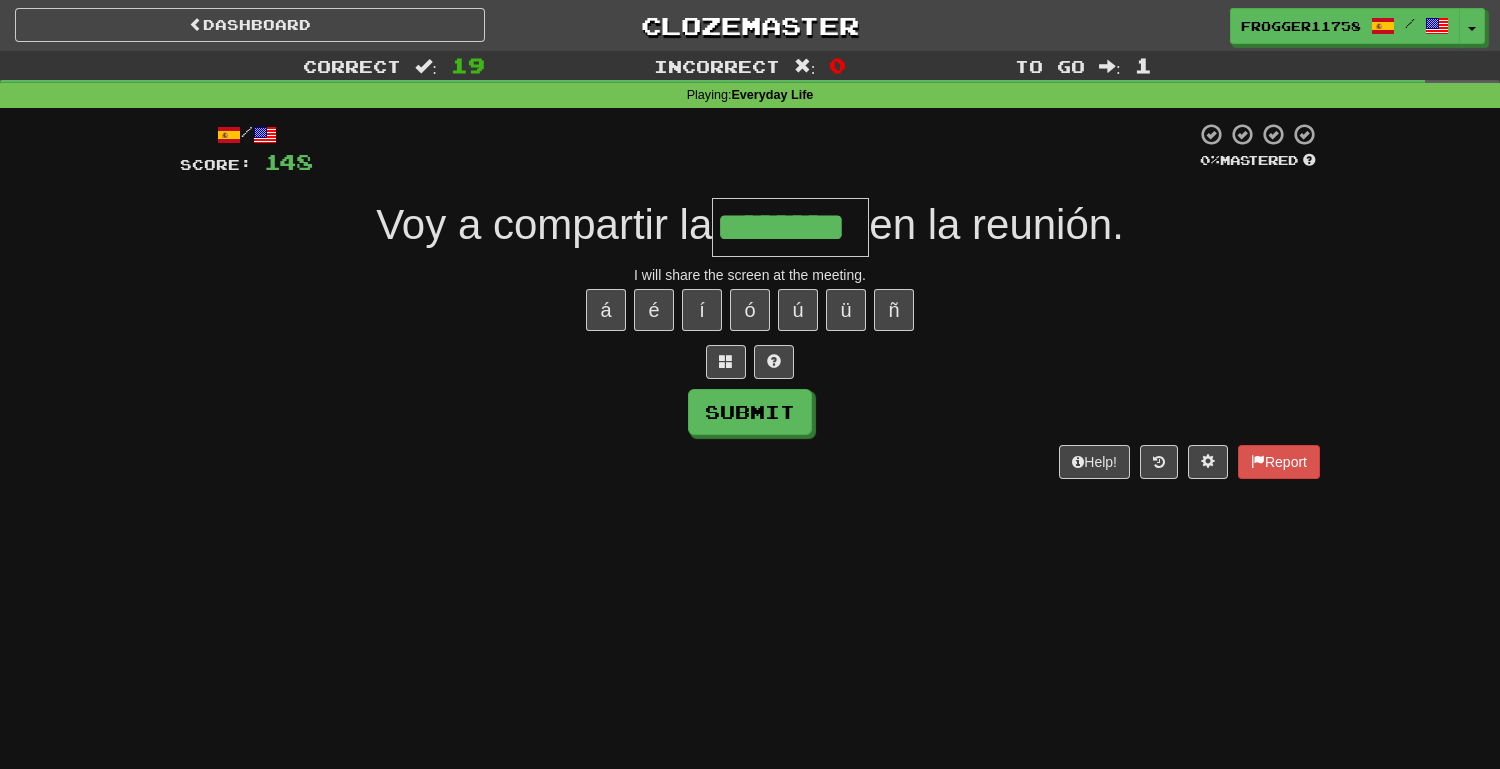 type on "********" 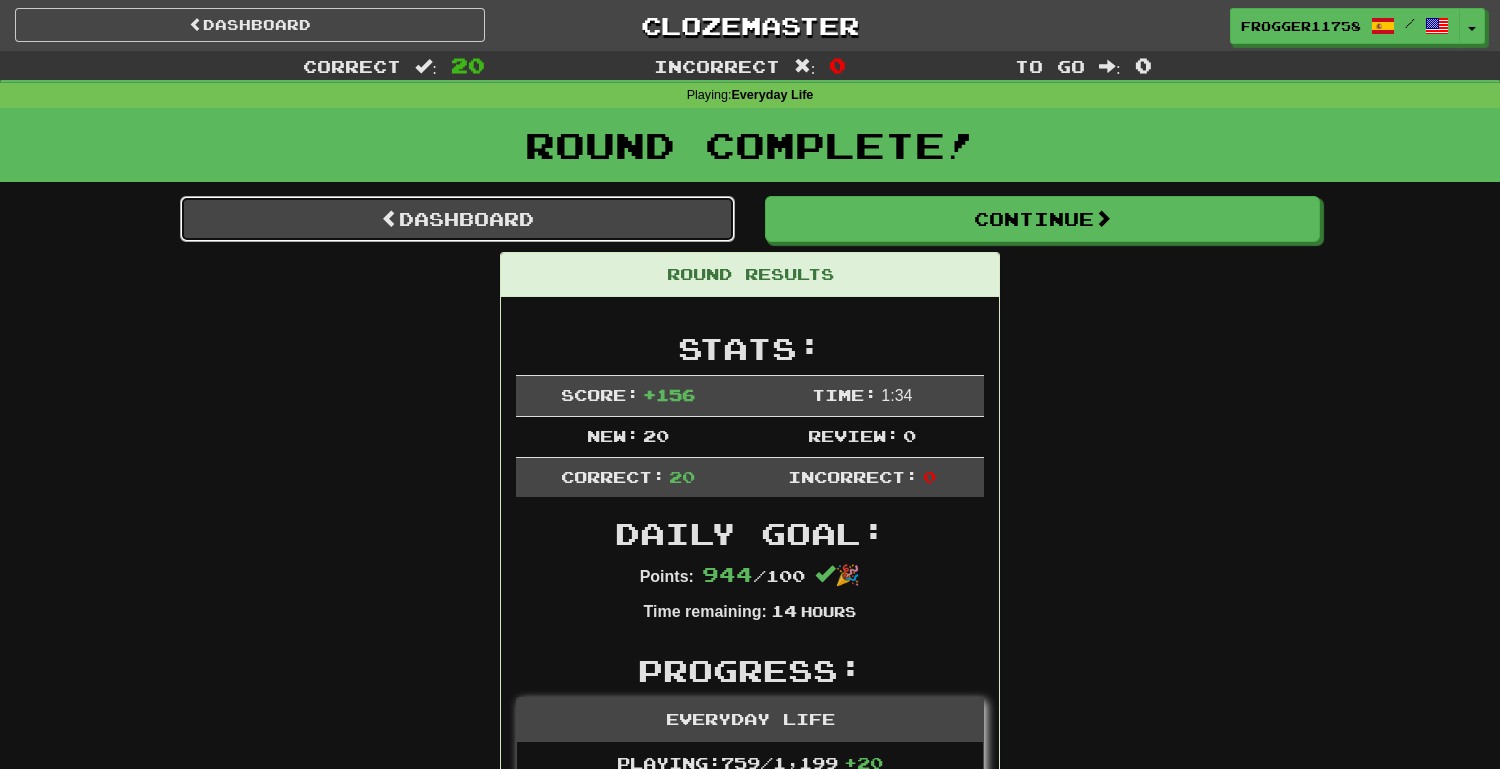 click on "Dashboard" at bounding box center (457, 219) 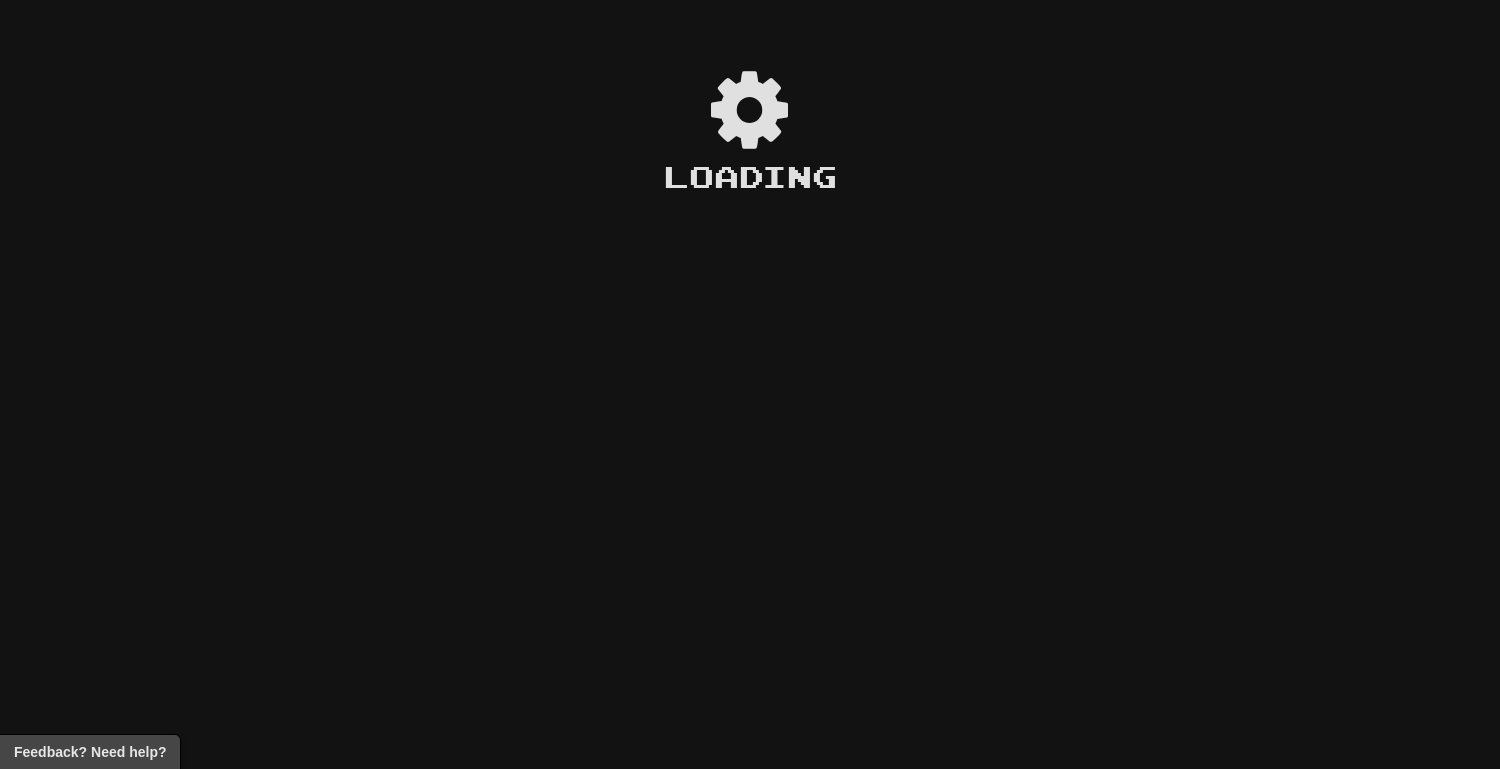 scroll, scrollTop: 0, scrollLeft: 0, axis: both 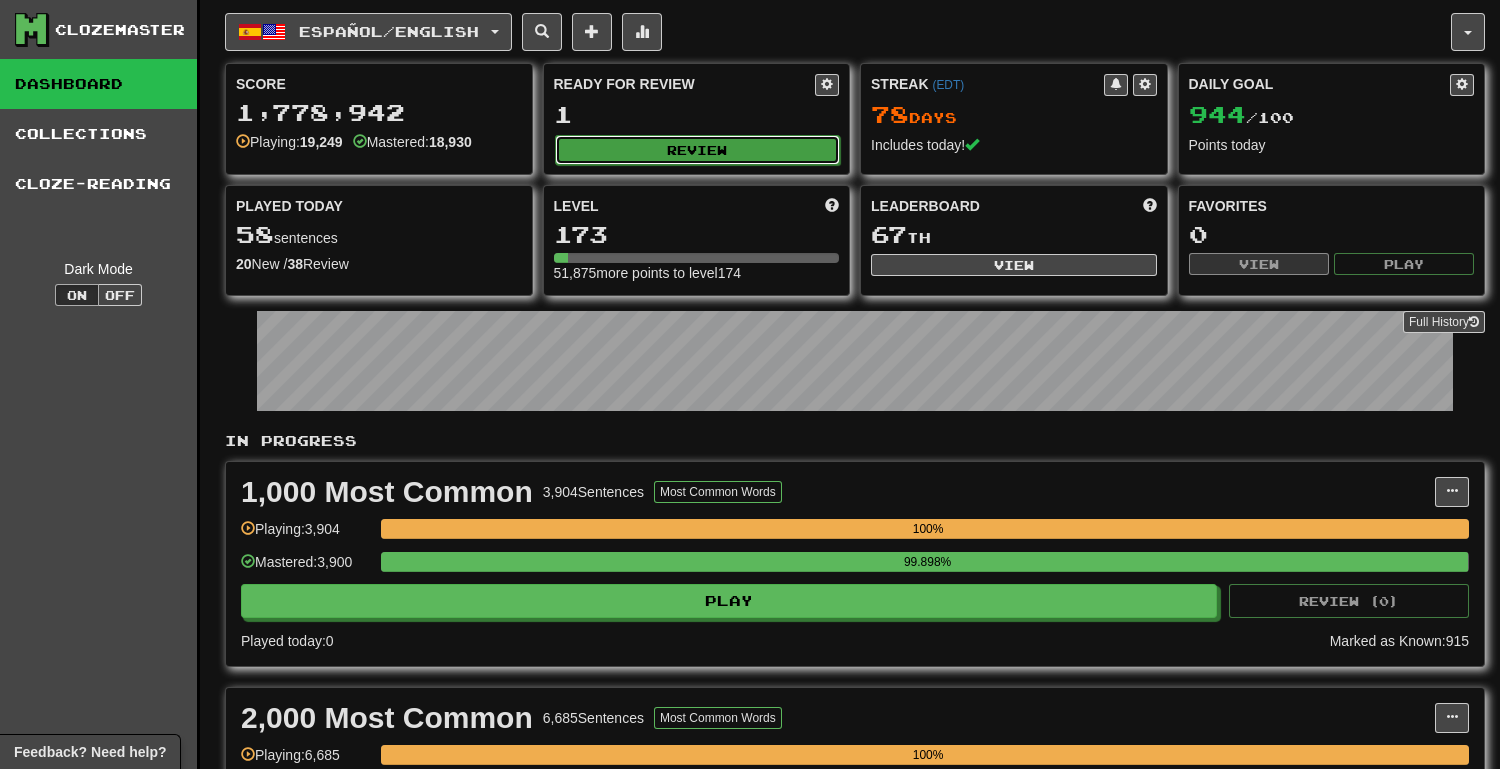 click on "Review" at bounding box center (698, 150) 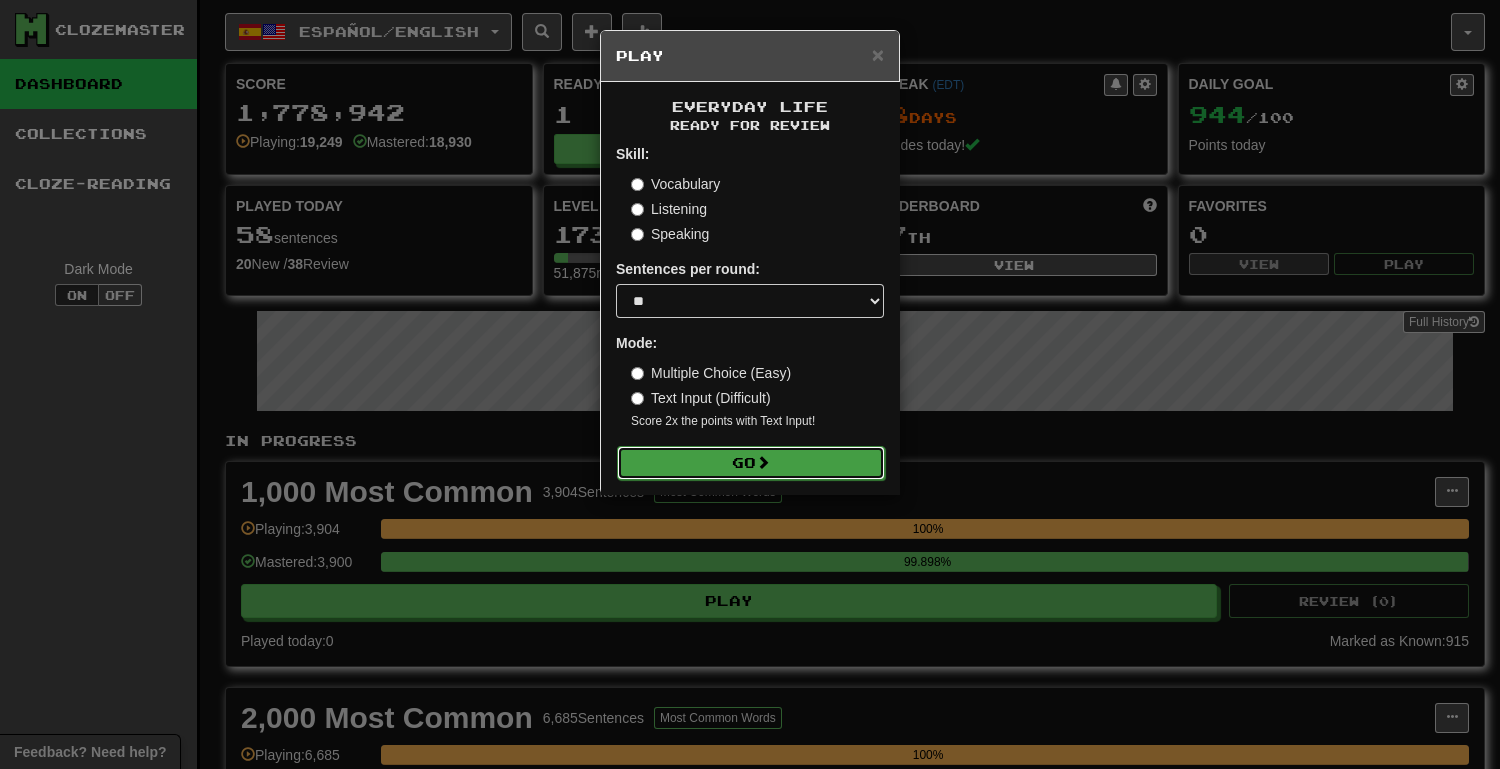 click at bounding box center (763, 462) 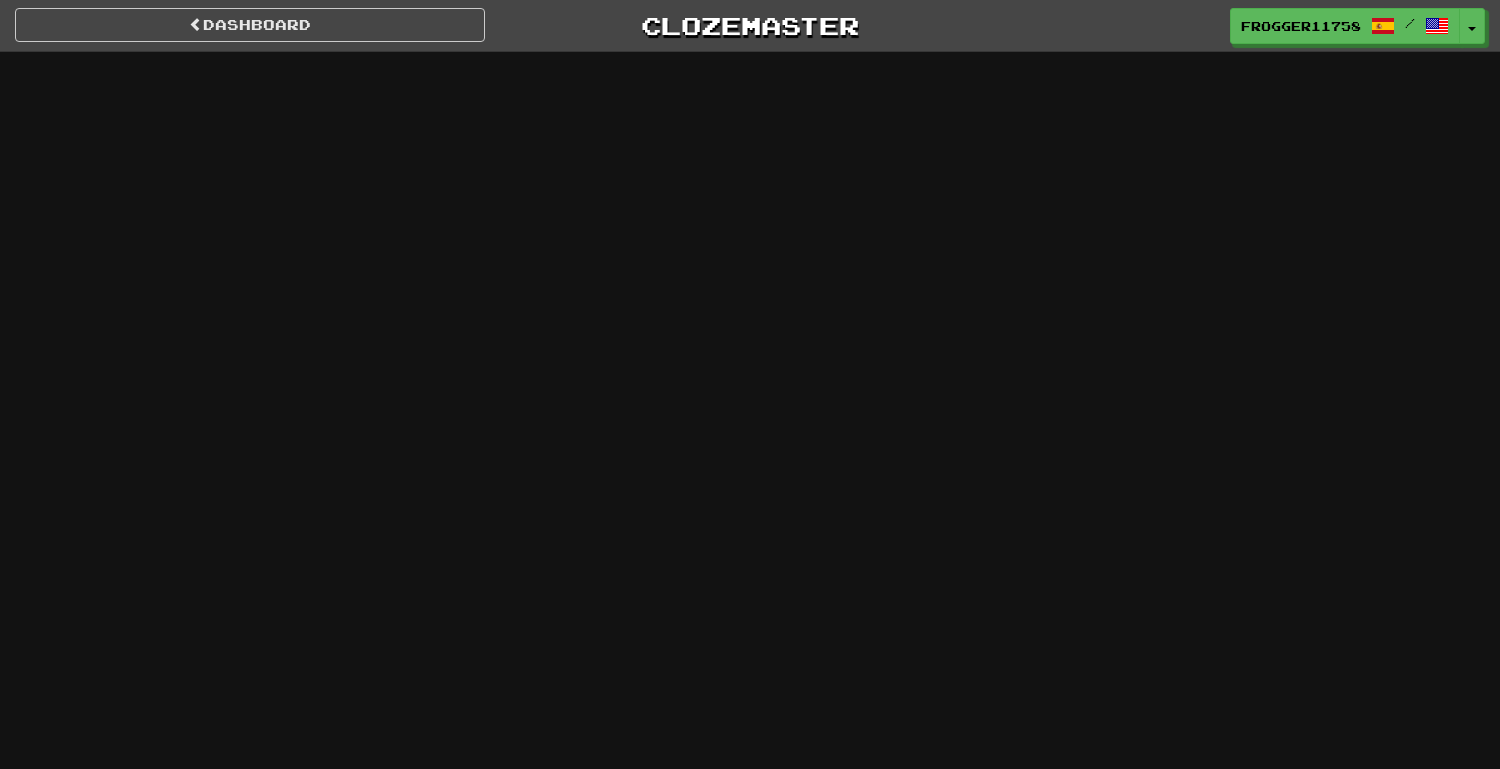 scroll, scrollTop: 0, scrollLeft: 0, axis: both 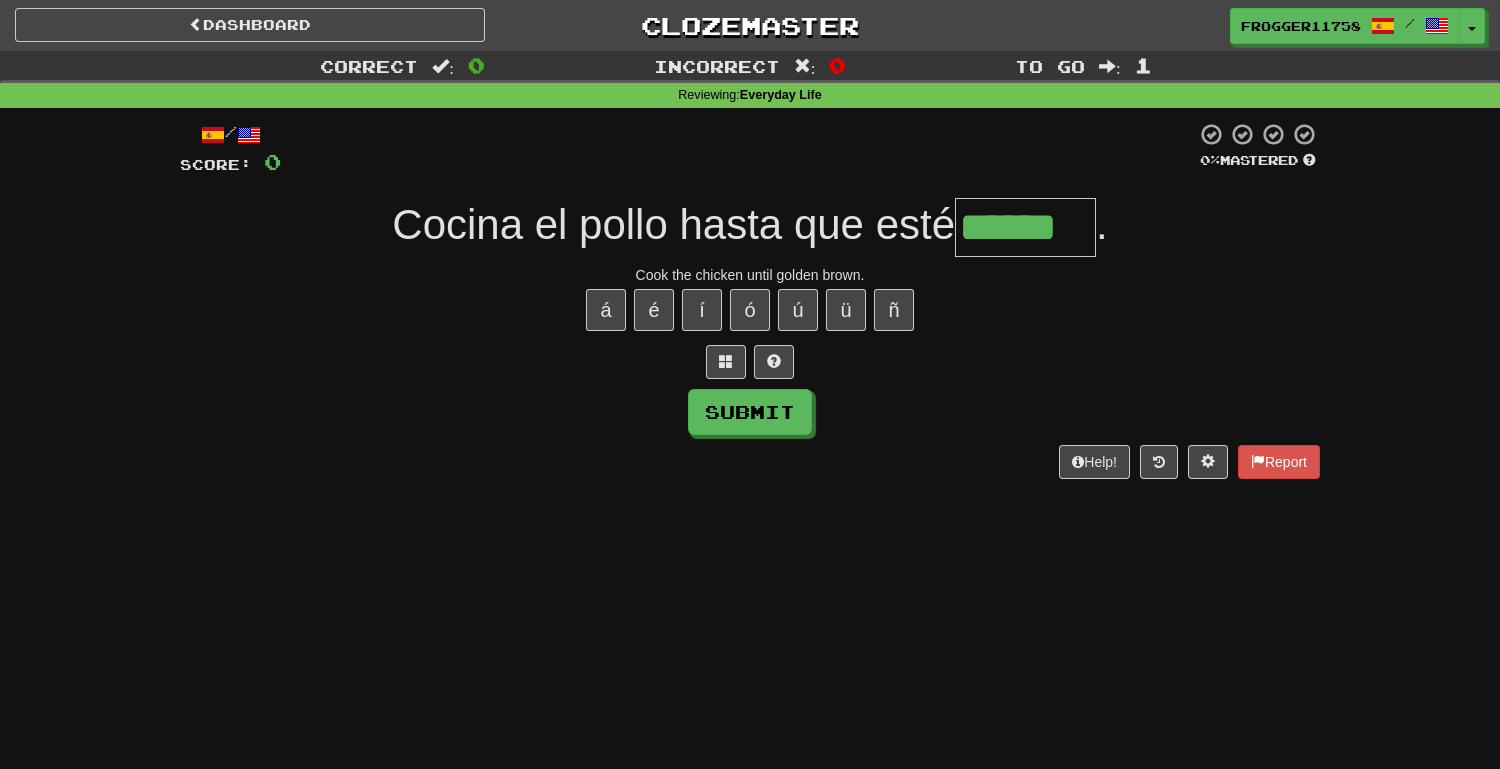 type on "******" 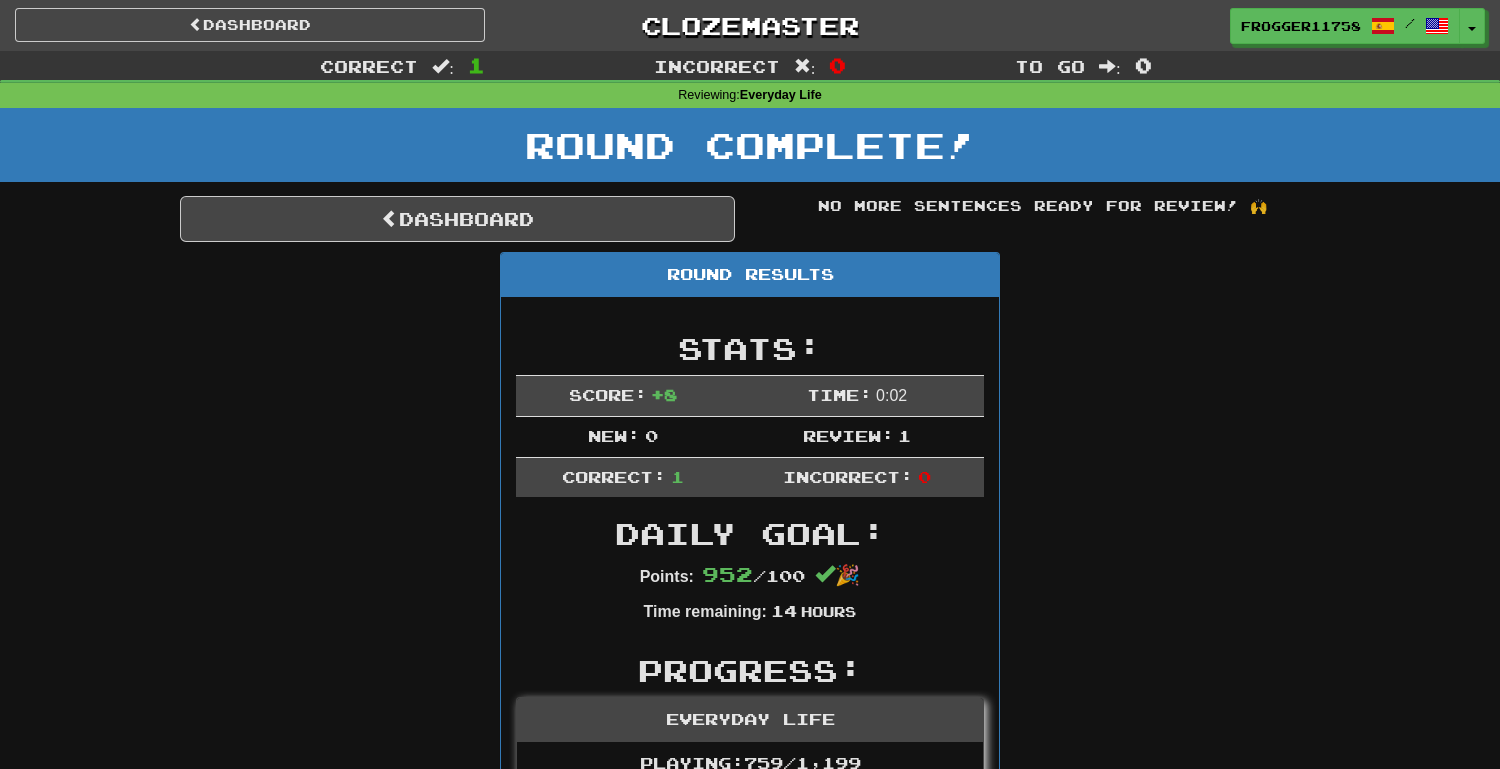 click on "Dashboard No more sentences ready for review! 🙌 Round Results Stats: Score:   + 8 Time:   0 : 0 2 New:   0 Review:   1 Correct:   1 Incorrect:   0 Daily Goal: Points:   952  /  100  🎉 Time remaining: 14   Hours Progress: Everyday Life Playing:  759  /  1,199 63.303% Mastered:  487  /  1,199 40.617% Ready for Review:  0  /  Level:  173 51,867  points to level  174  - keep going! Ranked:  67 th  this week ( 292  points to  66 th ) Sentences:  Report Cocina el pollo hasta que esté  dorado . Cook the chicken until golden brown.  Dashboard No more sentences ready for review! 🙌" at bounding box center [750, 790] 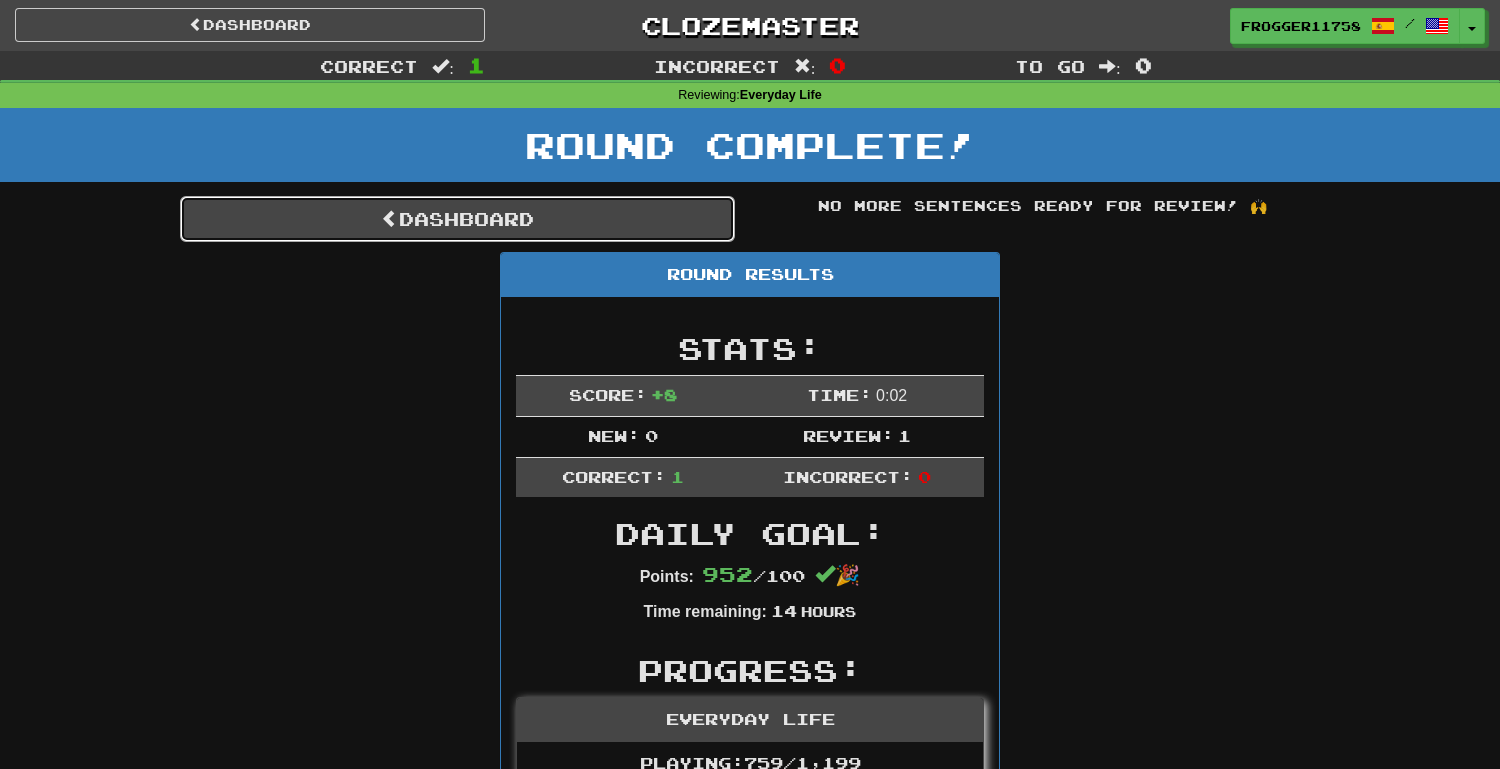 click on "Dashboard" at bounding box center [457, 219] 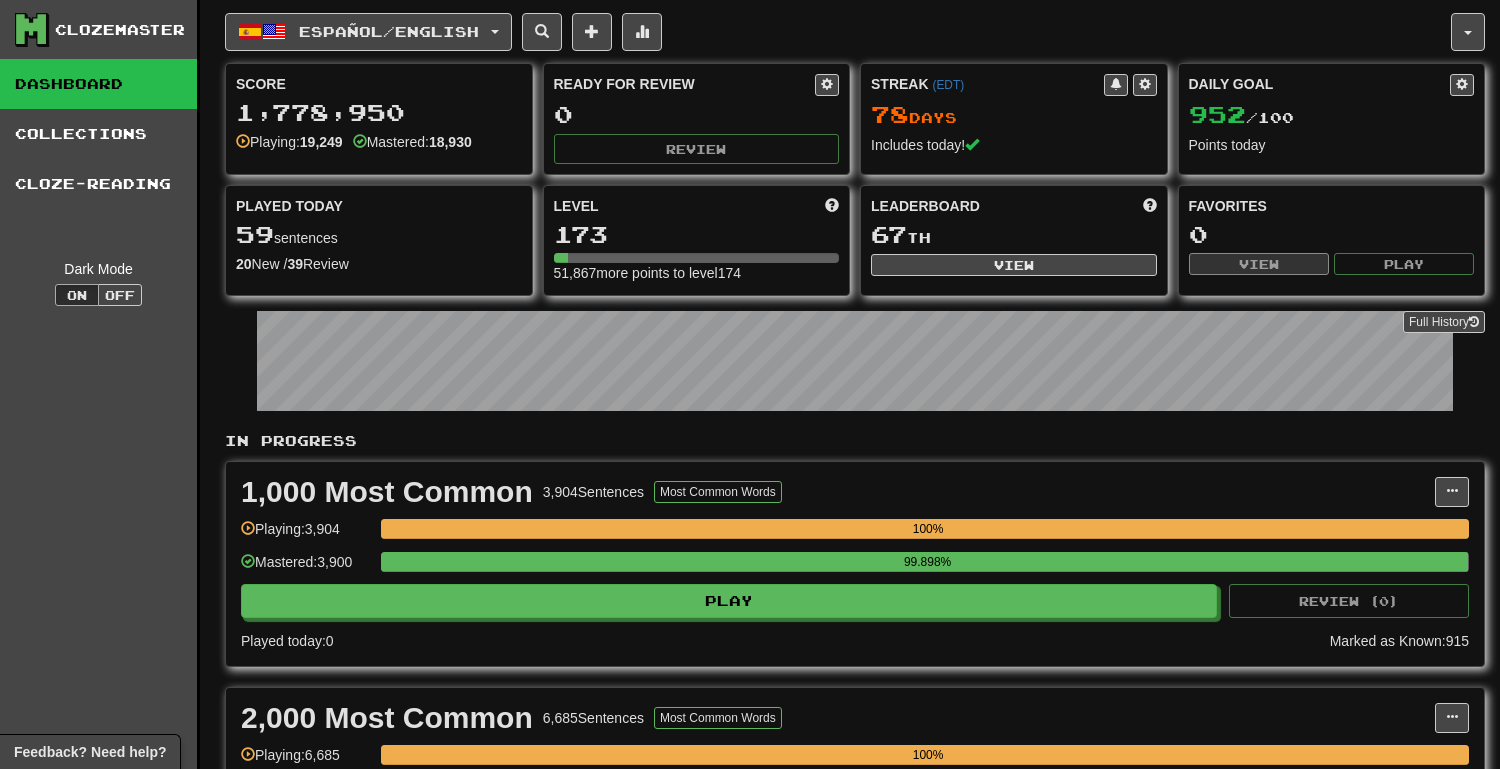 scroll, scrollTop: 0, scrollLeft: 0, axis: both 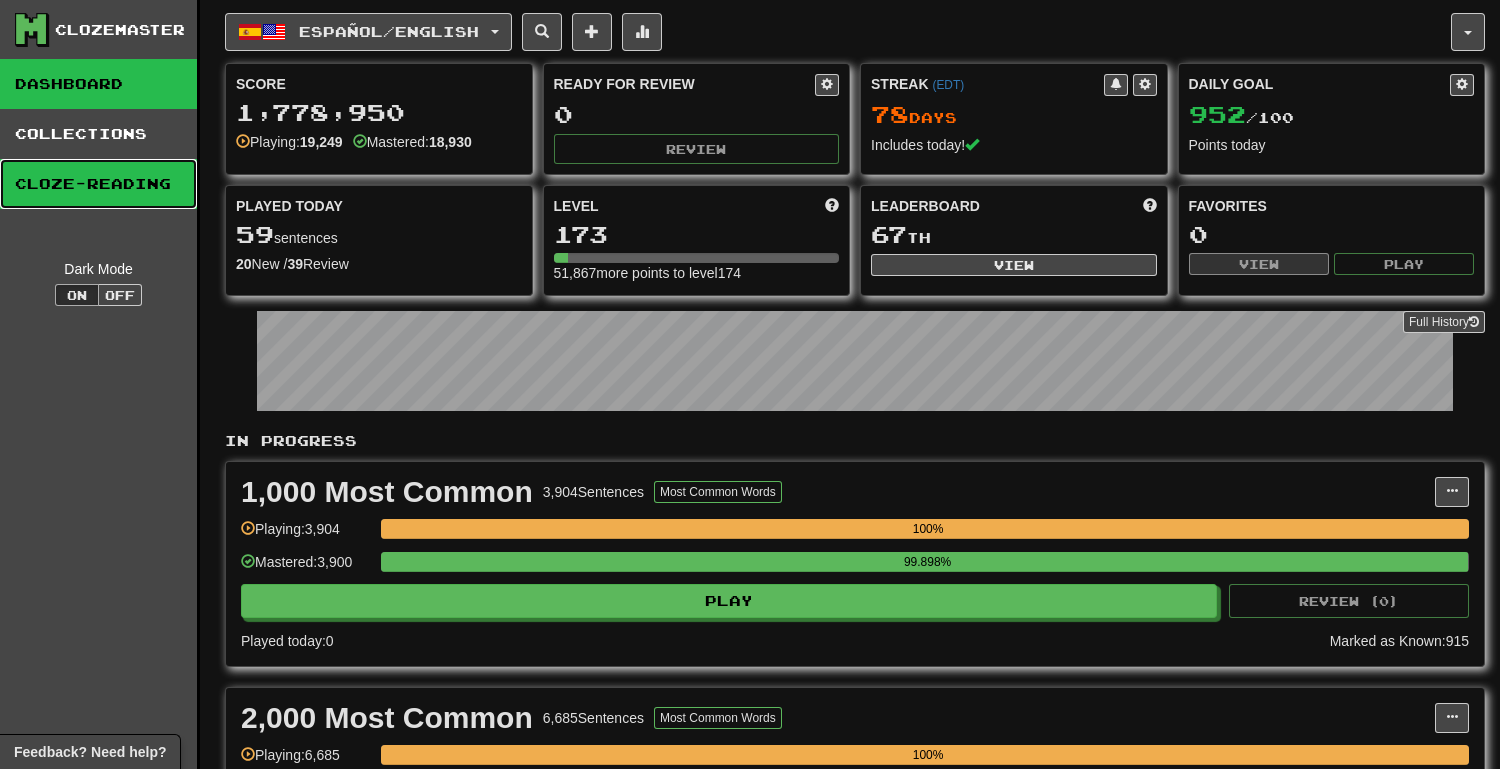 click on "Cloze-Reading" at bounding box center (98, 184) 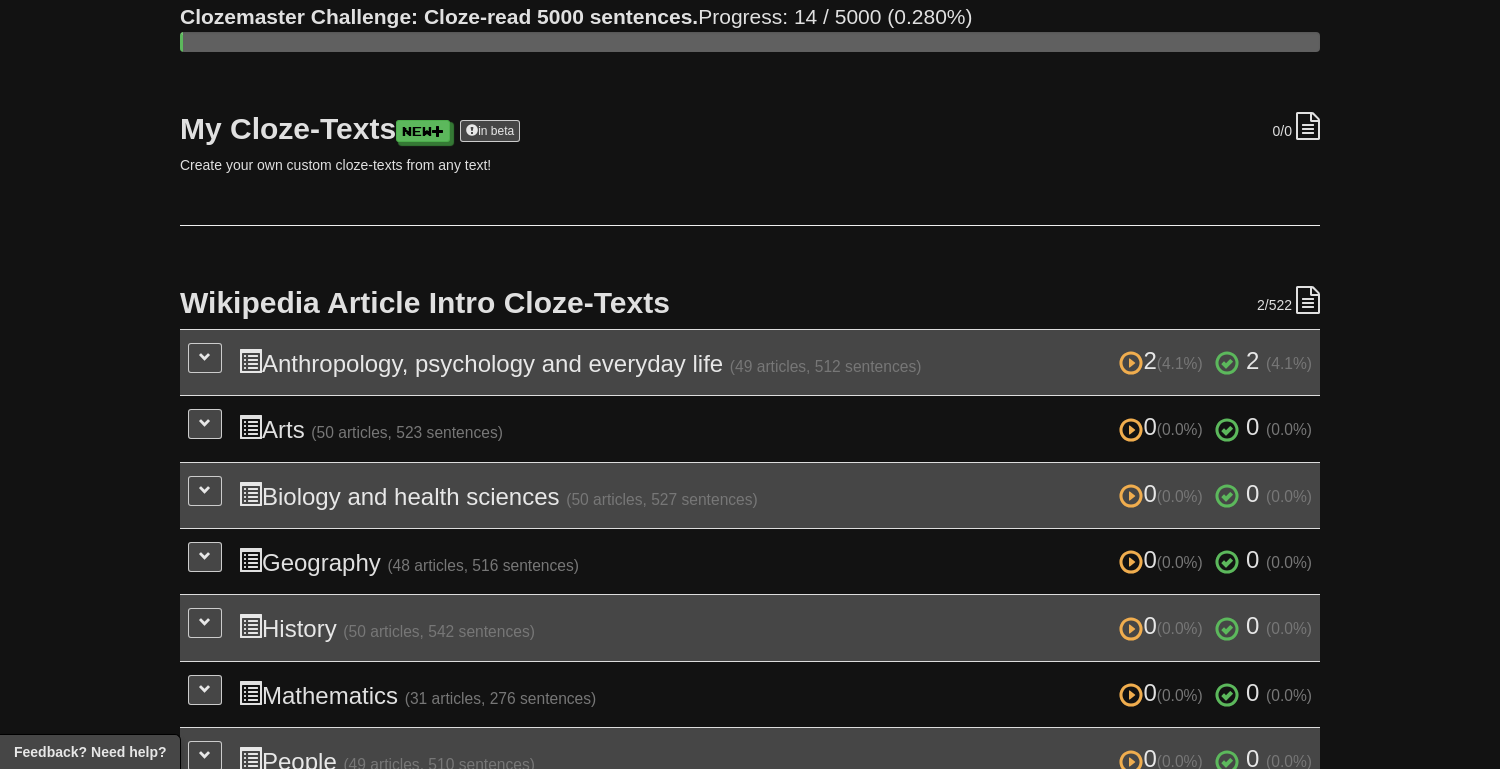 scroll, scrollTop: 280, scrollLeft: 0, axis: vertical 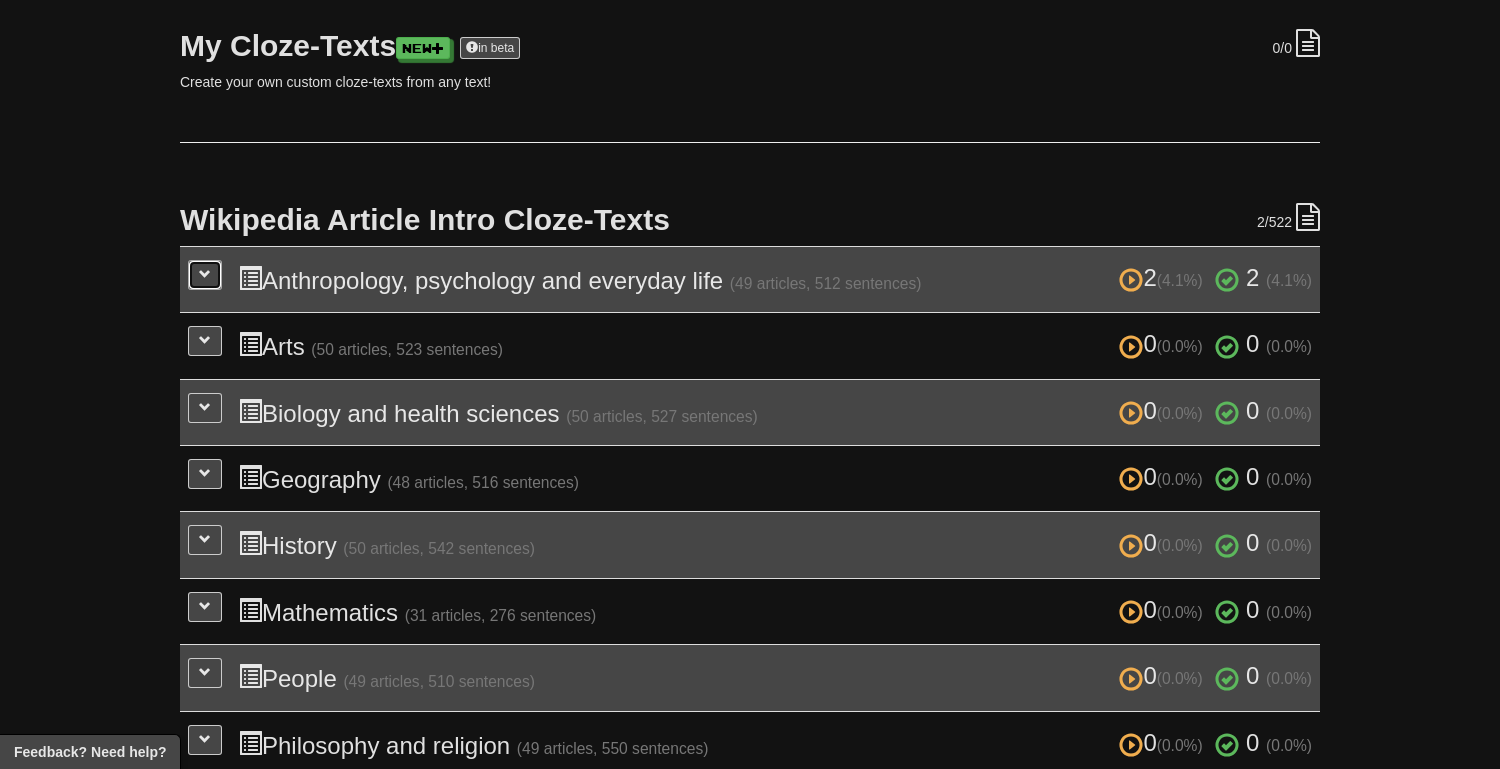 click at bounding box center (205, 274) 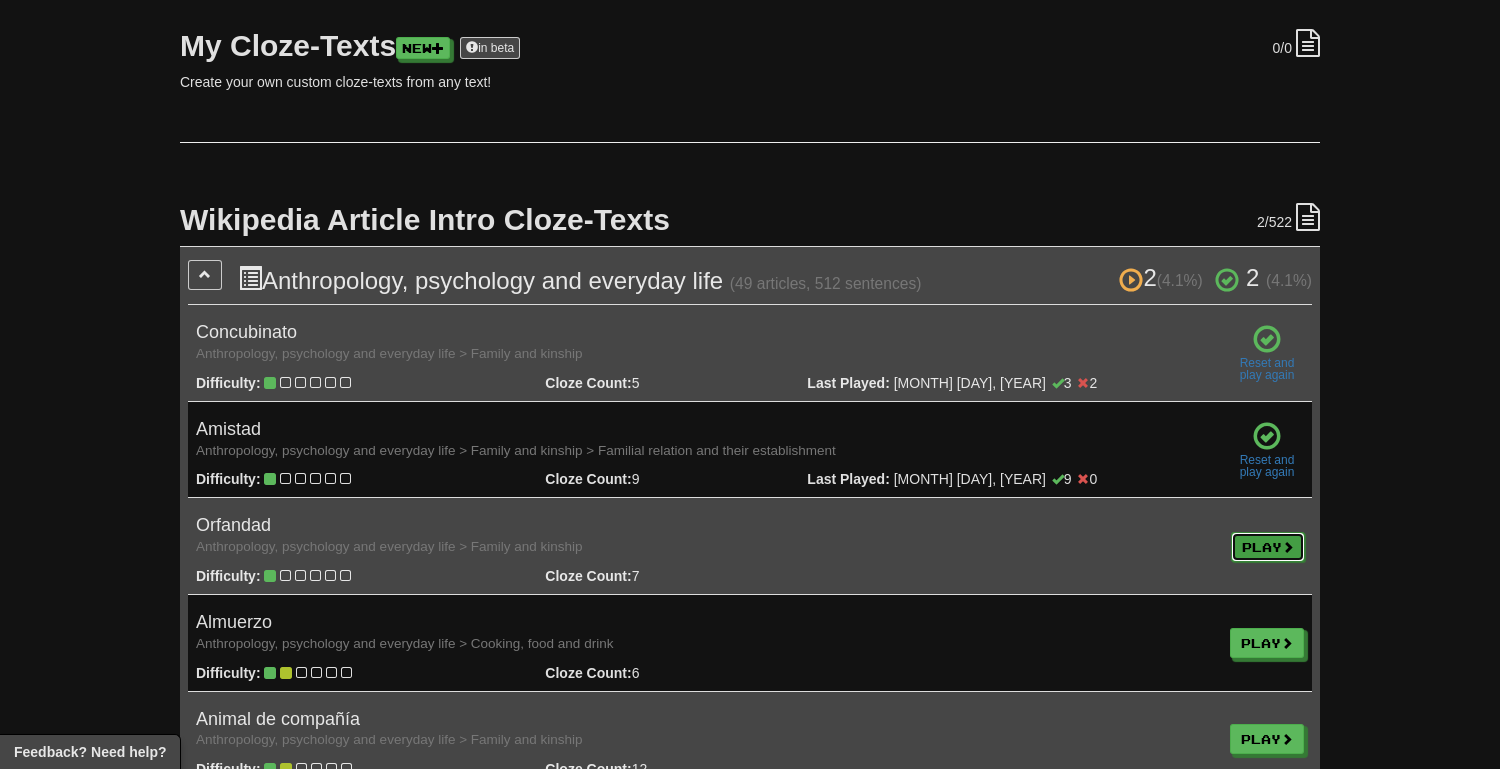 click on "Play" at bounding box center (1268, 547) 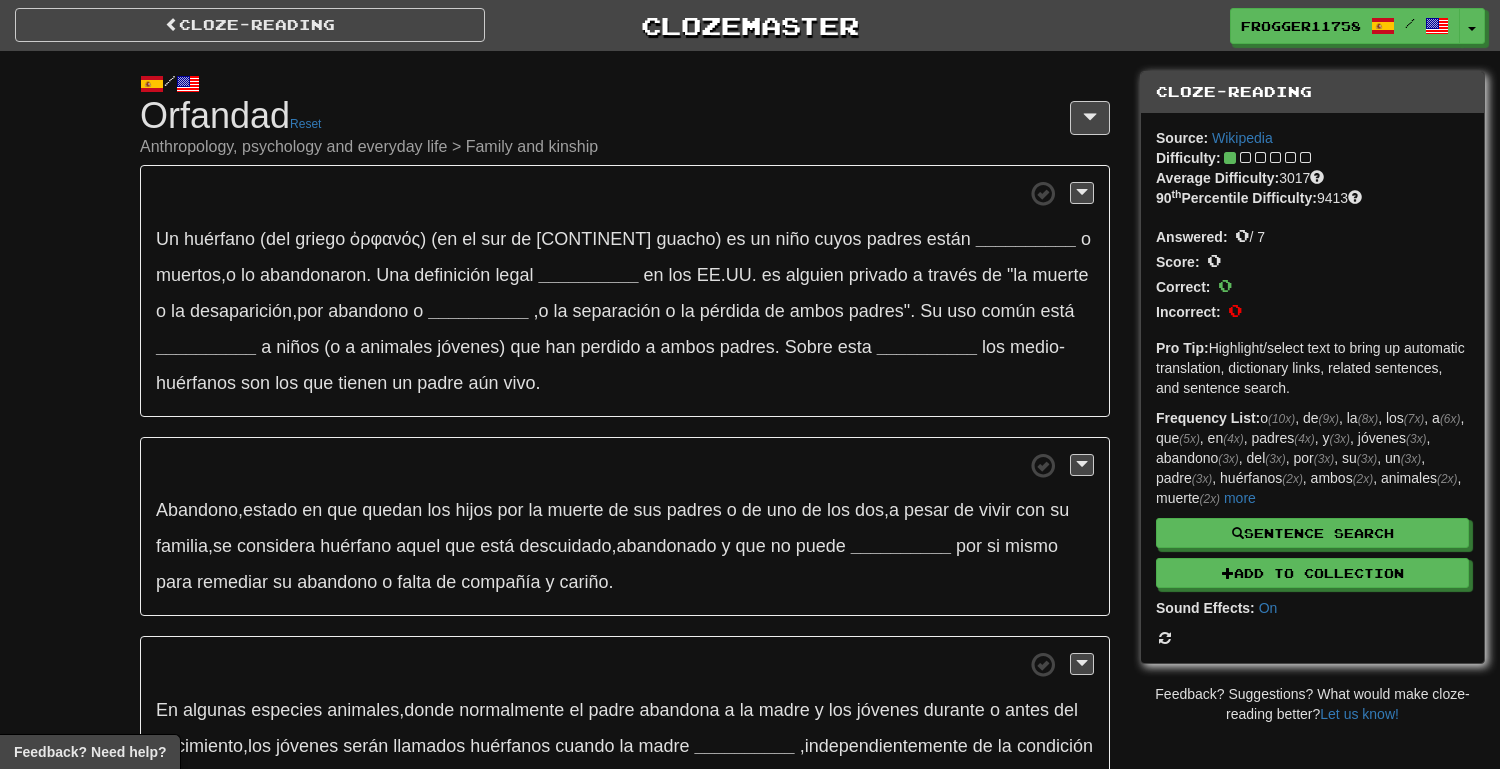 scroll, scrollTop: 0, scrollLeft: 0, axis: both 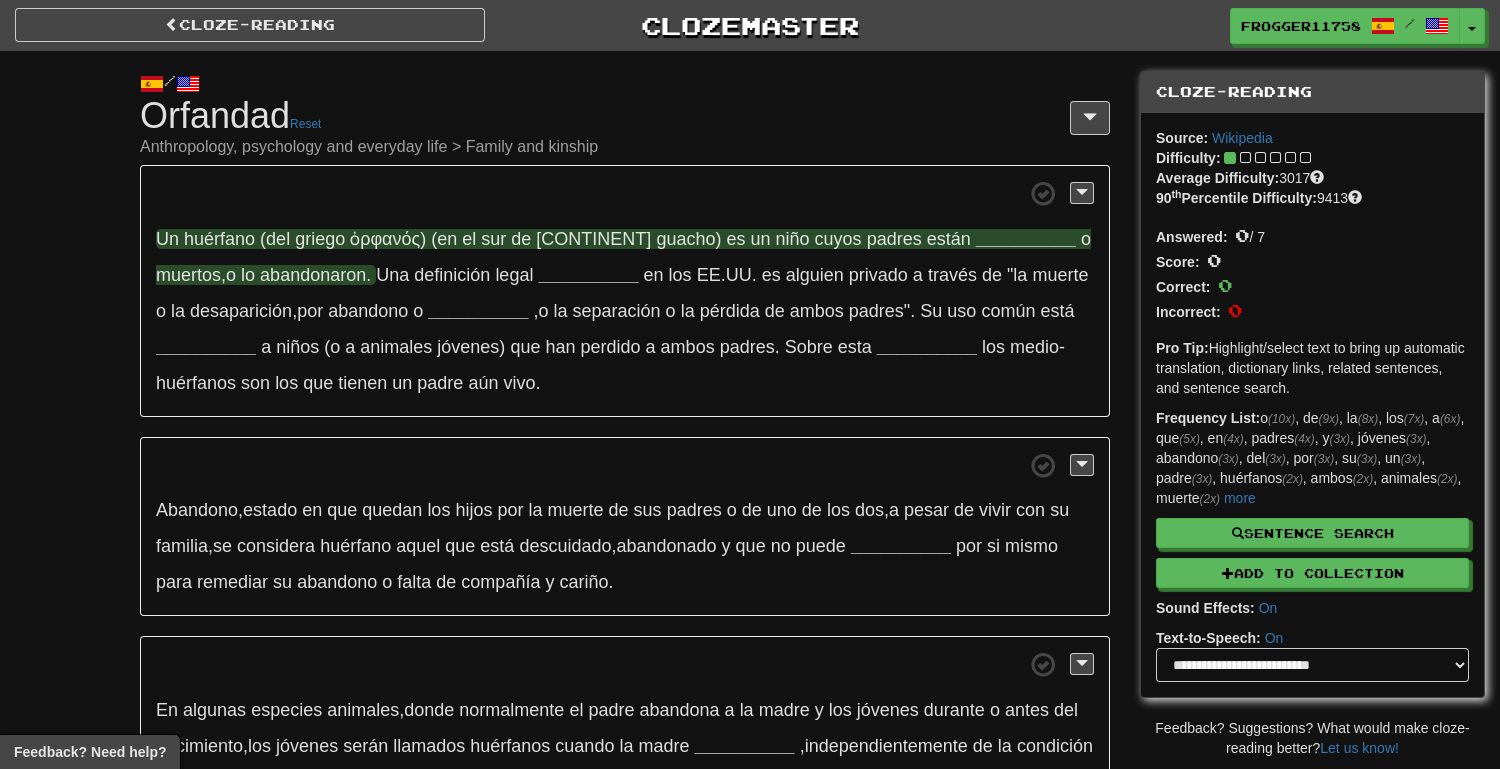 click on "__________" at bounding box center (1026, 239) 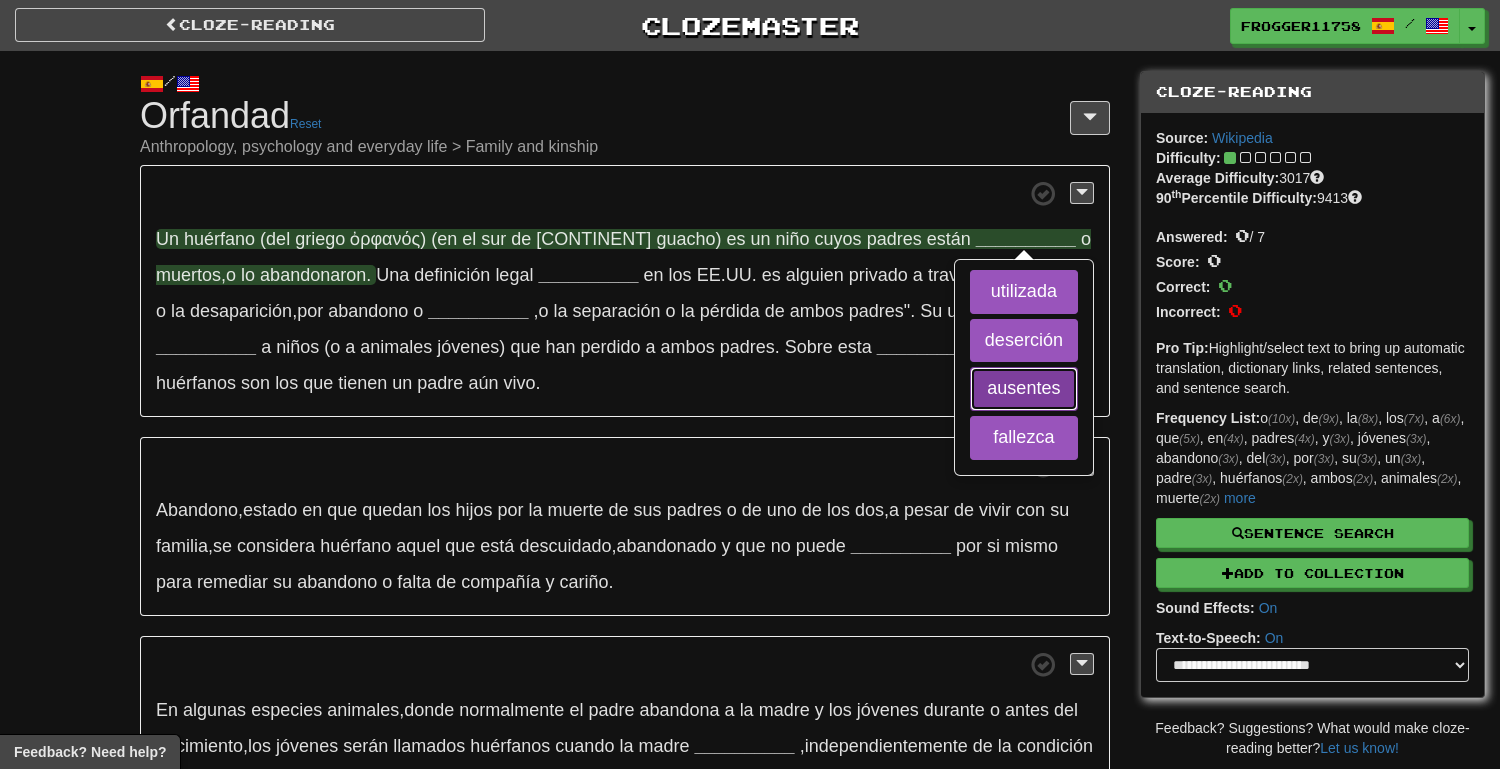 click on "ausentes" at bounding box center (1024, 389) 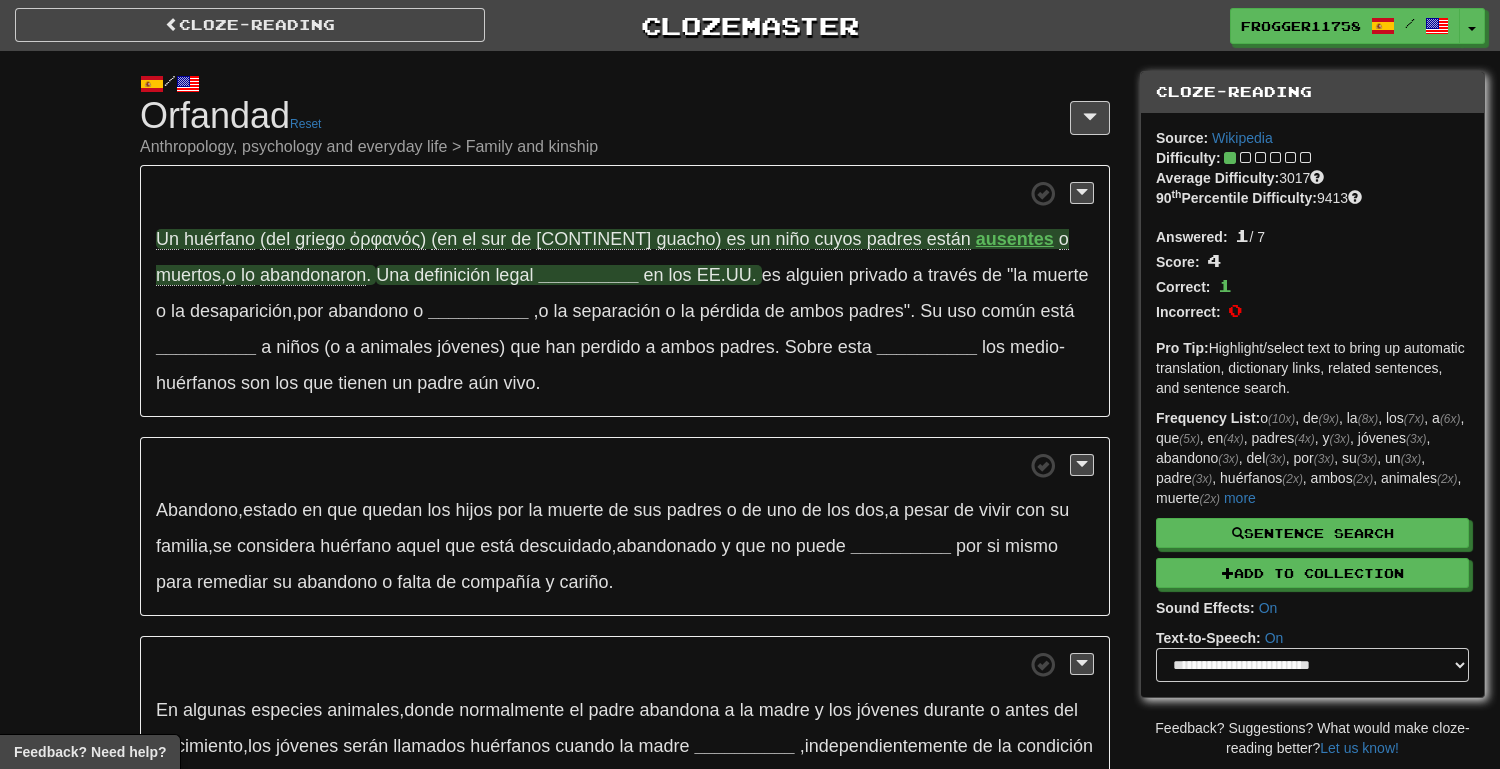 click on "__________" at bounding box center (588, 275) 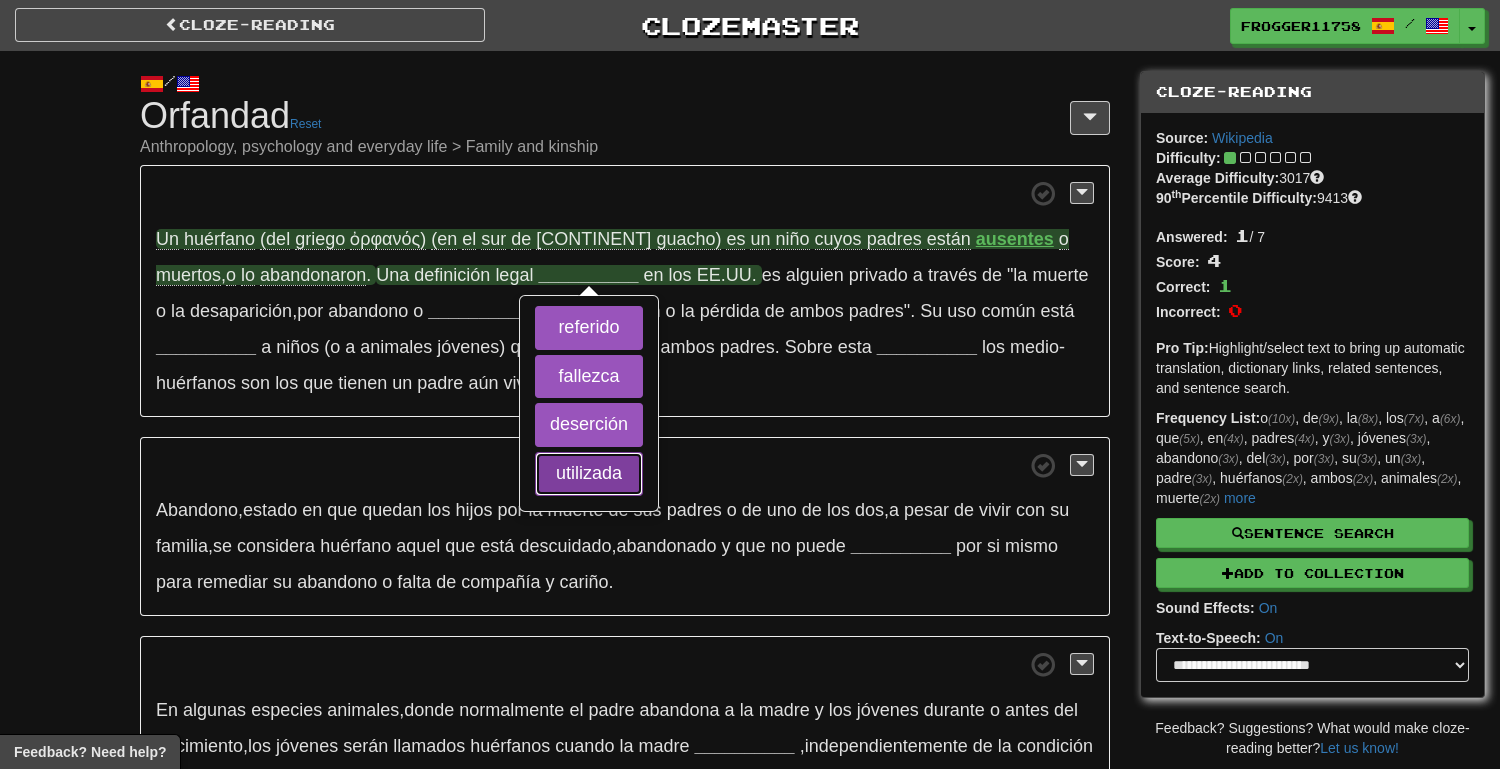 click on "utilizada" at bounding box center [589, 474] 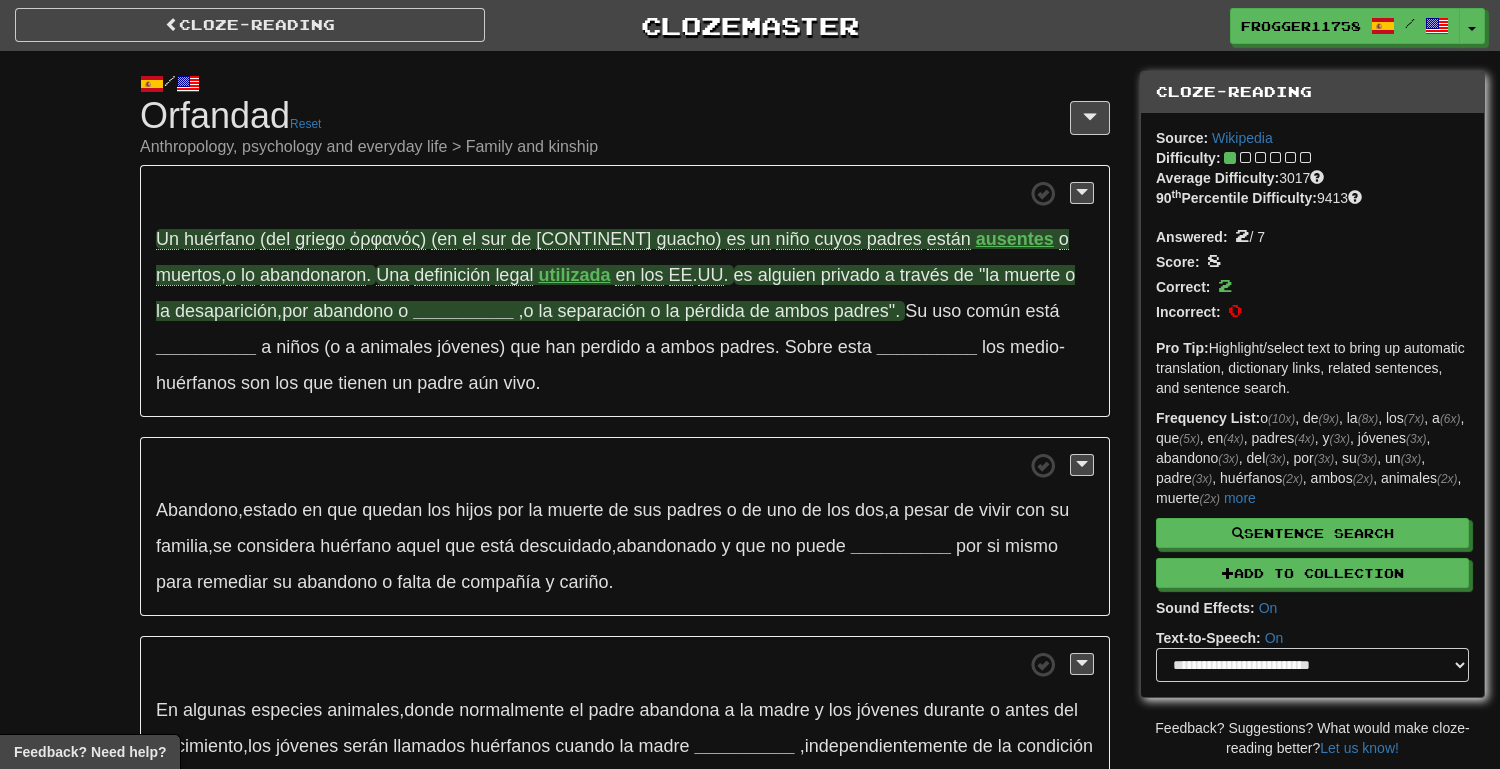 click on "__________" at bounding box center (463, 311) 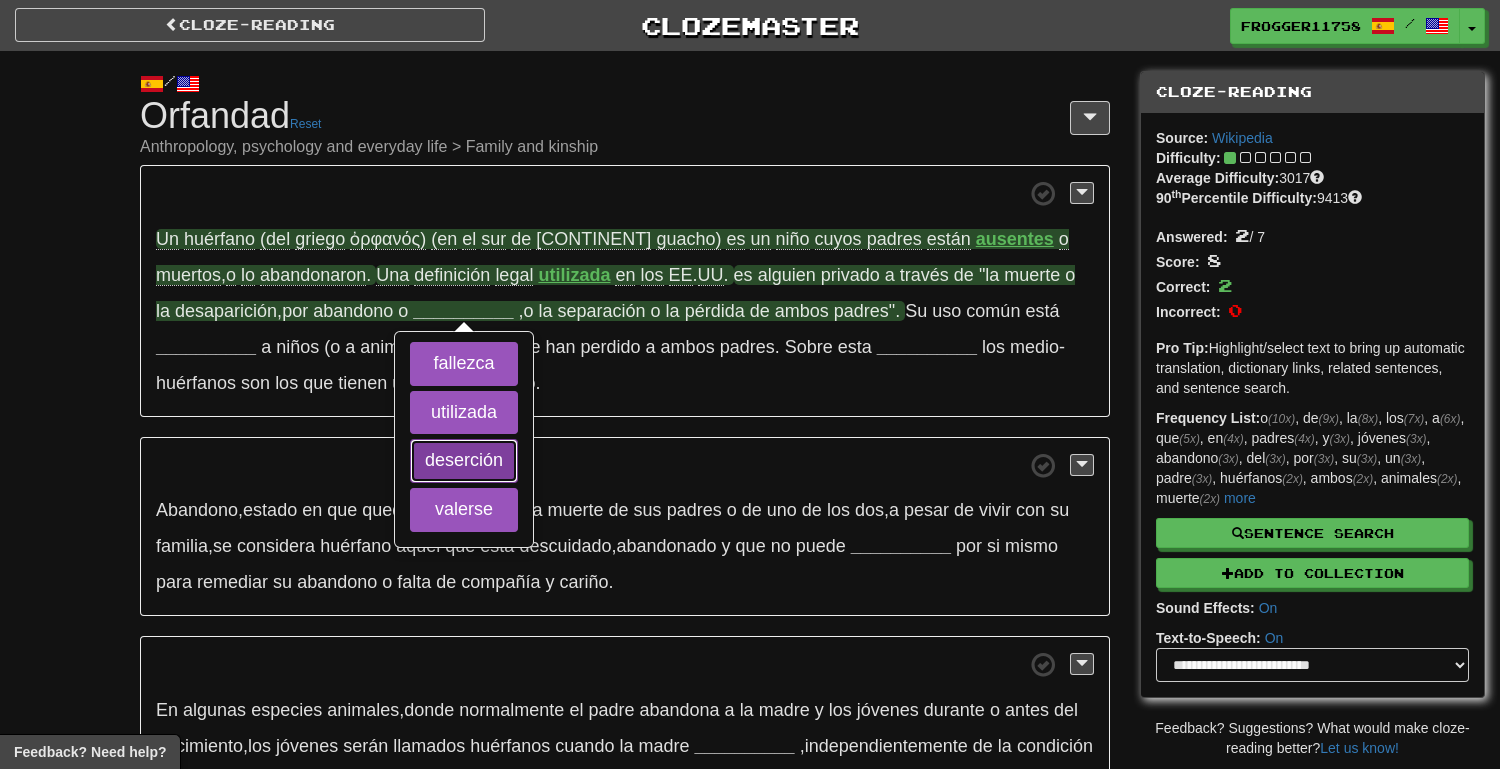 click on "deserción" at bounding box center (464, 461) 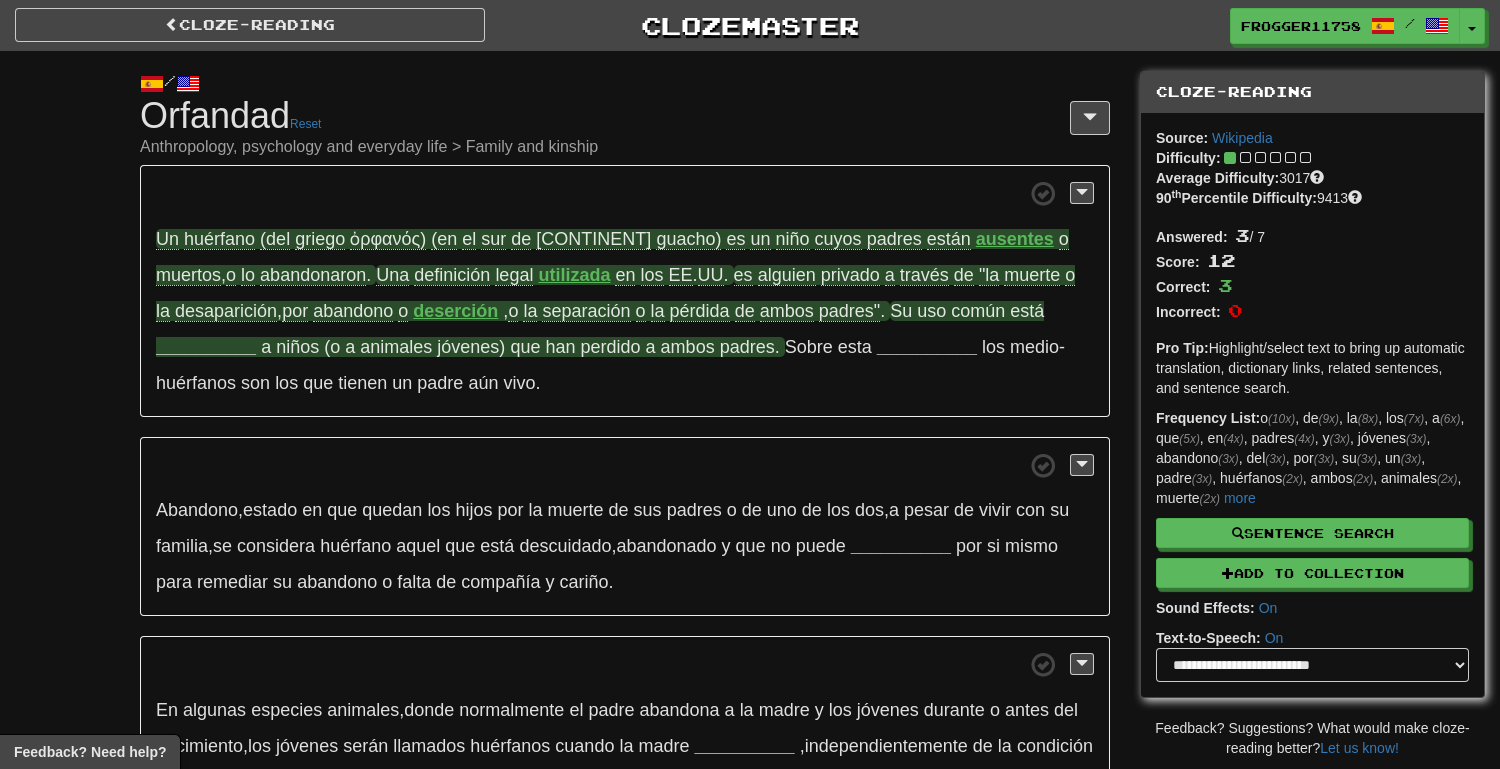 click on "__________" at bounding box center [206, 347] 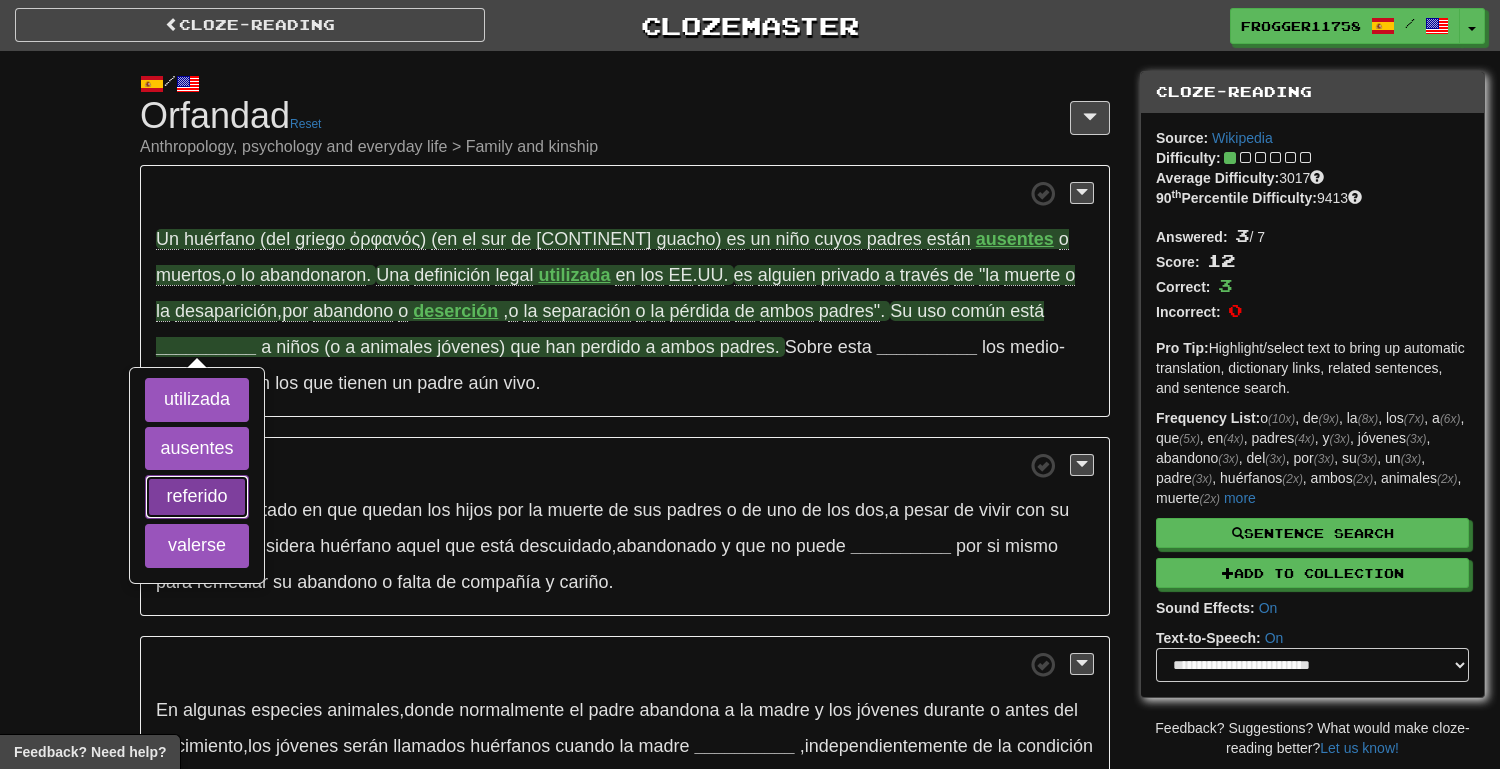 click on "referido" at bounding box center (196, 497) 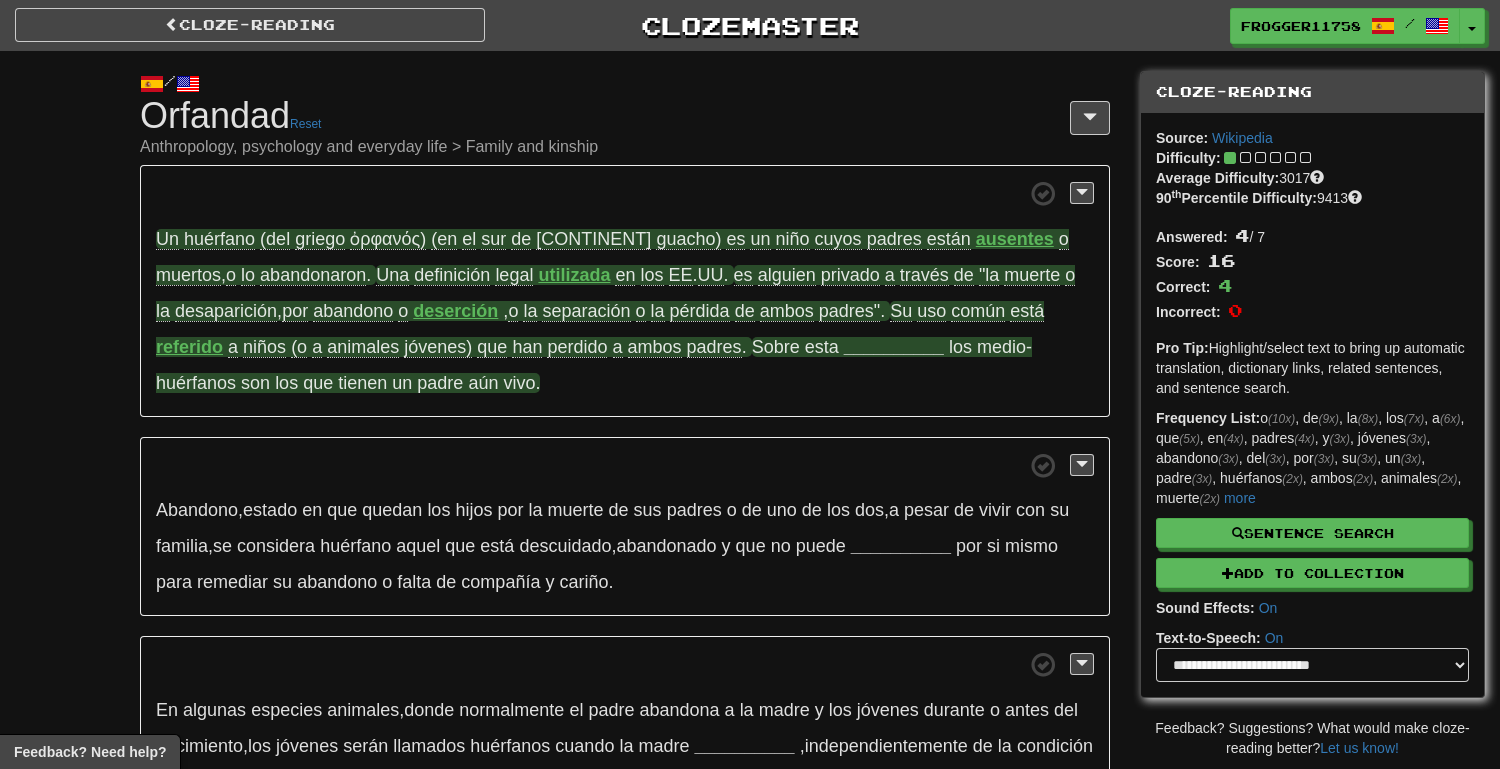 click on "__________" at bounding box center (894, 347) 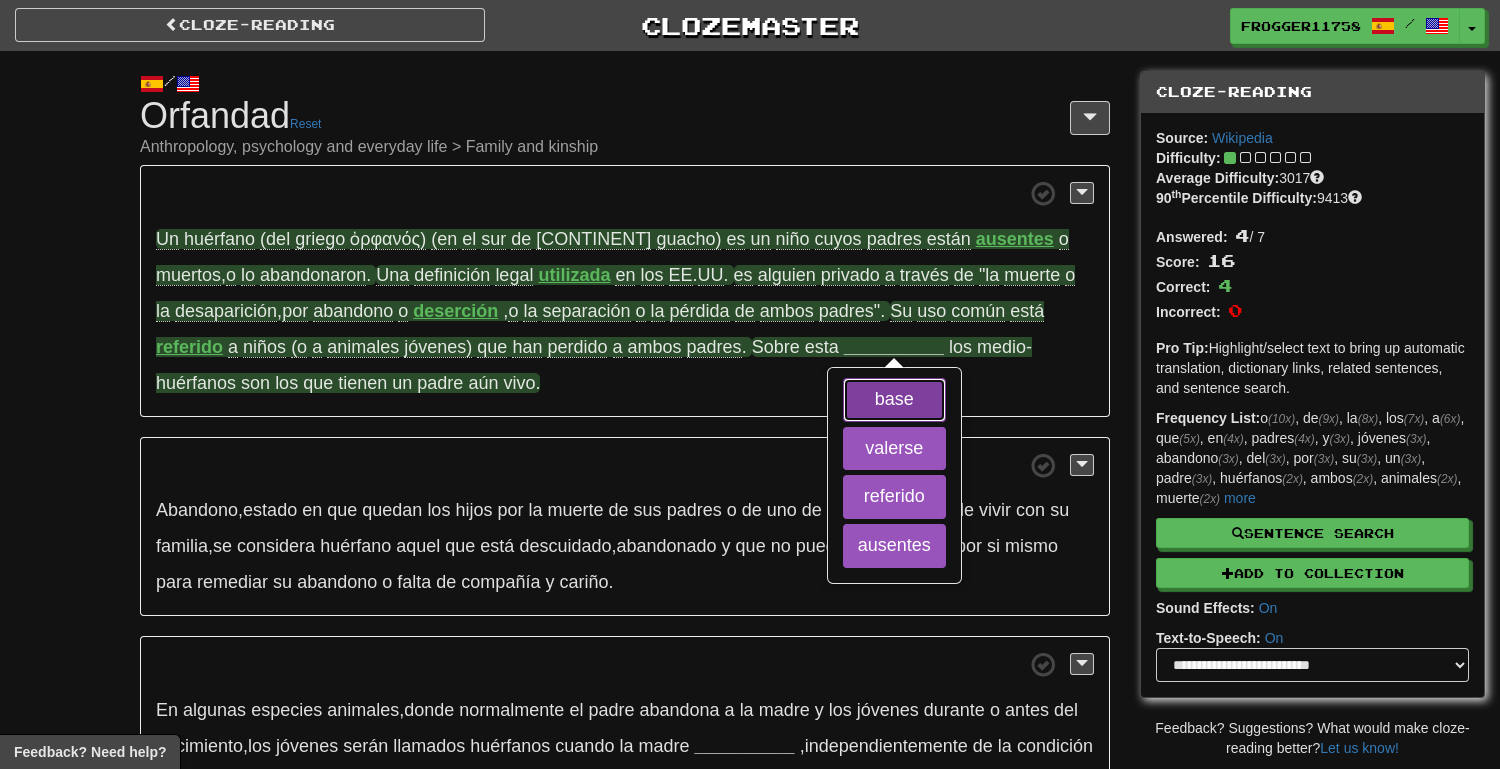 click on "base" at bounding box center (894, 400) 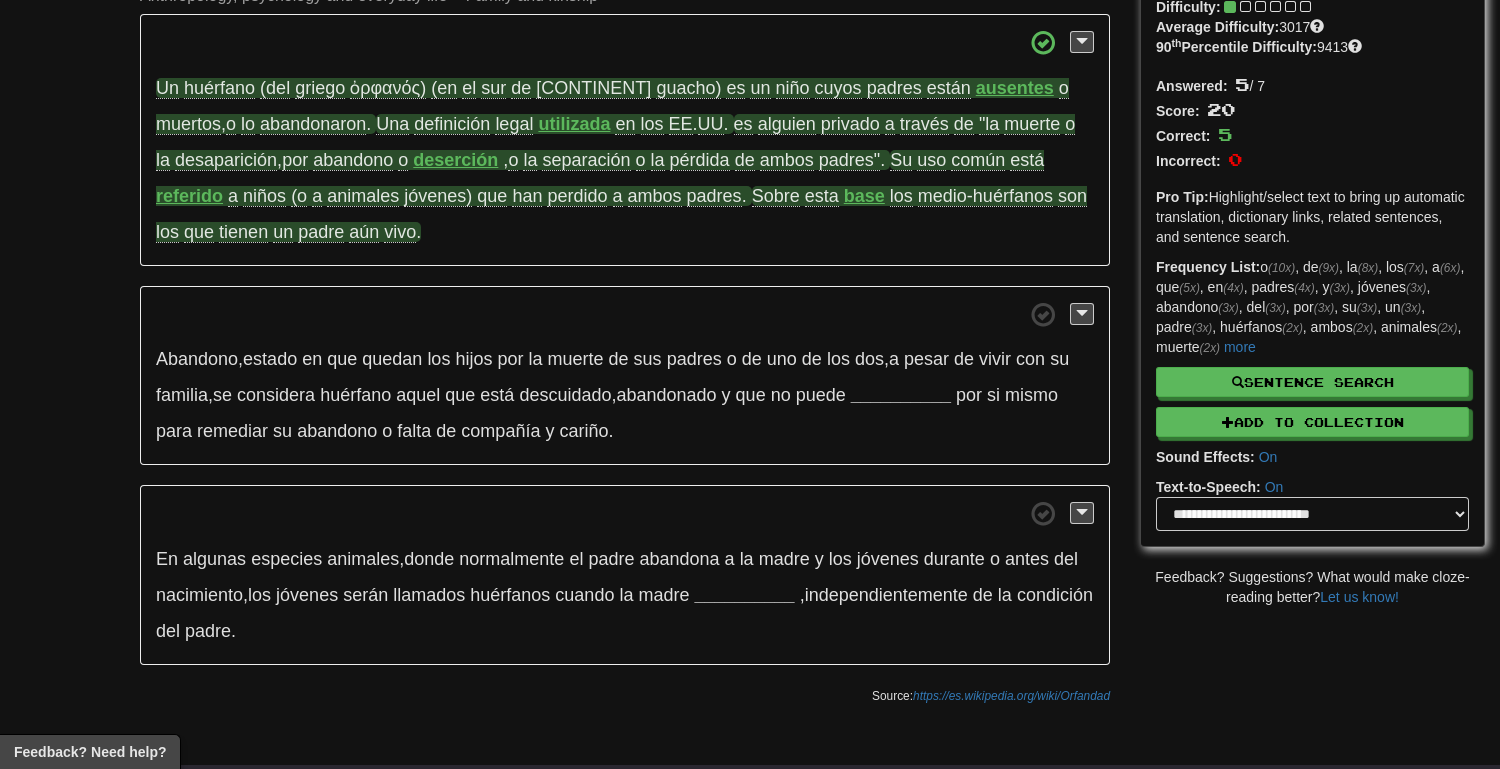 scroll, scrollTop: 178, scrollLeft: 0, axis: vertical 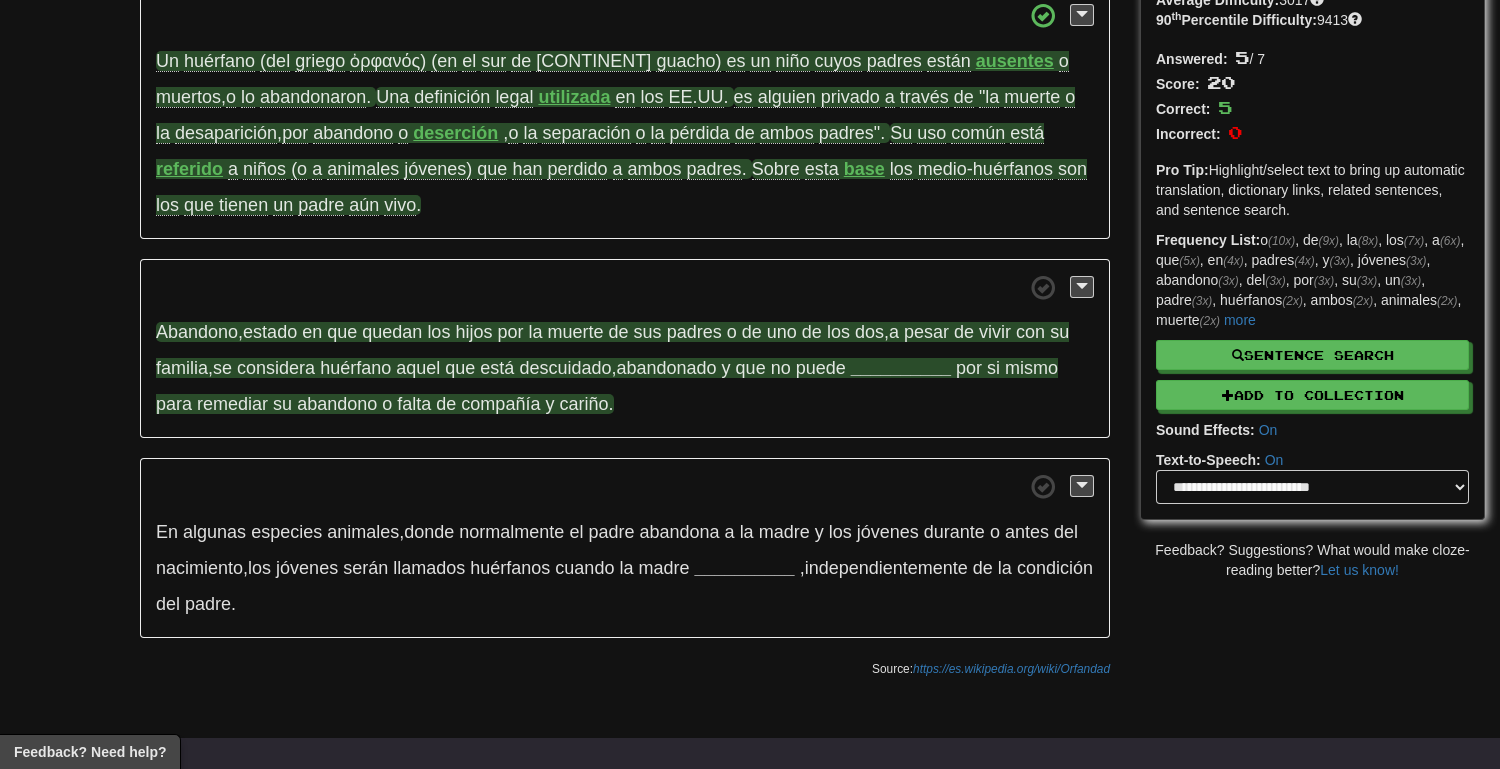 click on "__________" at bounding box center [901, 368] 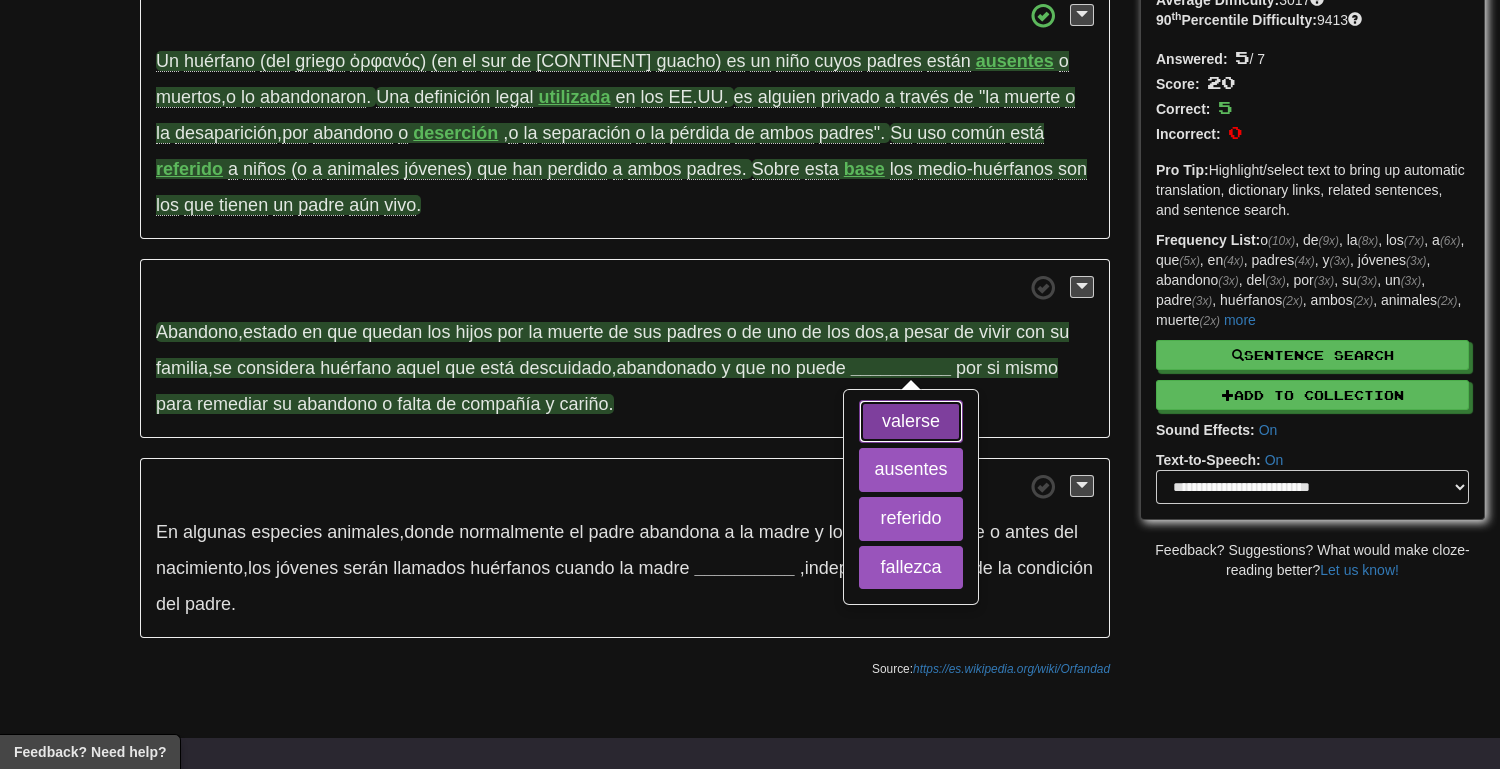 click on "valerse" at bounding box center (910, 422) 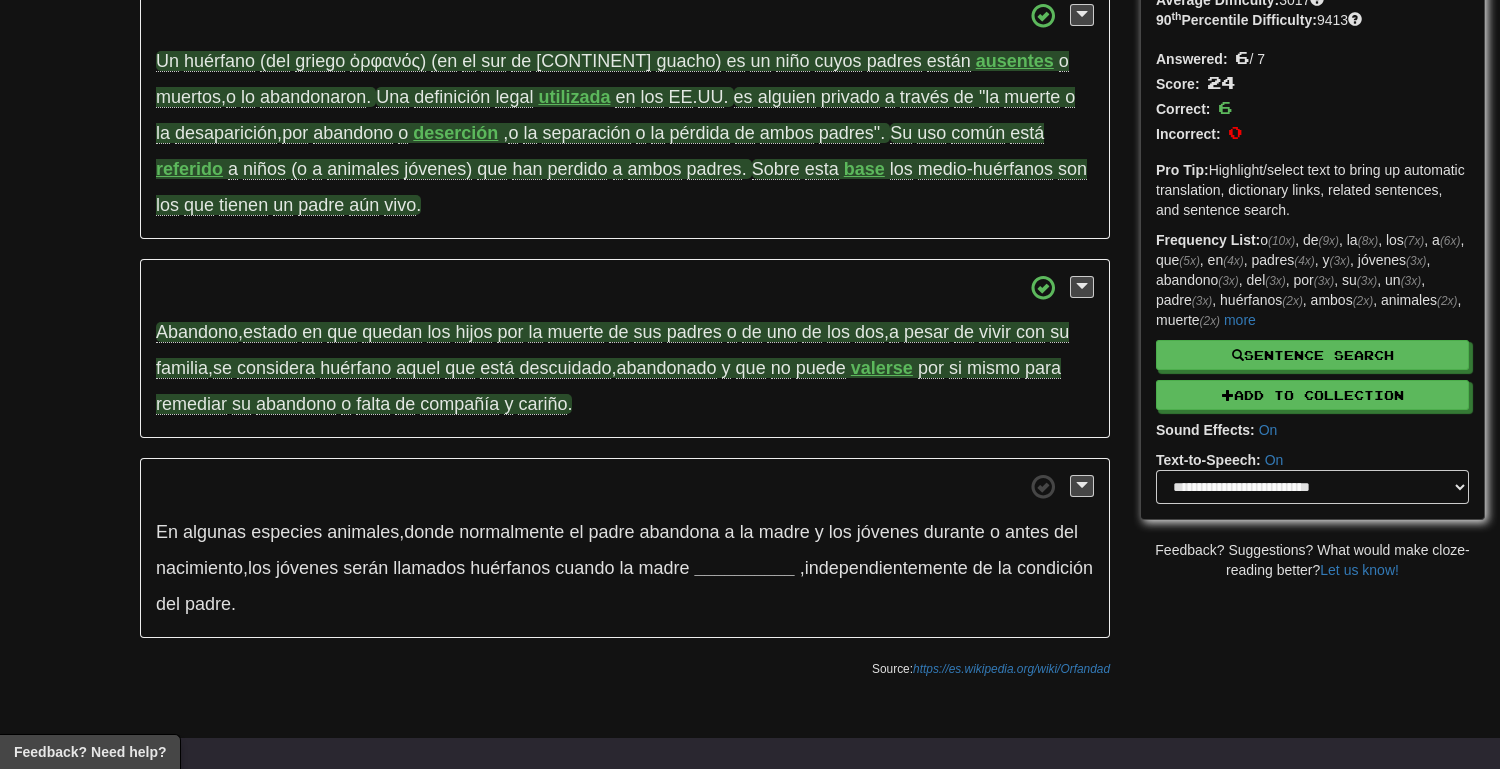 click on "valerse" at bounding box center (882, 368) 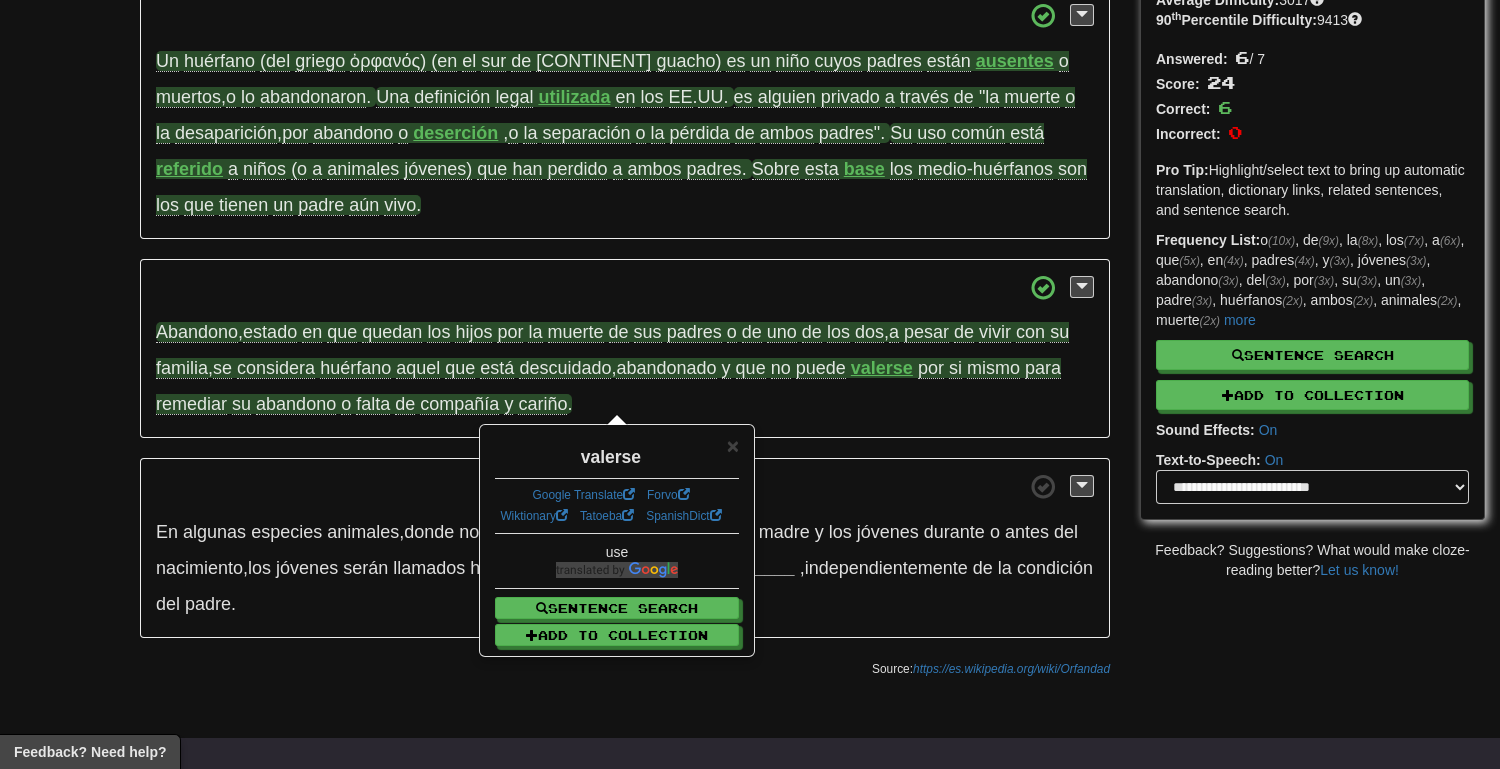 click on "Abandono ,  estado   en   que   quedan   los   hijos   por   la   muerte   de   sus   padres   o   de   uno   de   los   dos ,  a   pesar   de   vivir   con   su   familia ,  se   considera   huérfano   aquel   que   está   descuidado ,  abandonado   y   que   no   puede
valerse
por   si   mismo   para   remediar   su   abandono   o   falta   de   compañía   y   cariño ." at bounding box center [625, 349] 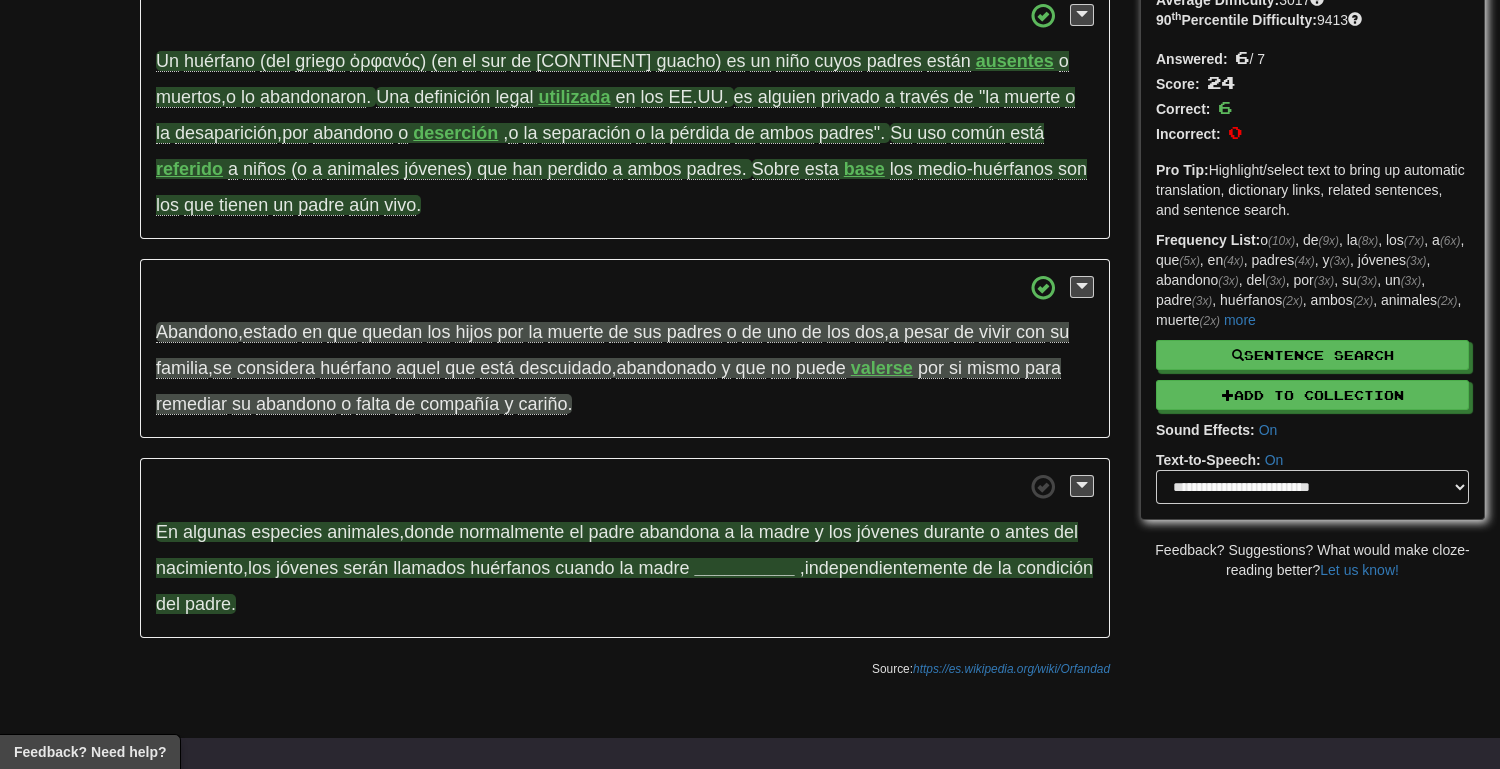 click on "__________" at bounding box center [745, 568] 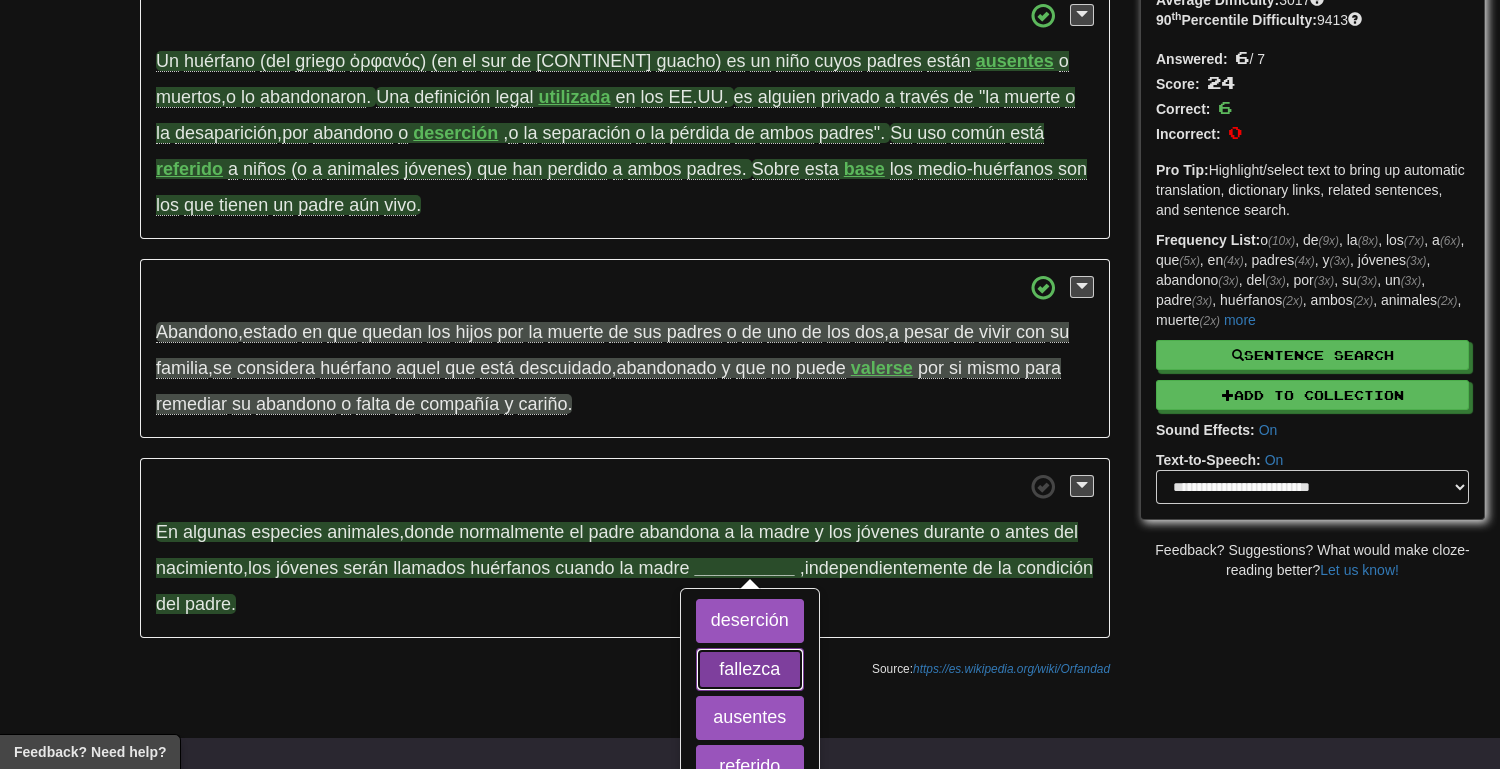 click on "fallezca" at bounding box center (750, 670) 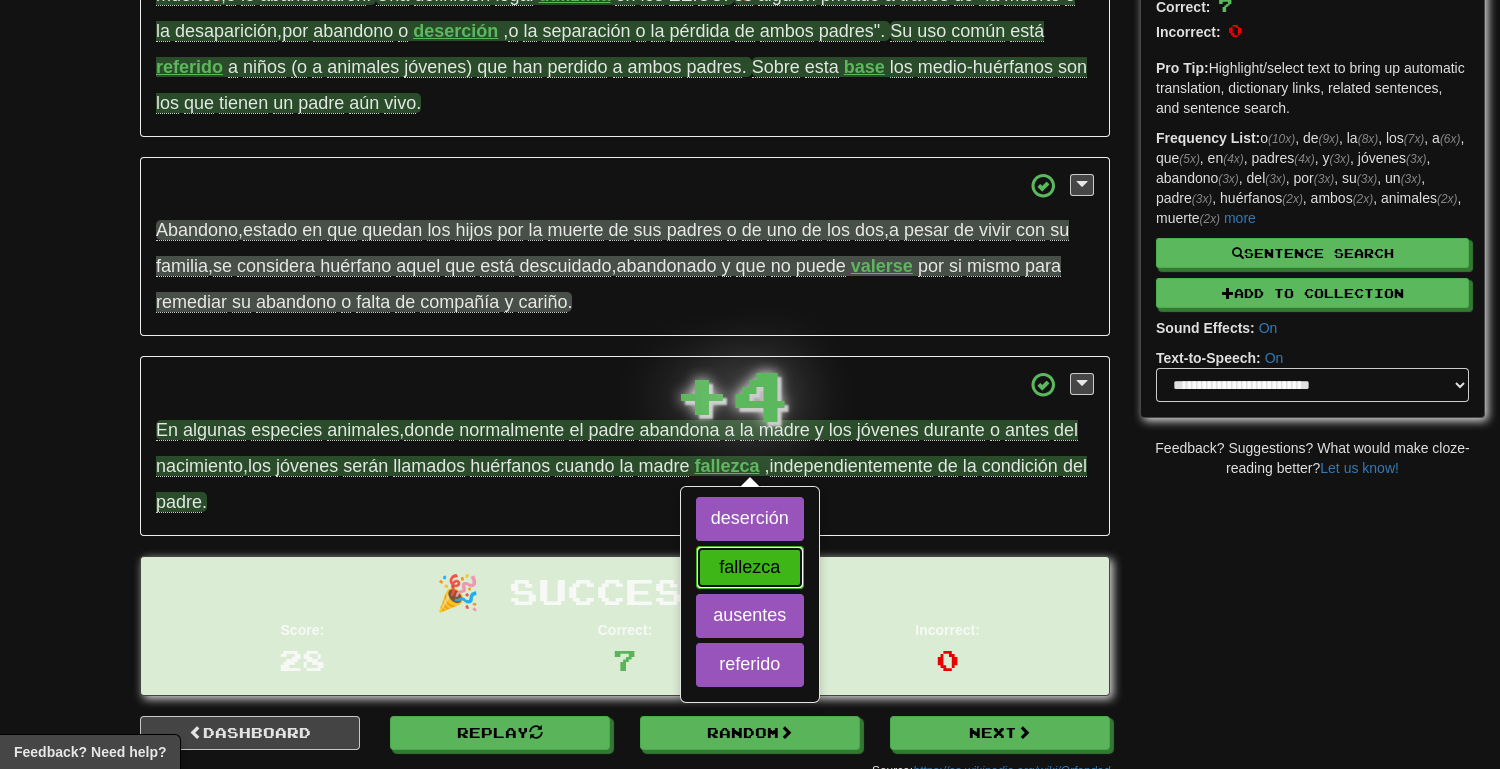 scroll, scrollTop: 283, scrollLeft: 0, axis: vertical 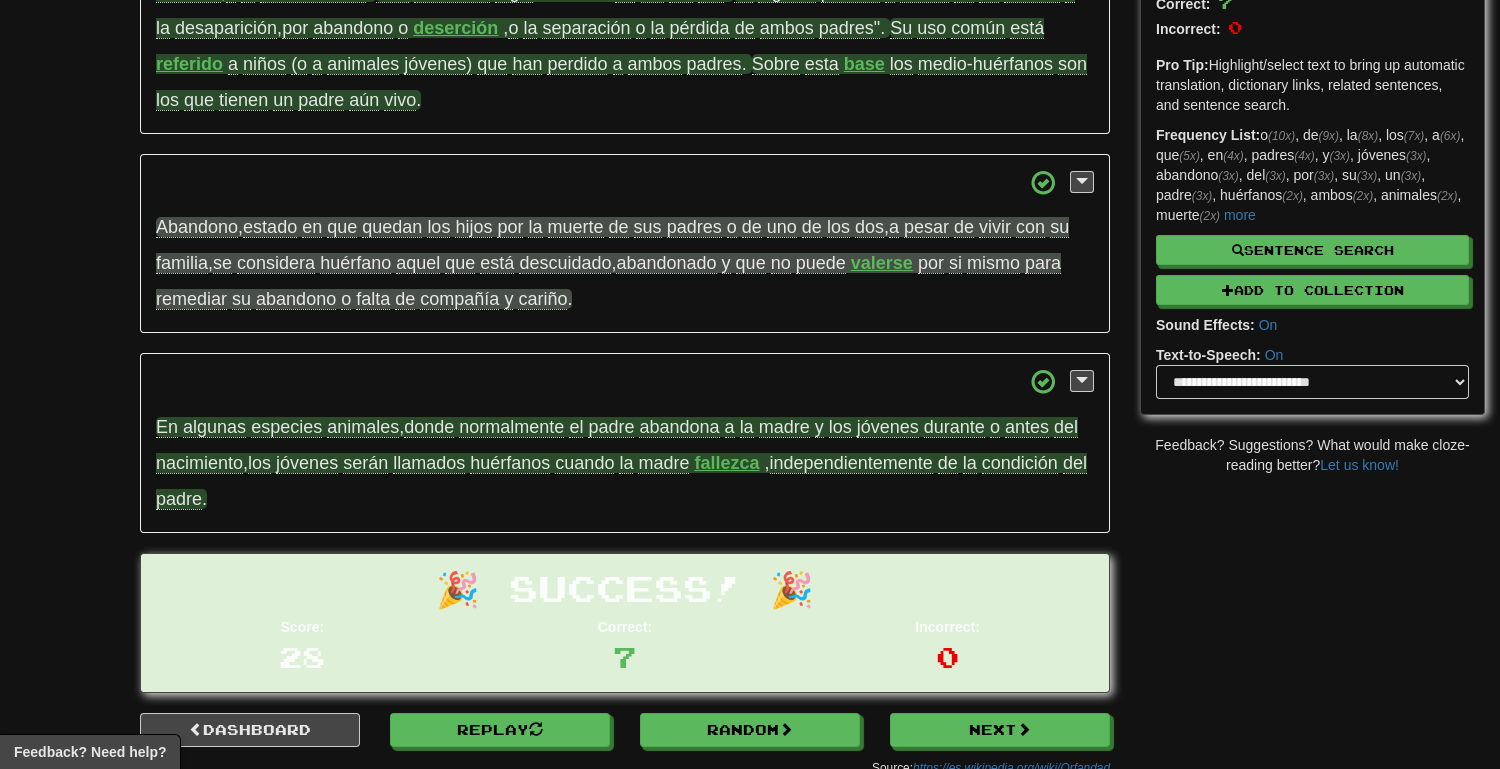click on "fallezca" at bounding box center (727, 463) 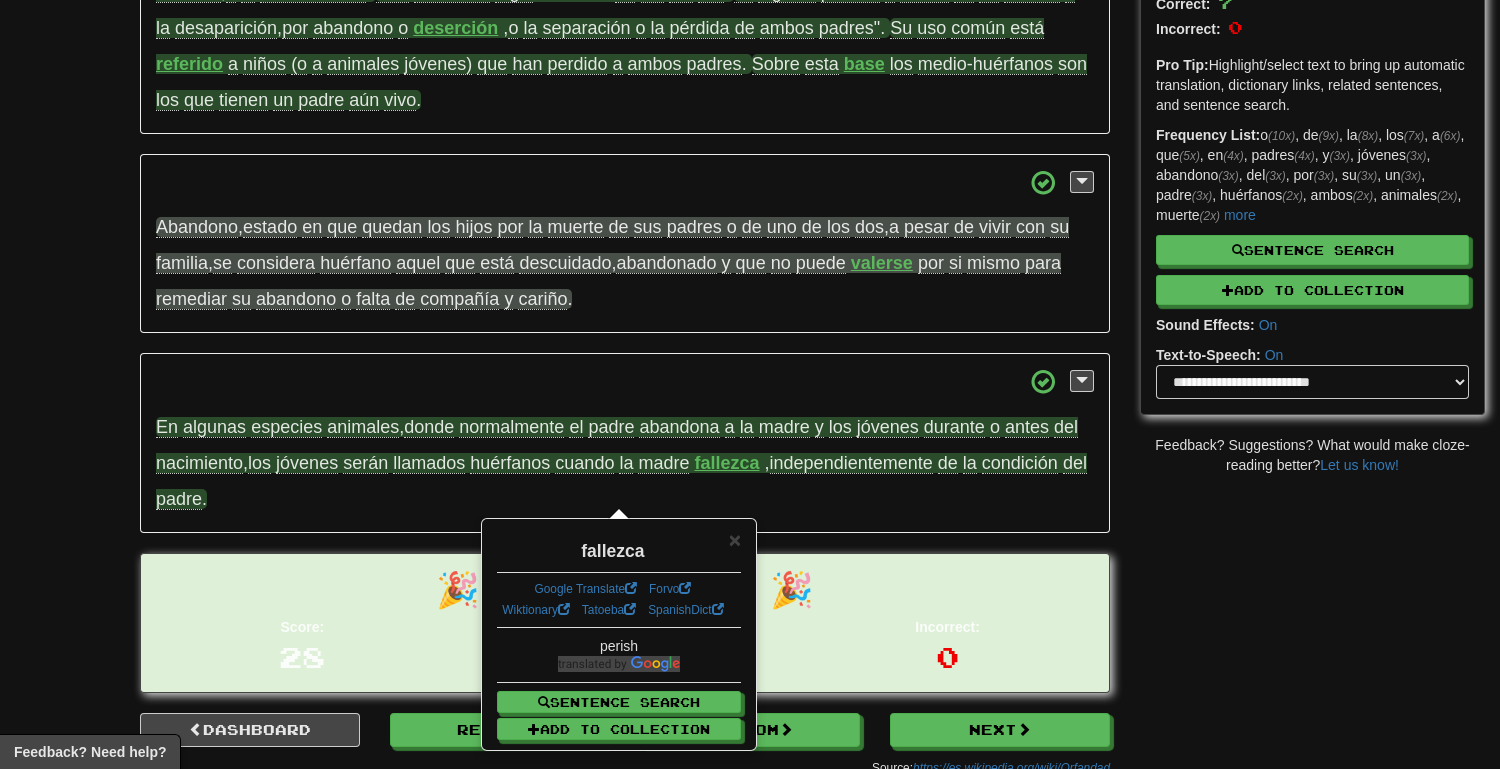 click on "fallezca" at bounding box center [727, 463] 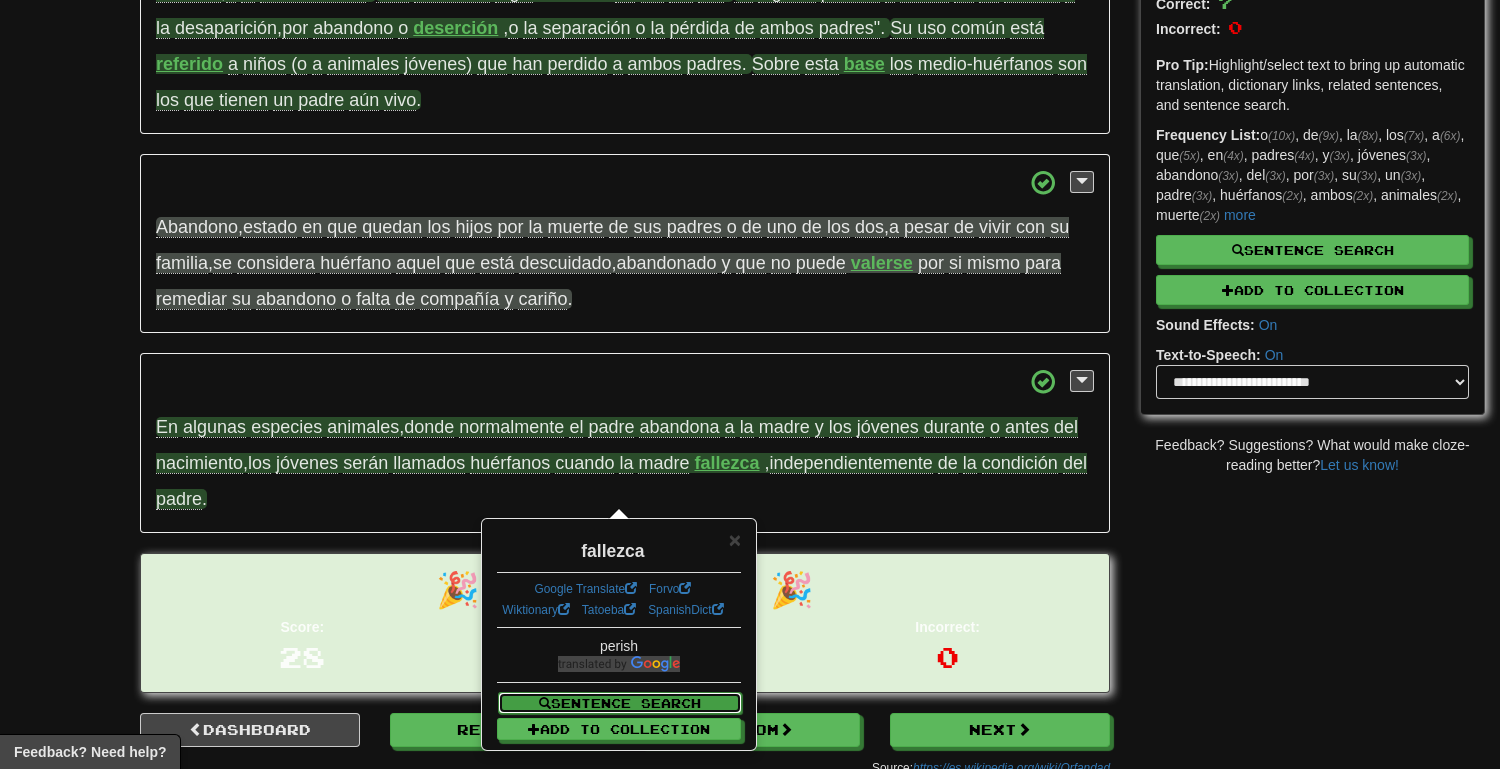 click on "Sentence Search" at bounding box center [620, 703] 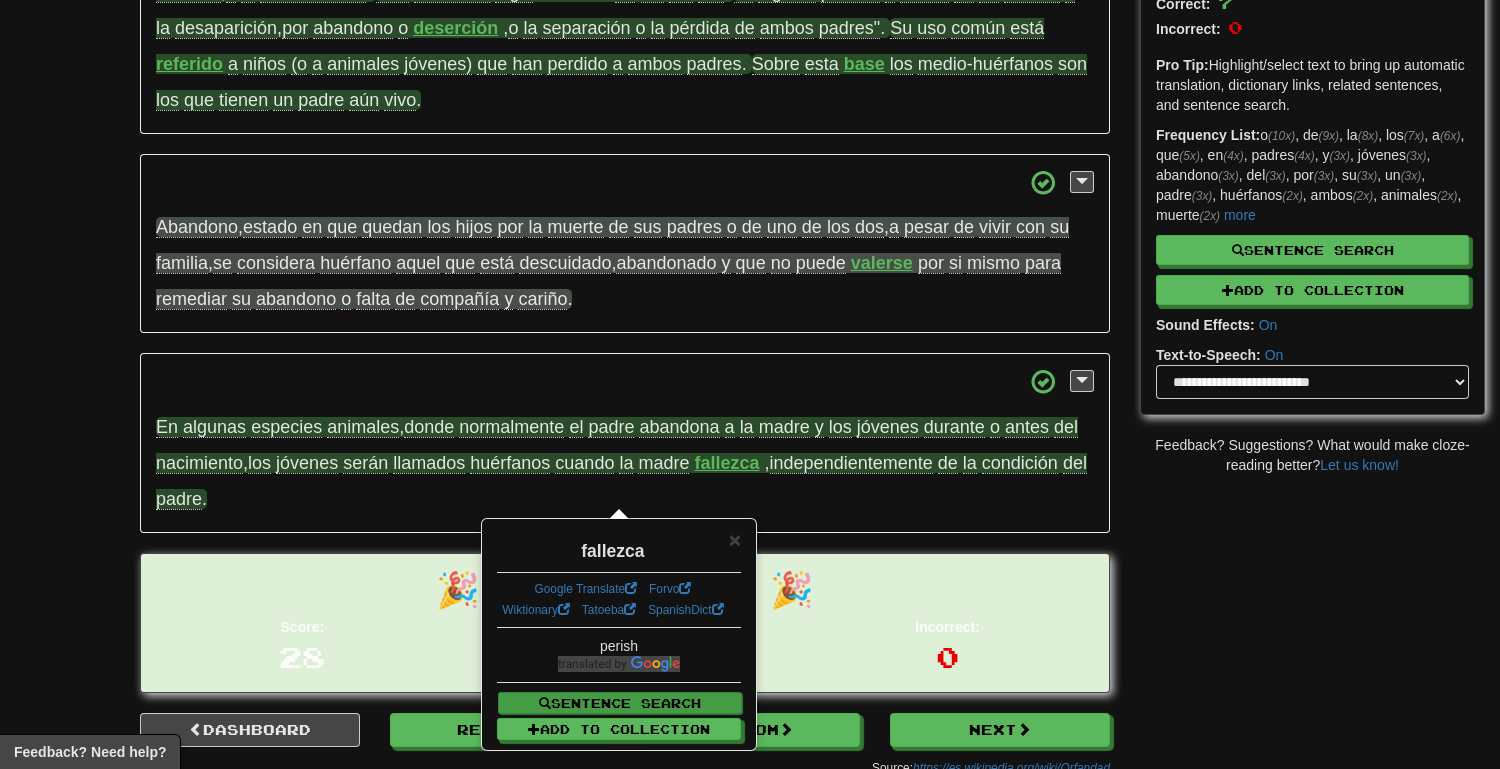 select on "****" 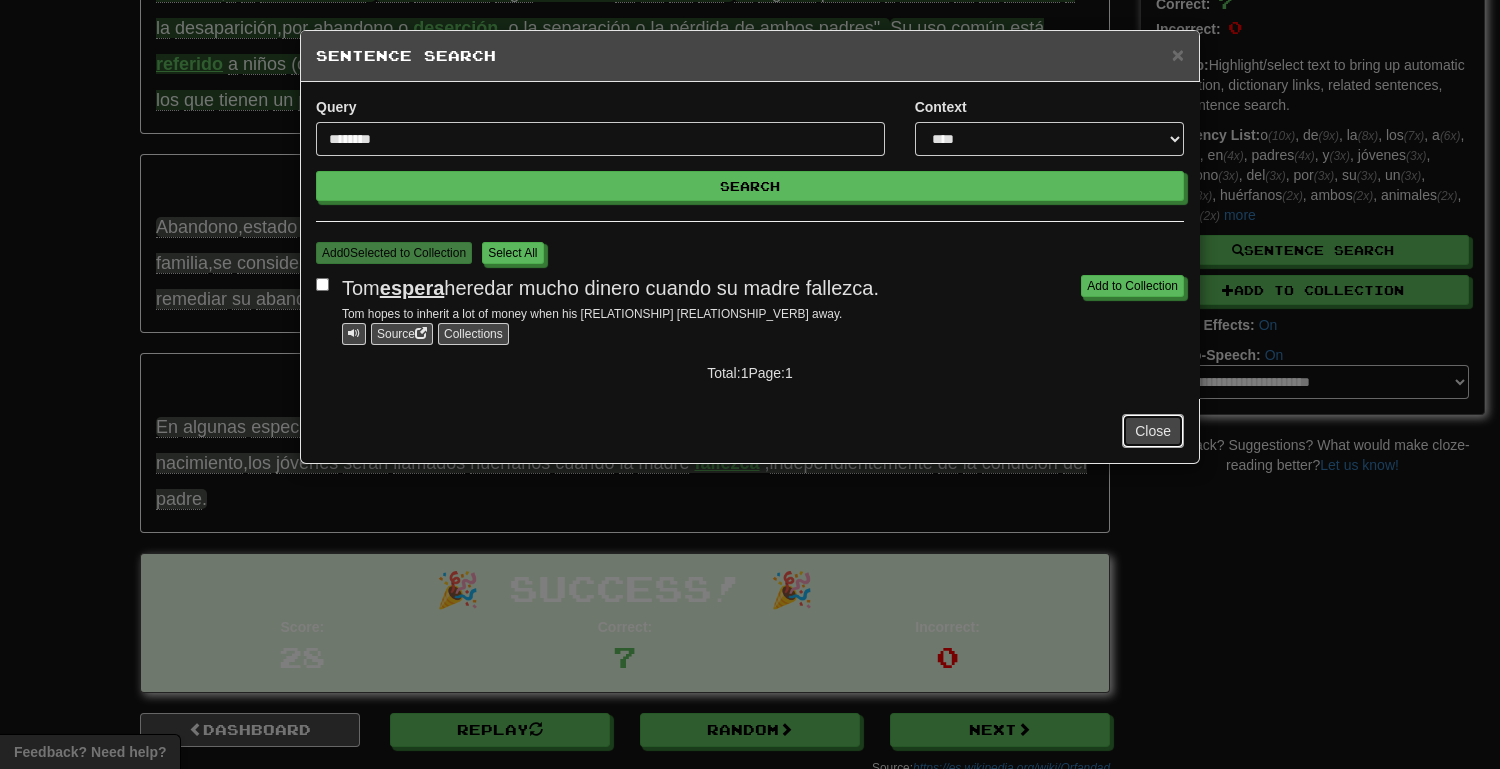 click on "Close" at bounding box center (1153, 431) 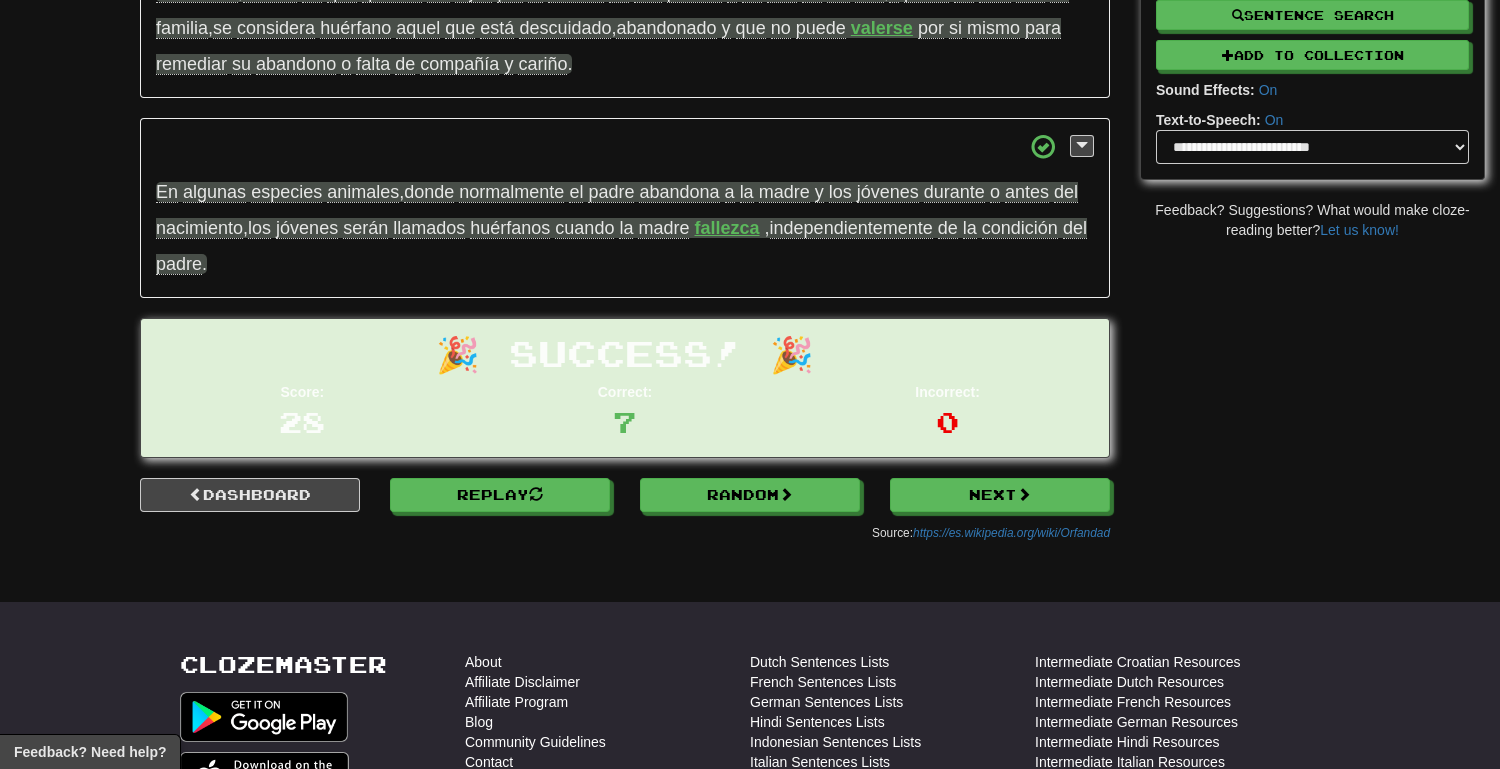 scroll, scrollTop: 521, scrollLeft: 0, axis: vertical 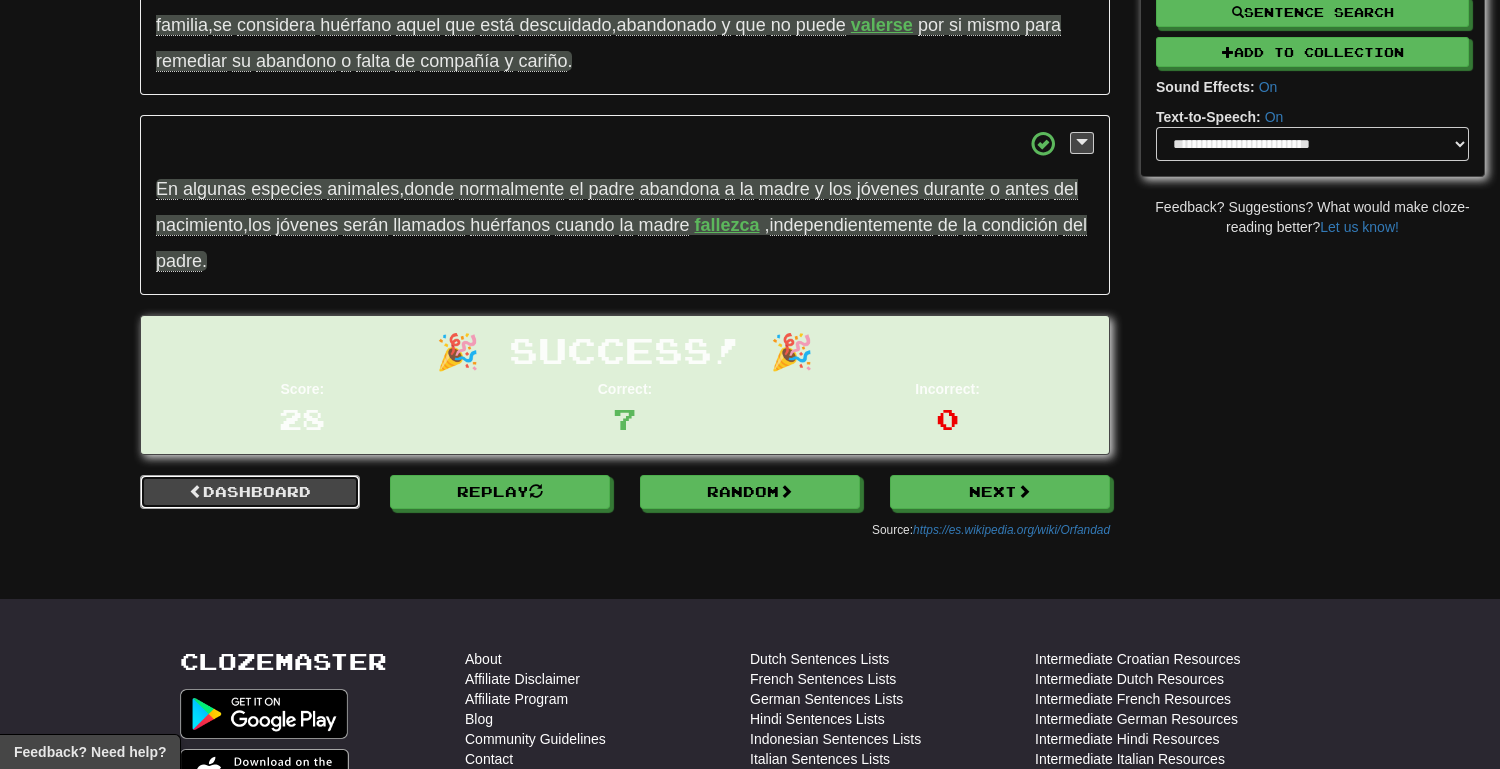 click on "Dashboard" at bounding box center [250, 492] 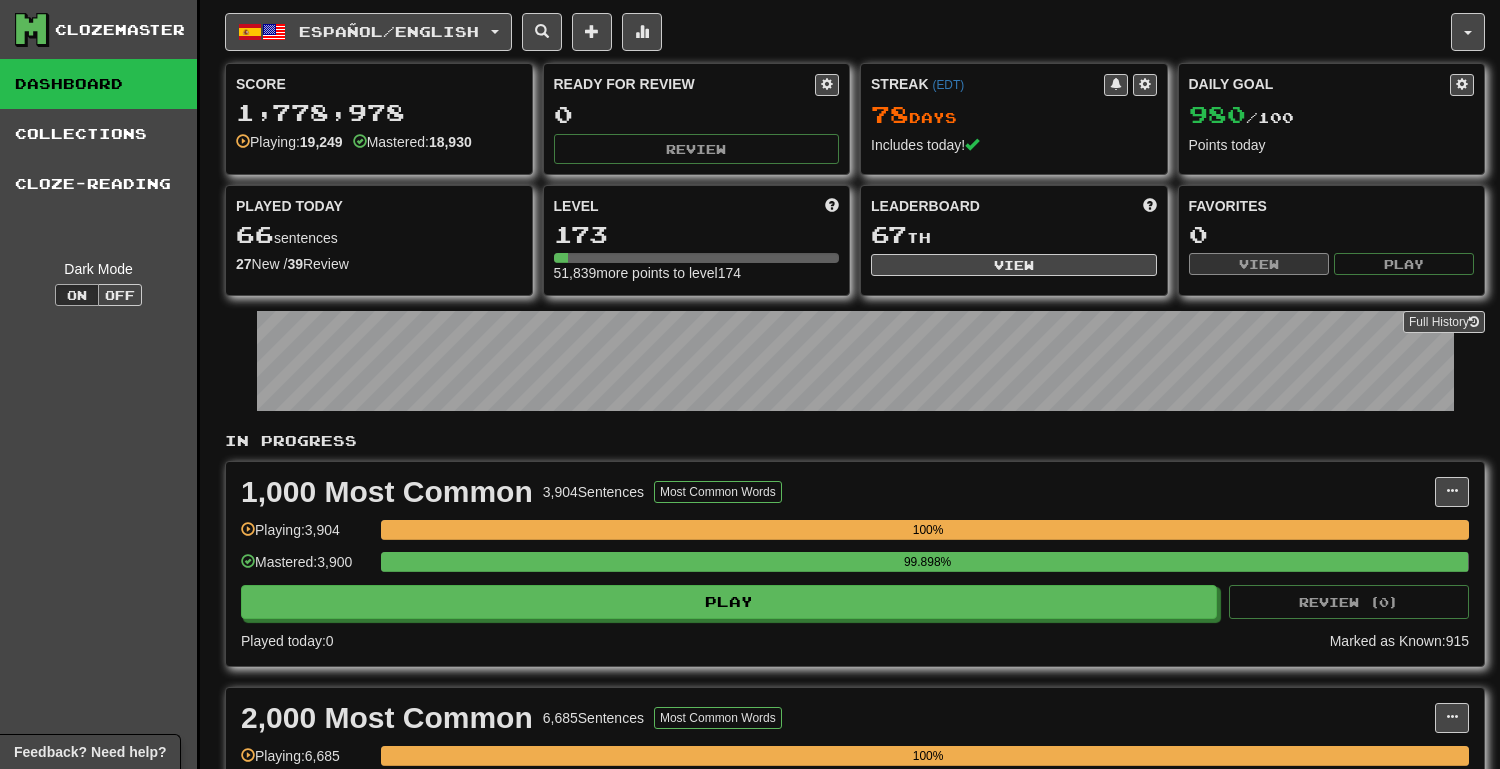 scroll, scrollTop: 0, scrollLeft: 0, axis: both 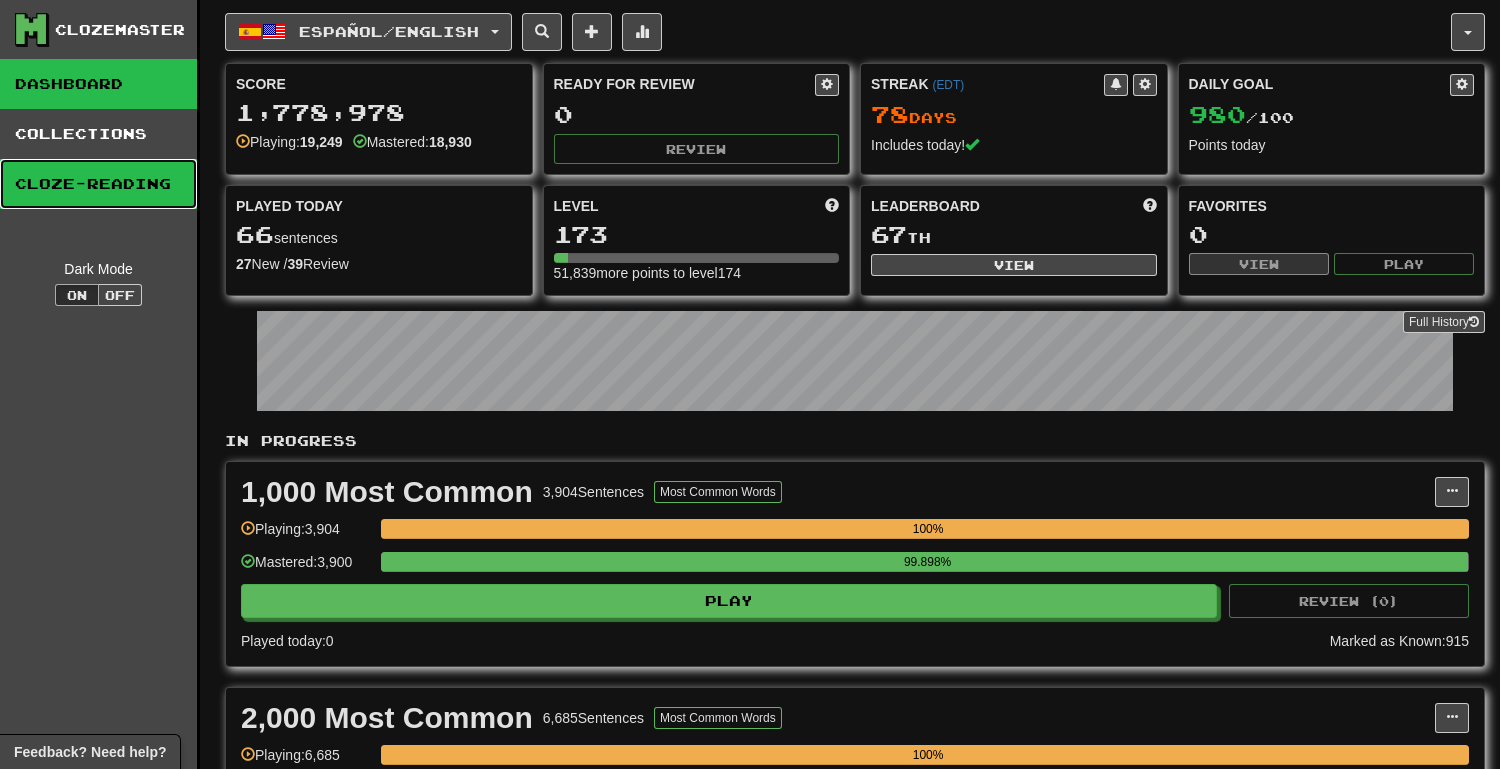 click on "Cloze-Reading" at bounding box center (98, 184) 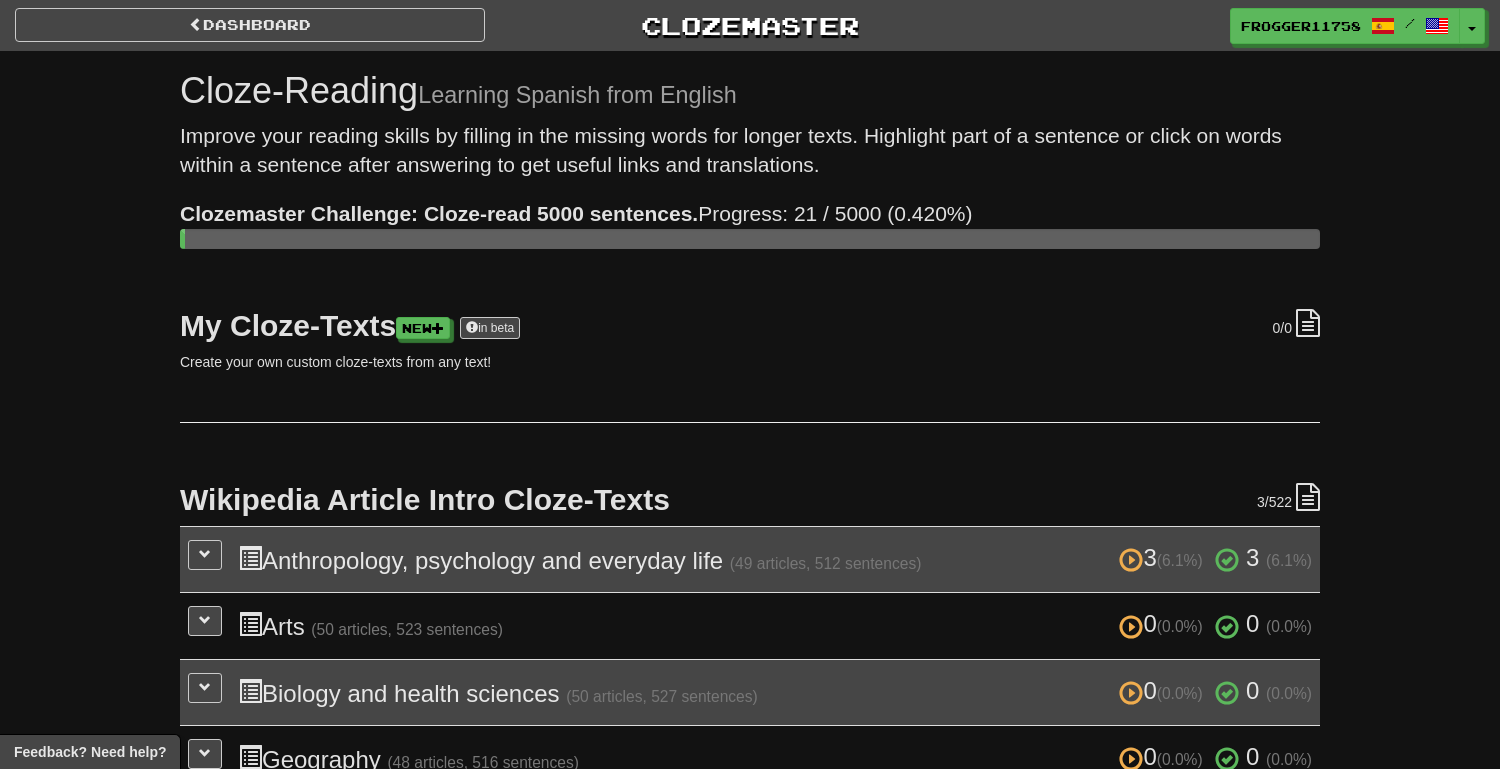 scroll, scrollTop: 0, scrollLeft: 0, axis: both 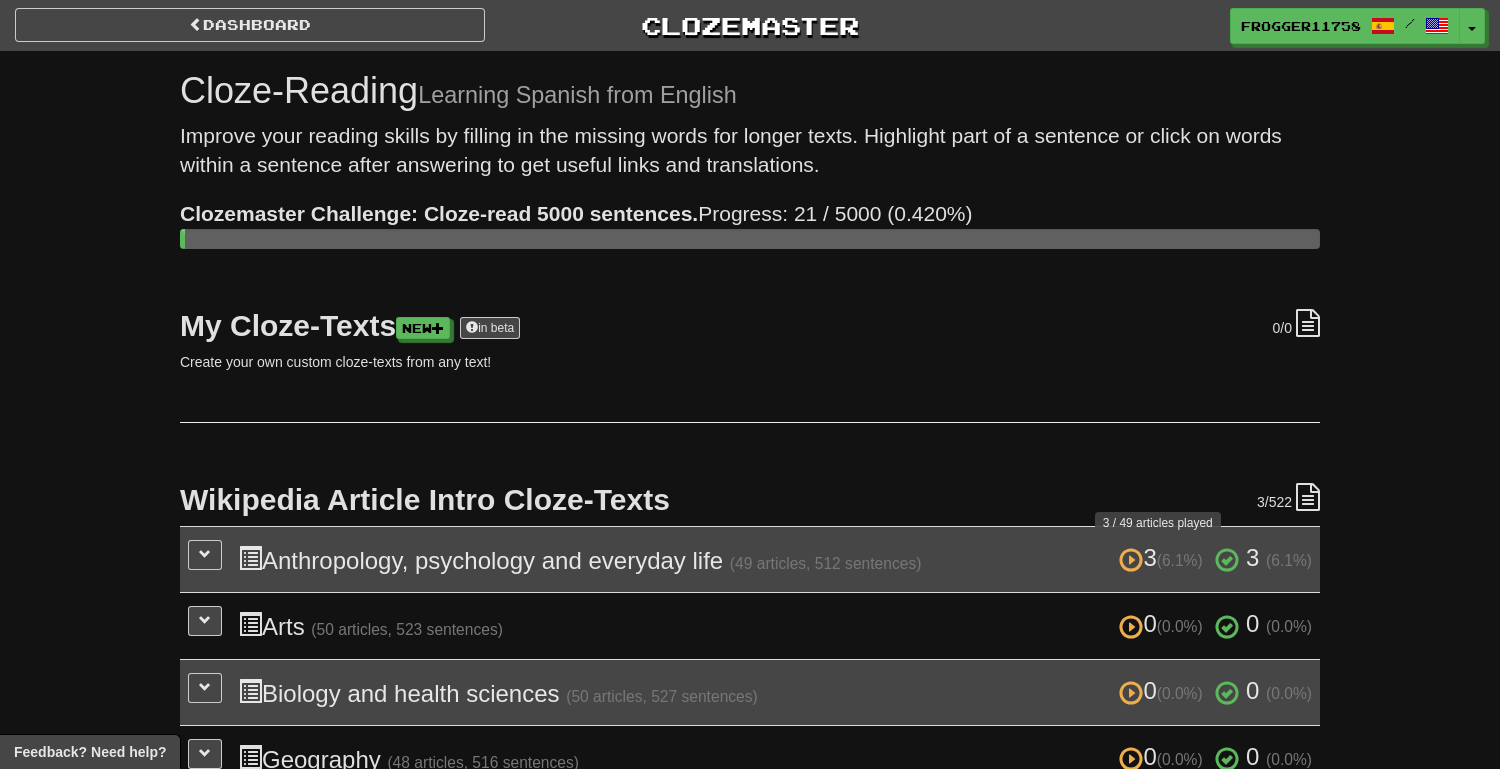 click at bounding box center (1131, 560) 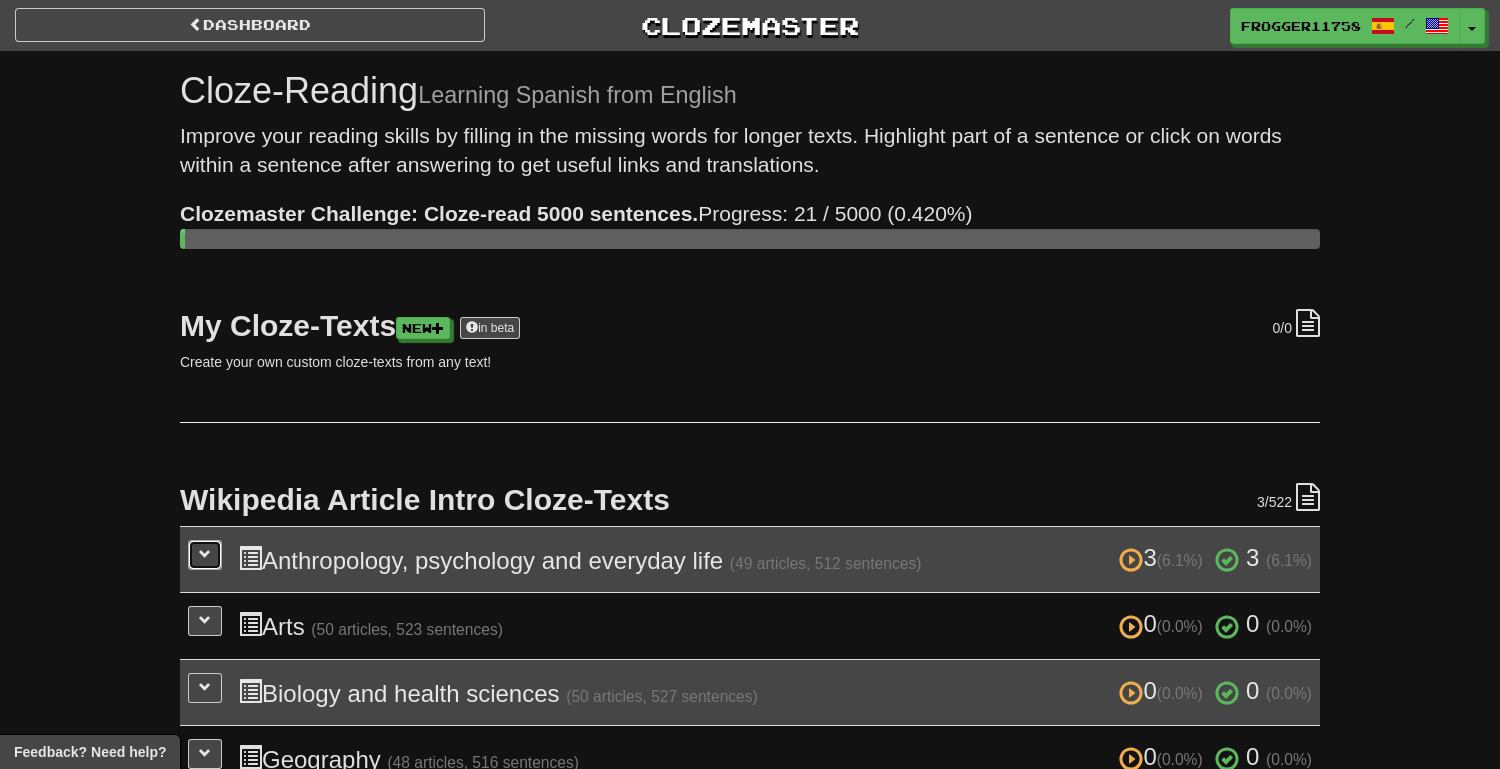click at bounding box center (205, 555) 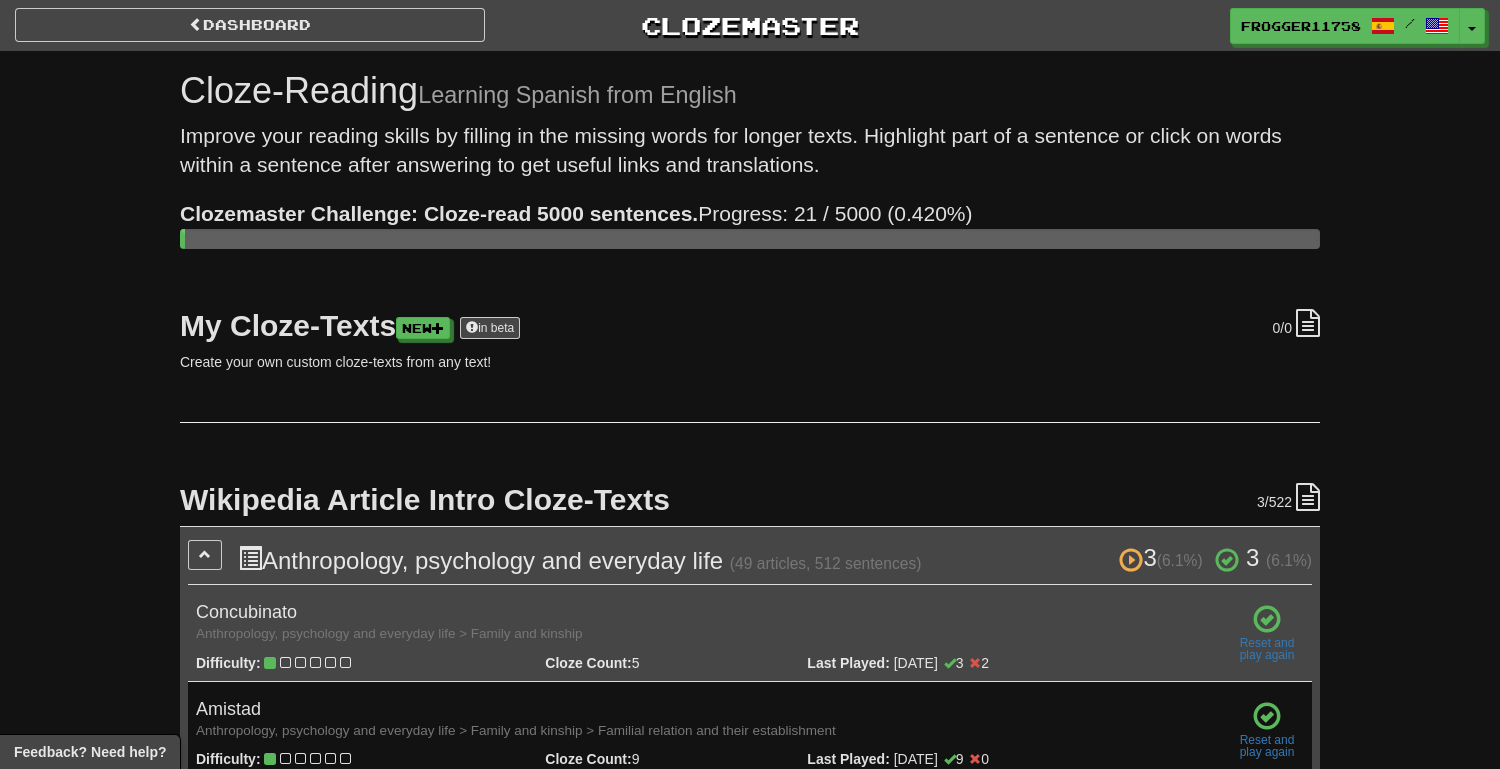 click at bounding box center [1267, 620] 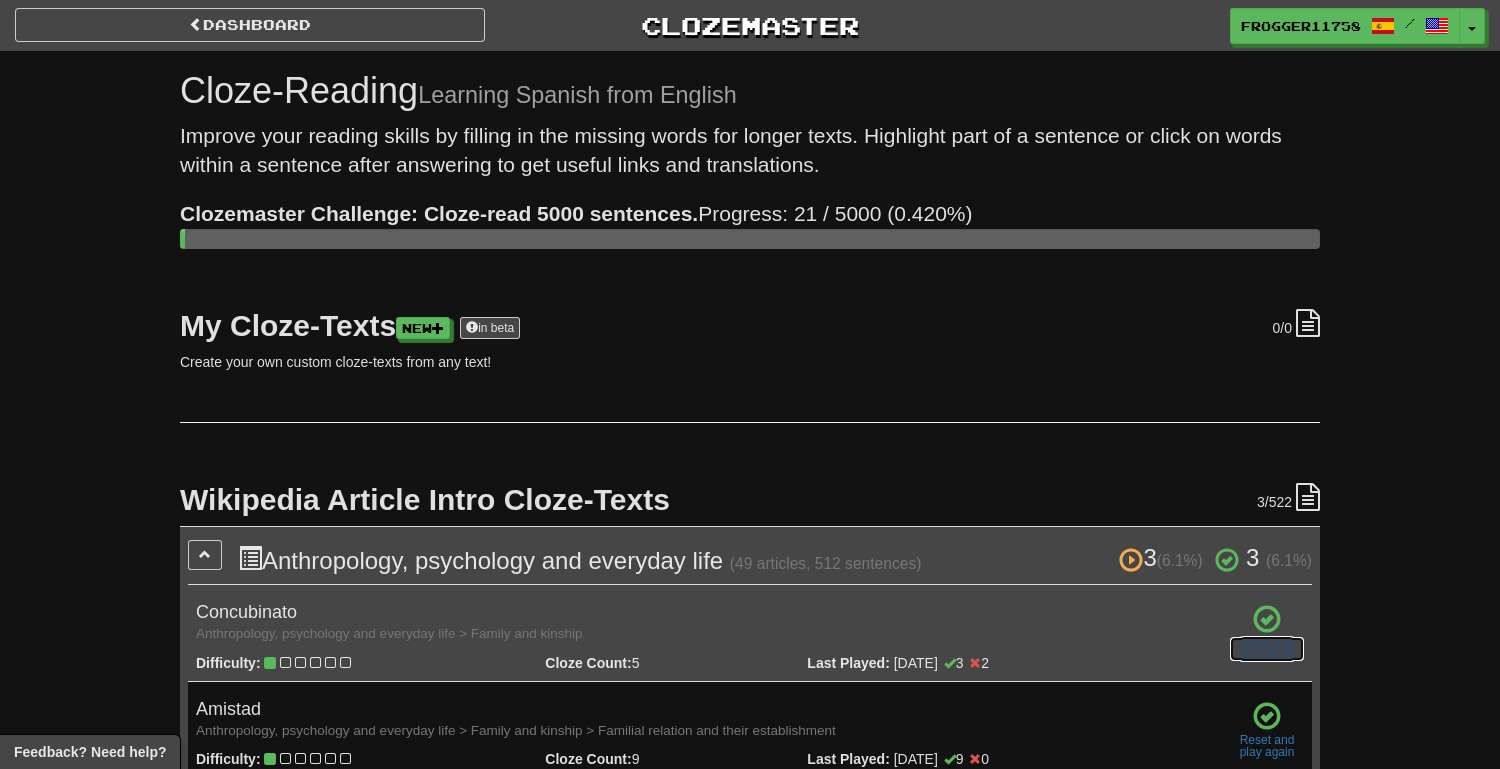 click on "Reset and play again" at bounding box center [1267, 649] 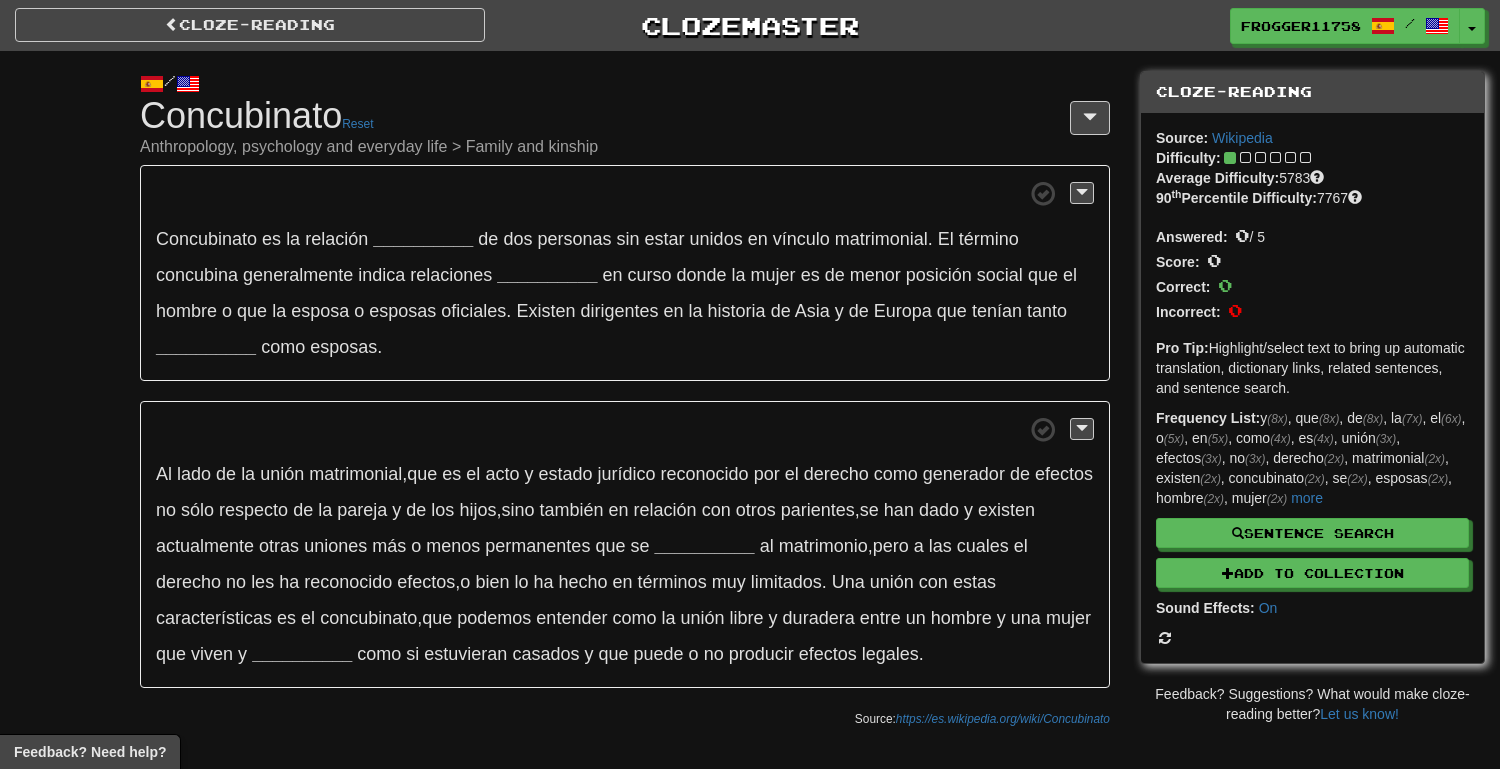 scroll, scrollTop: 0, scrollLeft: 0, axis: both 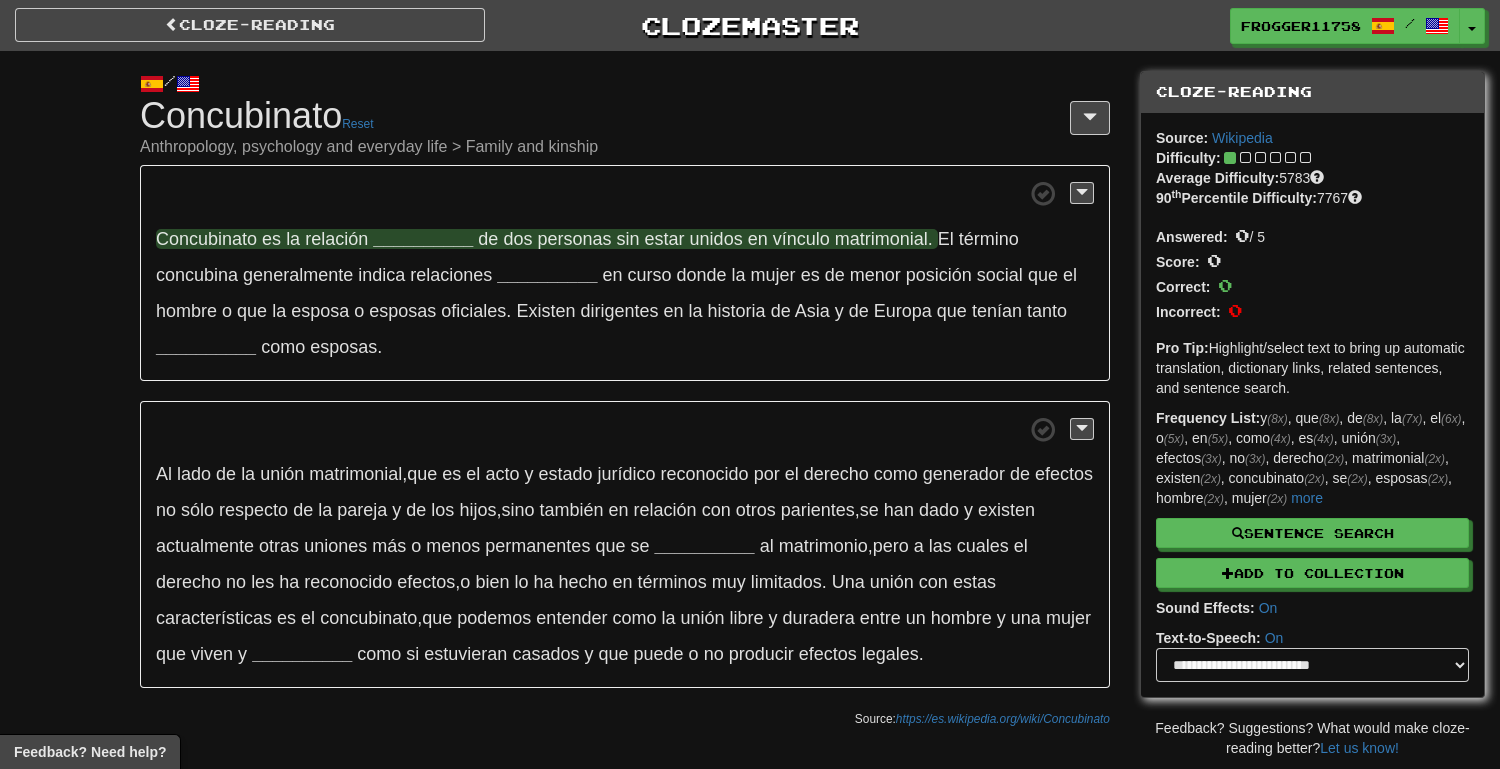 click on "__________" at bounding box center (423, 239) 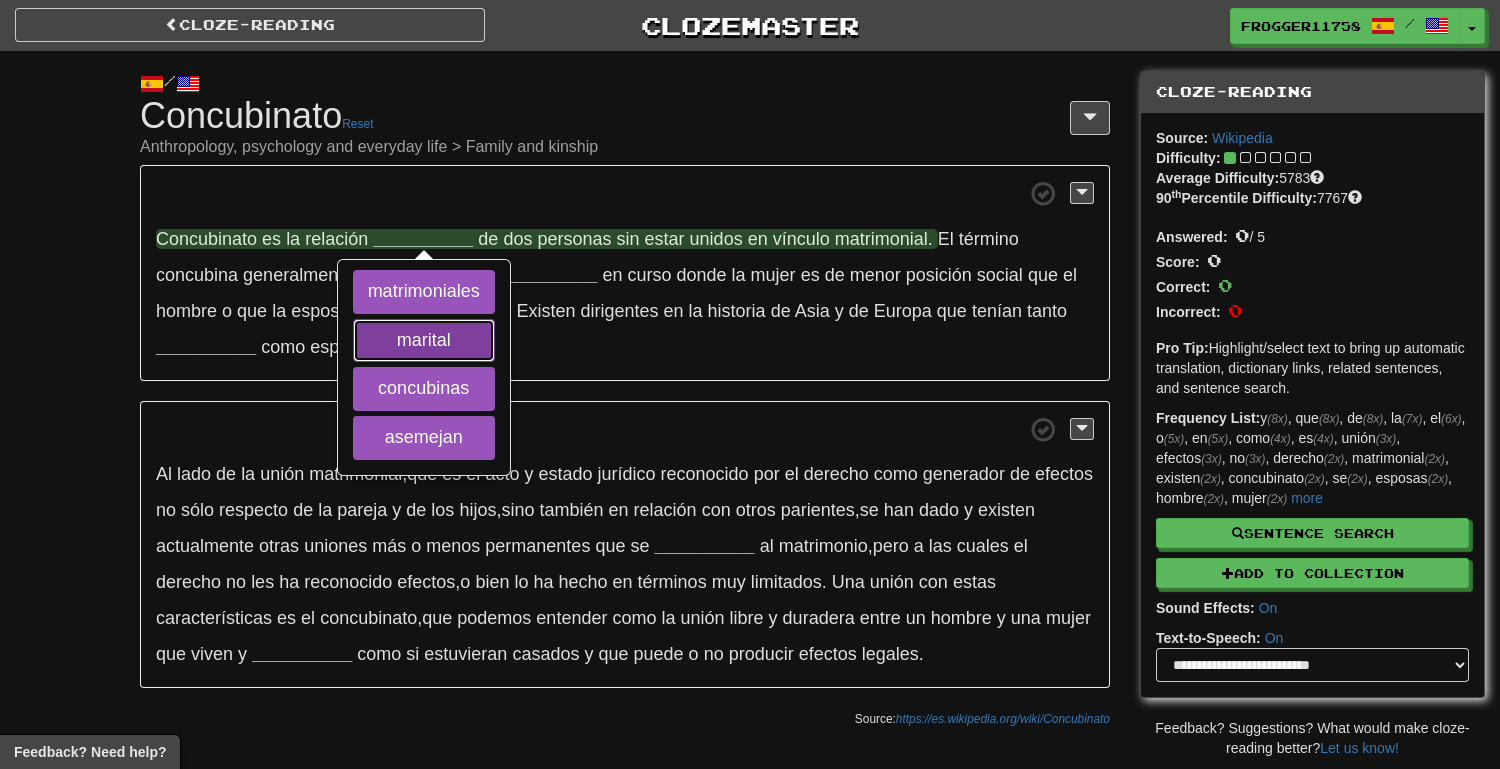 click on "marital" at bounding box center (424, 341) 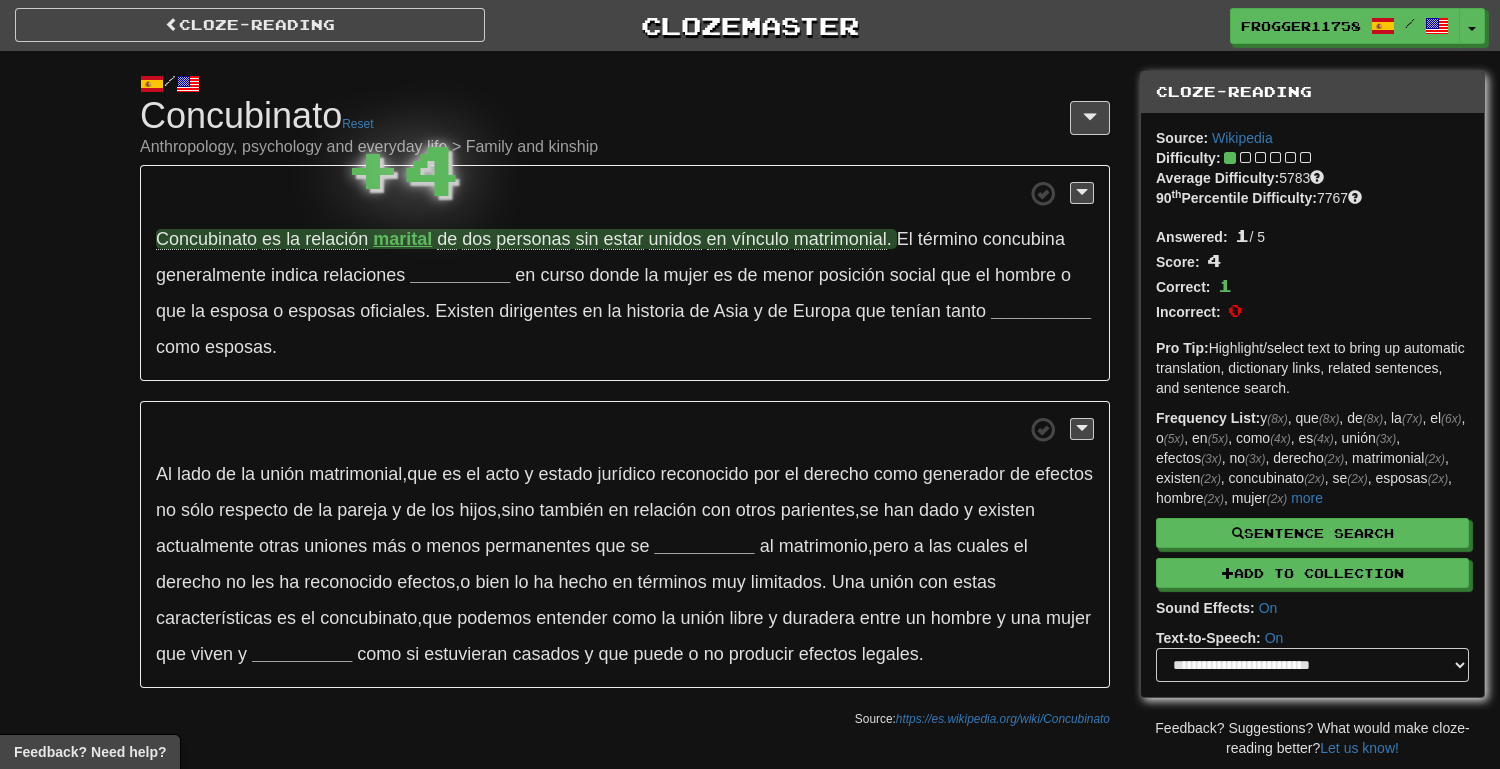 click on "marital" at bounding box center [402, 239] 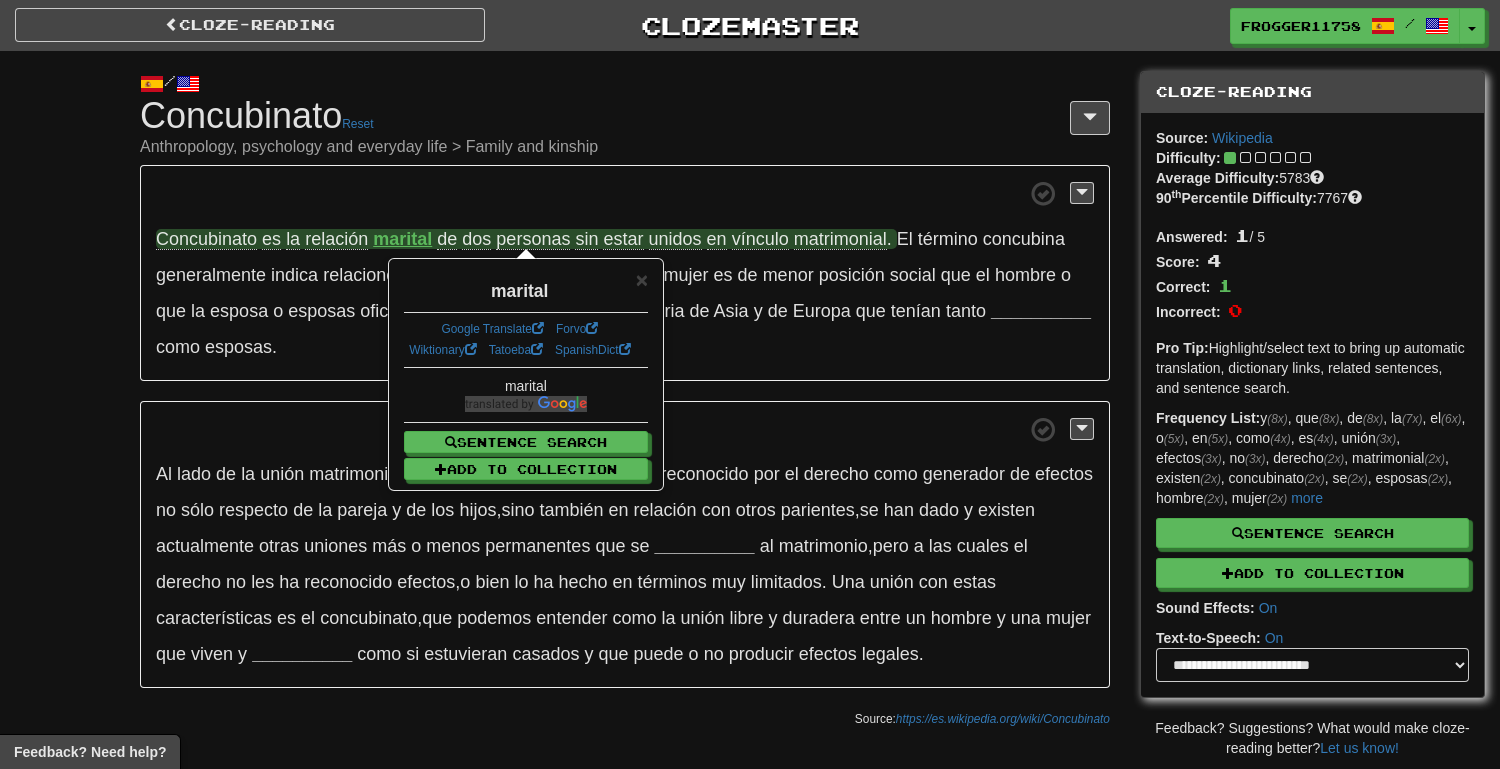 click on "Concubinato   es   la   relación
marital
de   dos   personas   sin   estar   unidos   en   vínculo   matrimonial .
El   término   concubina   generalmente   indica   relaciones
__________
en   curso   donde   la   mujer   es   de   menor   posición   social   que   el   hombre   o   que   la   esposa   o   esposas   oficiales .
Existen   dirigentes   en   la   historia   de   Asia   y   de   Europa   que   tenían   tanto
__________
como   esposas ." at bounding box center (625, 273) 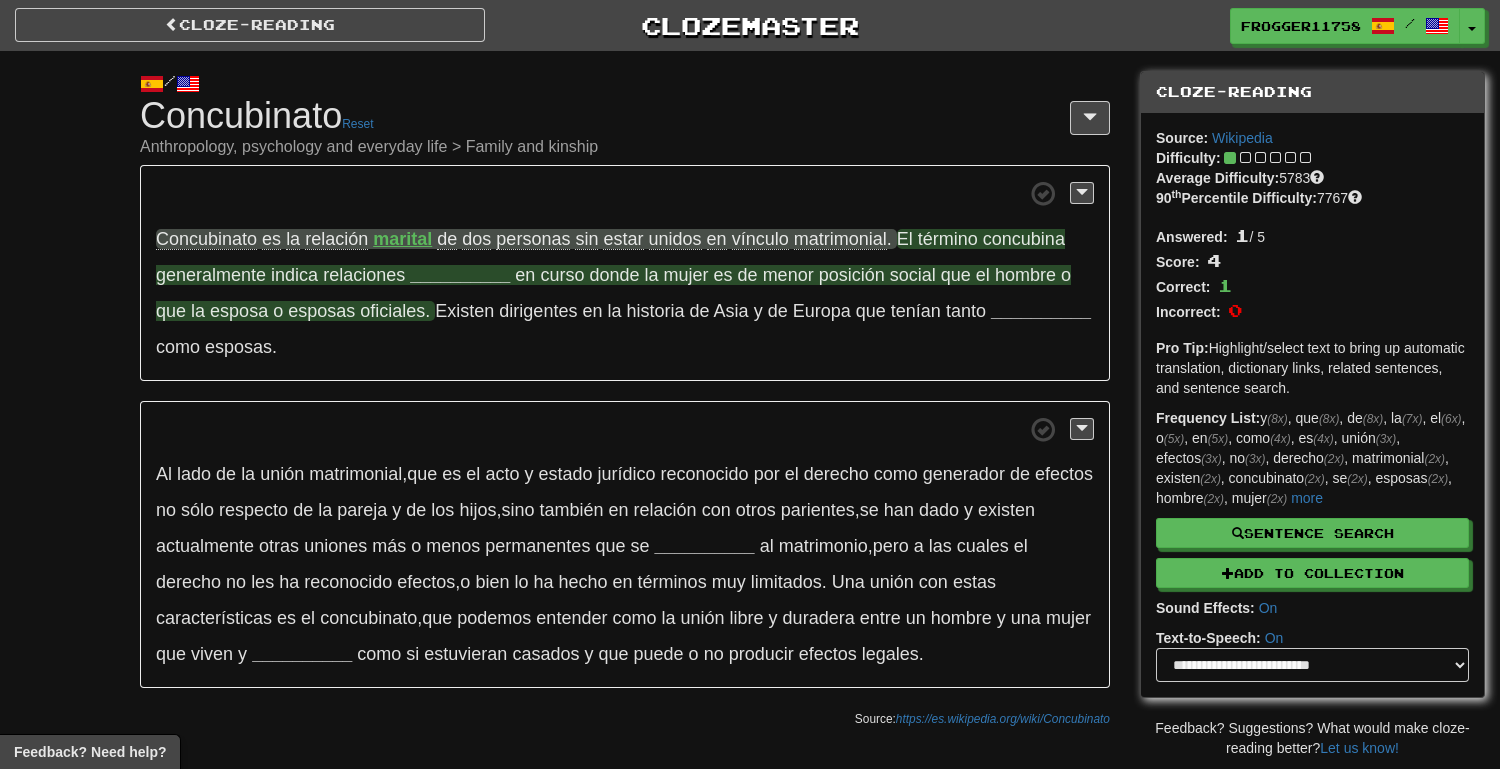 click on "__________" at bounding box center [460, 275] 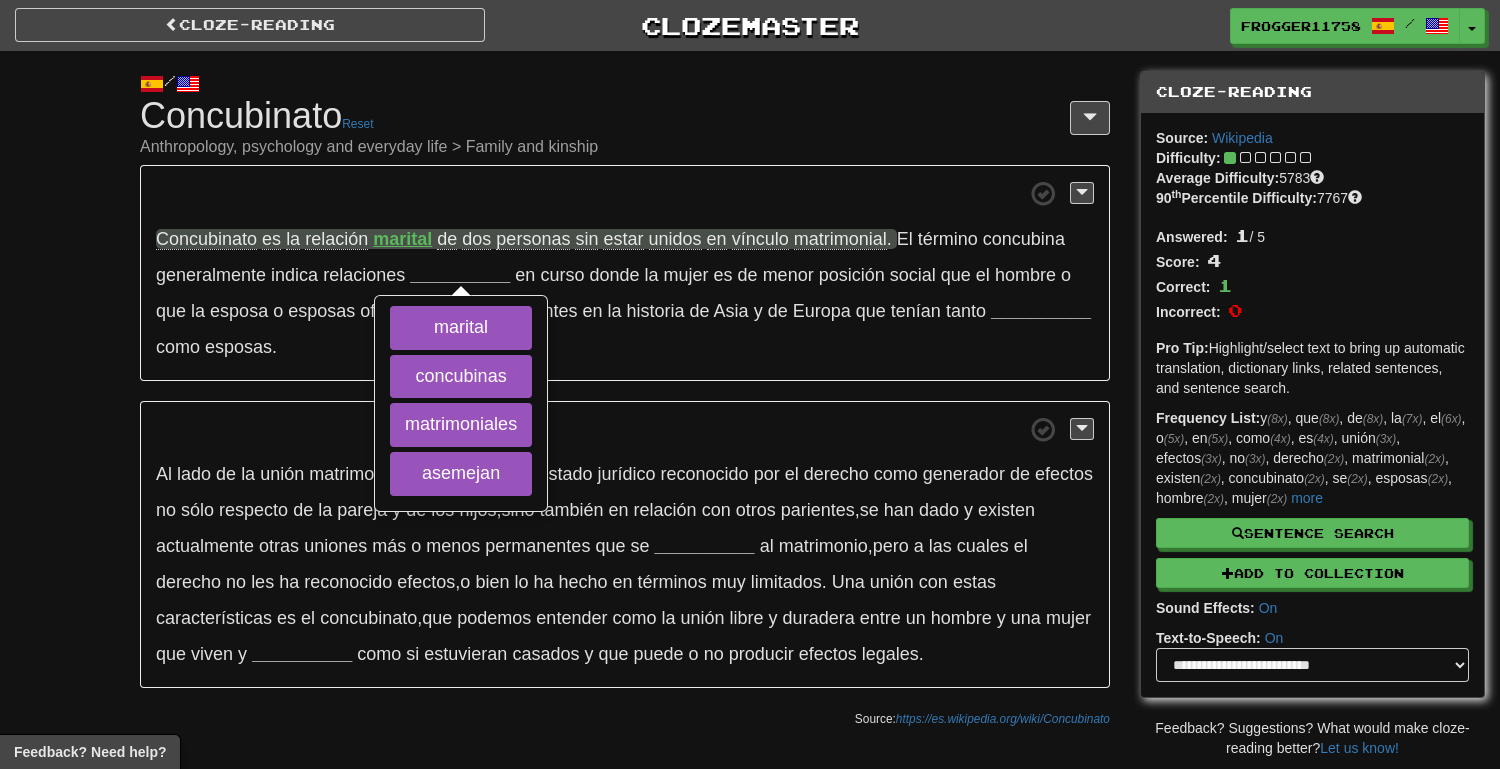 click on "Concubinato   es   la   relación
marital
de   dos   personas   sin   estar   unidos   en   vínculo   matrimonial .
El   término   concubina   generalmente   indica   relaciones
__________ marital concubinas matrimoniales asemejan
en   curso   donde   la   mujer   es   de   menor   posición   social   que   el   hombre   o   que   la   esposa   o   esposas   oficiales .
Existen   dirigentes   en   la   historia   de   Asia   y   de   Europa   que   tenían   tanto
__________
como   esposas .
Al   lado   de   la   unión   matrimonial ,  que   es   el   acto   y   estado   jurídico   reconocido   por   el   derecho   como   generador   de   efectos   no   sólo   respecto   de   la   pareja   y   de   los   hijos ,  sino   también   en   relación   con   otros   parientes ,  se   han   dado   y   existen   actualmente   otras   uniones" at bounding box center (625, 426) 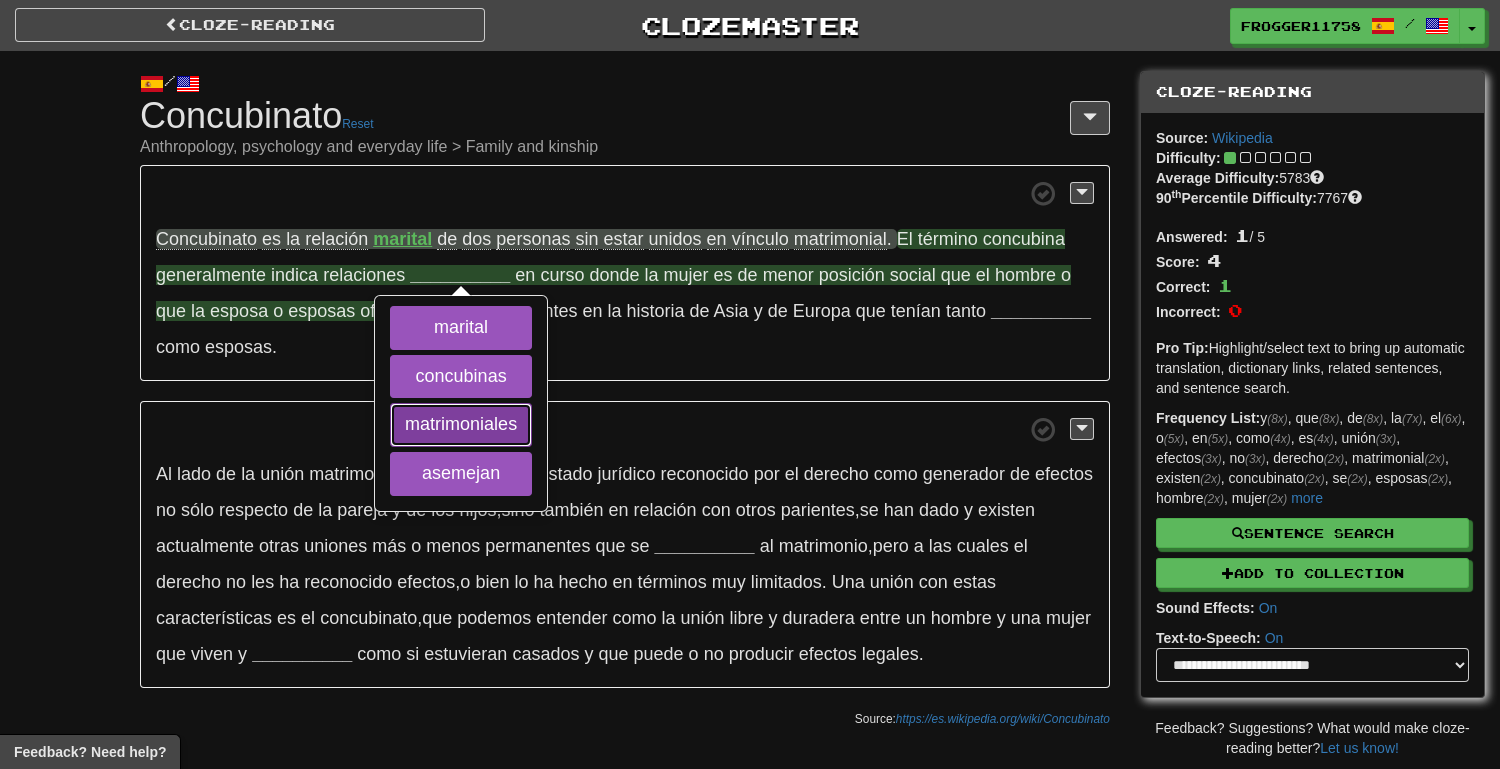 click on "matrimoniales" at bounding box center (461, 425) 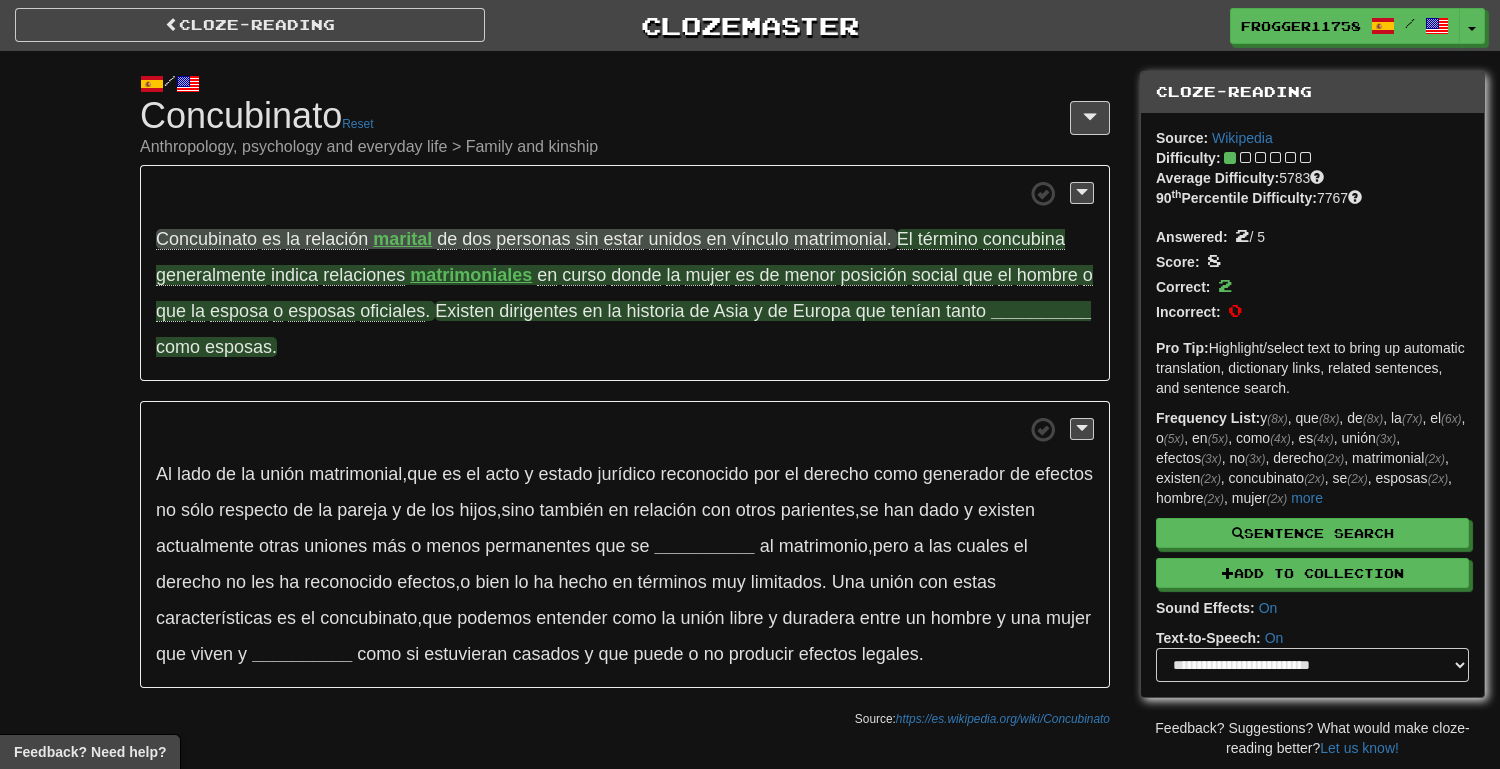 click on "__________" at bounding box center [1041, 311] 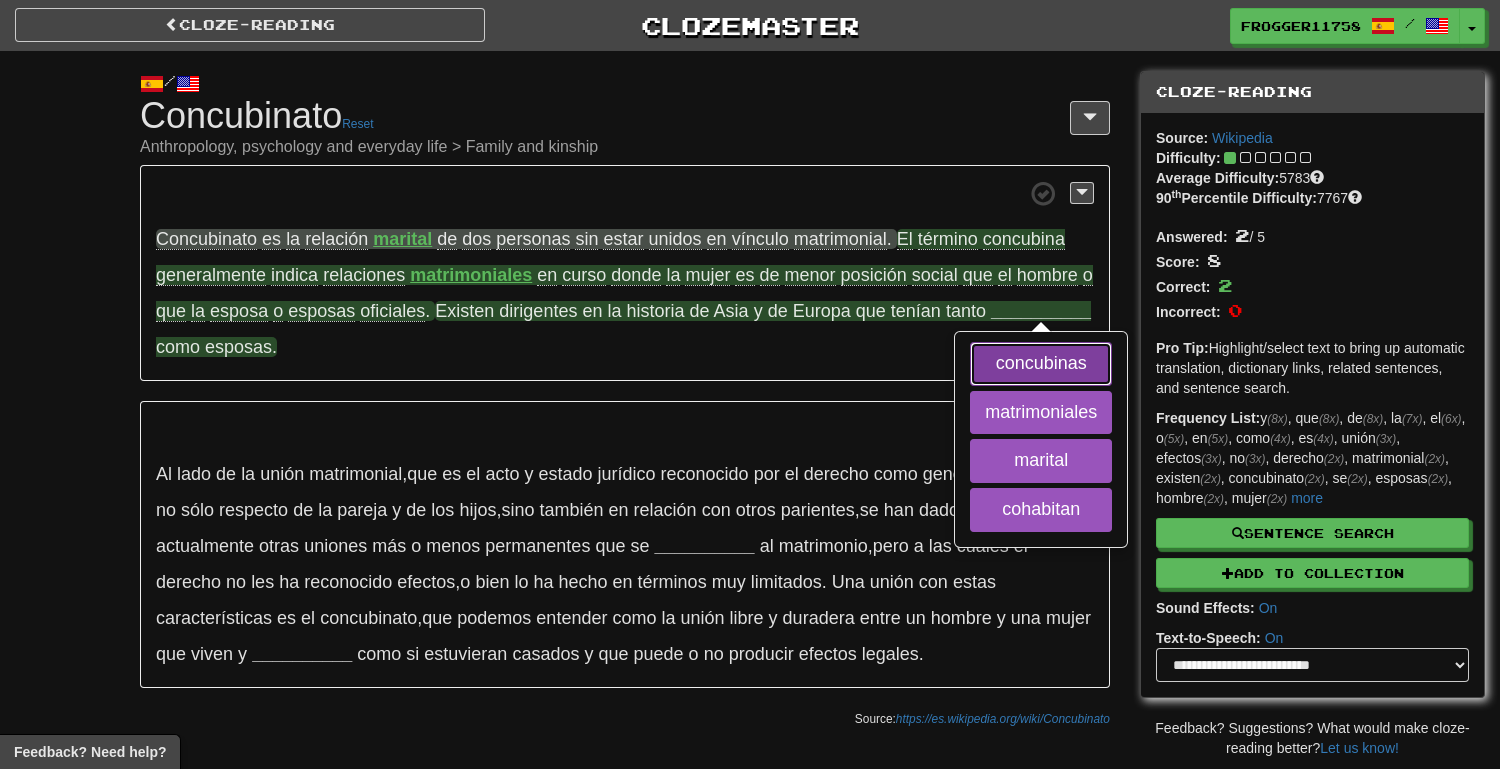 click on "concubinas" at bounding box center (1041, 364) 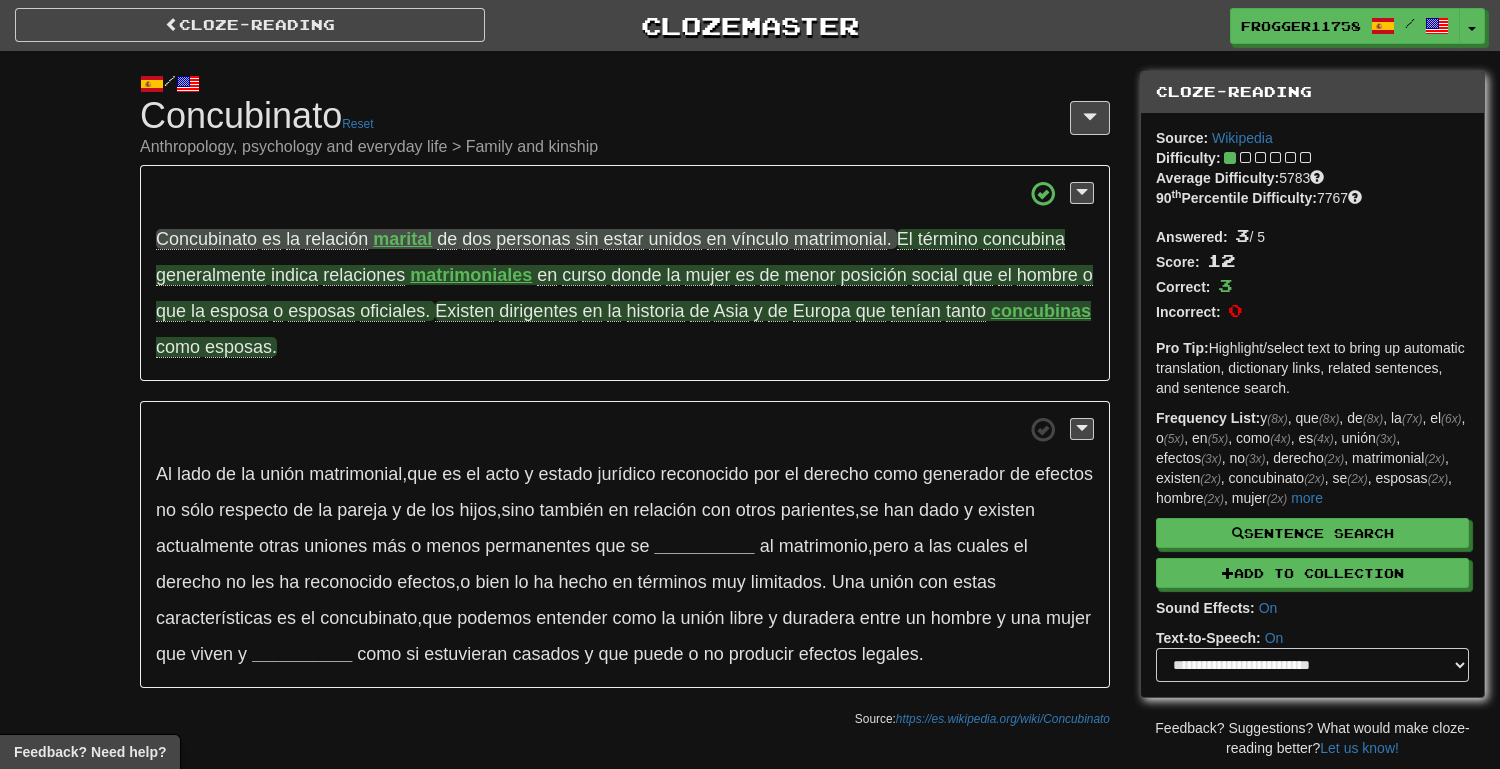 click on "dirigentes" at bounding box center [538, 311] 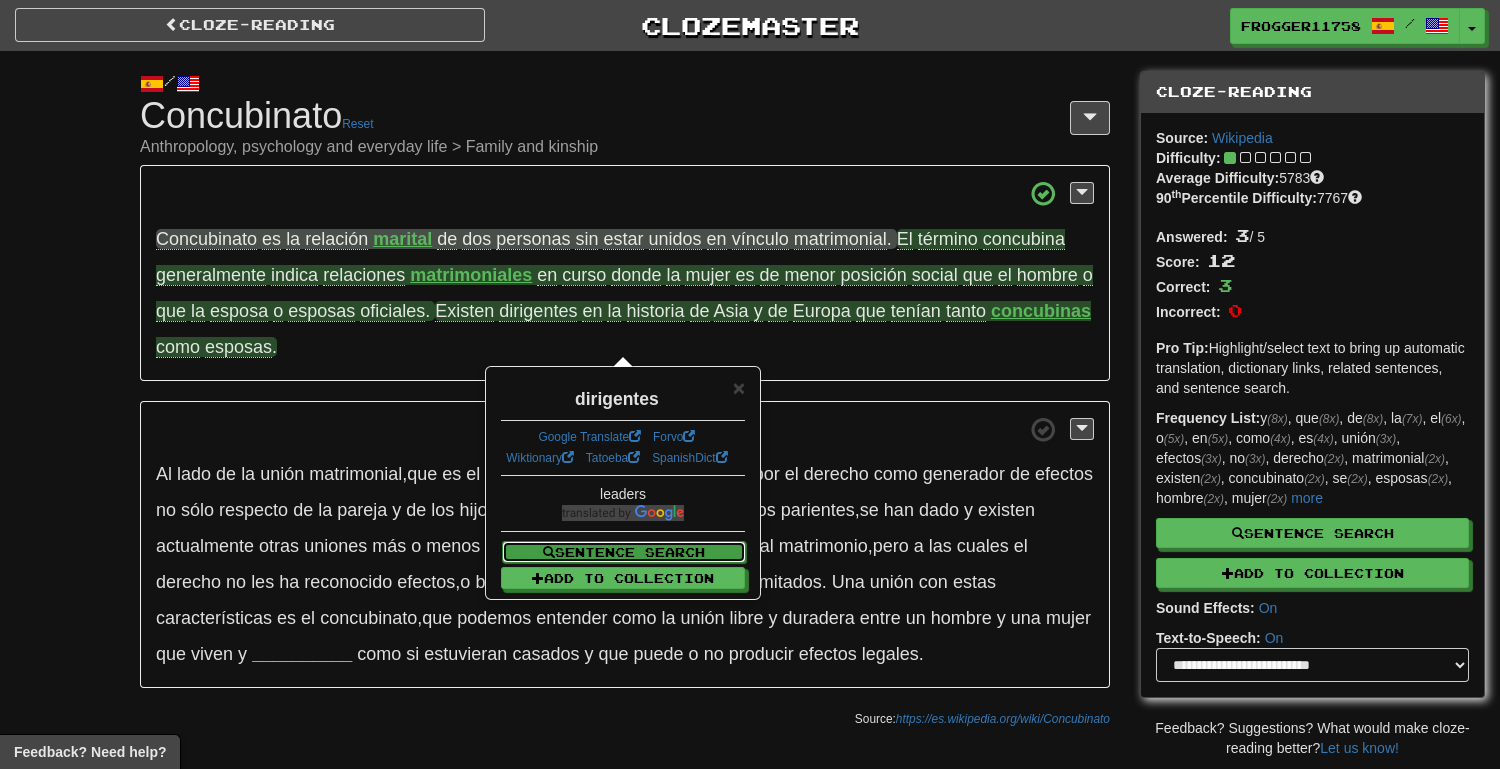 click on "Sentence Search" at bounding box center (624, 552) 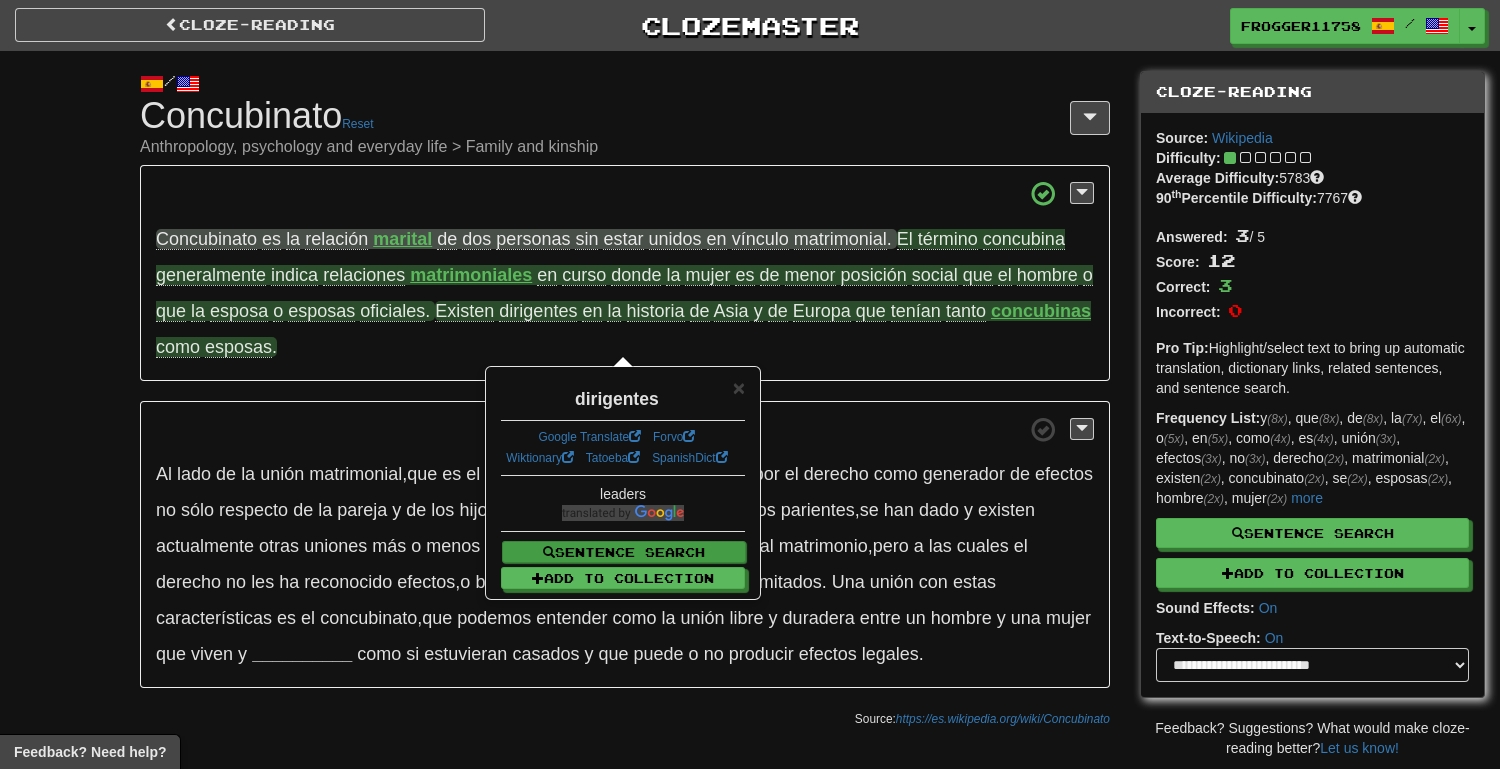 select on "****" 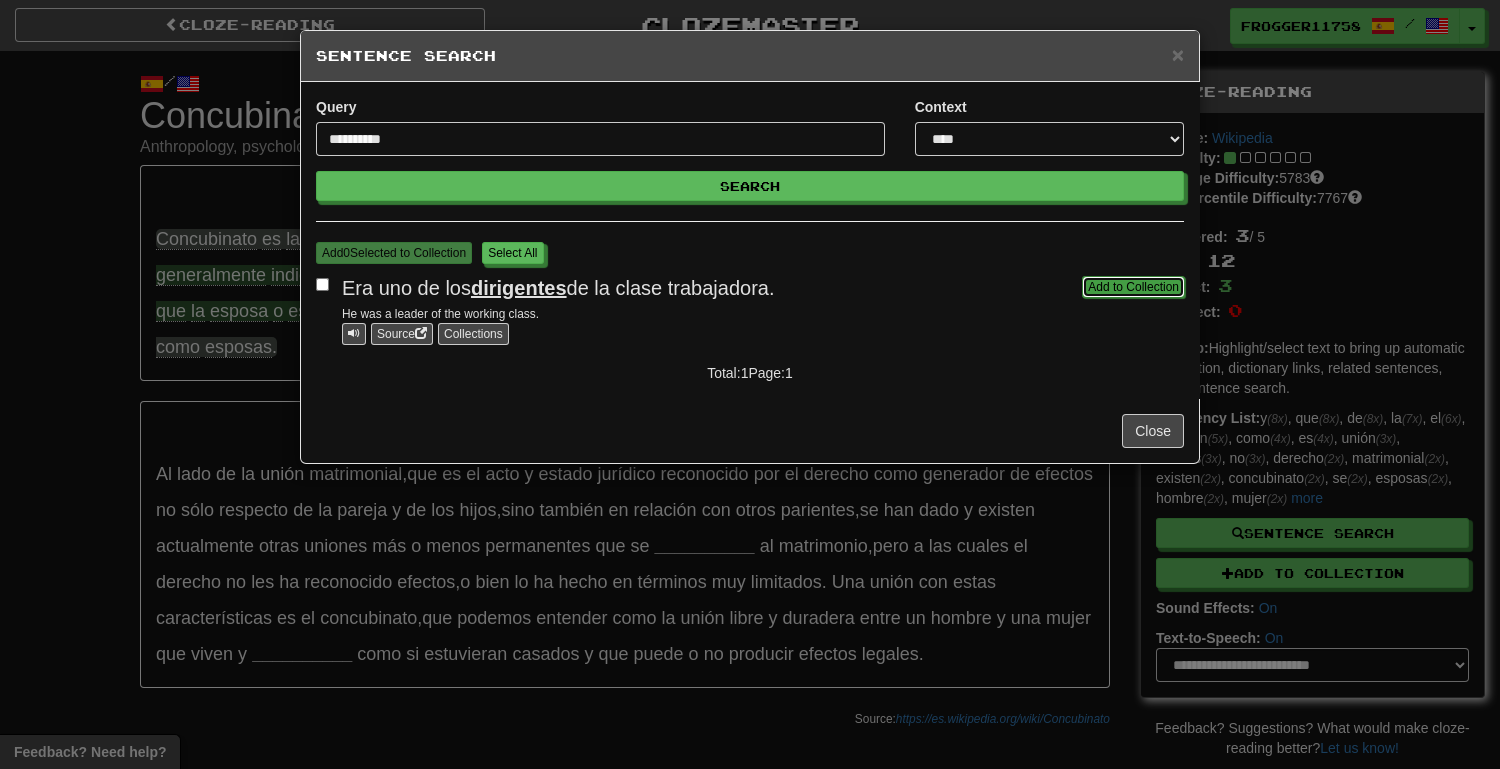click on "Add to Collection" at bounding box center [1133, 287] 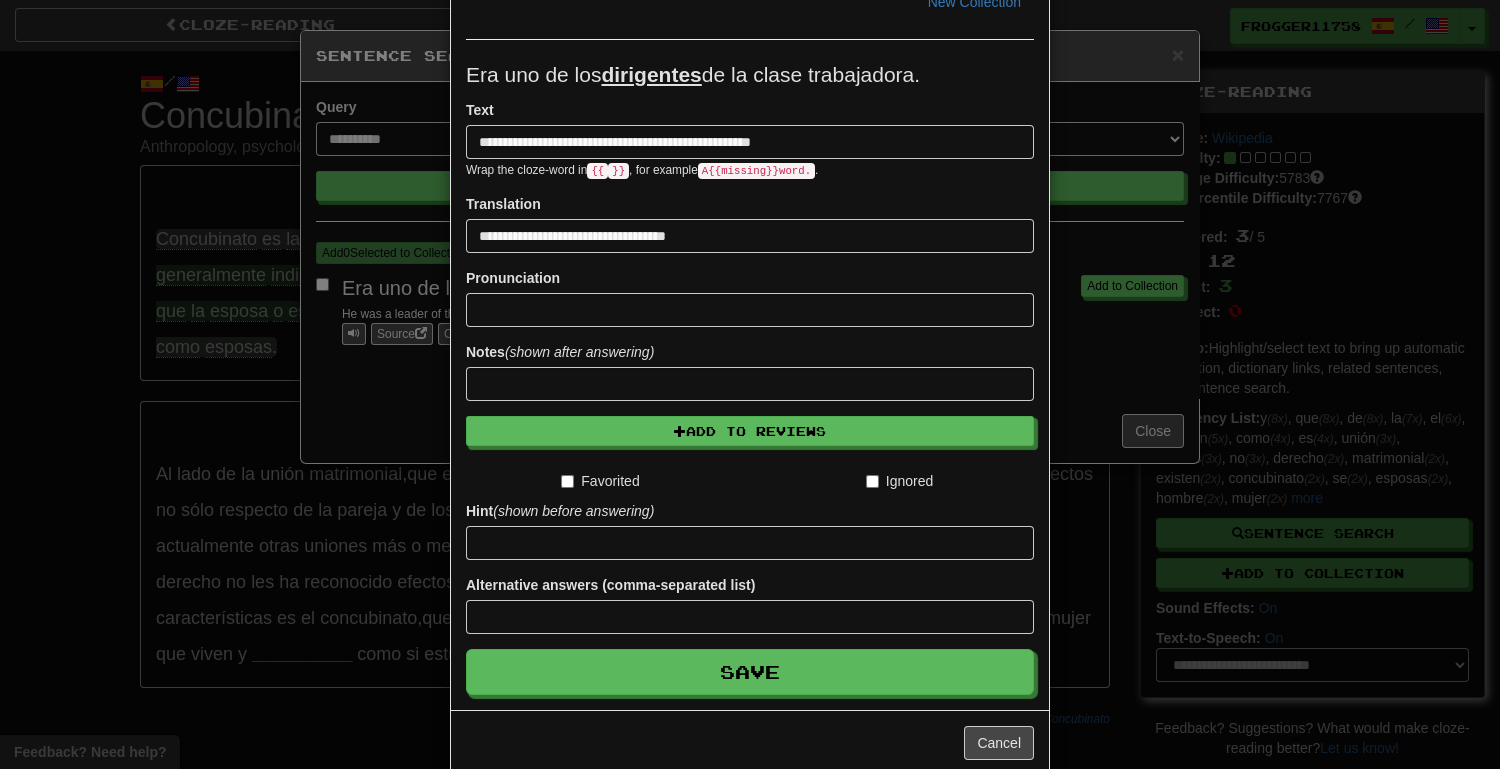 scroll, scrollTop: 204, scrollLeft: 0, axis: vertical 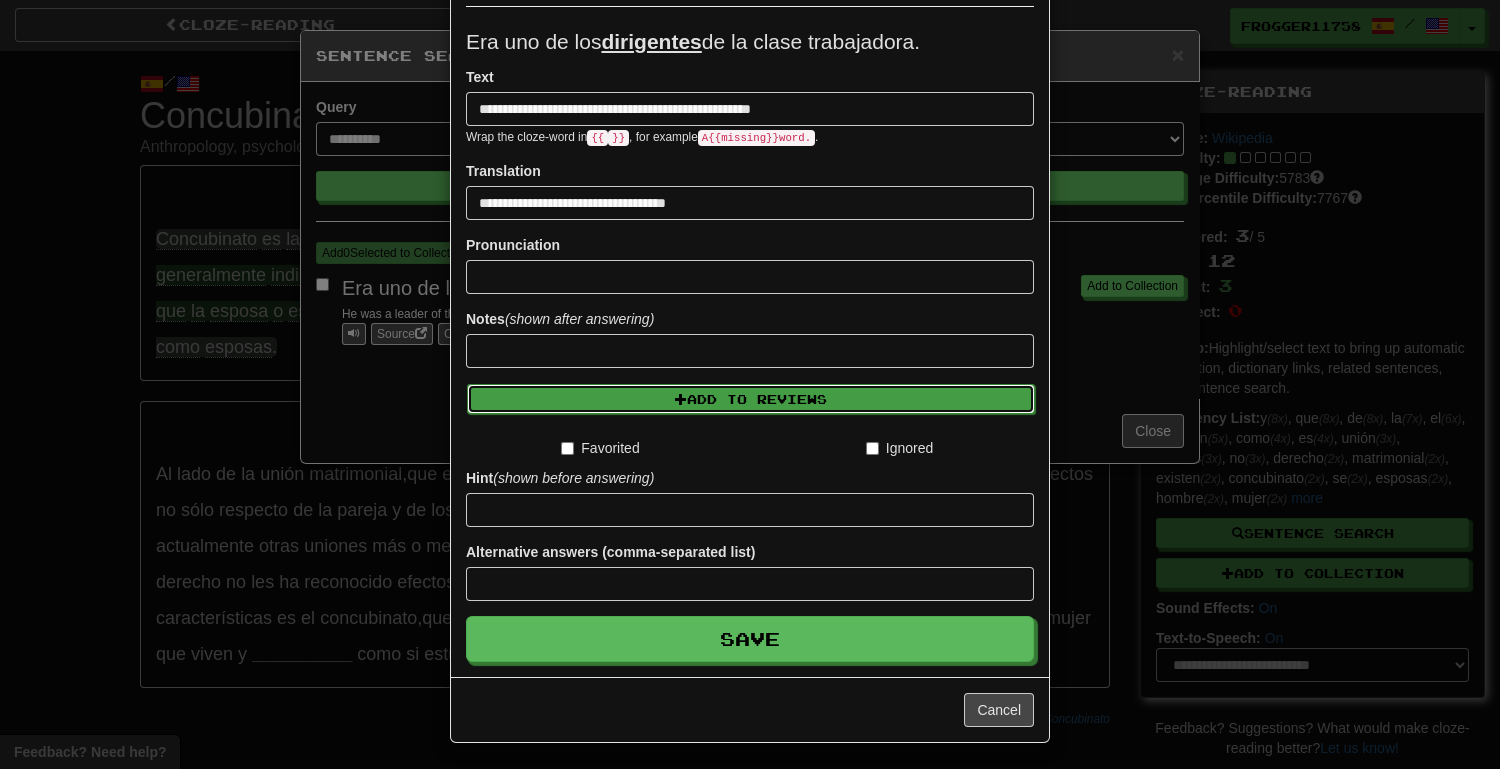 click on "Add to Reviews" at bounding box center [751, 399] 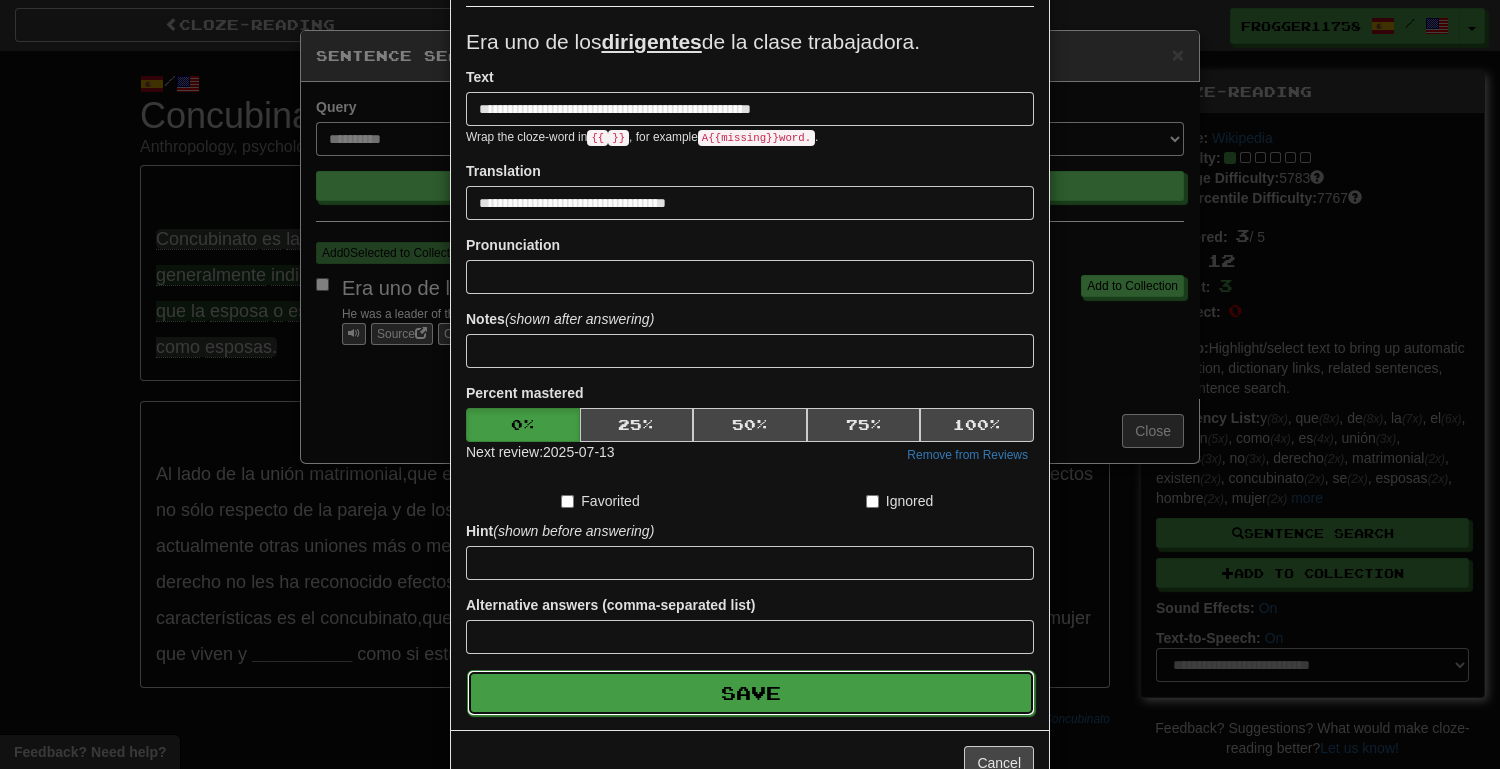 click on "Save" at bounding box center [751, 693] 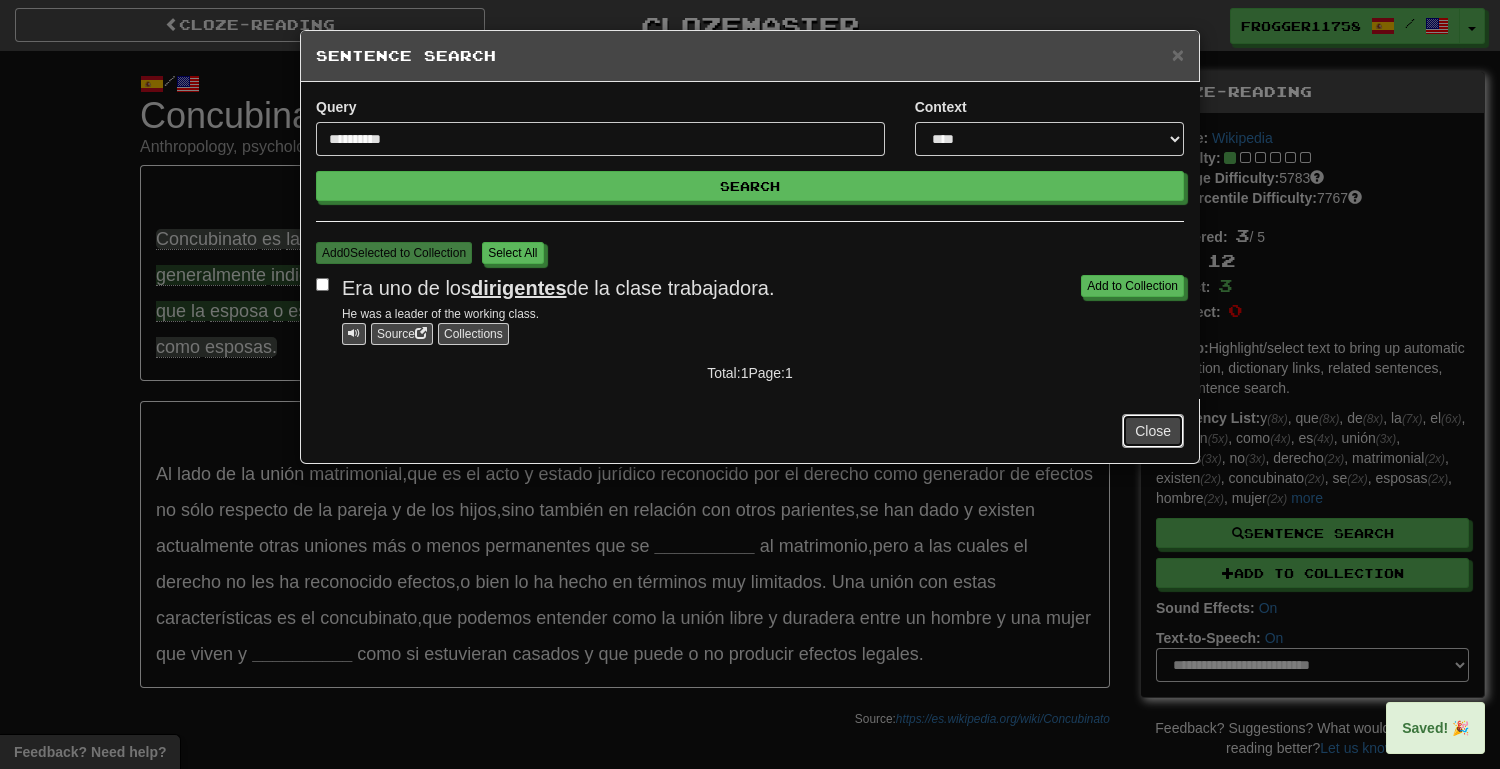 click on "Close" at bounding box center (1153, 431) 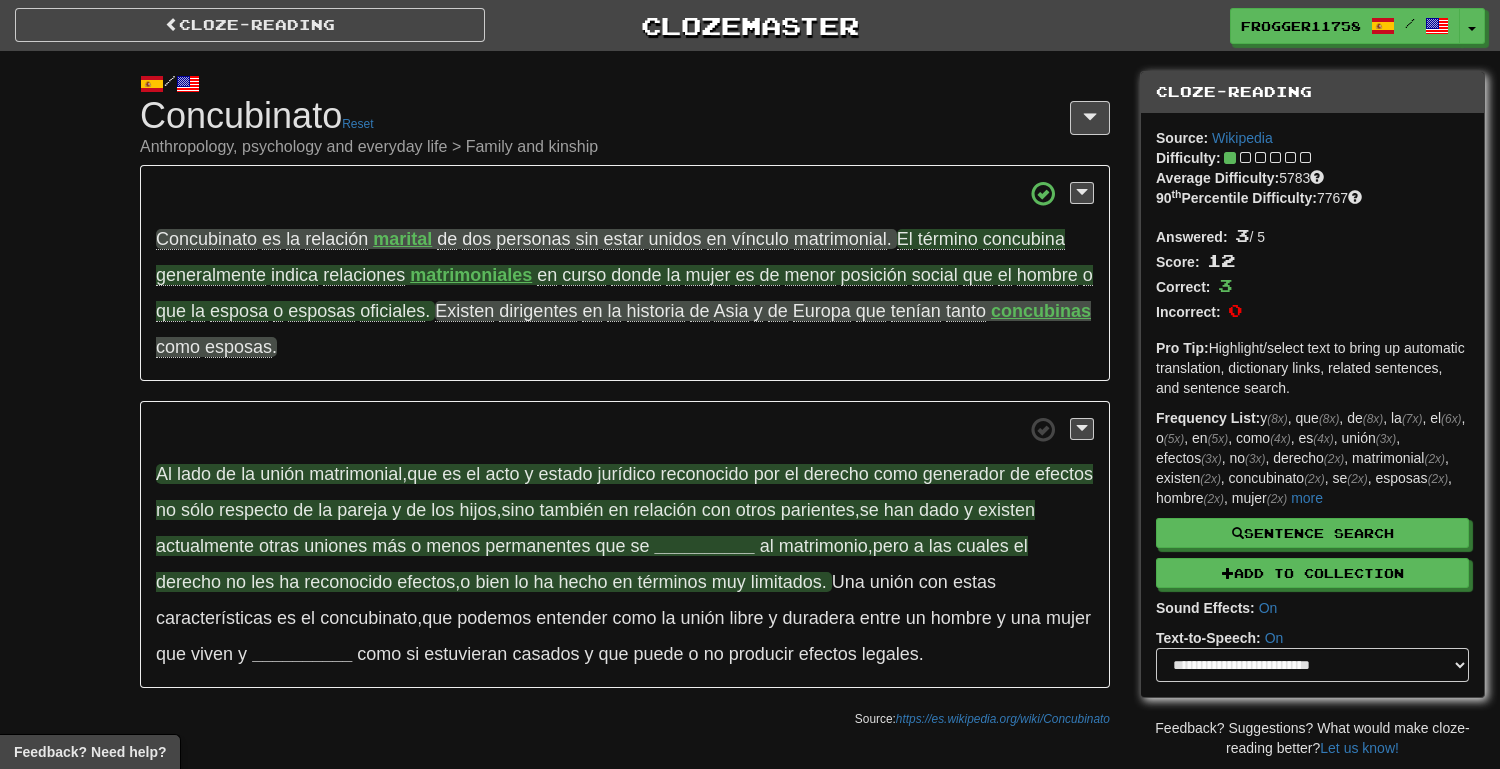click on "__________" at bounding box center [705, 546] 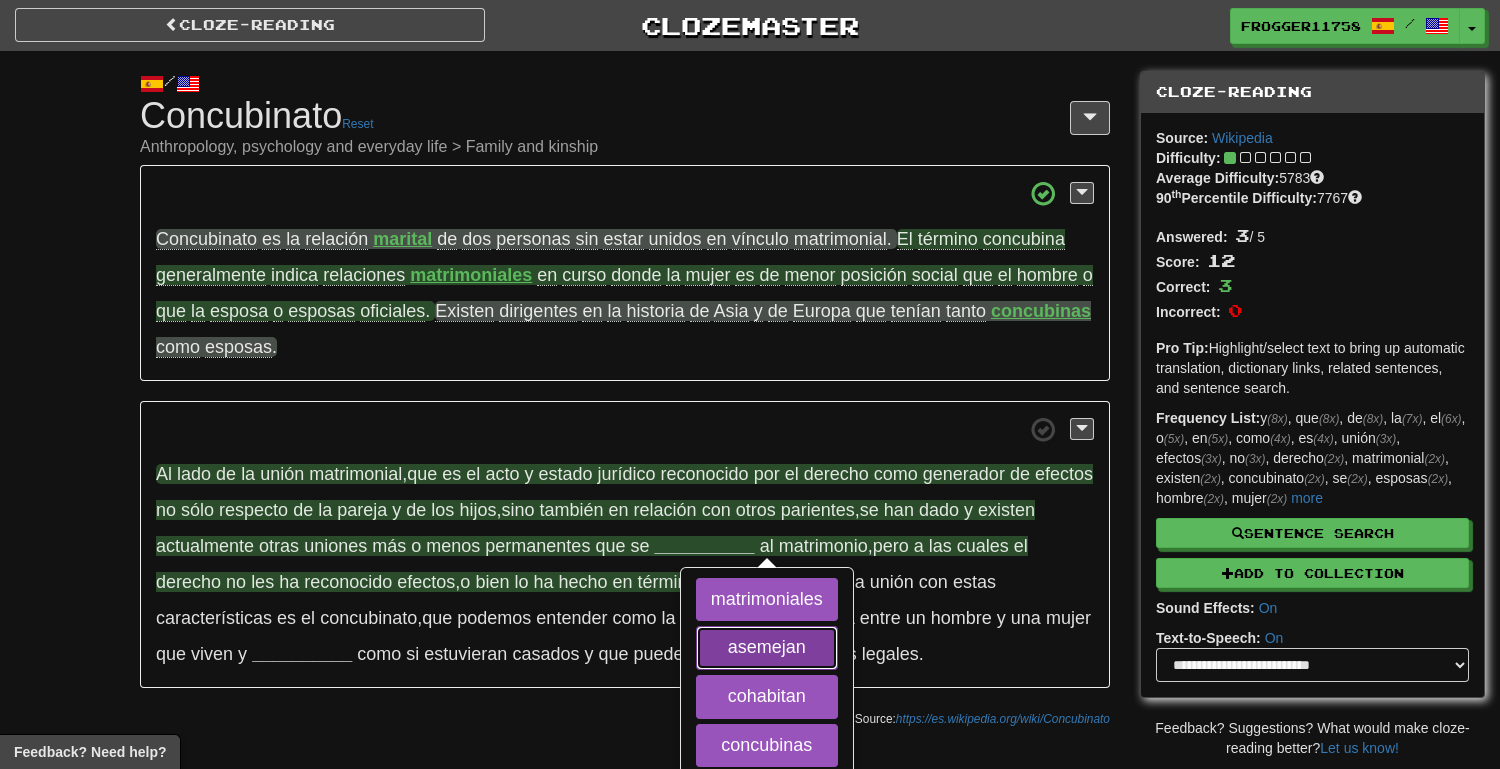 click on "asemejan" at bounding box center (767, 648) 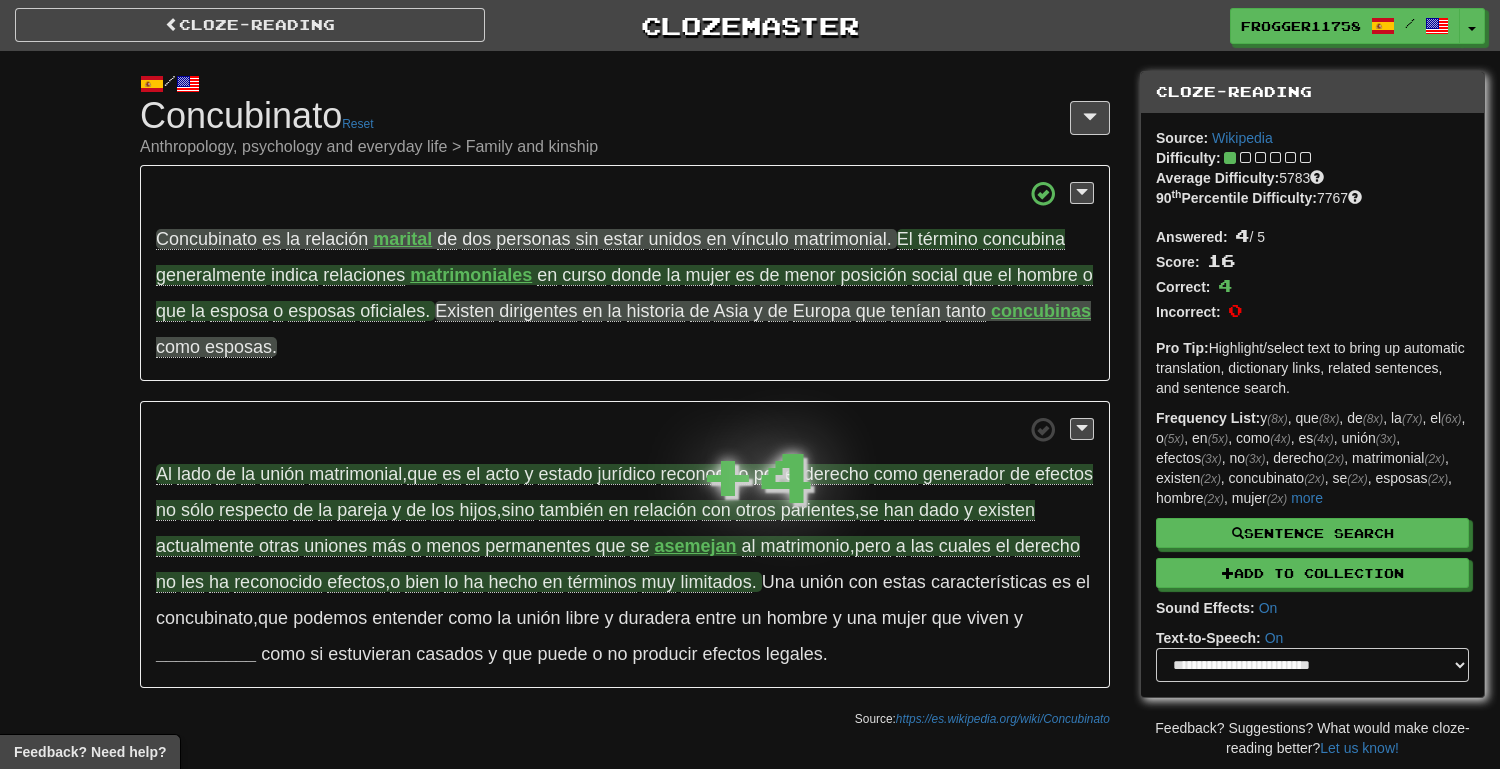 click on "asemejan" at bounding box center (696, 546) 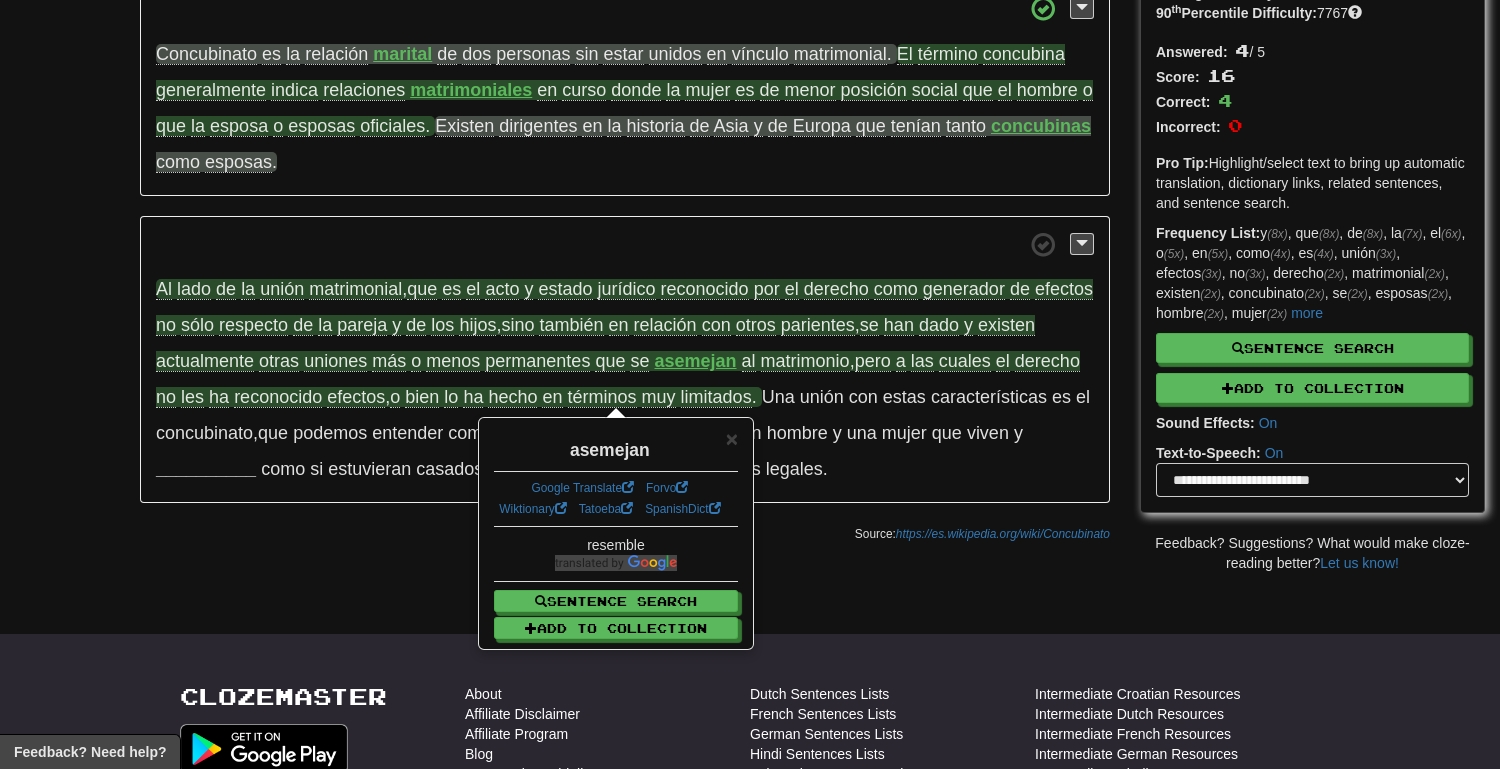 scroll, scrollTop: 189, scrollLeft: 0, axis: vertical 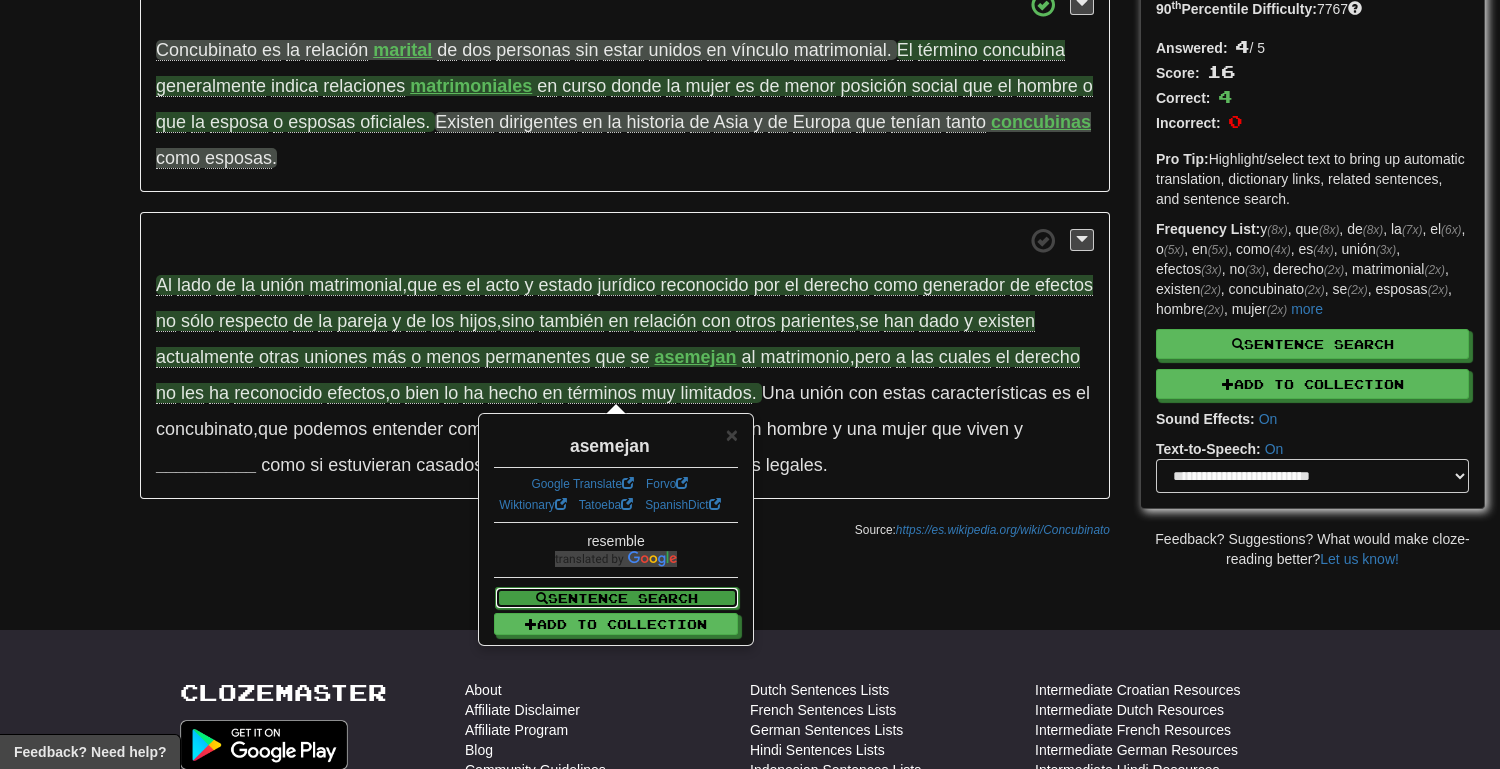 click on "Sentence Search" at bounding box center [617, 598] 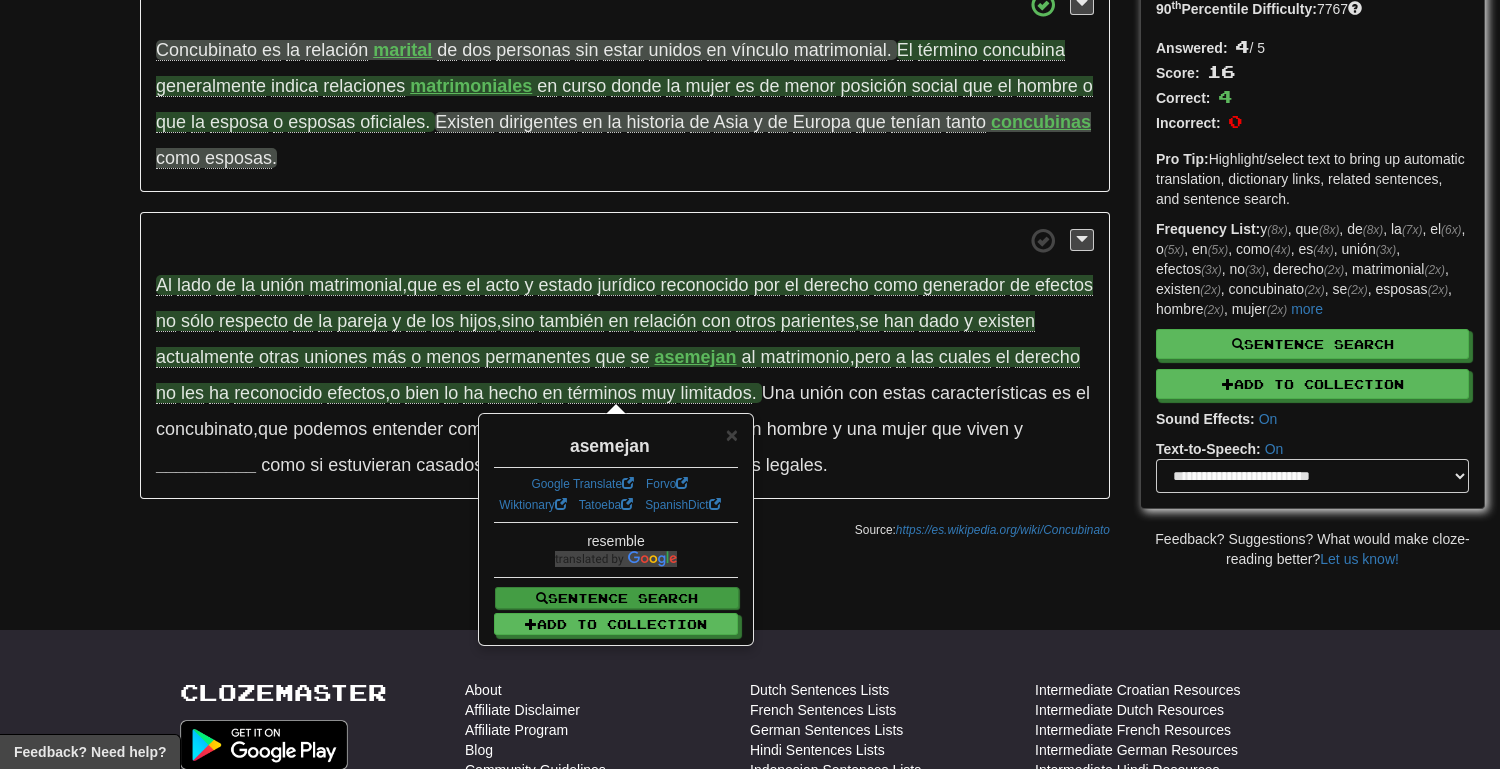 select on "****" 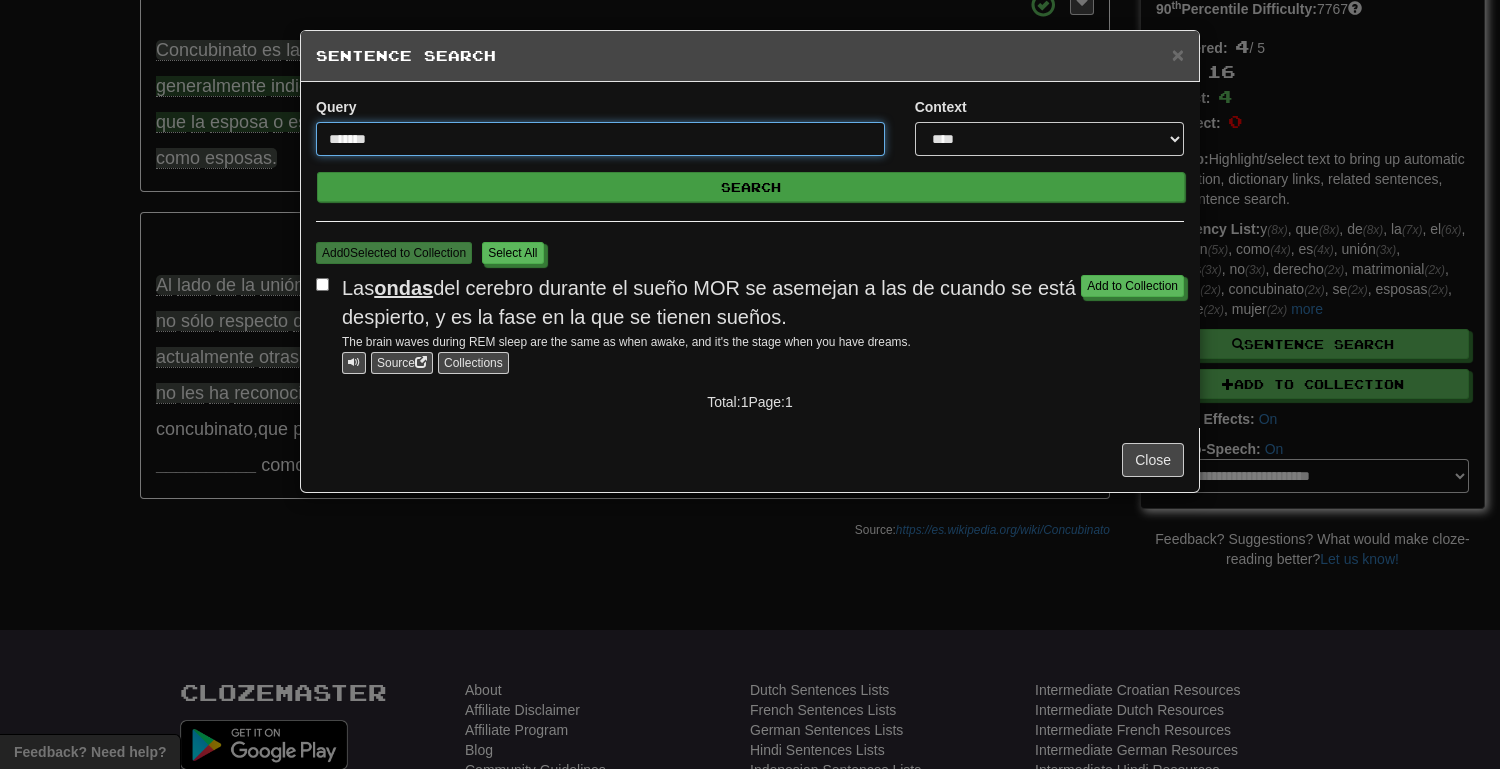 type on "*******" 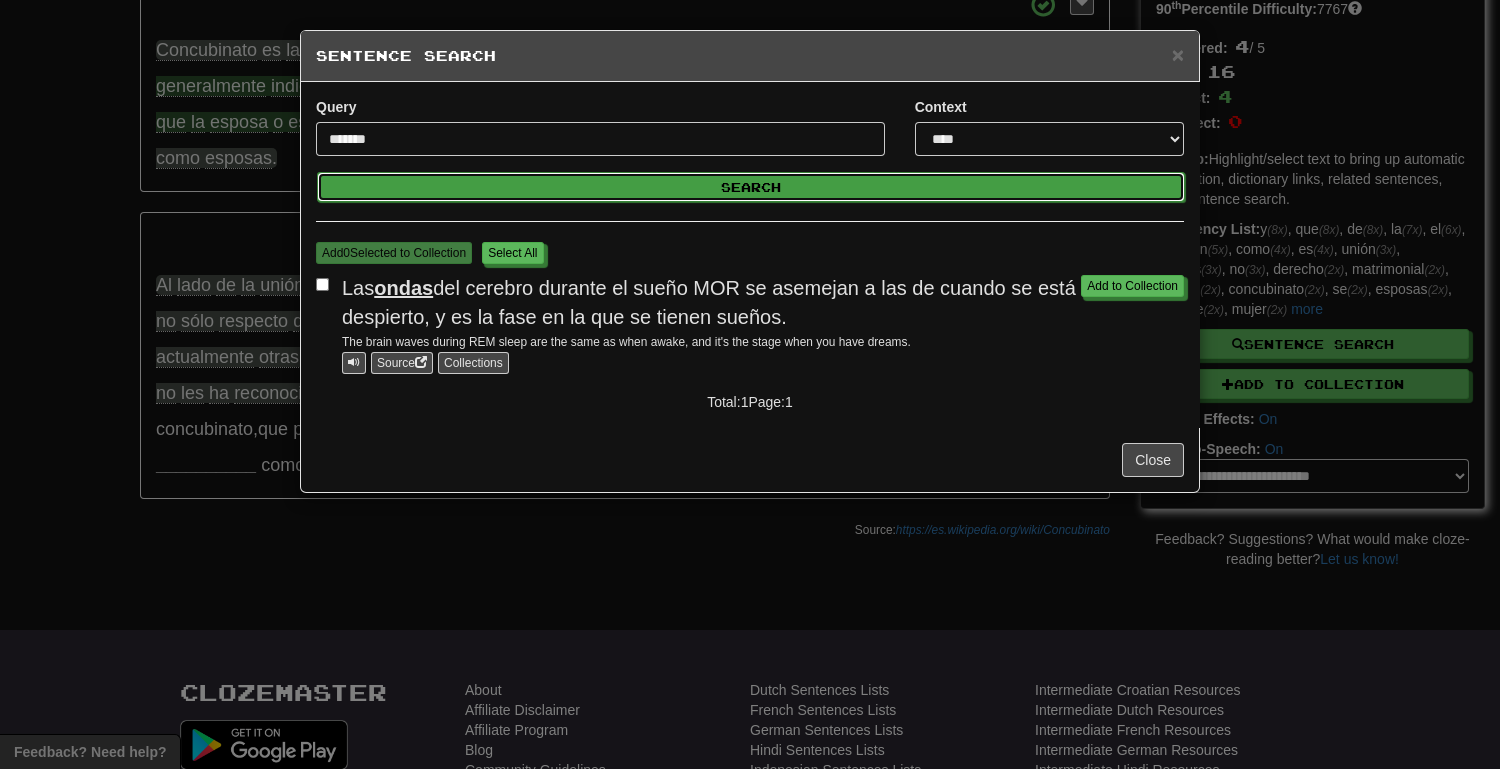 click on "Search" at bounding box center [751, 187] 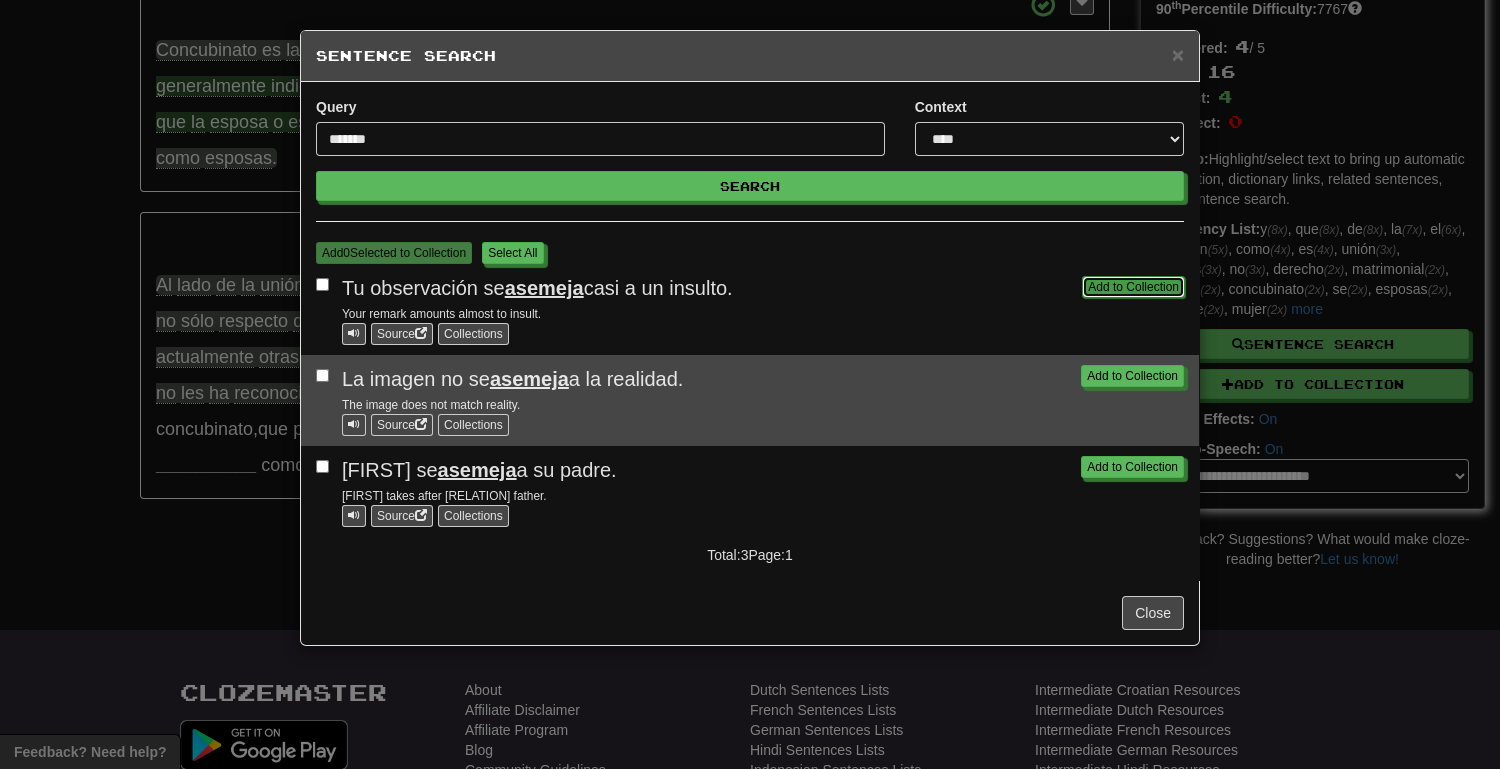 click on "Add to Collection" at bounding box center (1133, 287) 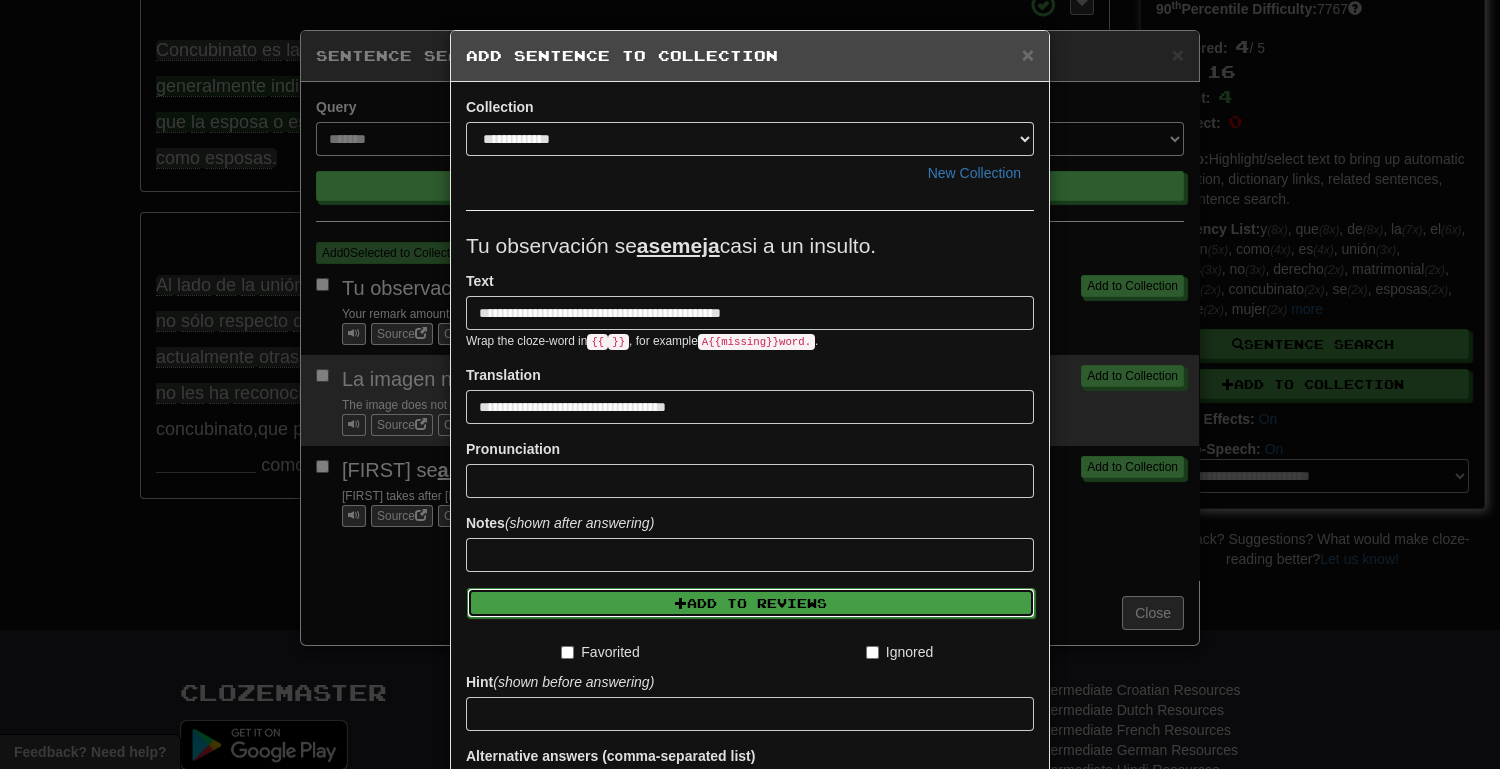 click on "Add to Reviews" at bounding box center (751, 603) 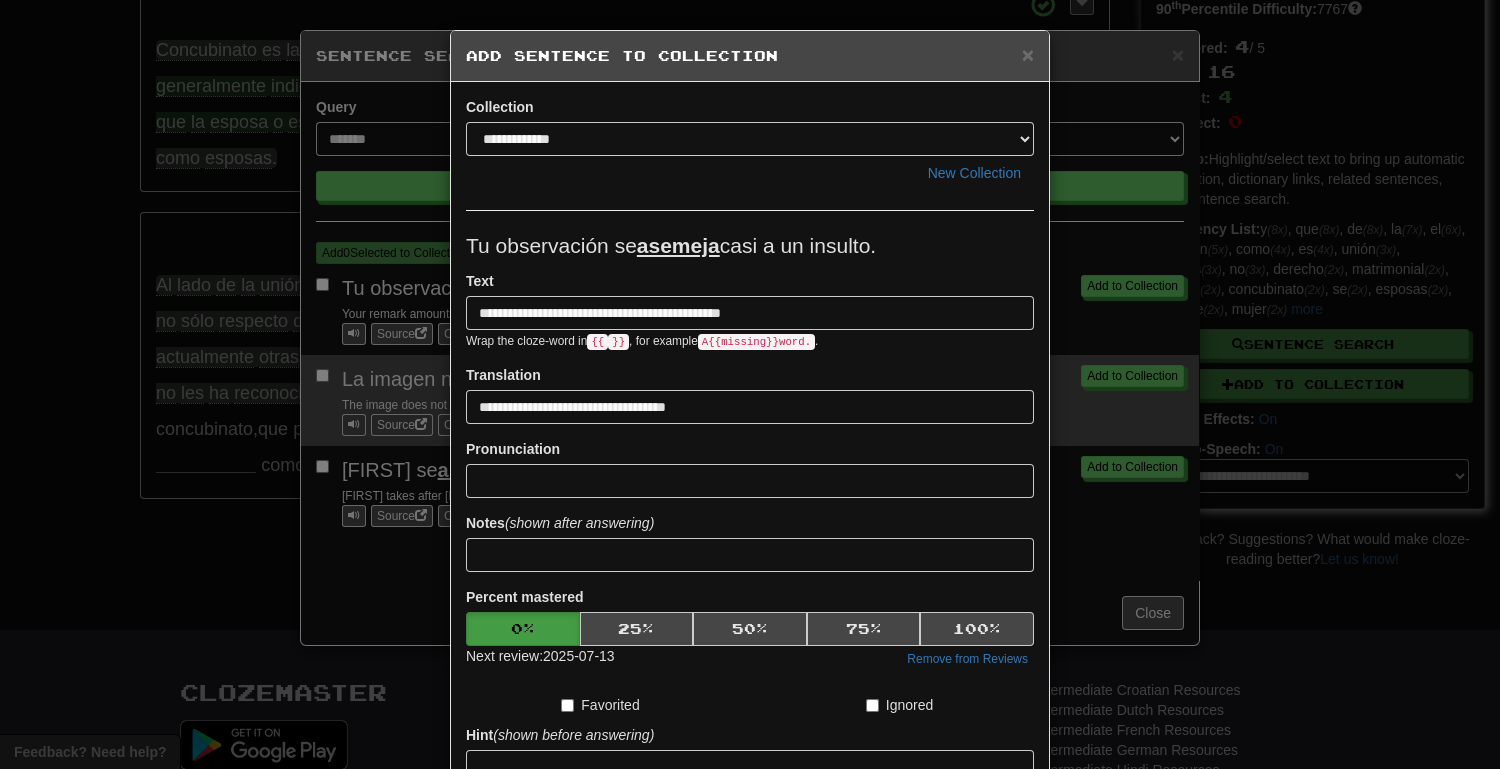 scroll, scrollTop: 257, scrollLeft: 0, axis: vertical 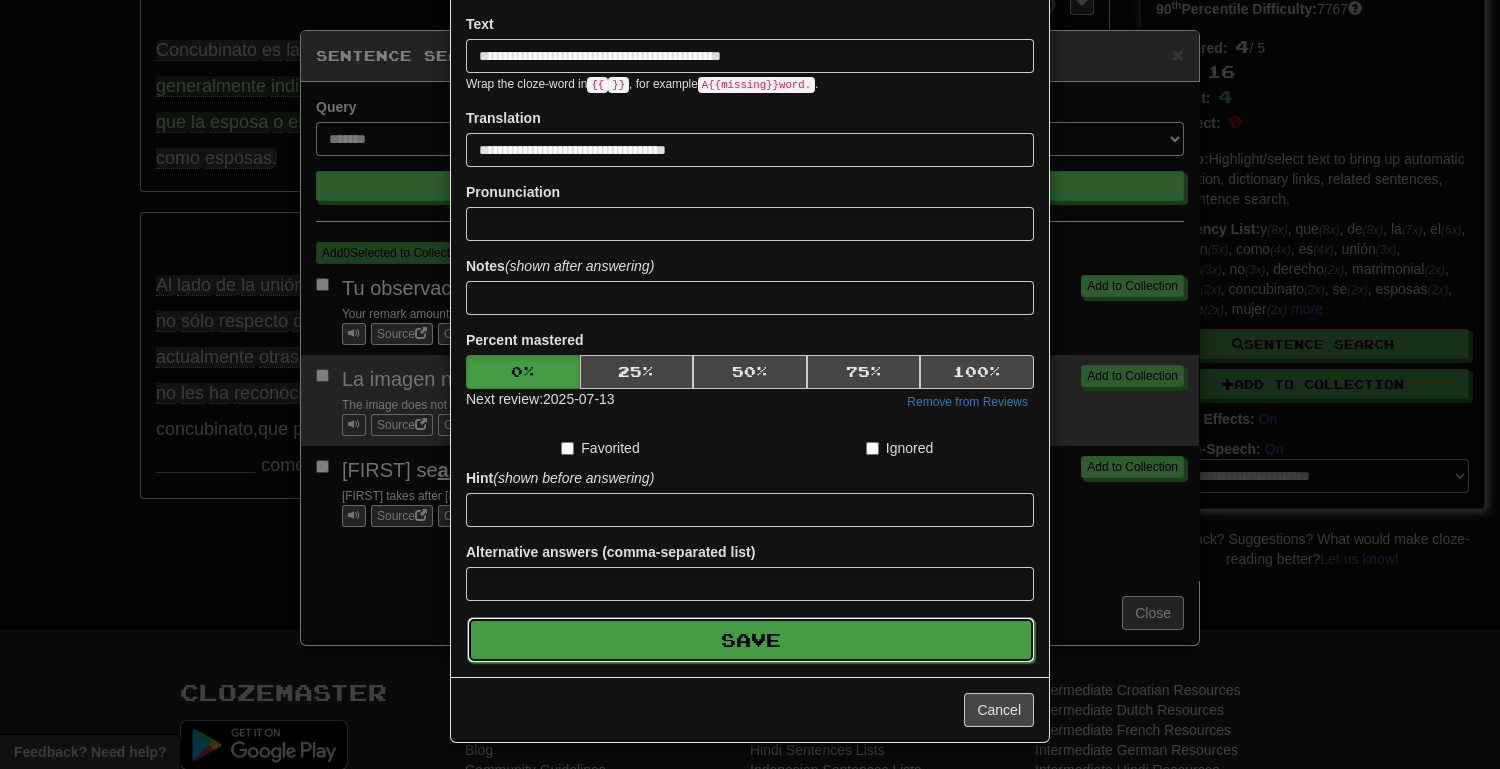 click on "Save" at bounding box center (751, 640) 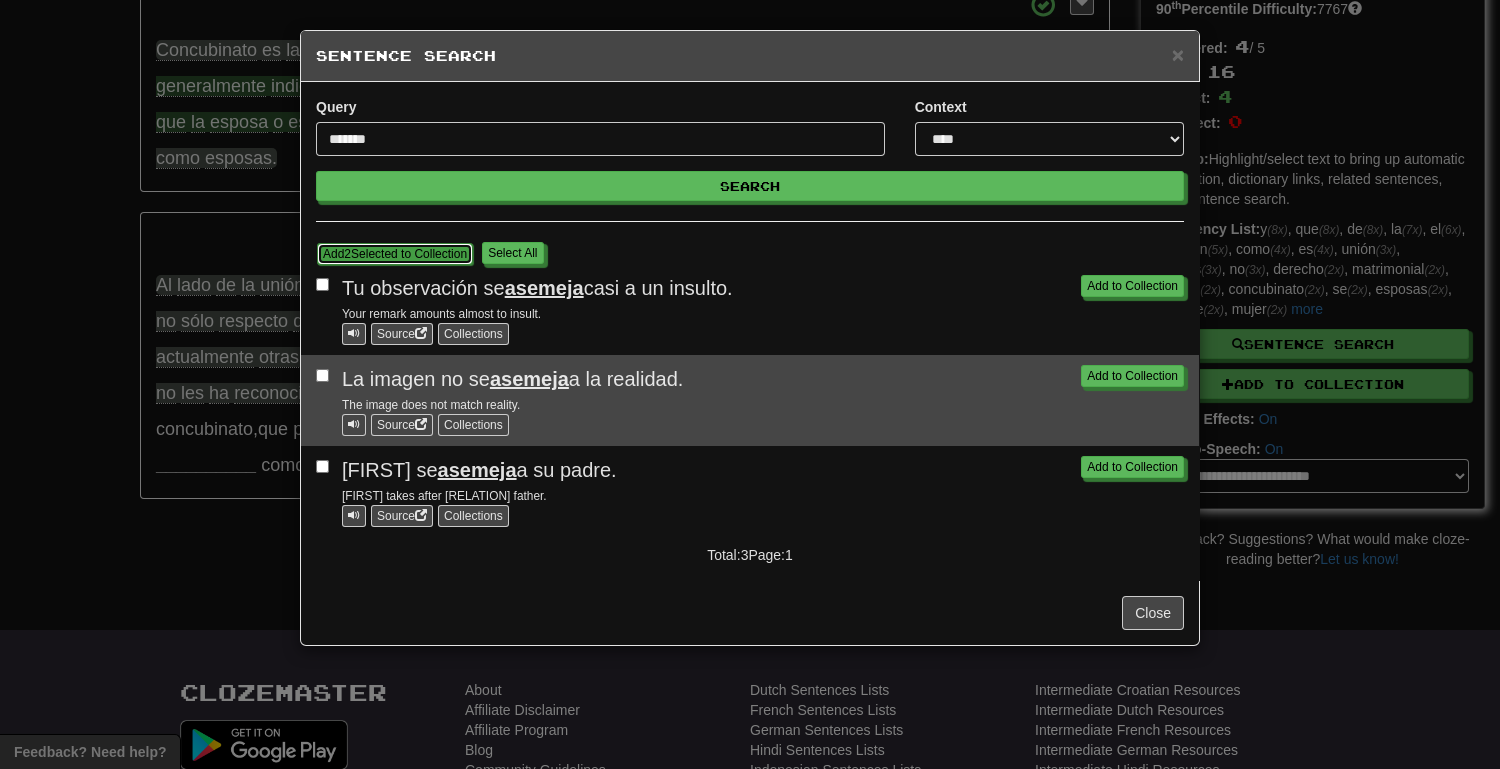 click on "Add  2  Selected to Collection" at bounding box center (395, 254) 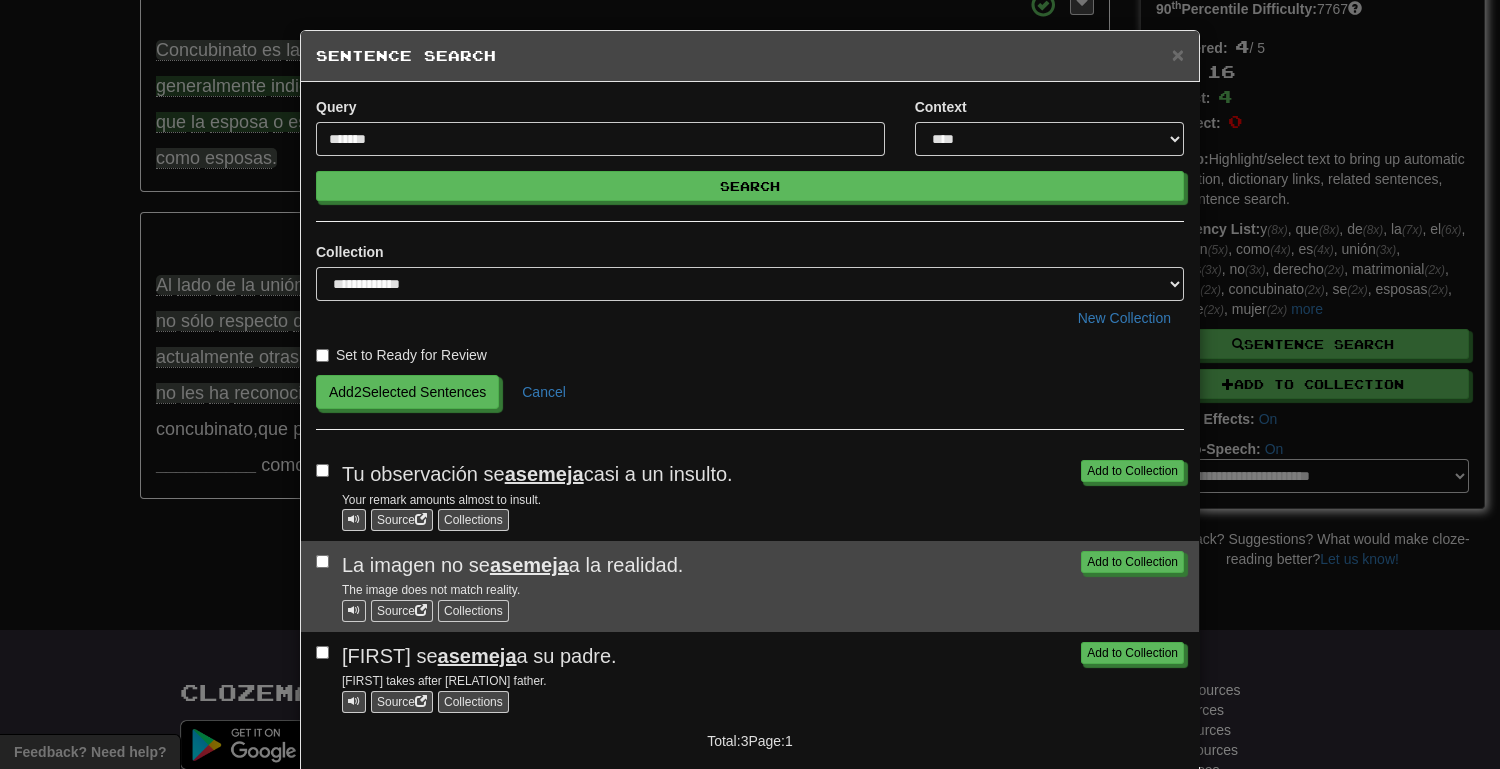 scroll, scrollTop: 87, scrollLeft: 0, axis: vertical 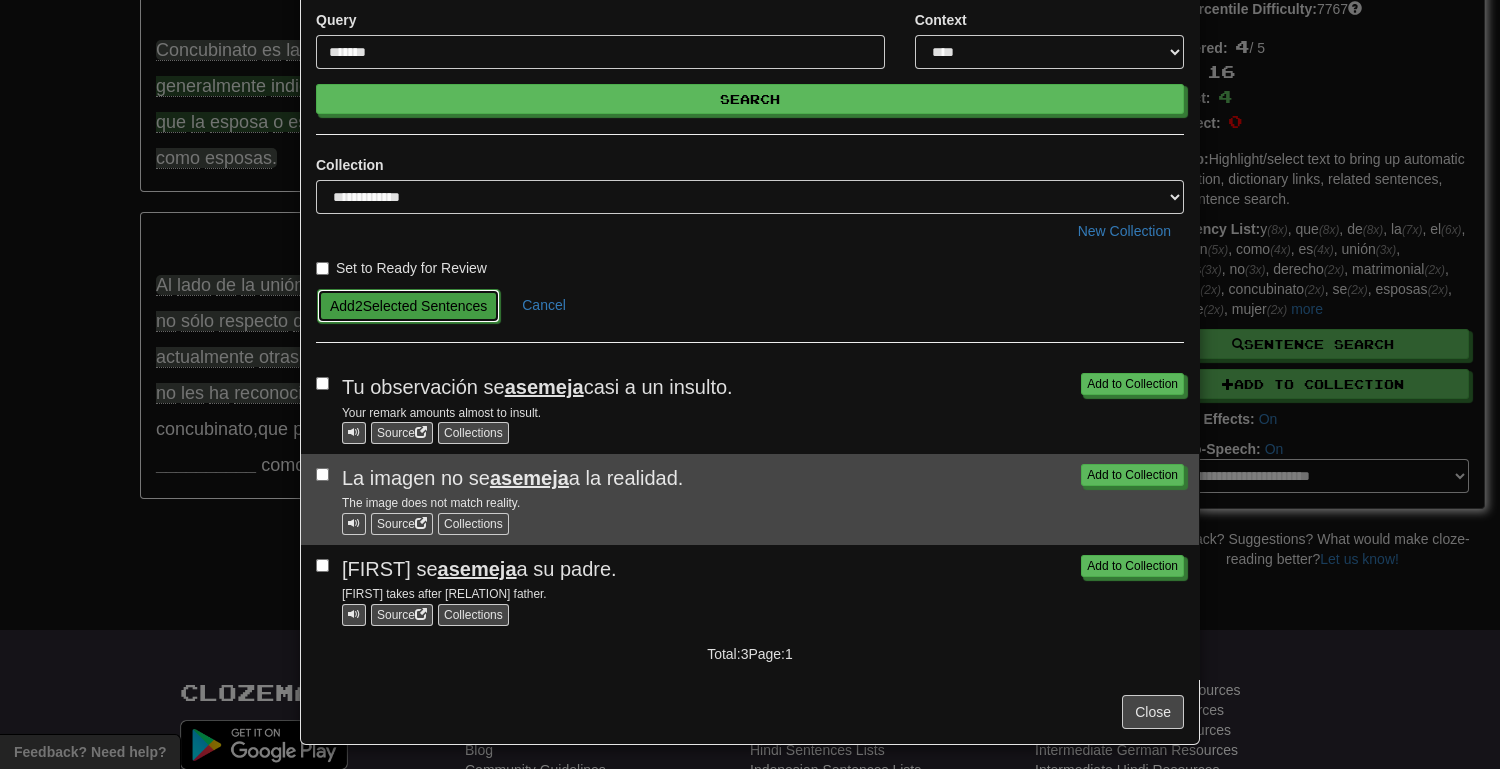 click on "Add  2  Selected Sentences" at bounding box center [408, 306] 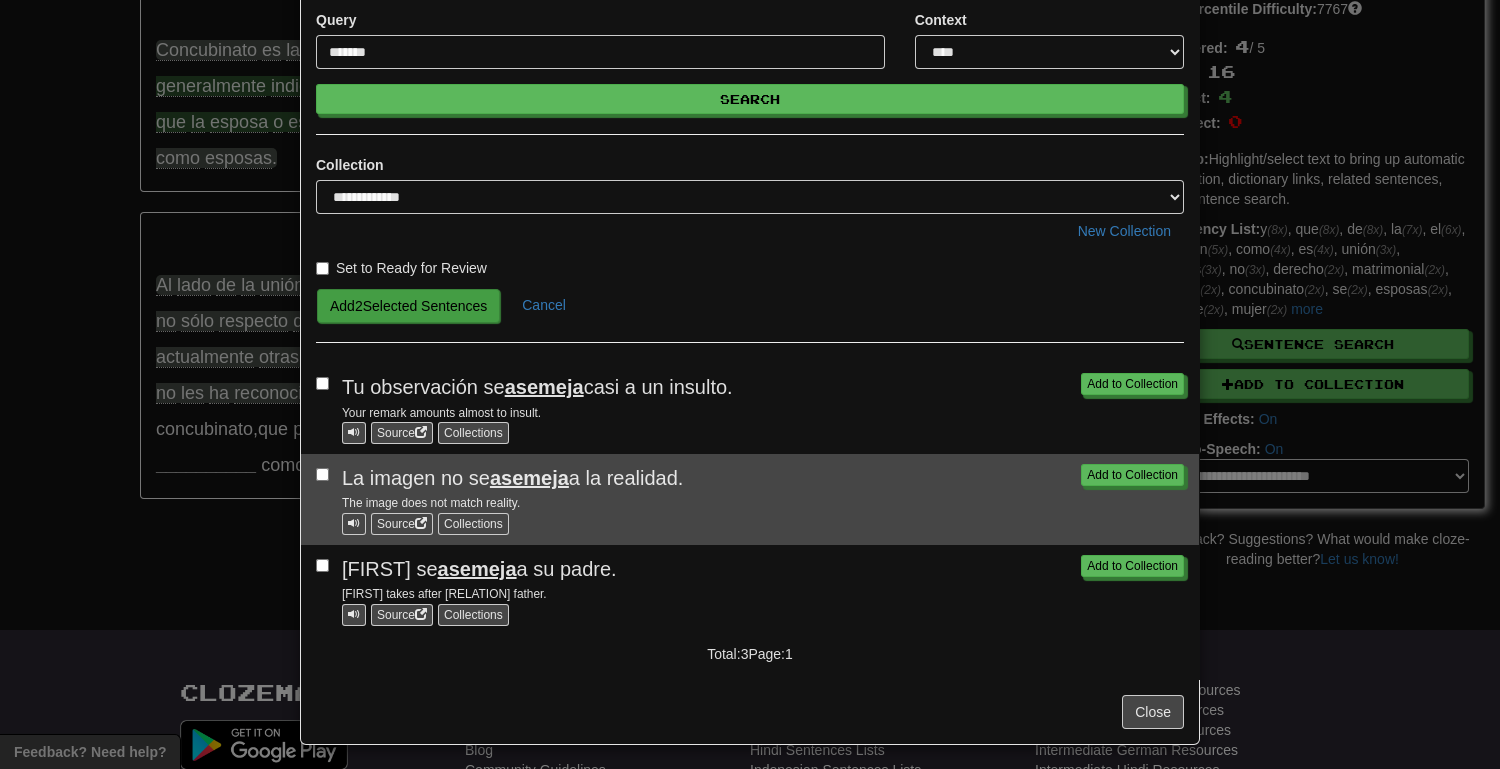scroll, scrollTop: 0, scrollLeft: 0, axis: both 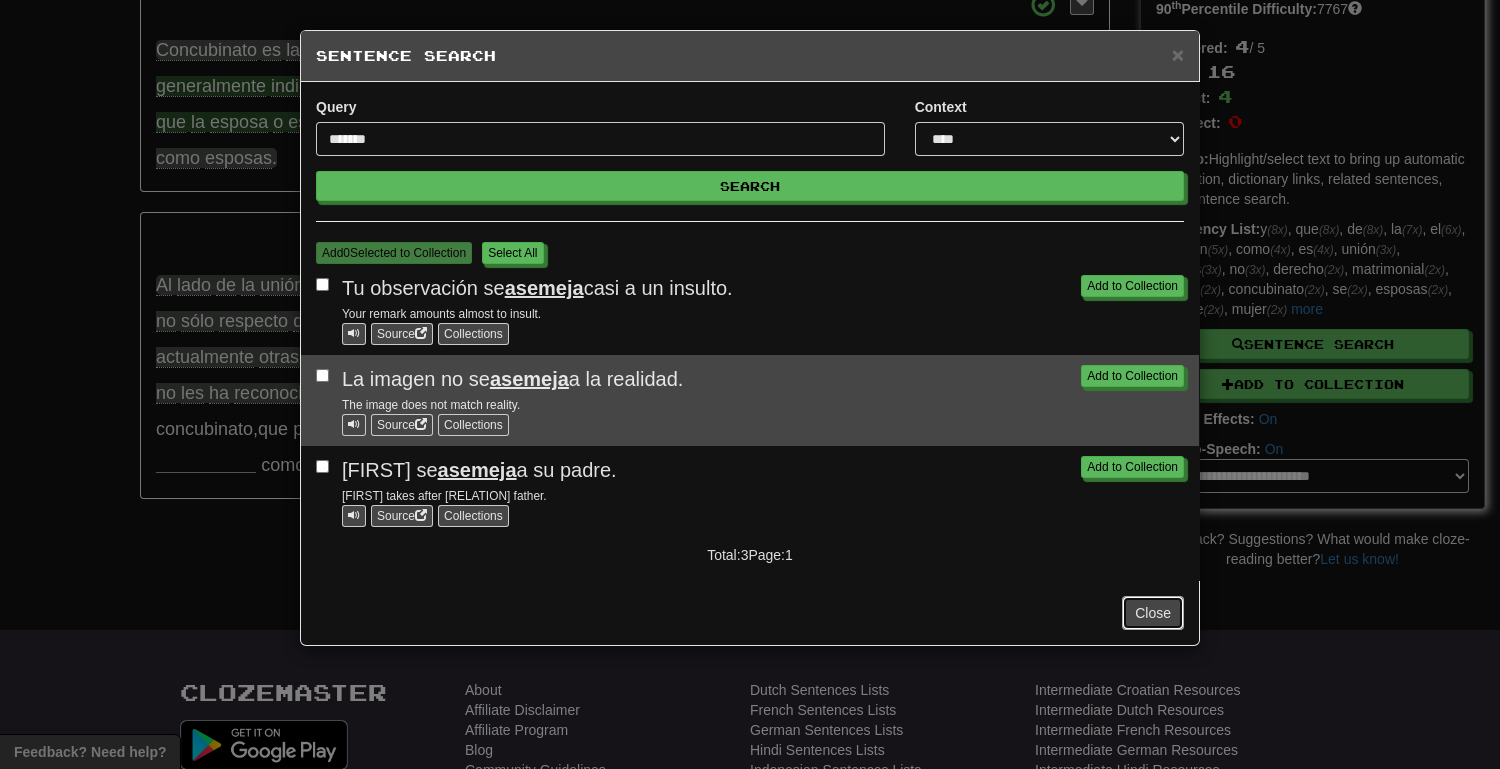 click on "Close" at bounding box center [1153, 613] 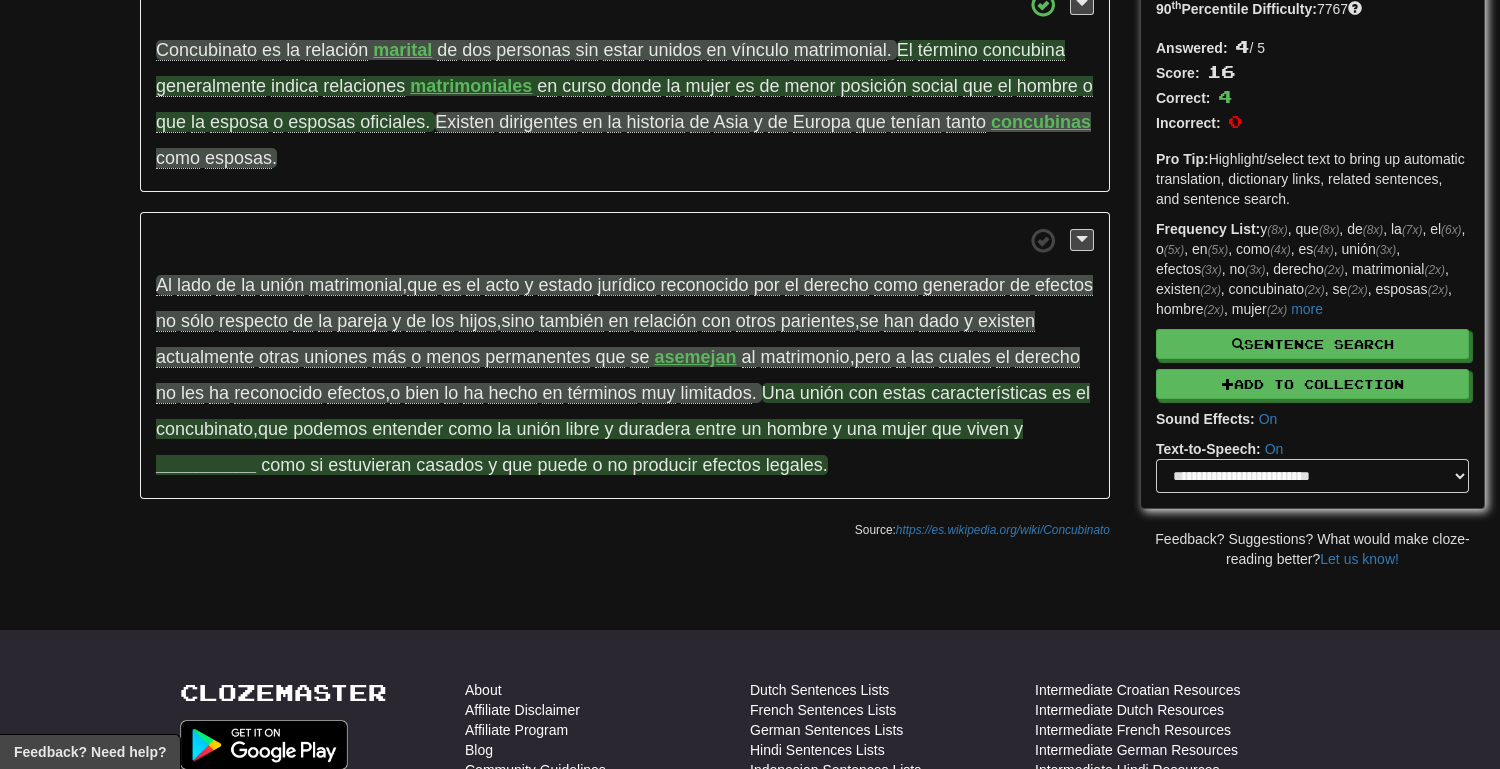 click on "__________" at bounding box center [206, 465] 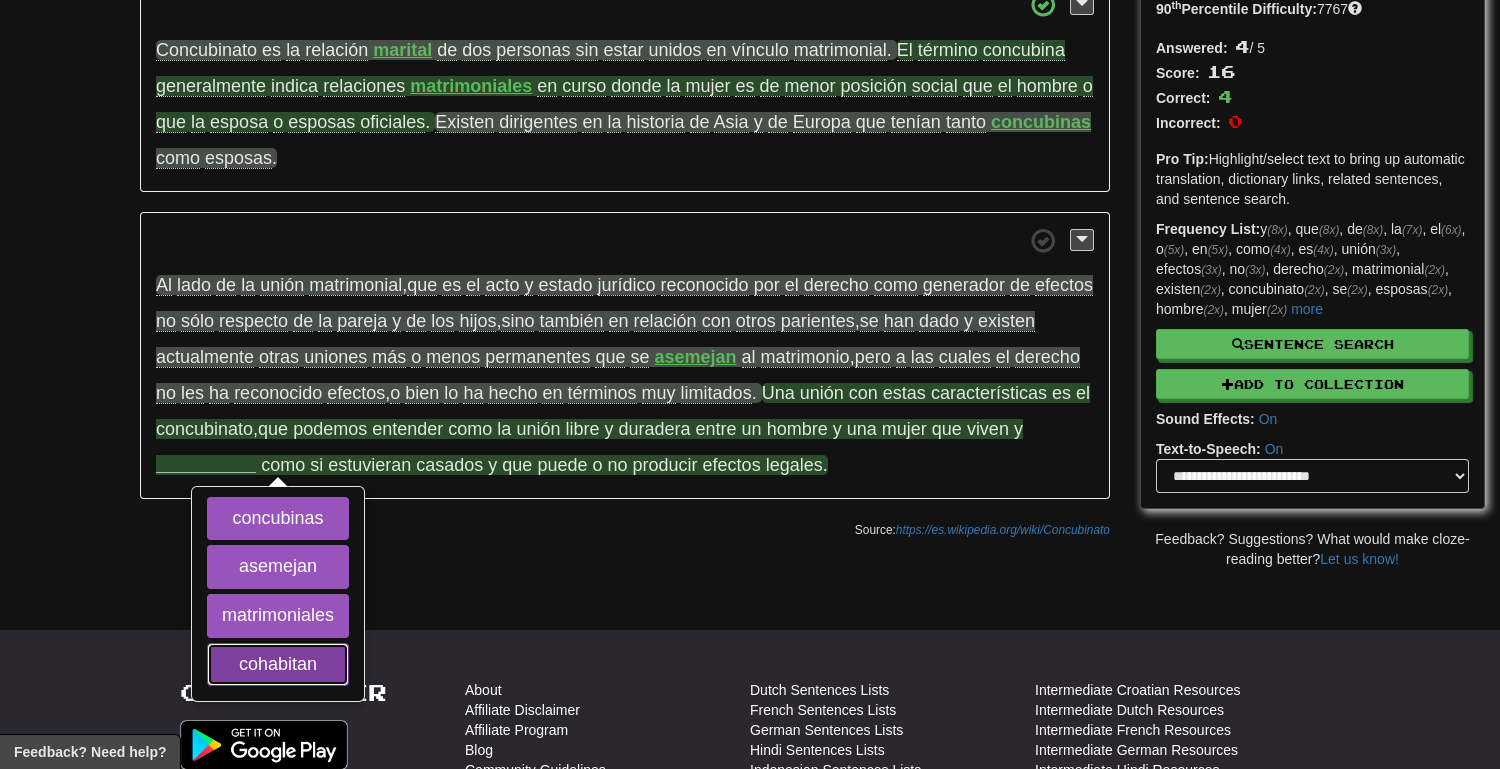 click on "cohabitan" at bounding box center [278, 665] 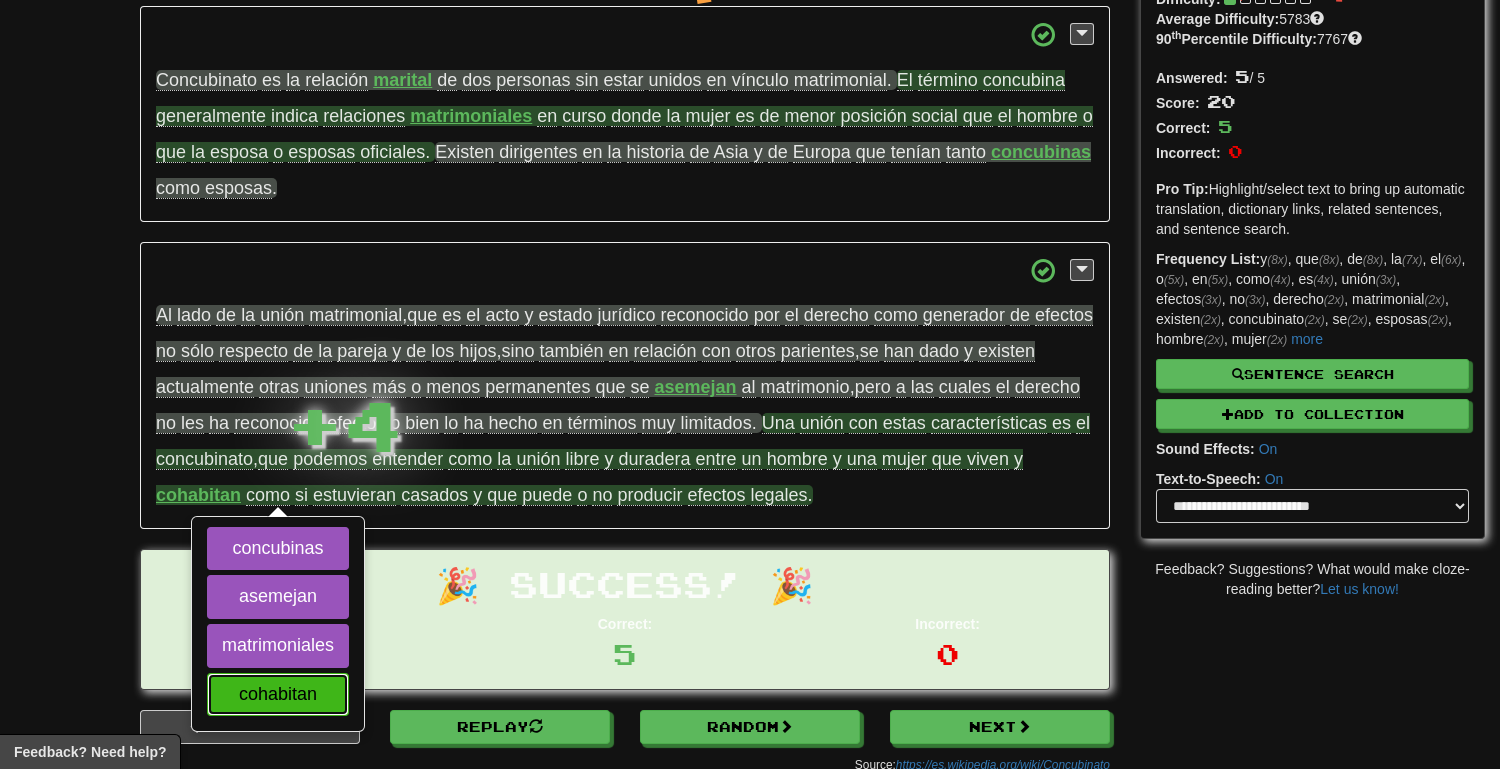 scroll, scrollTop: 156, scrollLeft: 0, axis: vertical 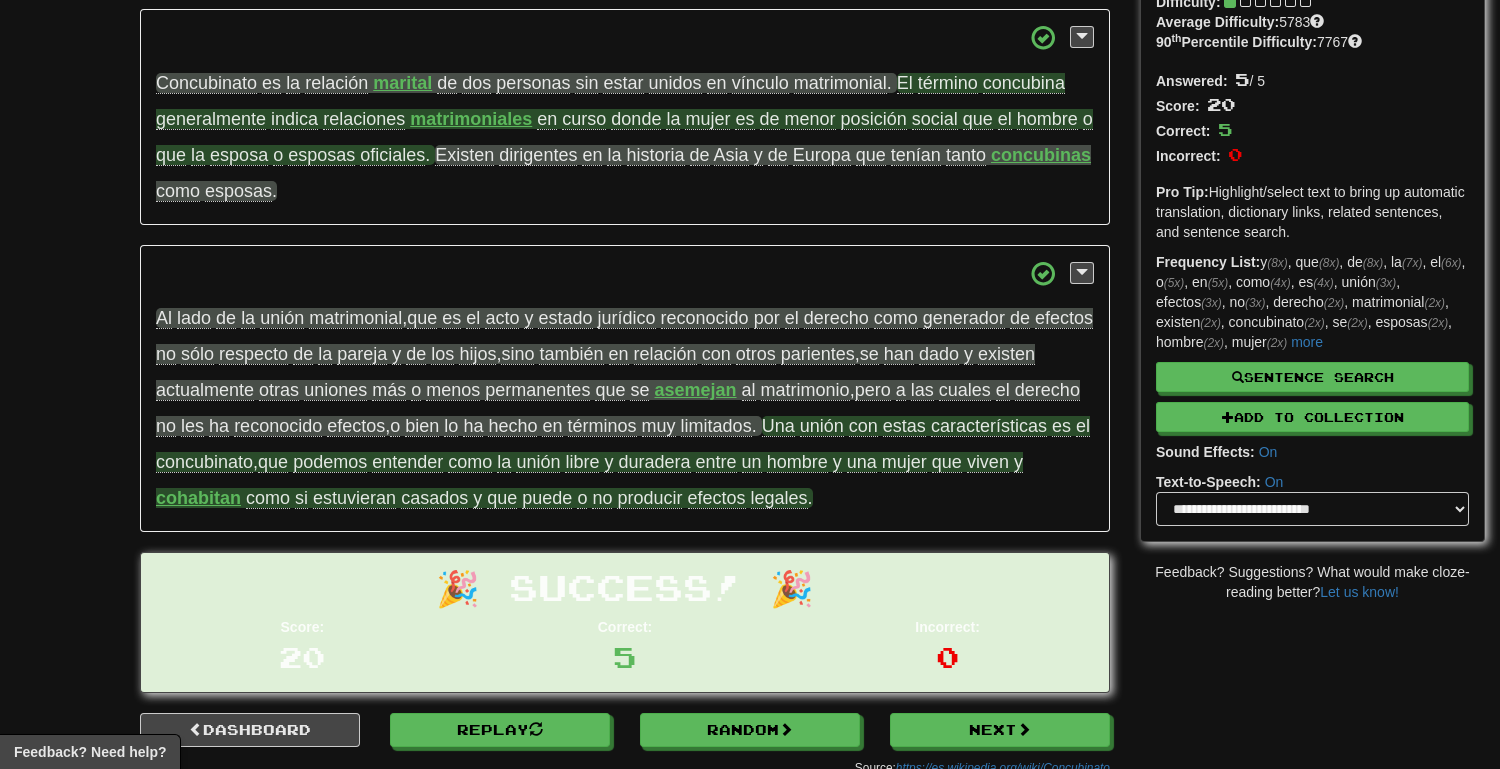 click on "duradera" at bounding box center [654, 462] 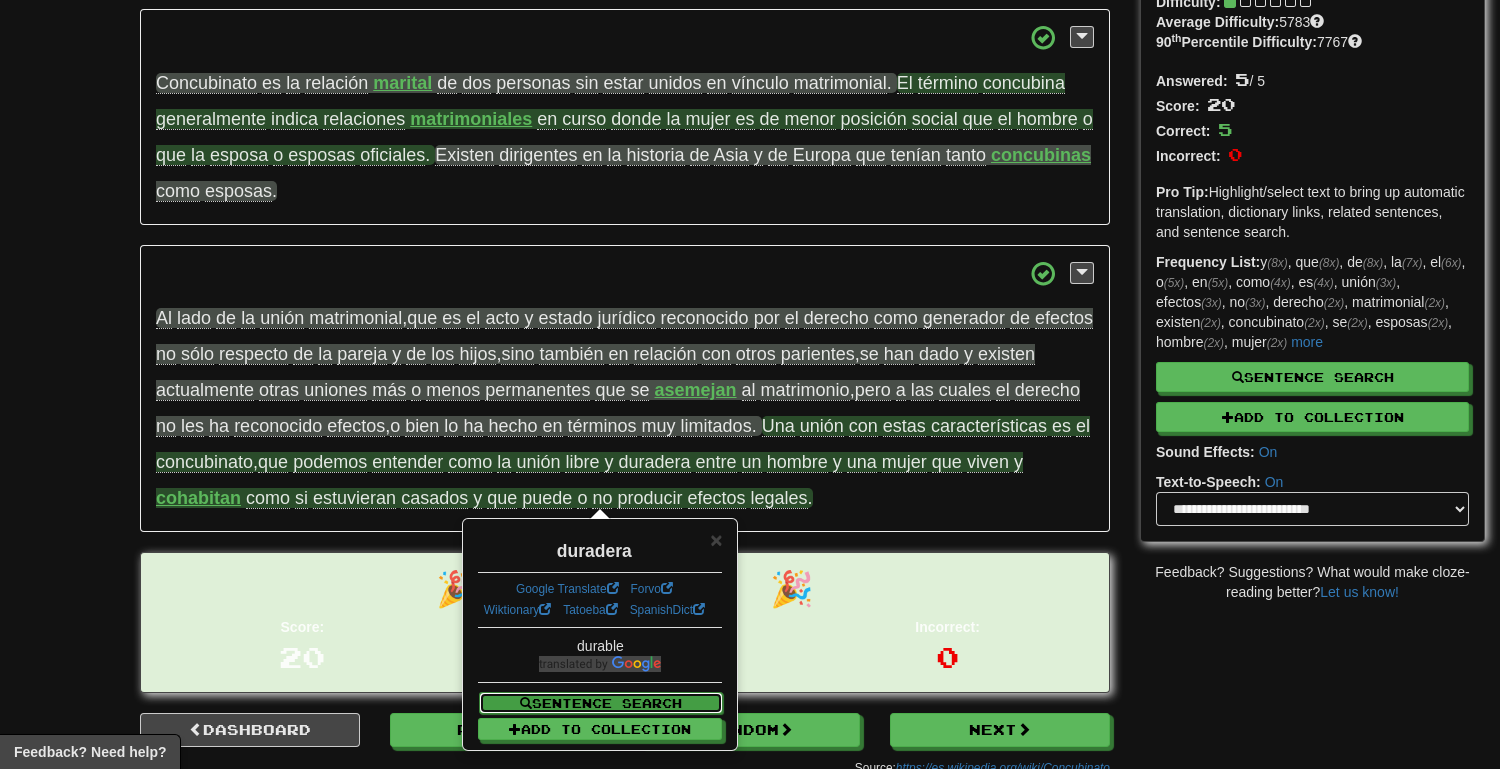 click on "Sentence Search" at bounding box center (601, 703) 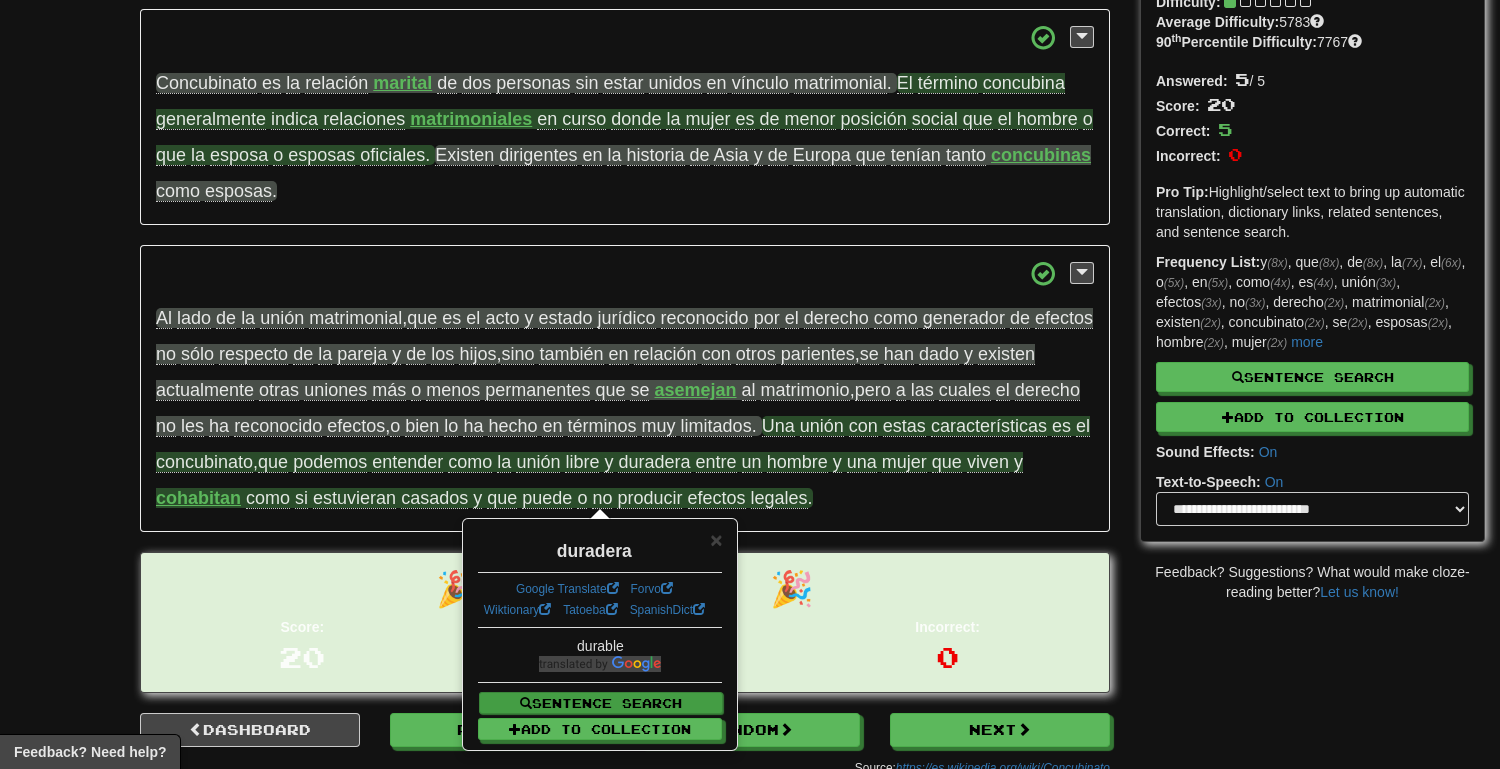 select on "****" 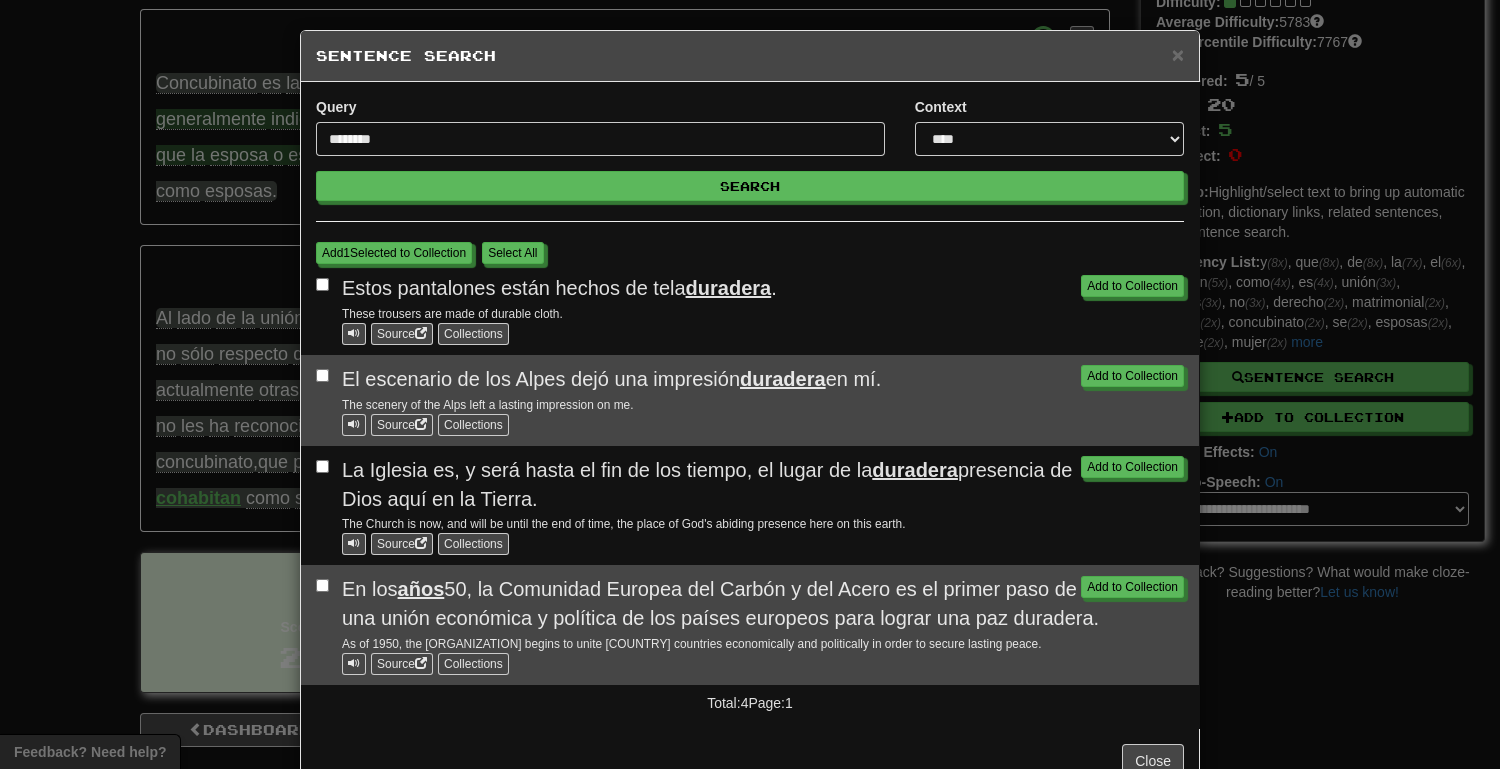 click on "Add to Collection El escenario de los Alpes dejó una impresión  duradera  en mí. The scenery of the Alps left a lasting impression on me. Source  Collections" at bounding box center [750, 400] 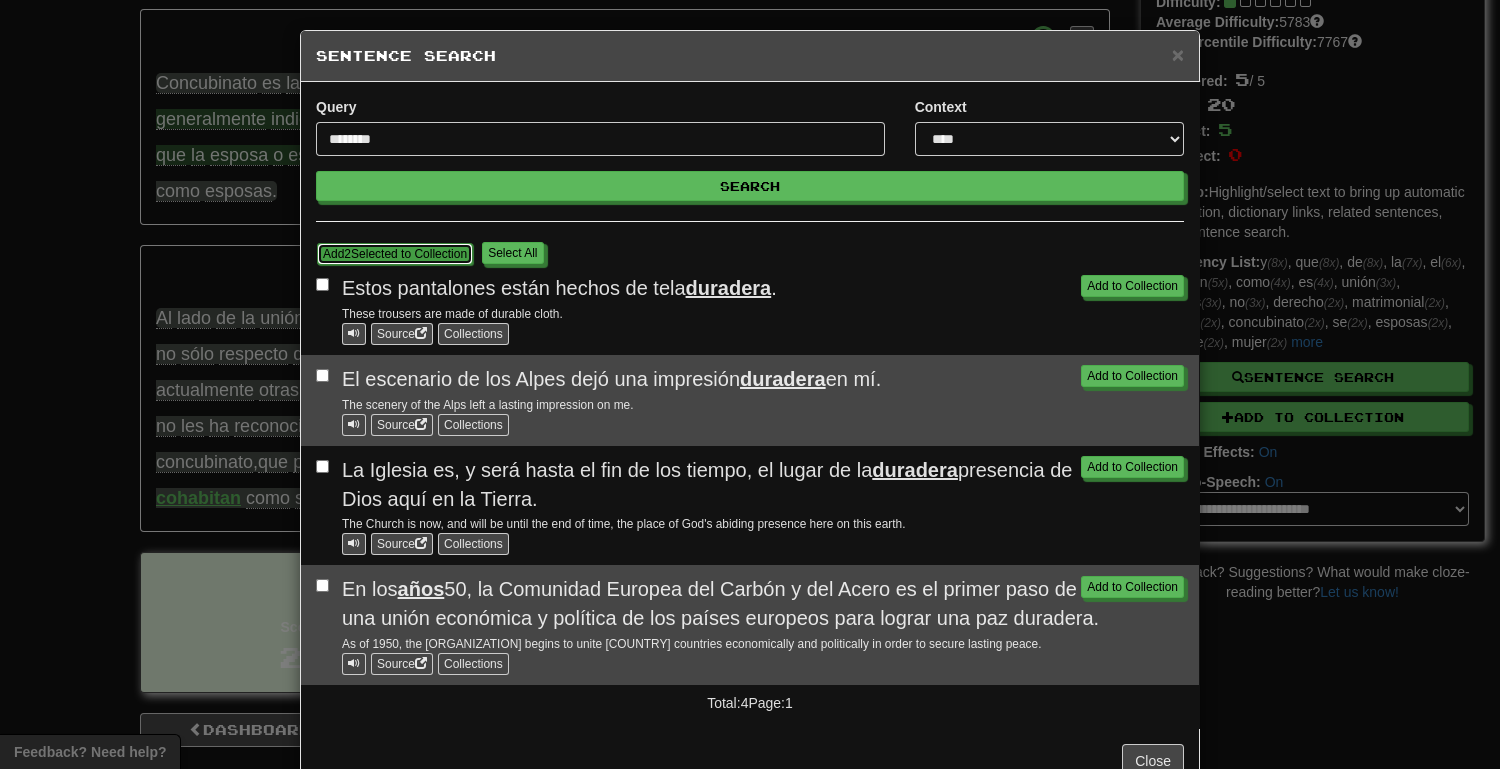 click on "Add  2  Selected to Collection" at bounding box center (395, 254) 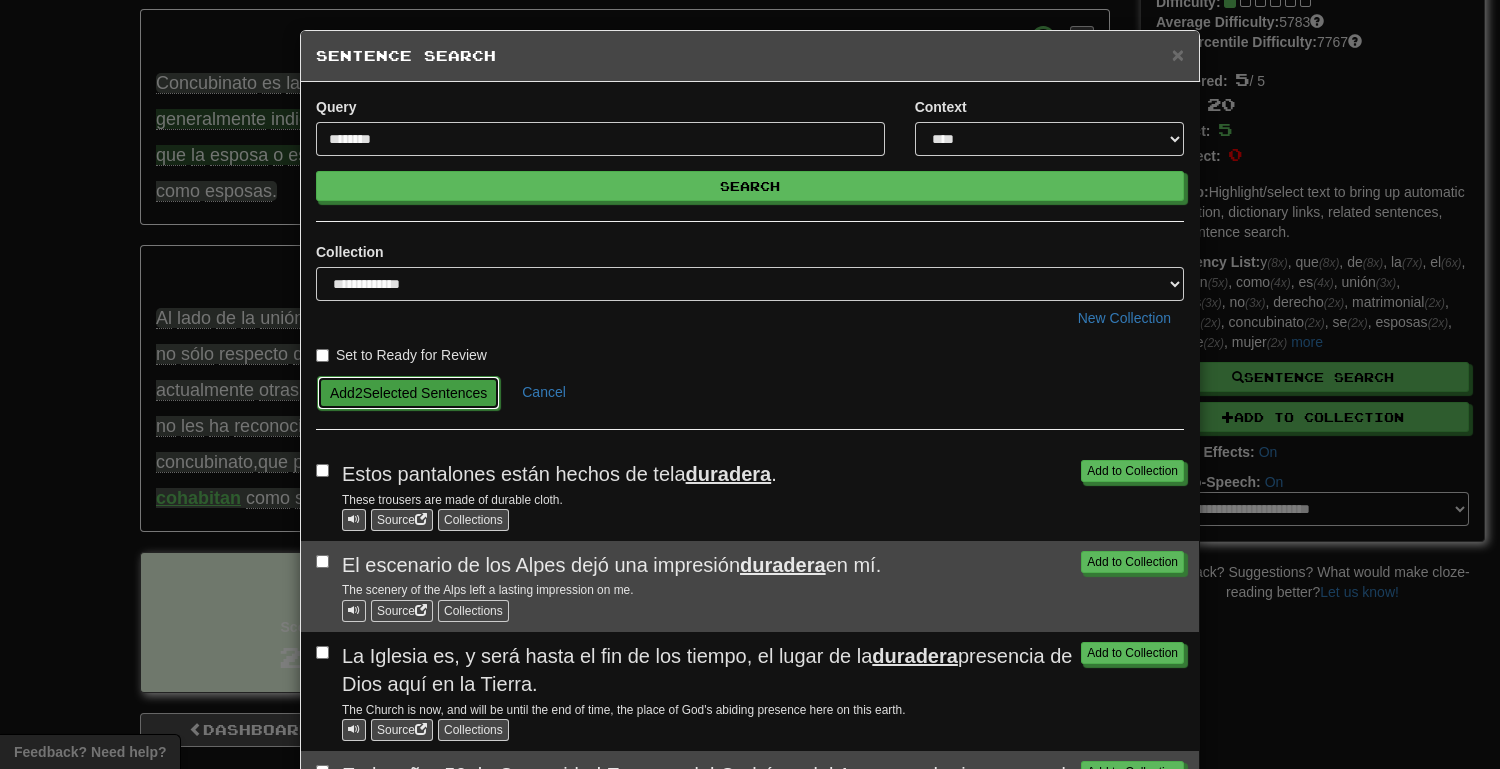 click on "Add  2  Selected Sentences" at bounding box center [408, 393] 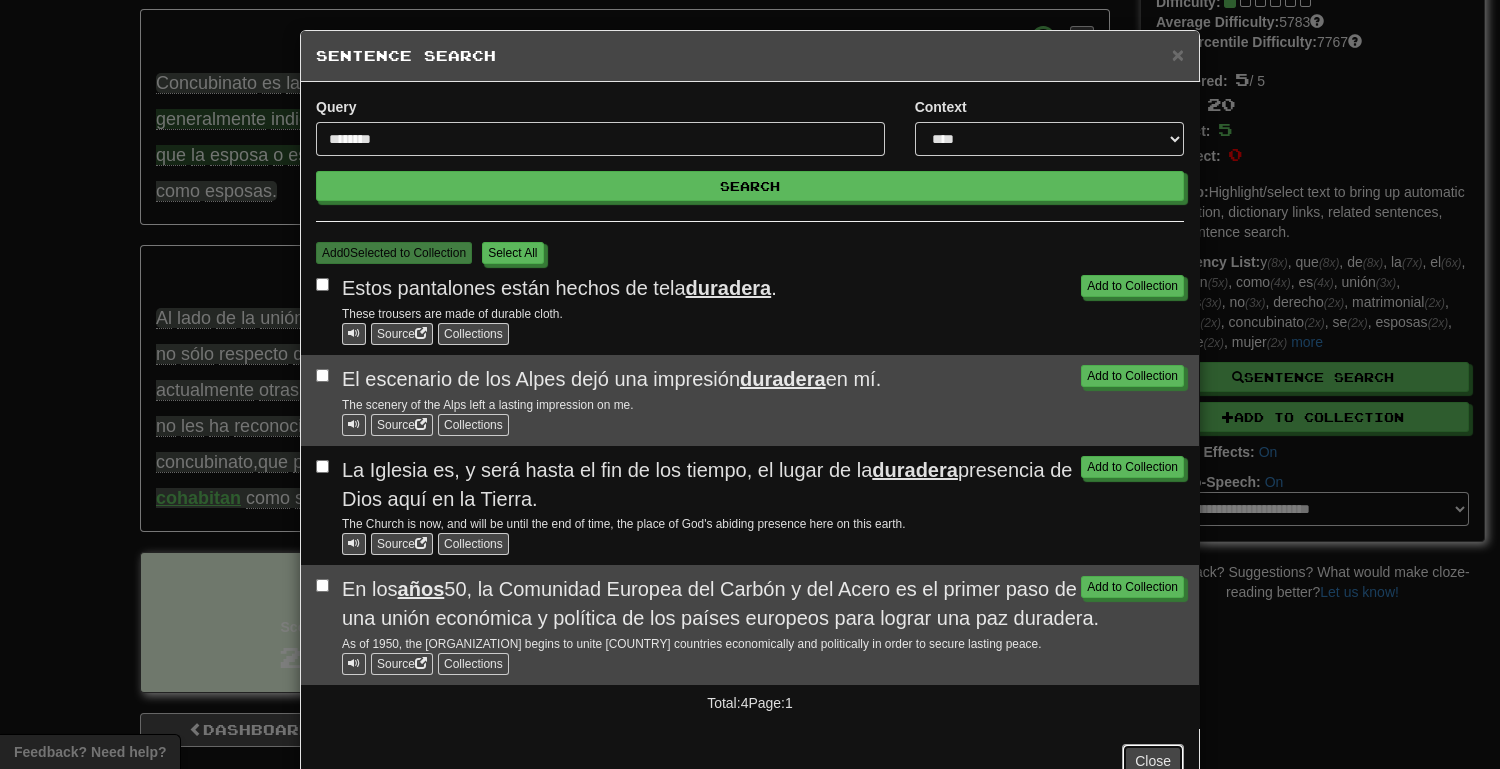 click on "Close" at bounding box center (1153, 761) 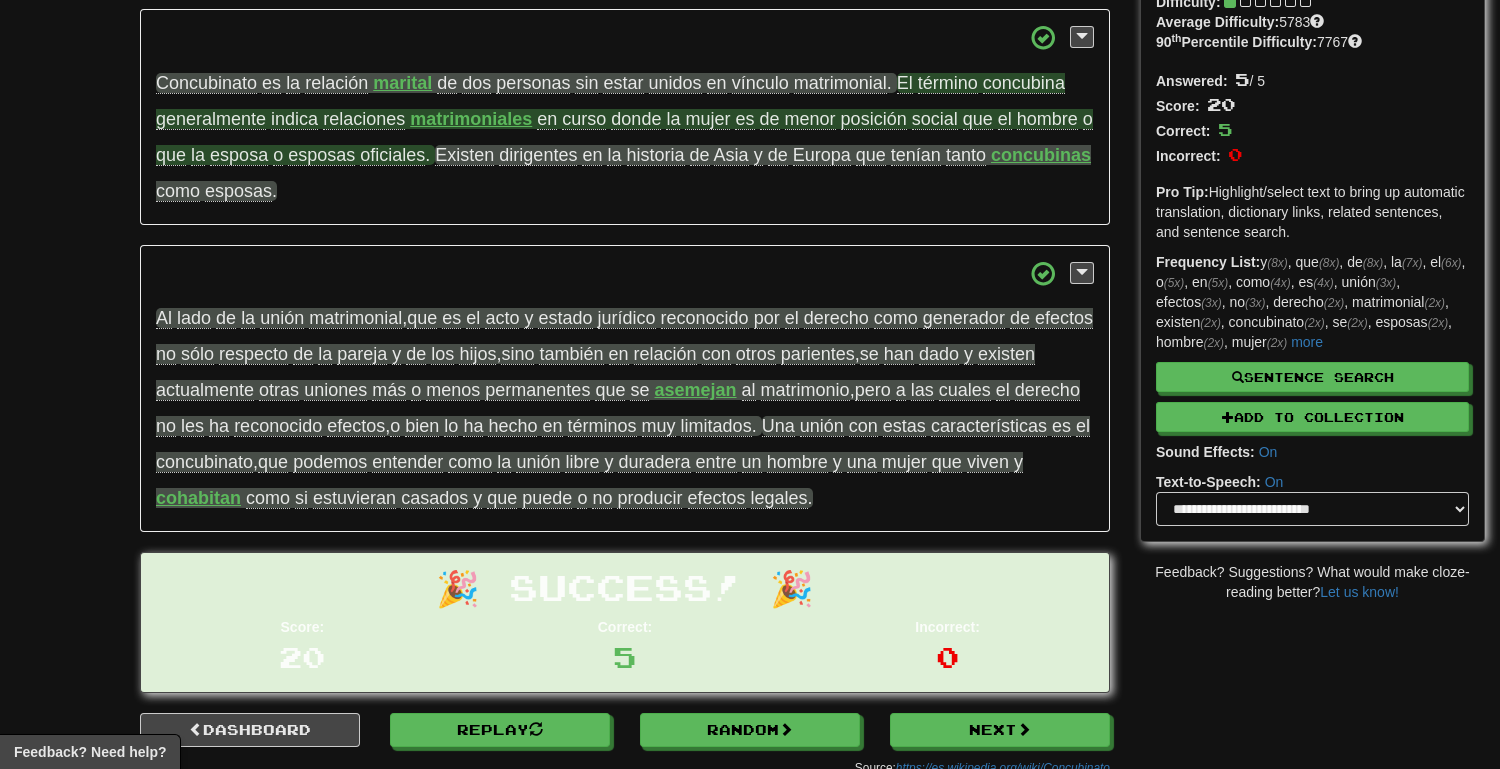 scroll, scrollTop: 0, scrollLeft: 0, axis: both 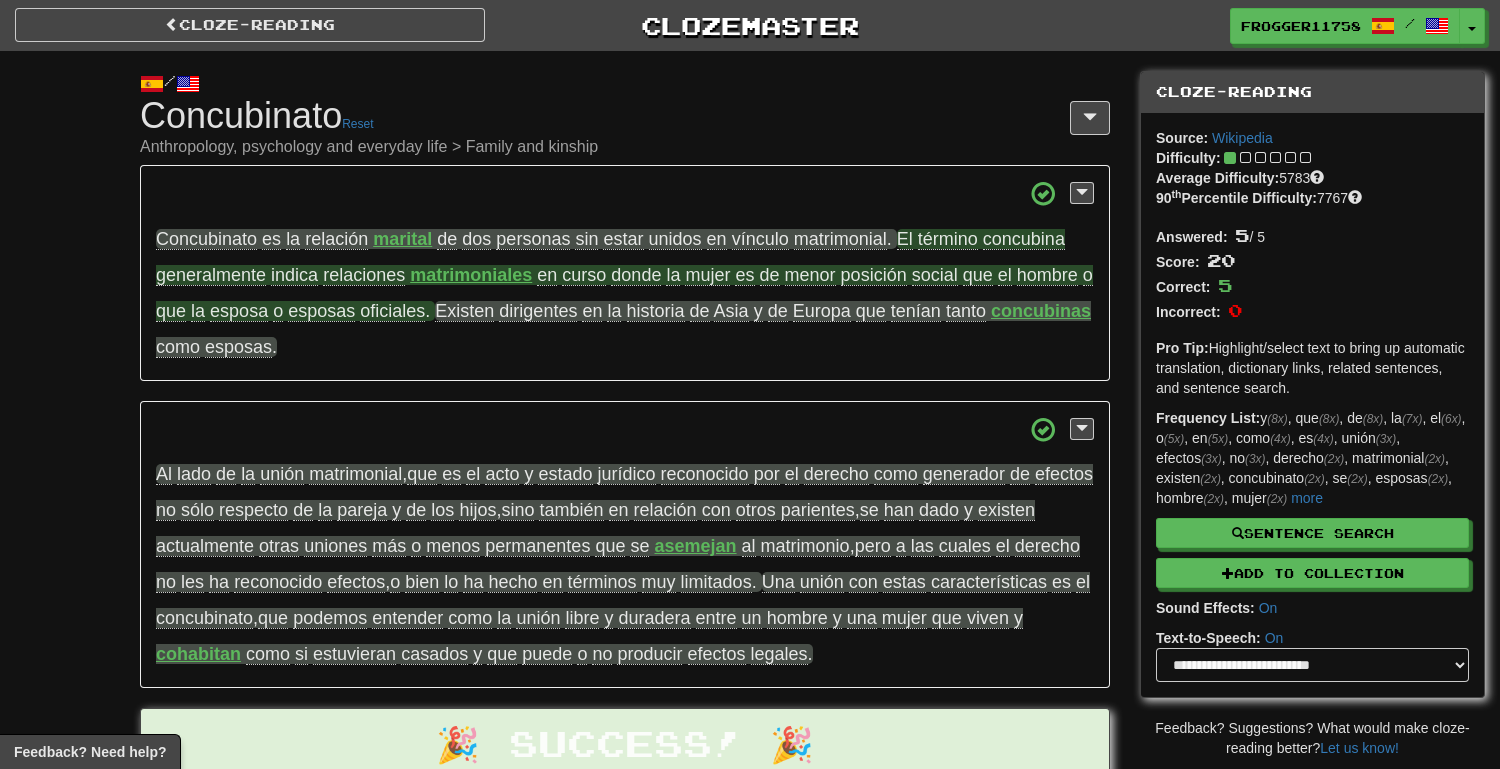 click on "Cloze-Reading
Clozemaster
frogger11758
/
Toggle Dropdown
Dashboard
Leaderboard
Activity Feed
Notifications
Profile
Discussions
Español
/
English
Streak:
78
Review:
0
Daily Goal:  980 /100
Languages
Account
Logout
frogger11758
/
Toggle Dropdown
Dashboard
Leaderboard
Activity Feed
Notifications
Profile
Discussions
Español
/
English
Streak:
78
Review:
0
Daily Goal:  980 /100
Languages
Account
Logout
clozemaster" at bounding box center [750, 22] 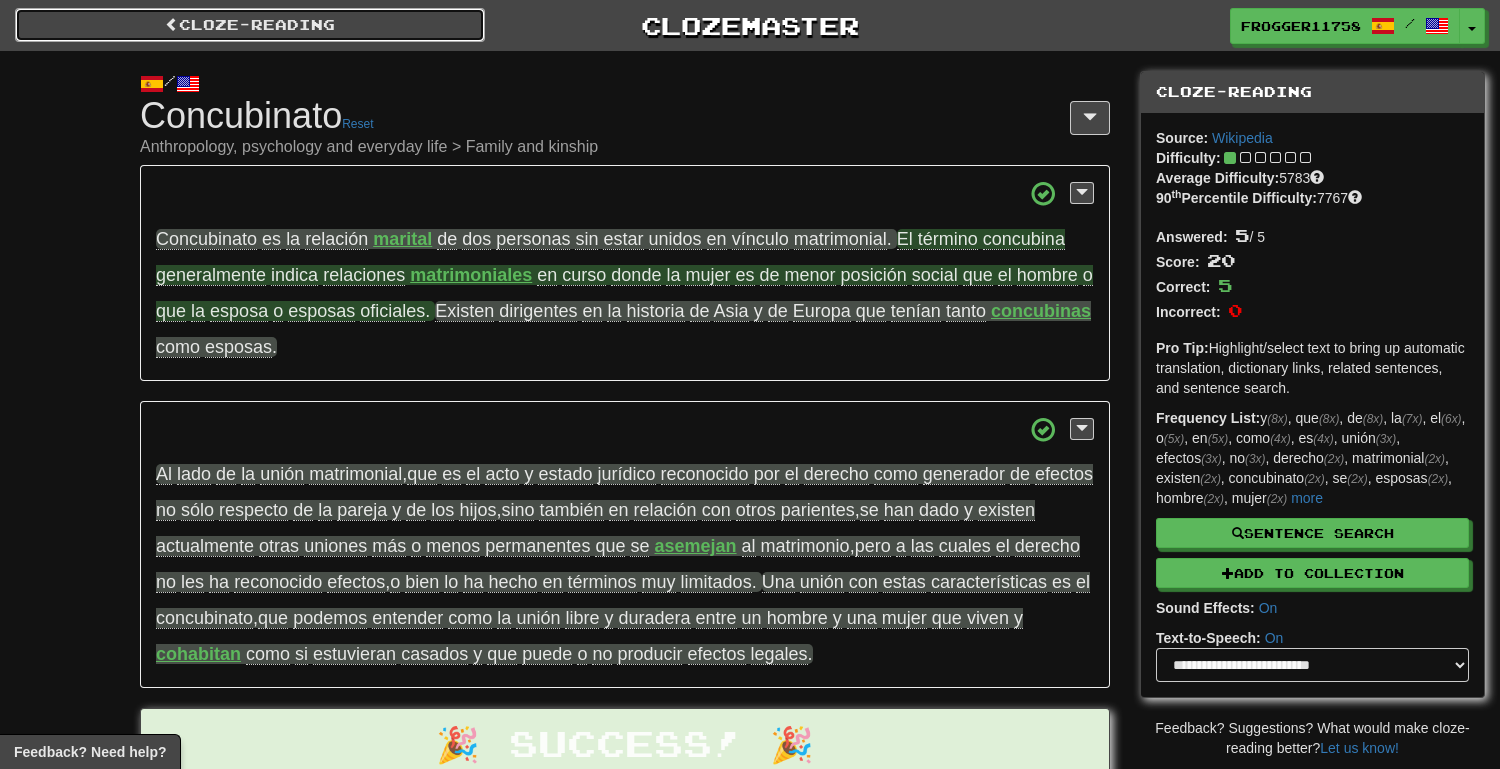 click on "Cloze-Reading" at bounding box center (250, 25) 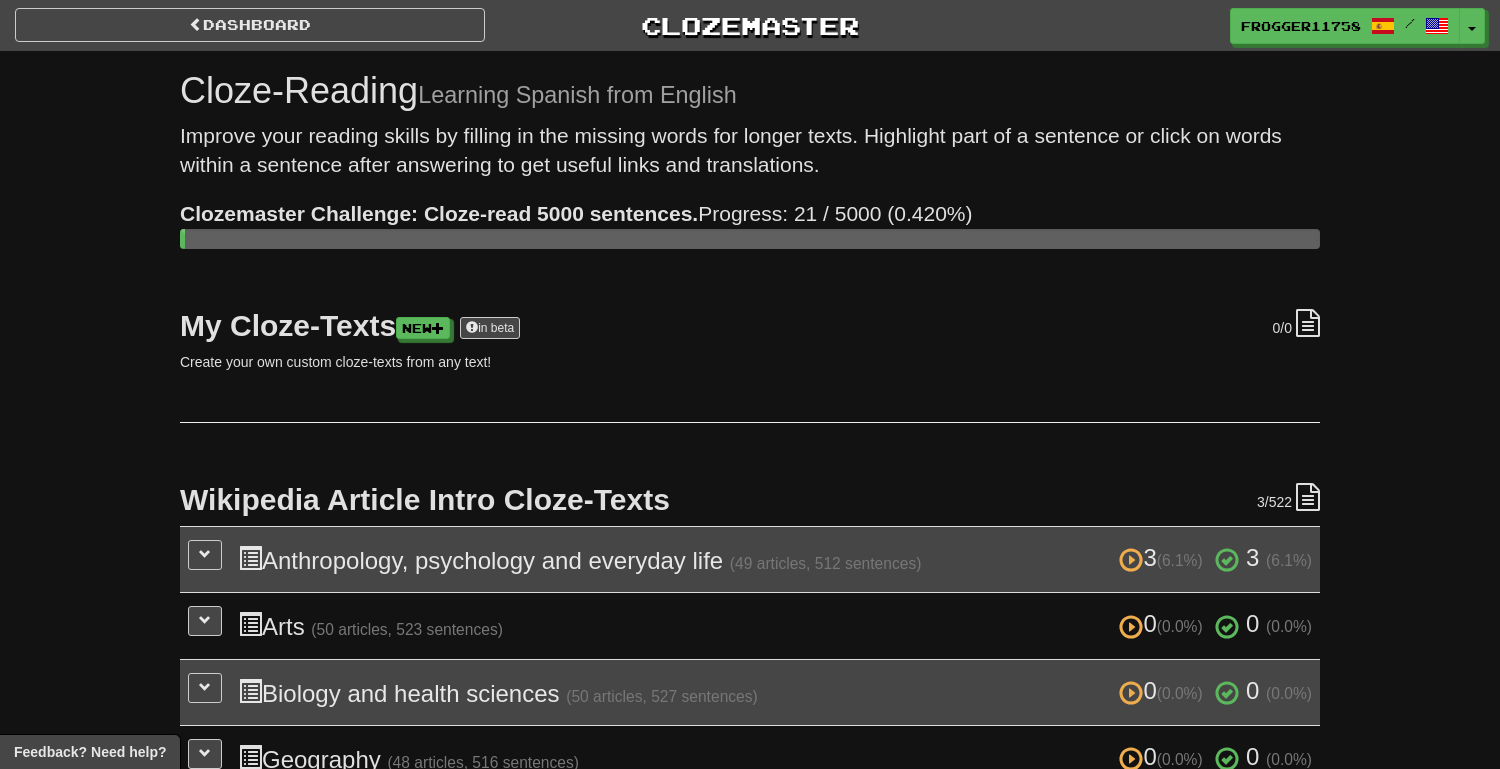 scroll, scrollTop: 0, scrollLeft: 0, axis: both 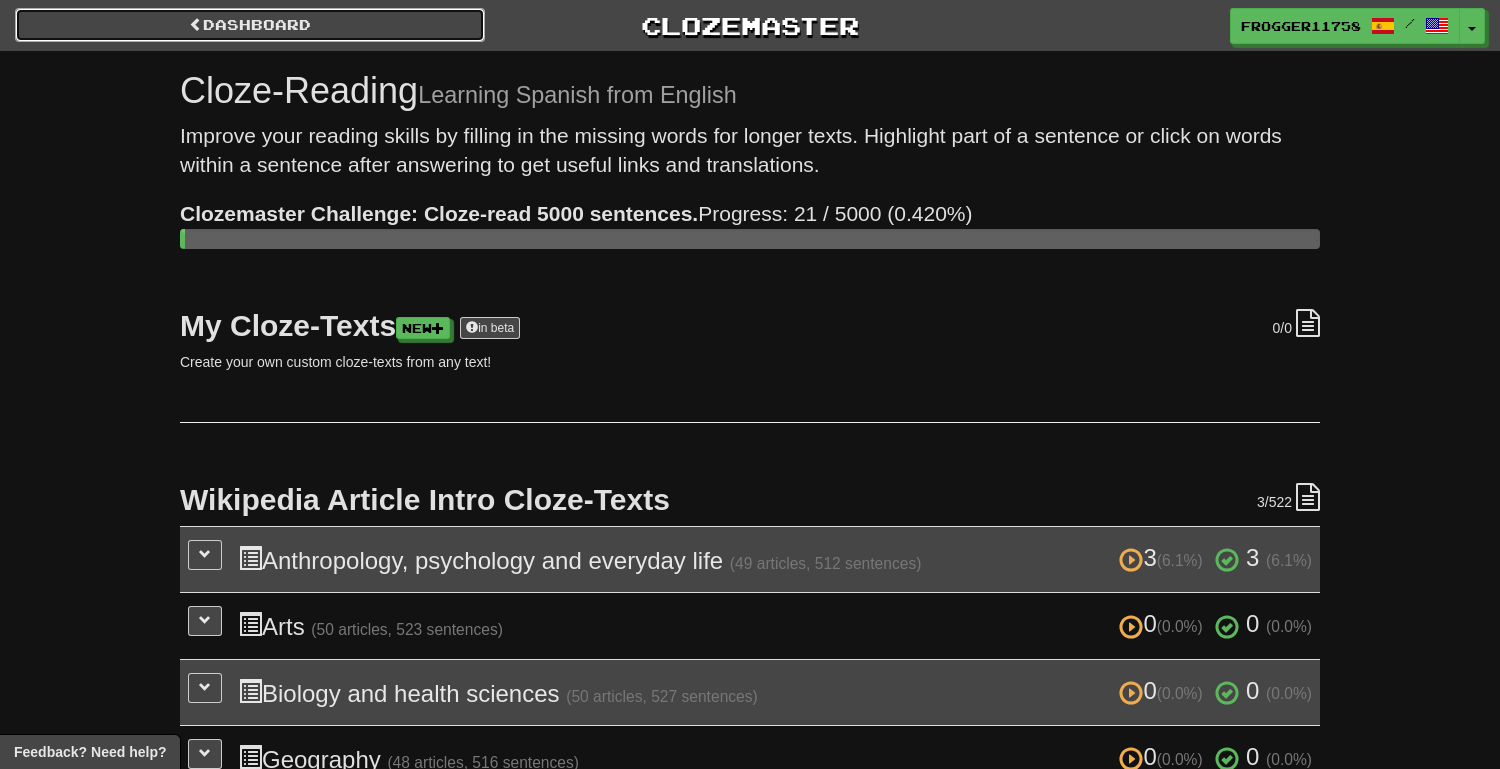 click on "Dashboard" at bounding box center (250, 25) 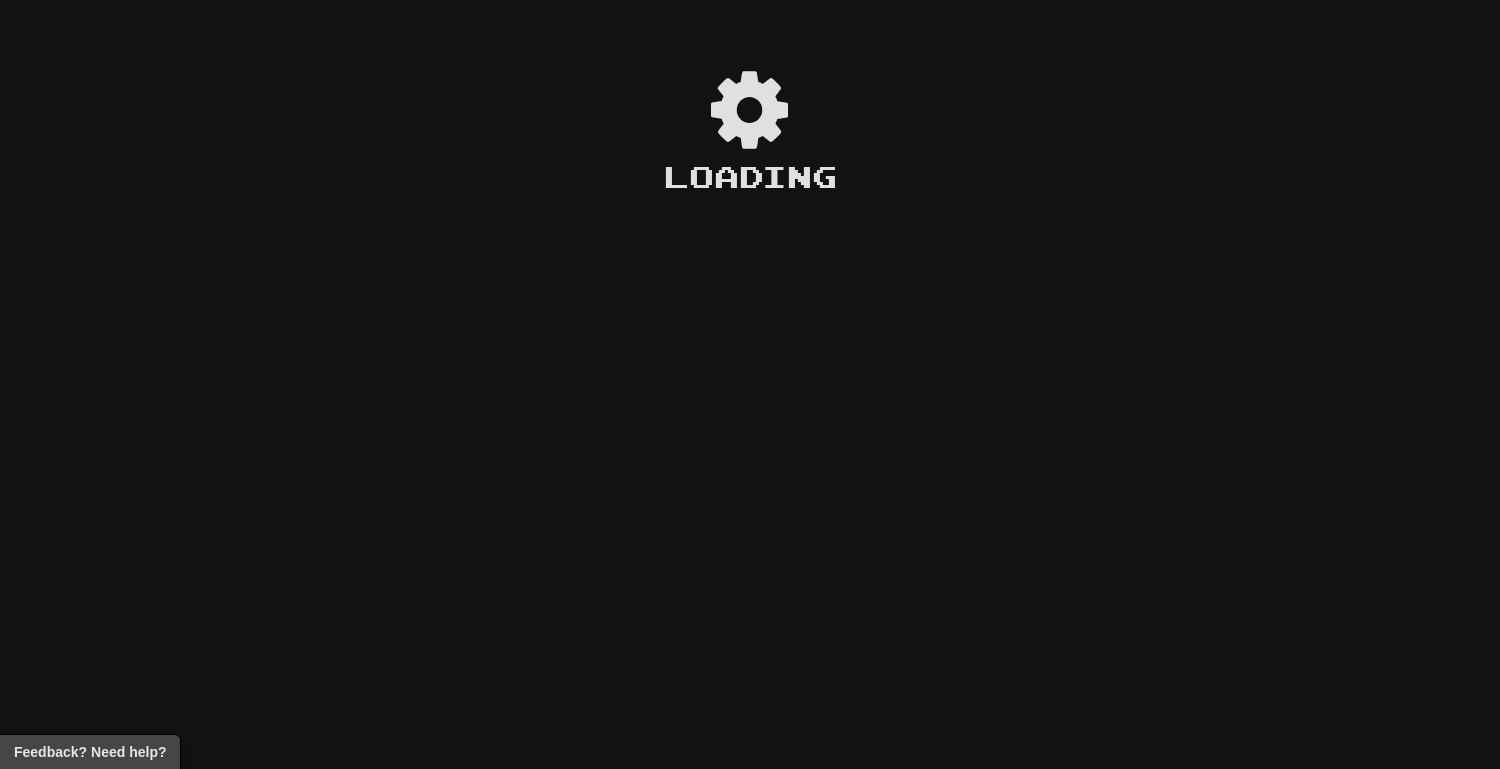 scroll, scrollTop: 0, scrollLeft: 0, axis: both 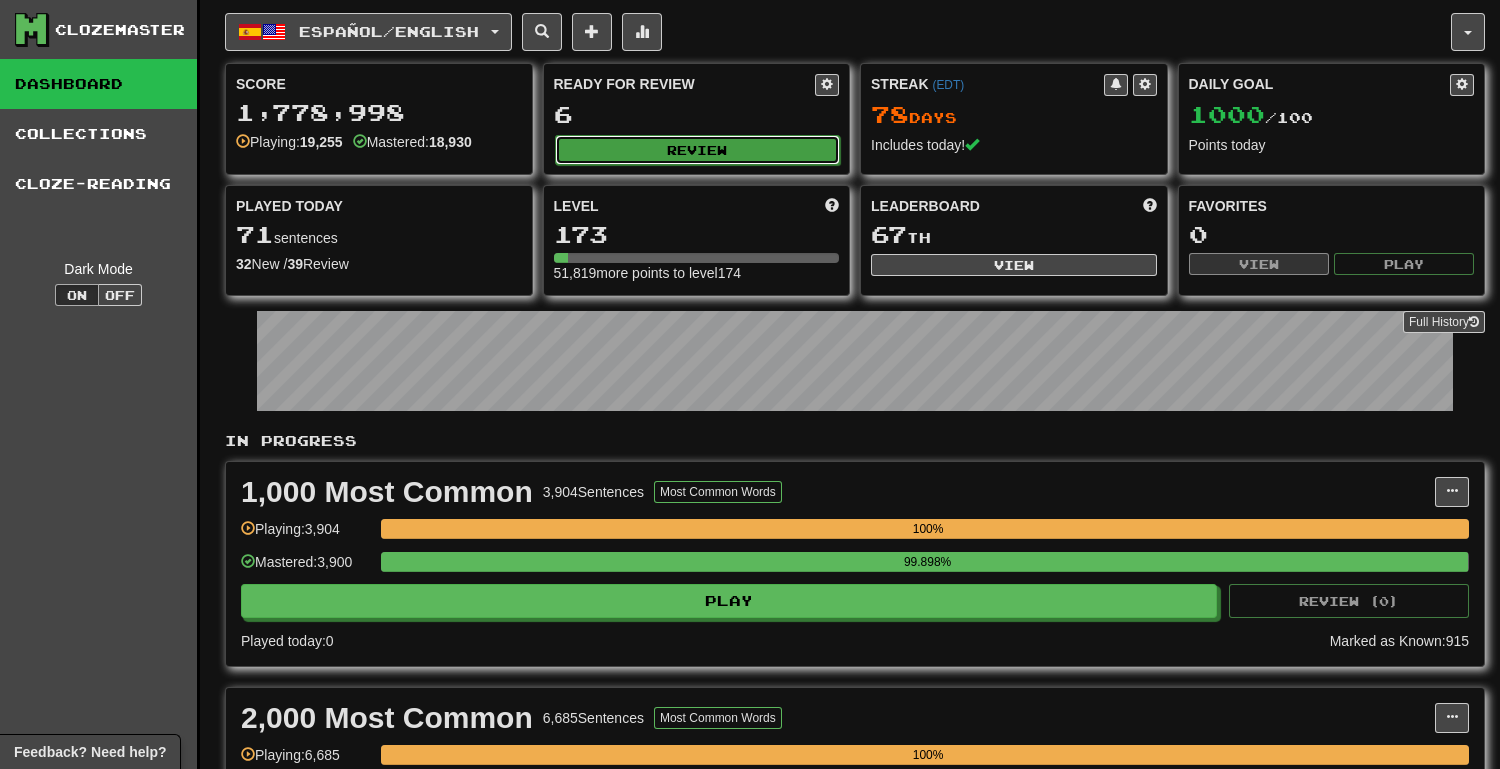 click on "Review" at bounding box center [698, 150] 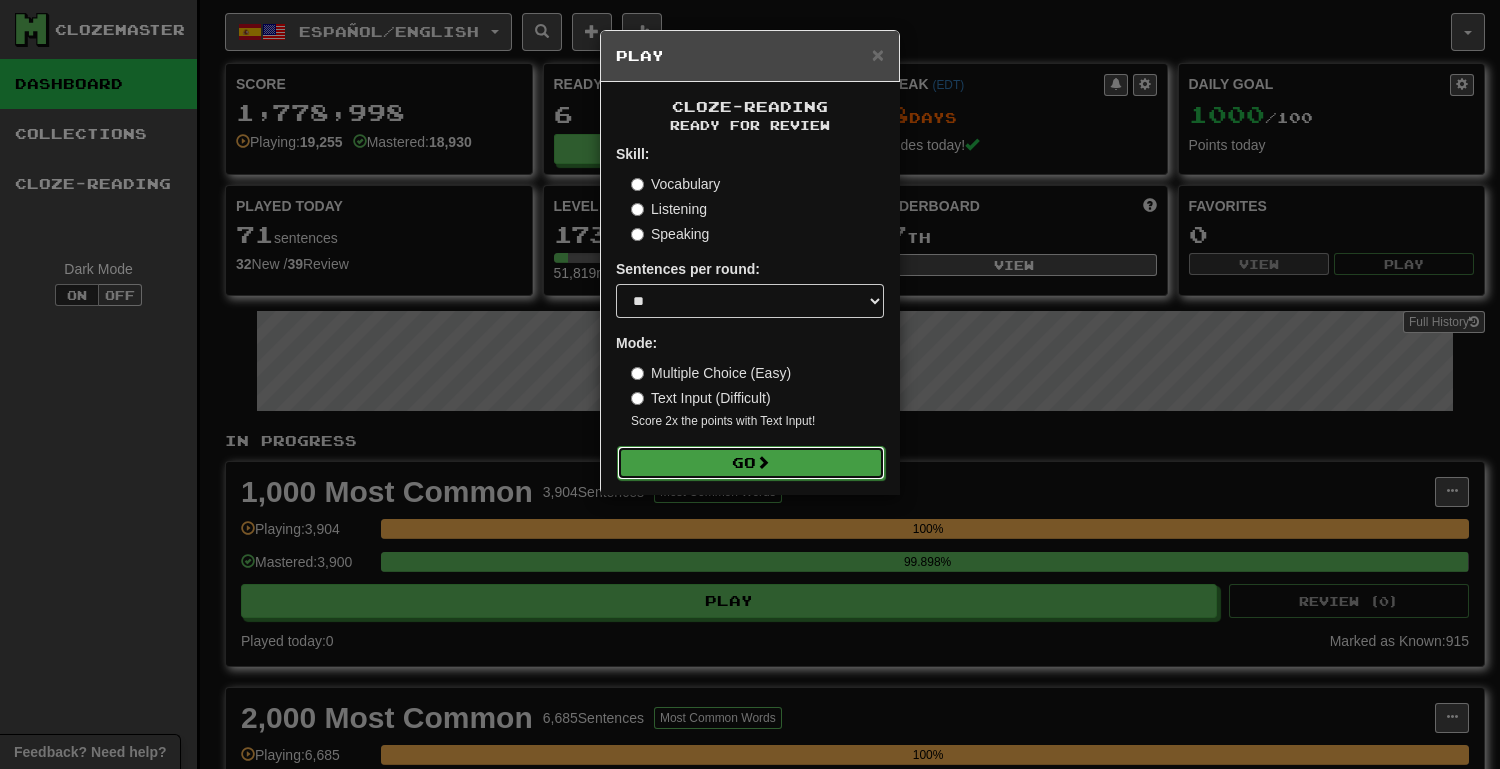 click on "Go" at bounding box center (751, 463) 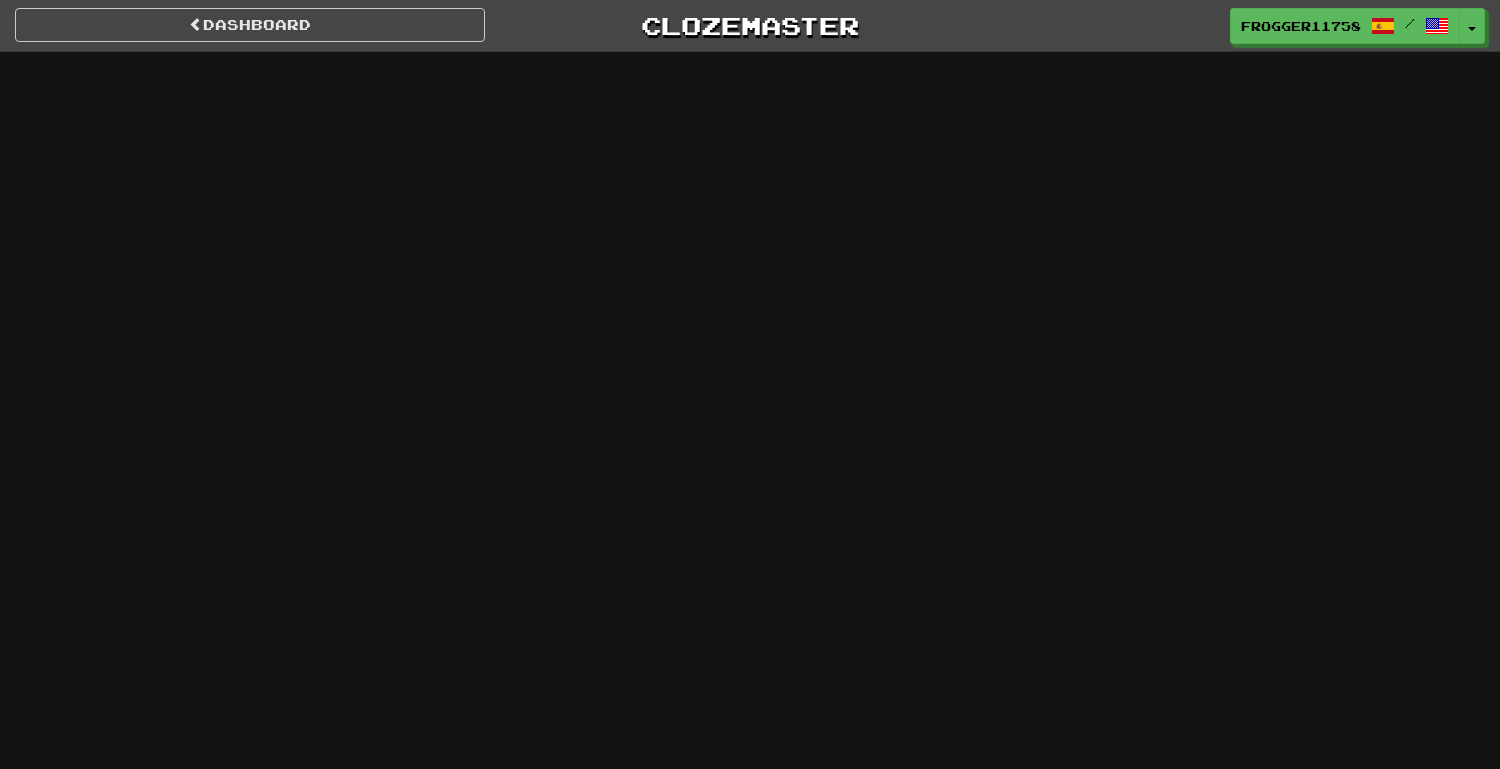 scroll, scrollTop: 0, scrollLeft: 0, axis: both 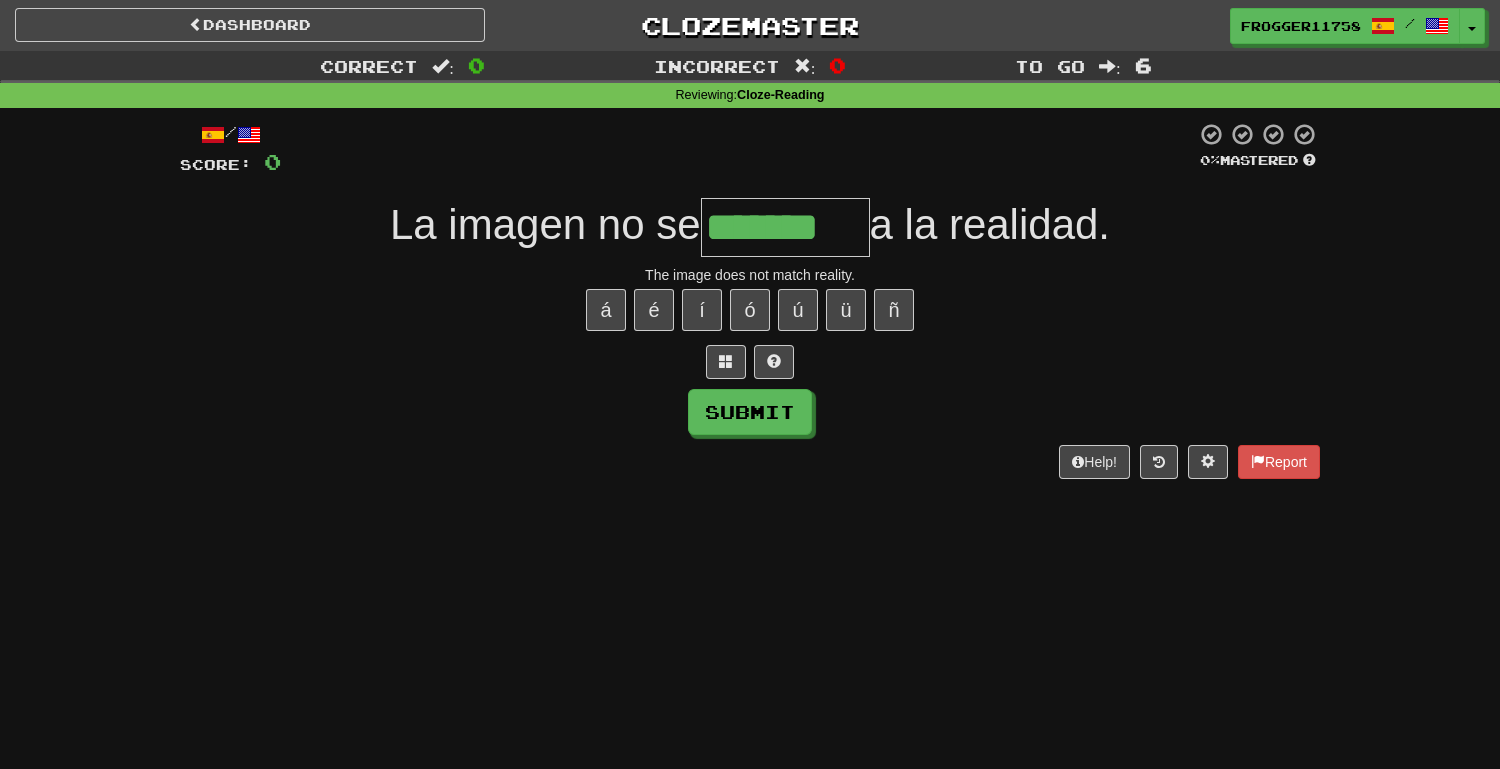 type on "*******" 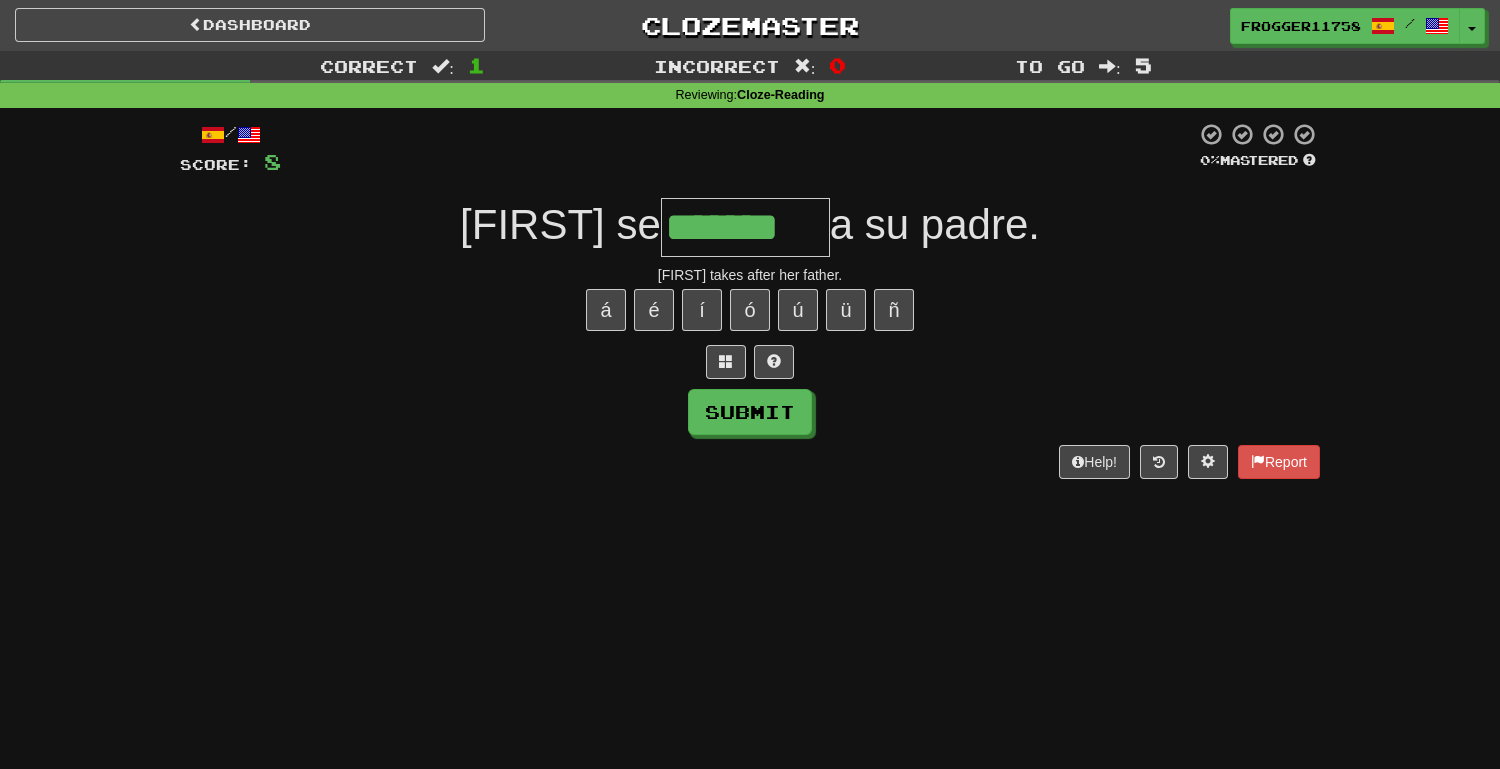type on "*******" 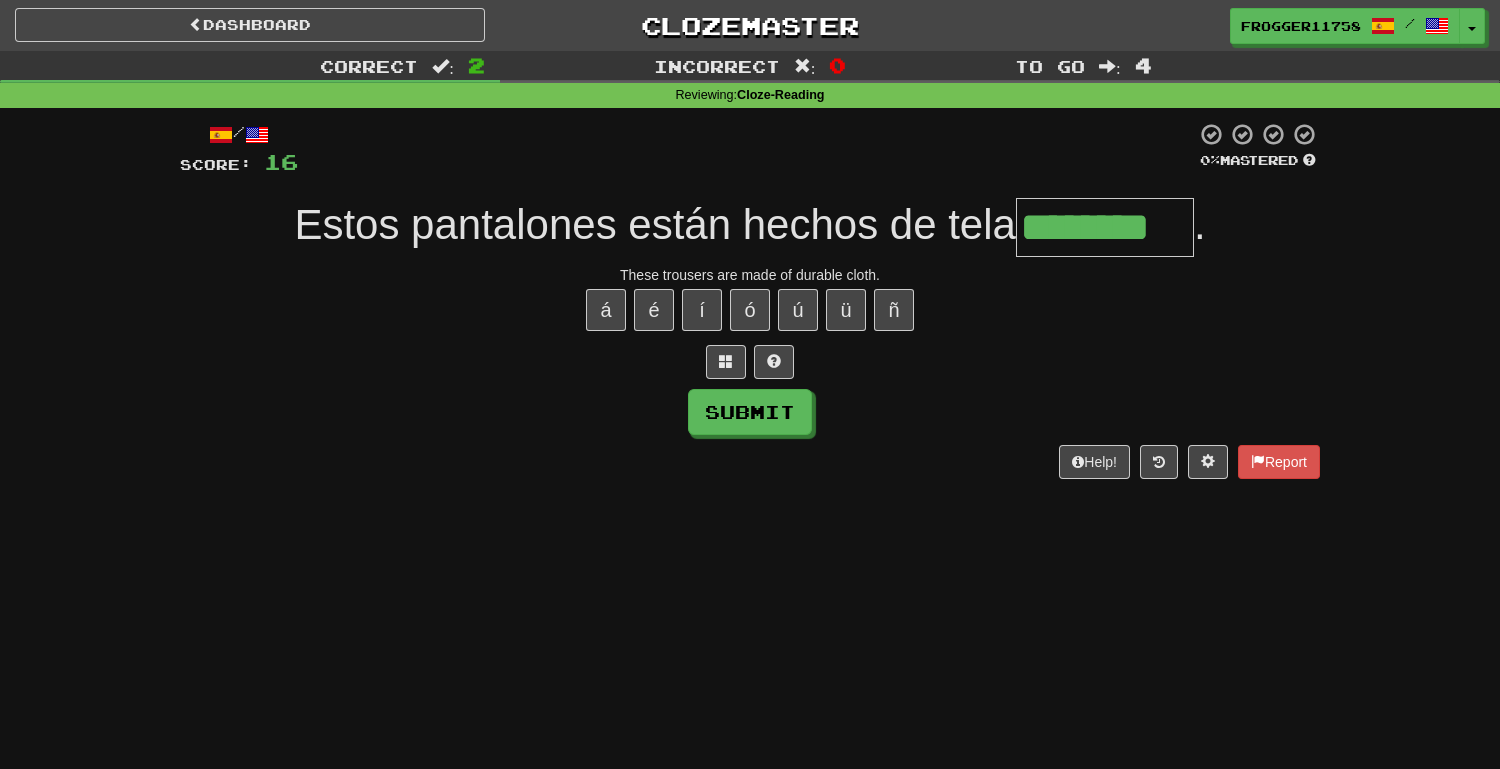 type on "********" 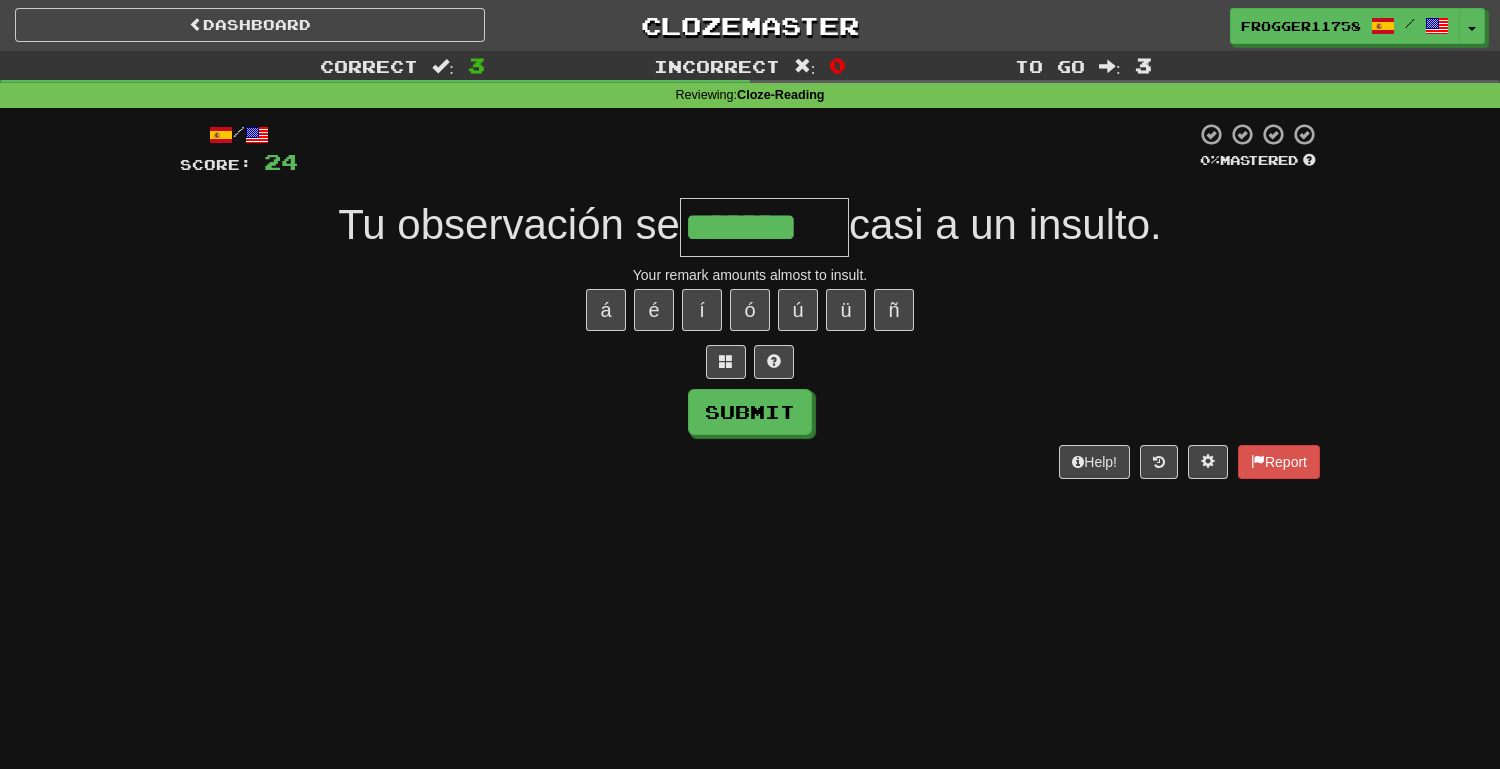 type on "*******" 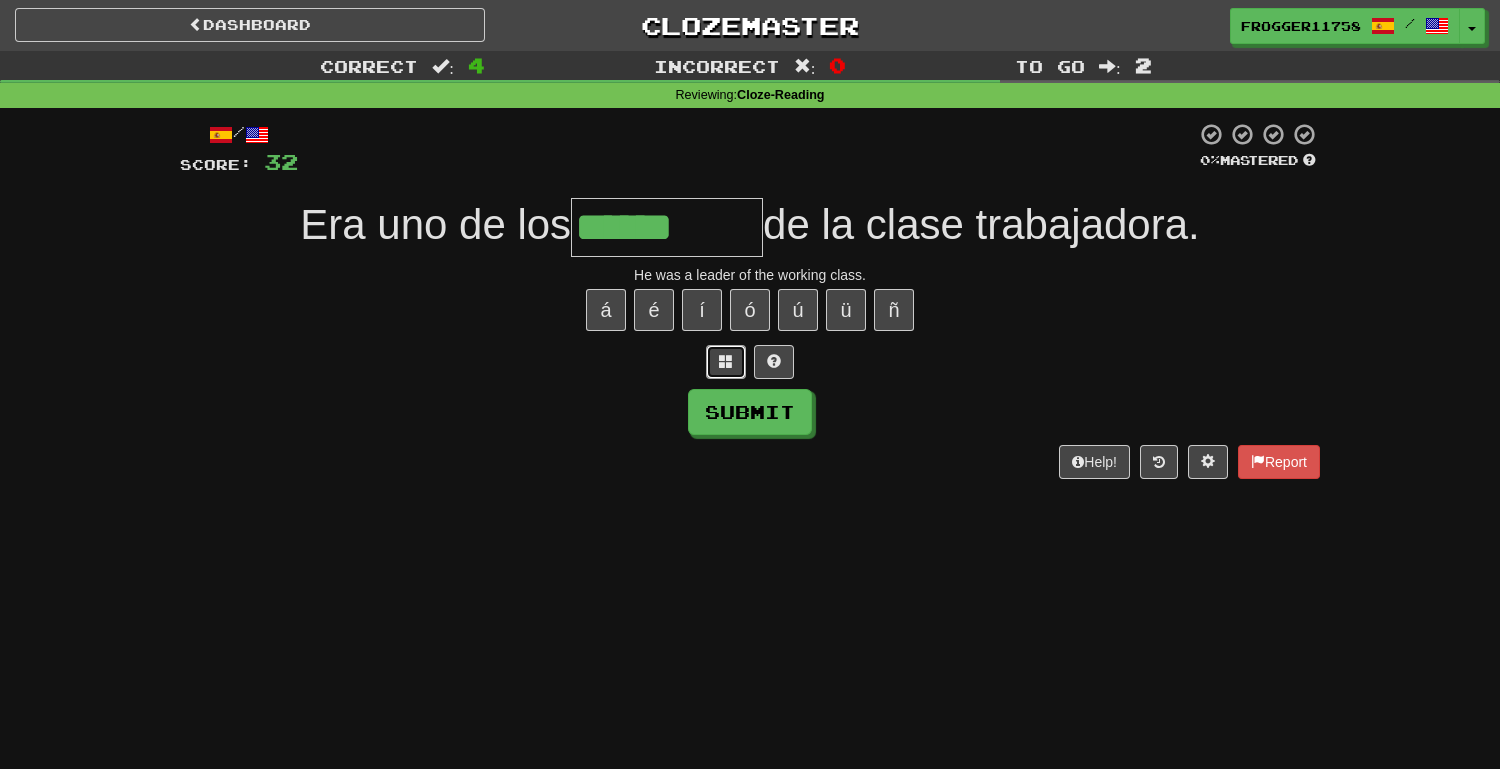 click at bounding box center [726, 362] 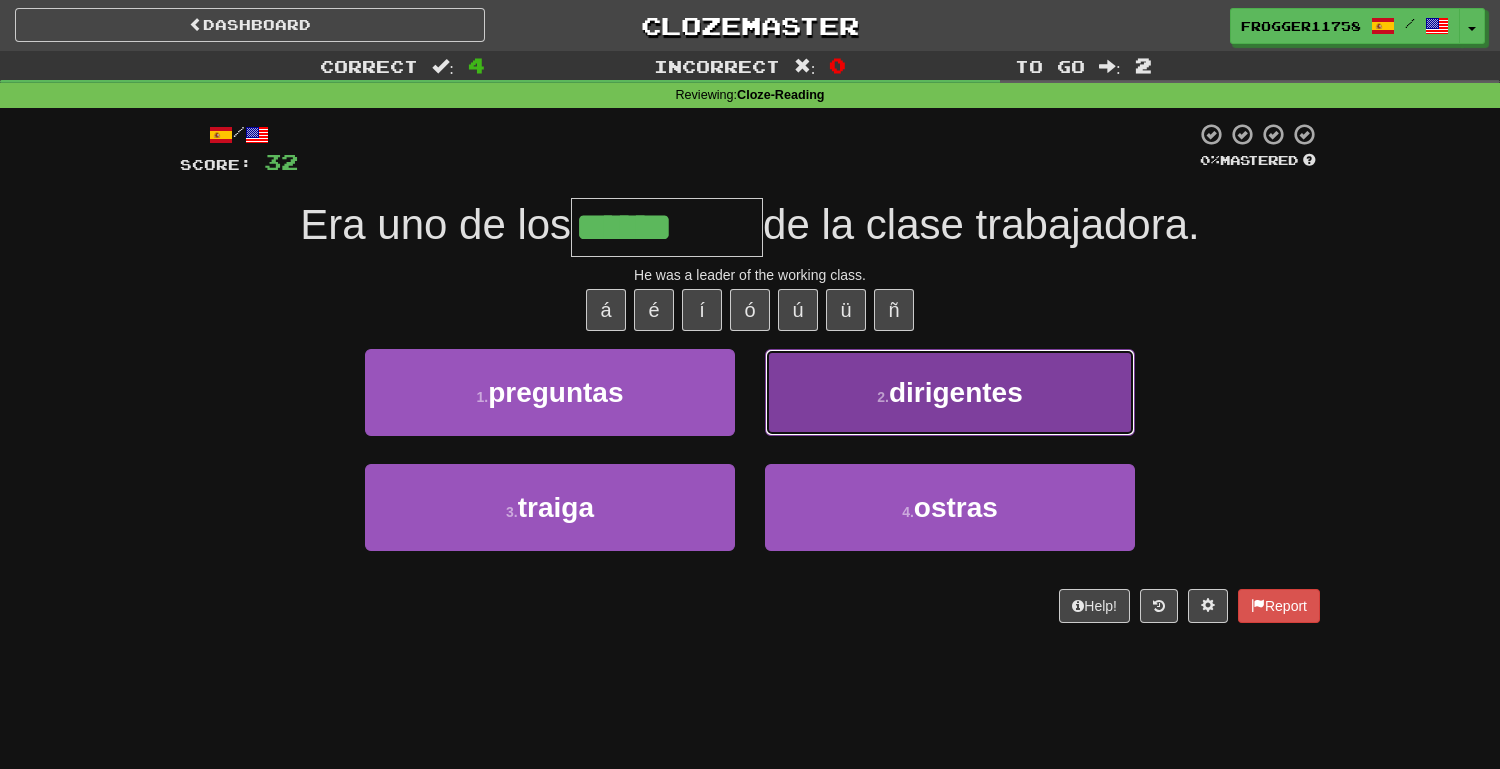 click on "2 .  dirigentes" at bounding box center (950, 392) 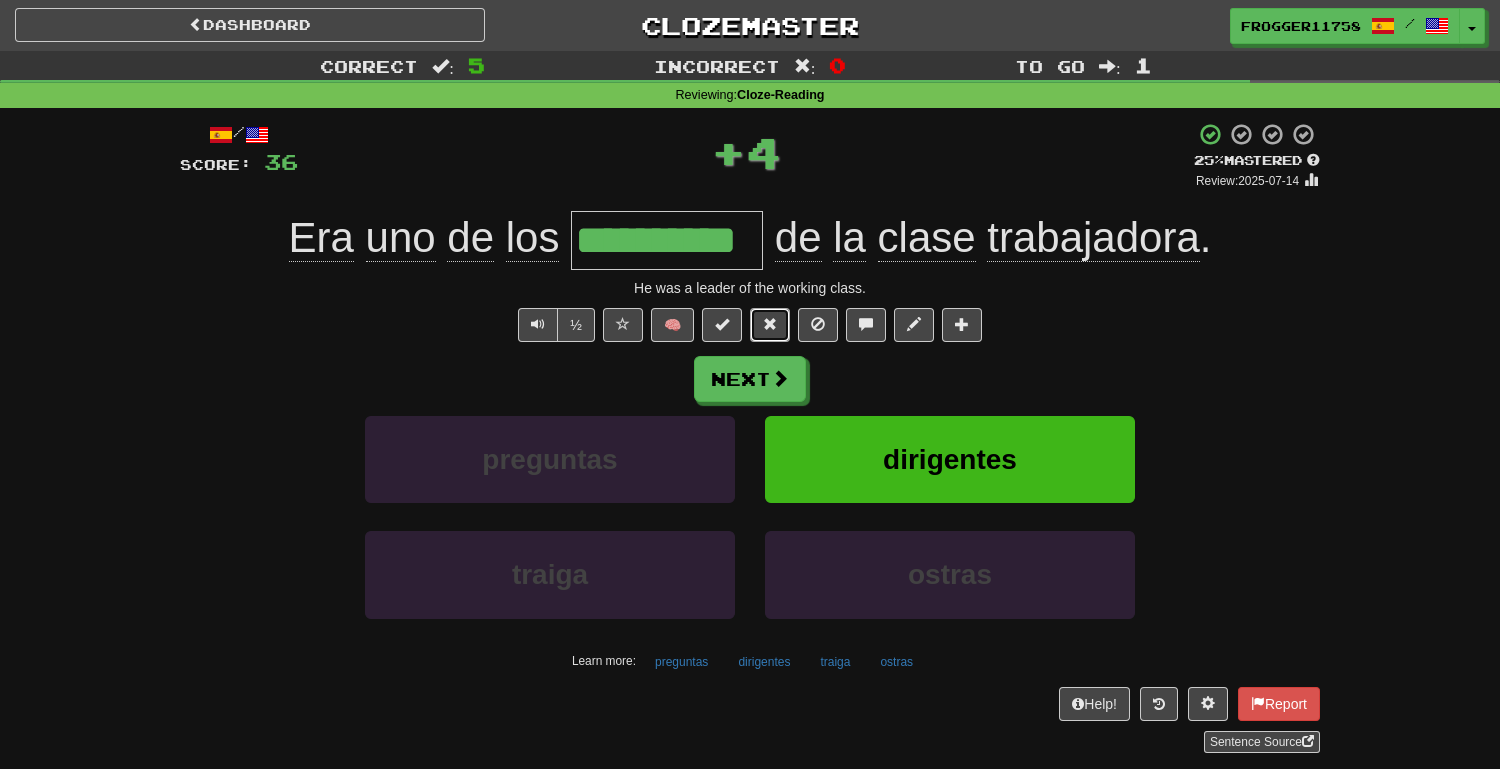 click at bounding box center [770, 325] 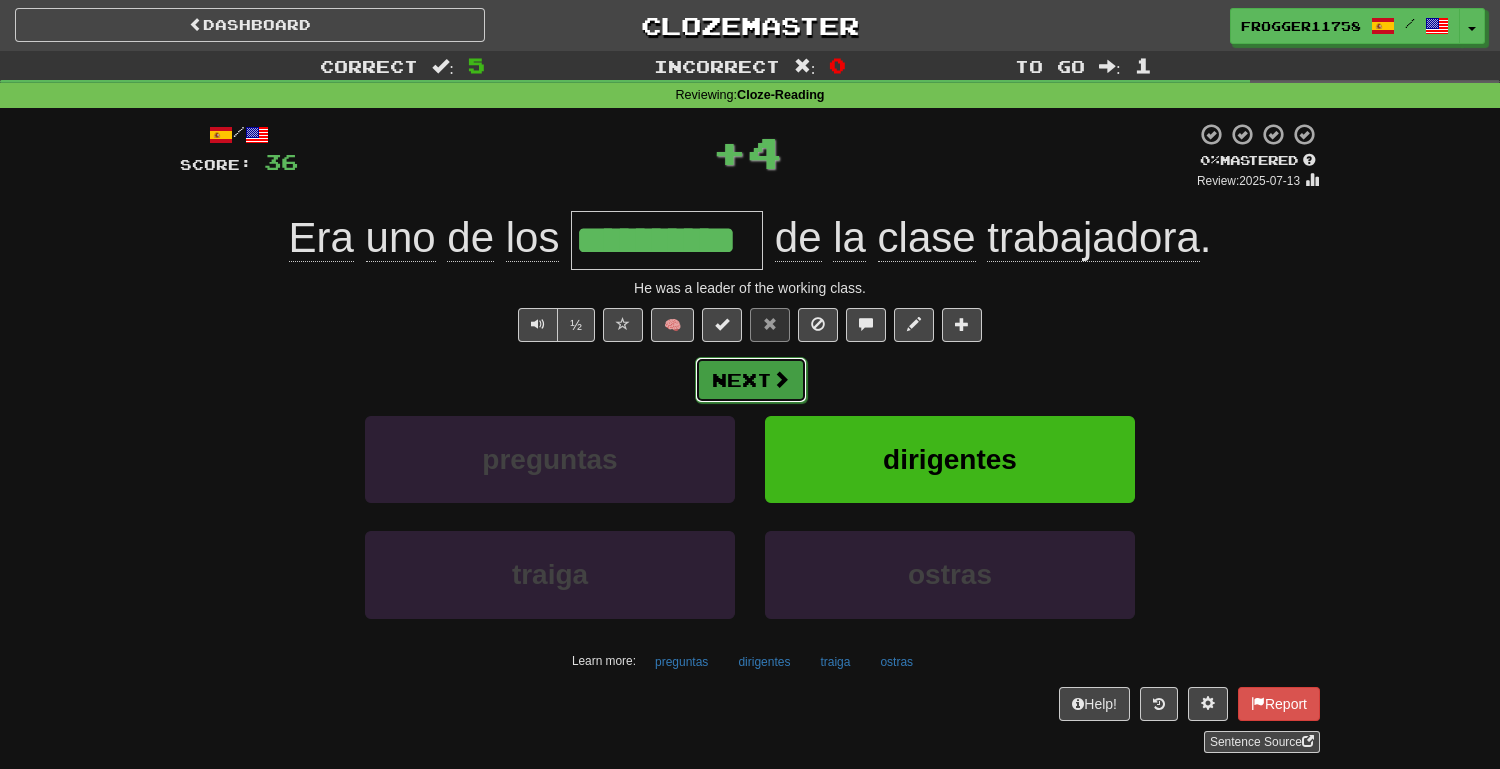 click at bounding box center [781, 379] 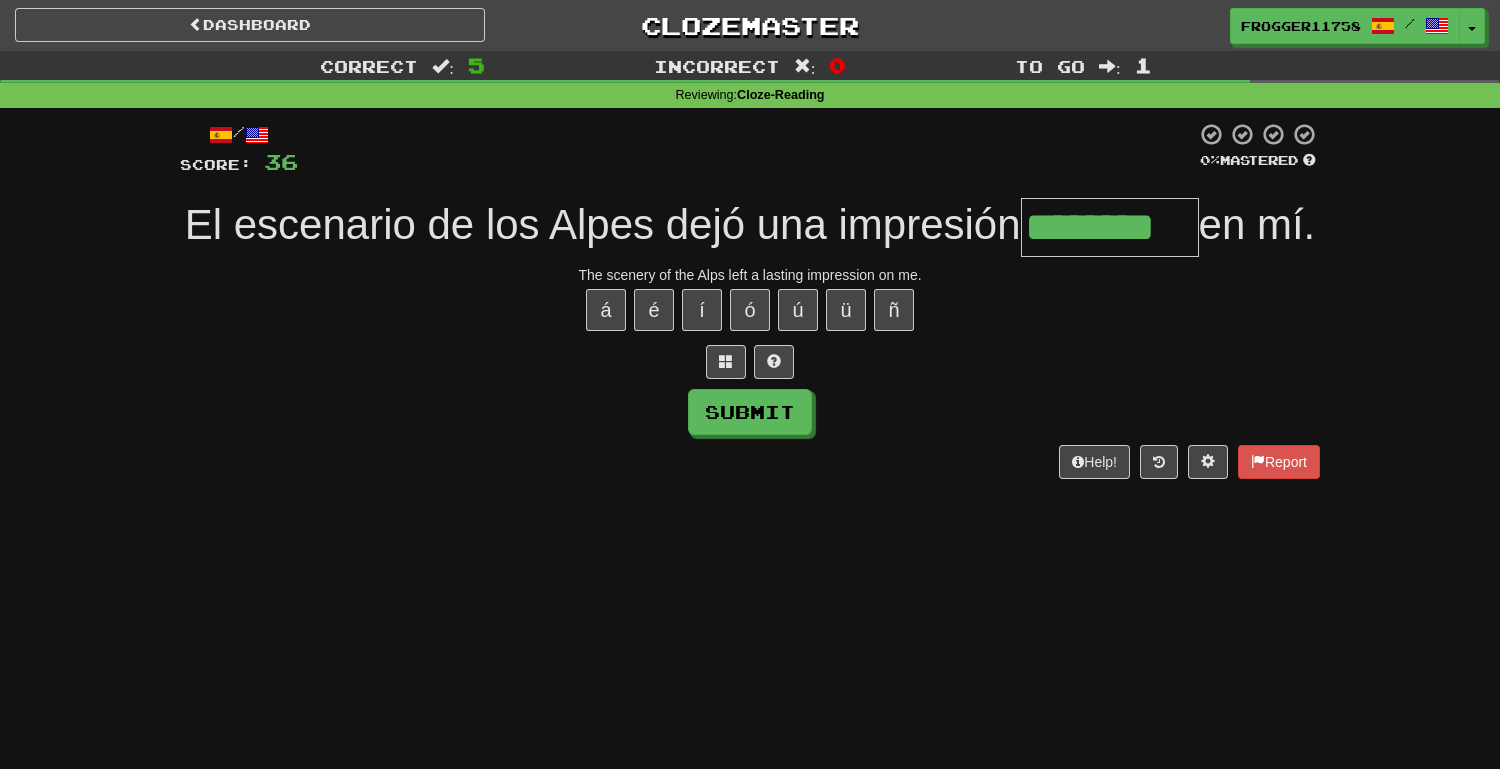 type on "********" 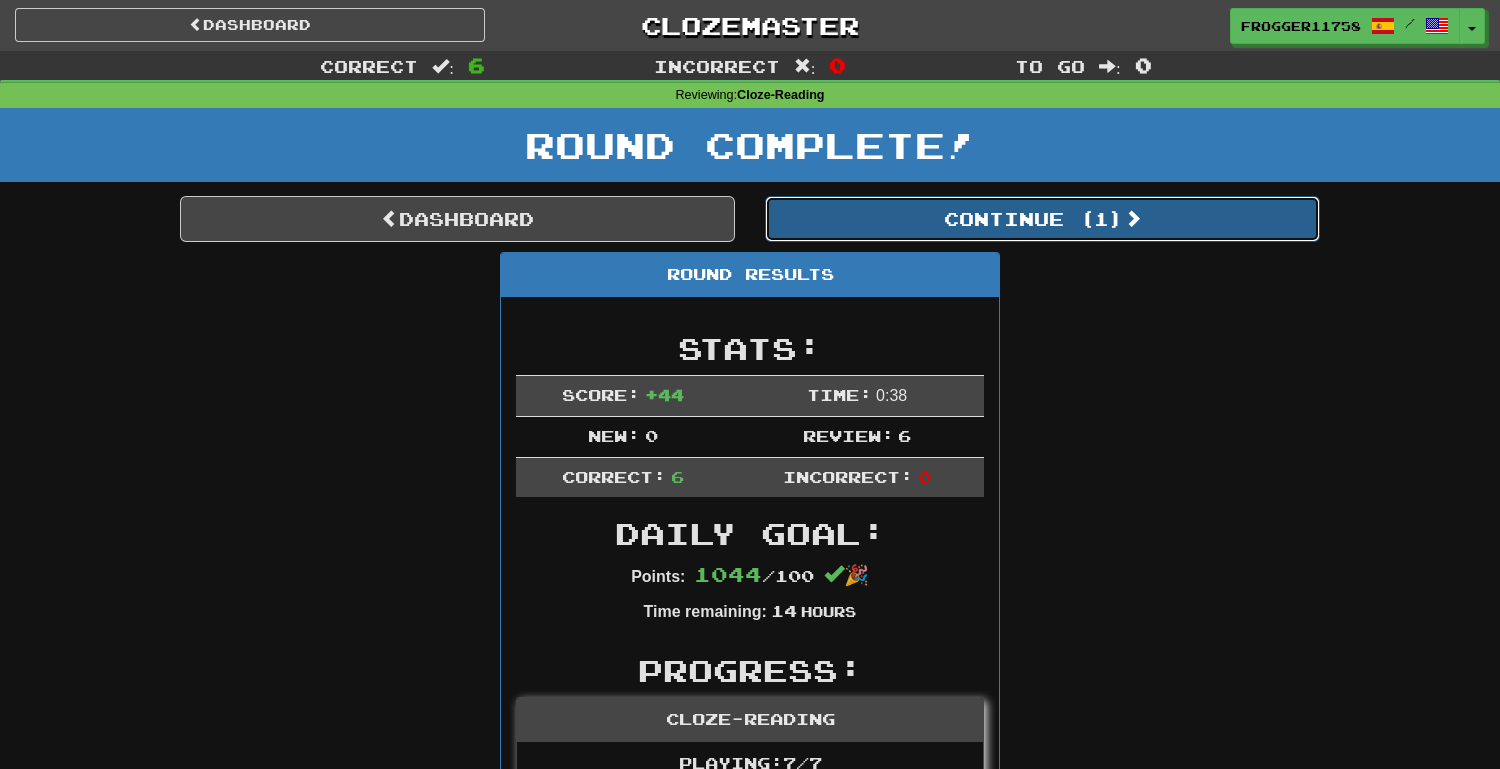 click on "Continue ( 1 )" at bounding box center (1042, 219) 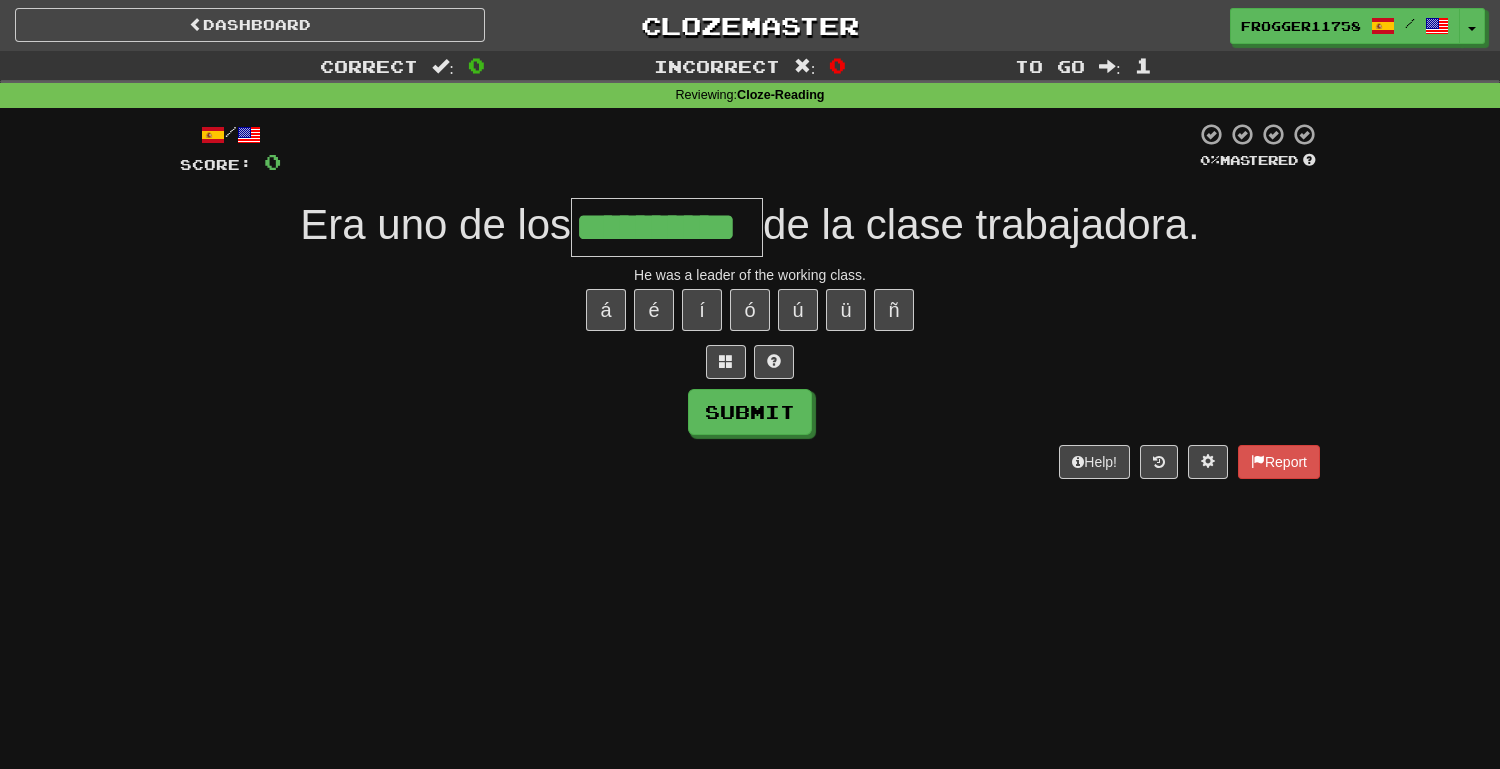 type on "**********" 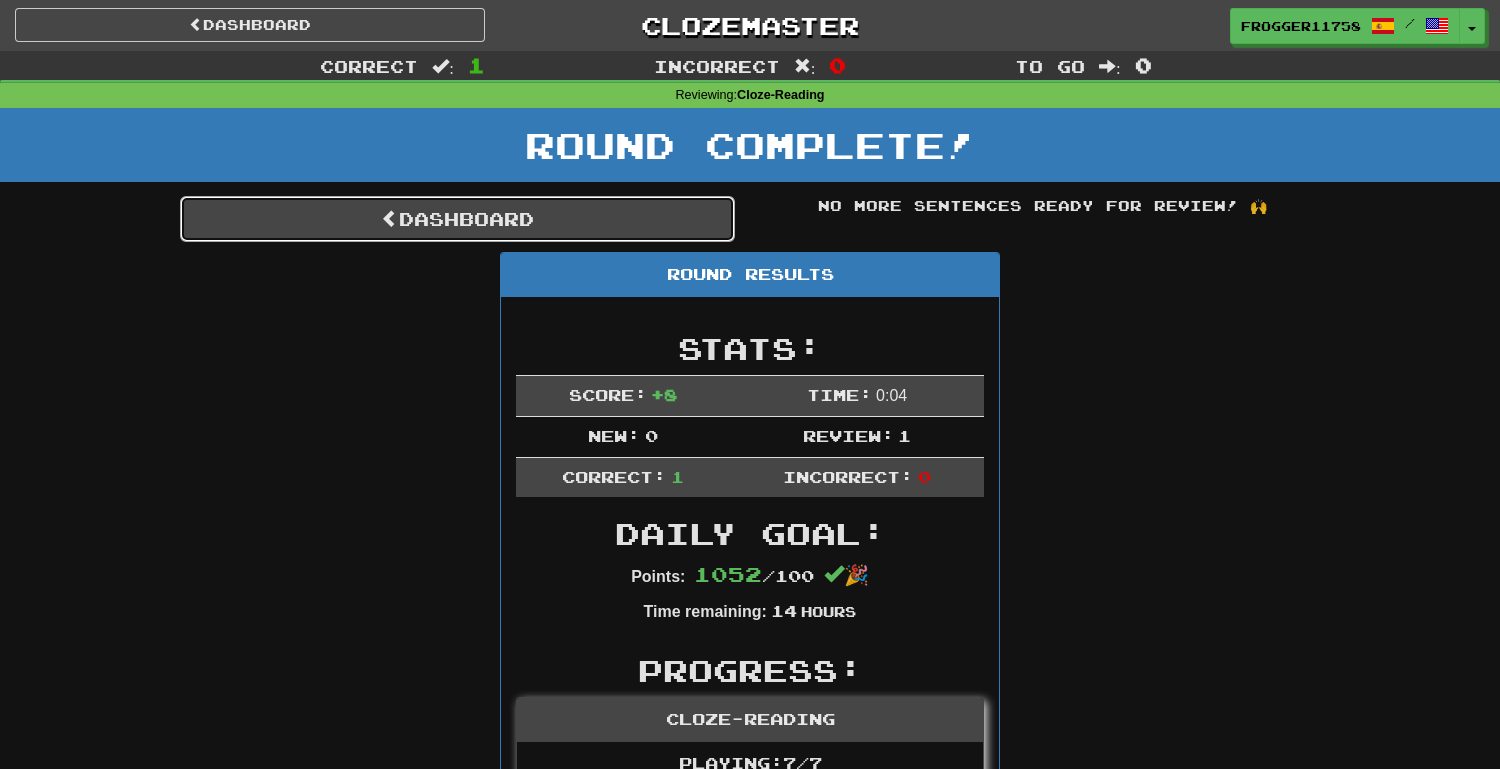 click on "Dashboard" at bounding box center [457, 219] 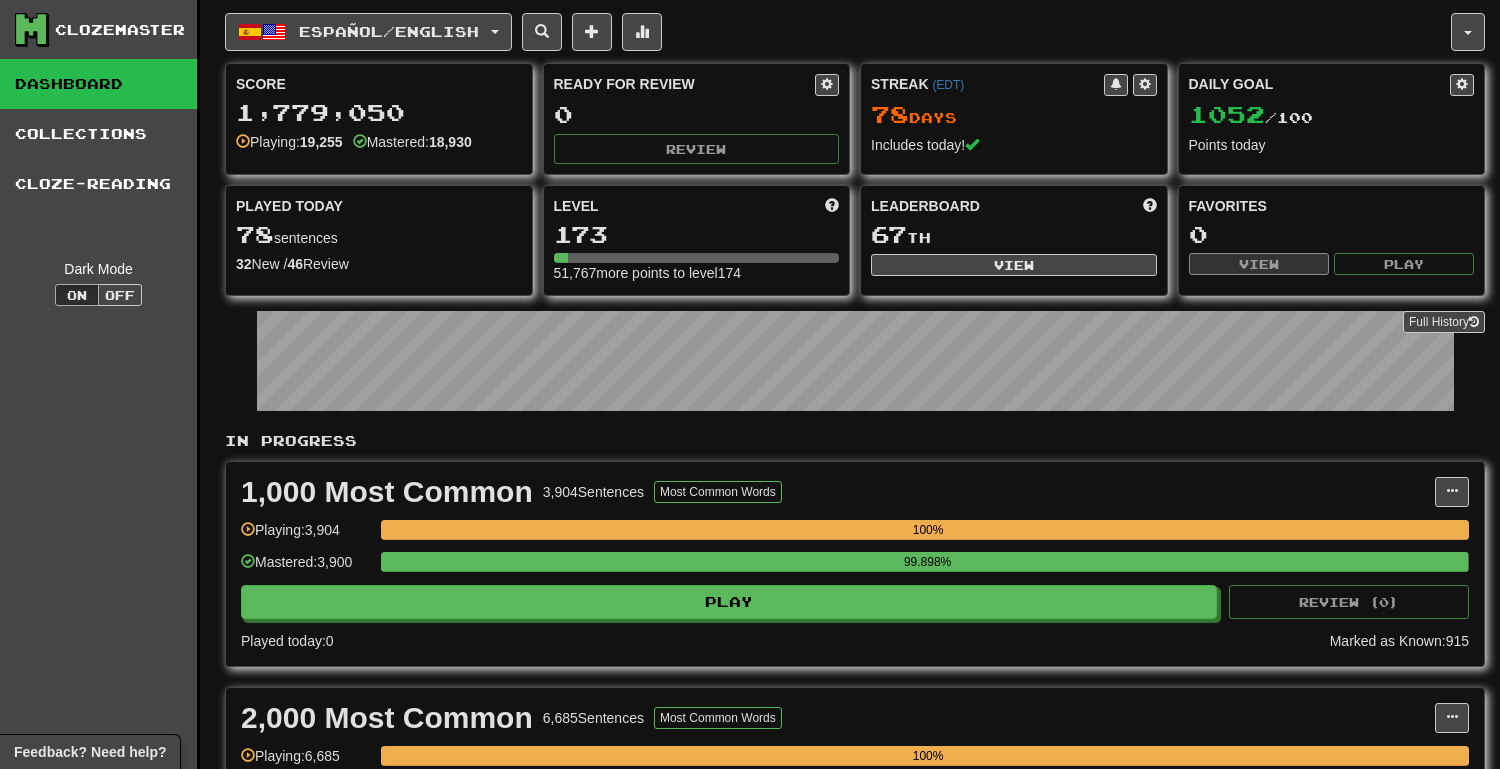scroll, scrollTop: 0, scrollLeft: 0, axis: both 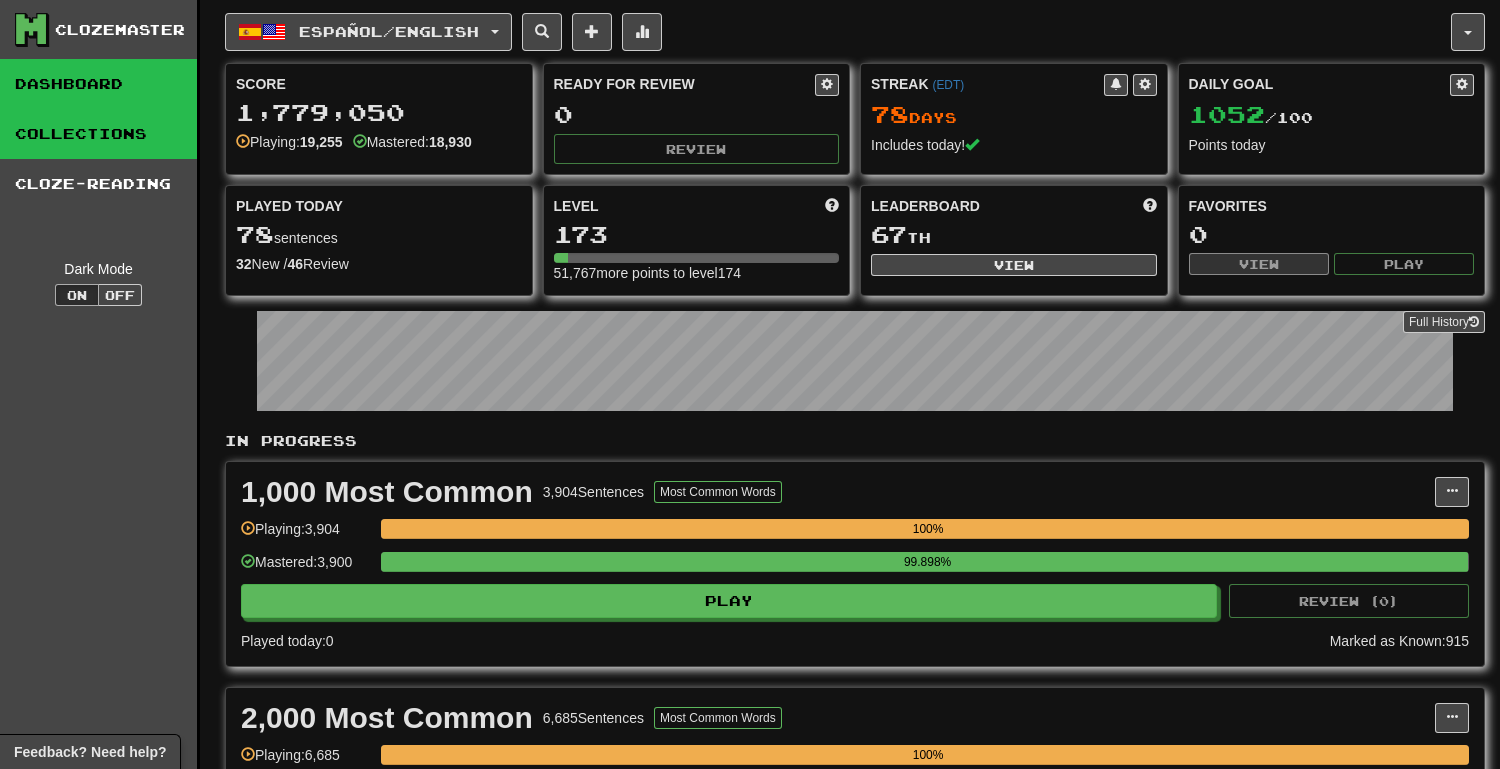 click on "Collections" at bounding box center [98, 134] 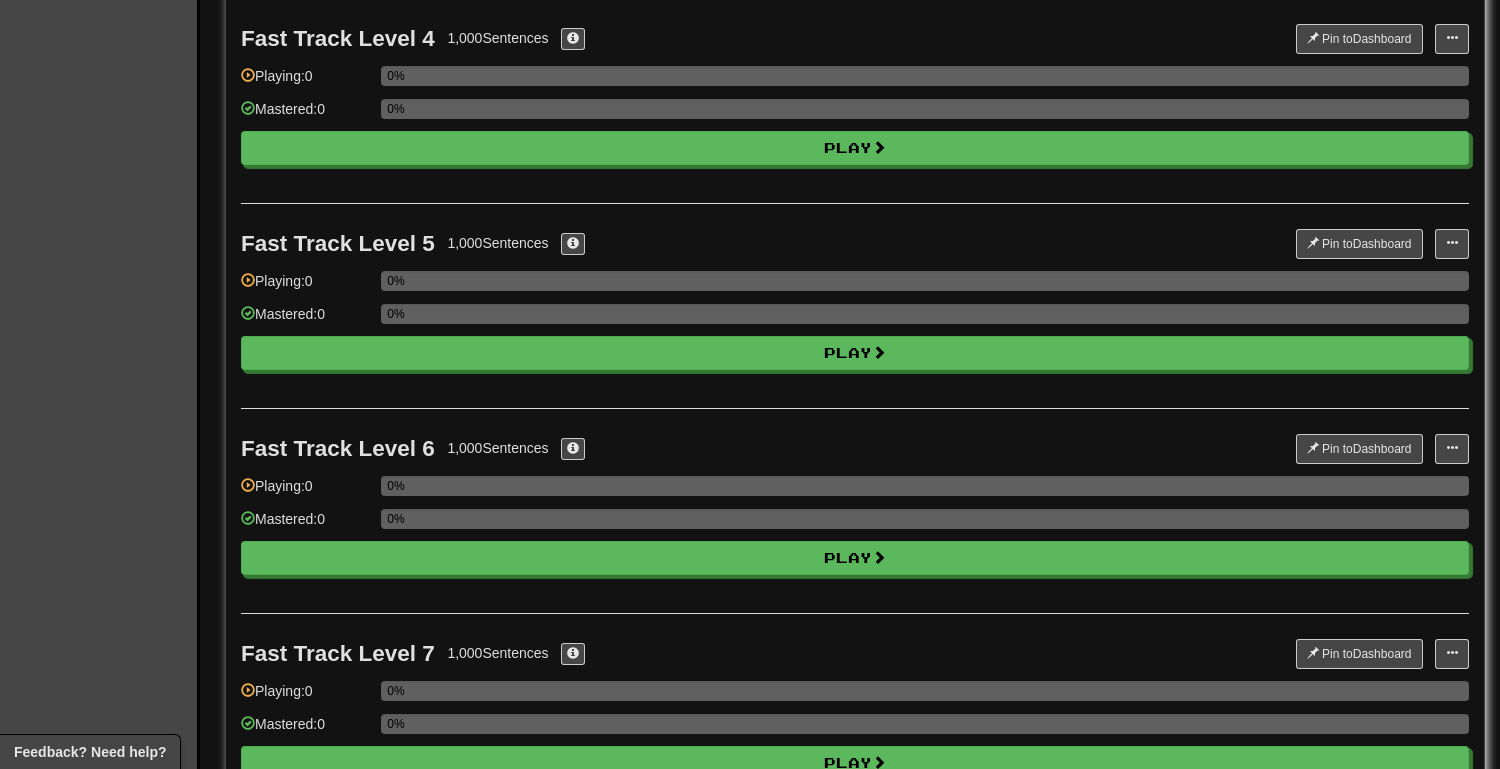 scroll, scrollTop: 0, scrollLeft: 0, axis: both 